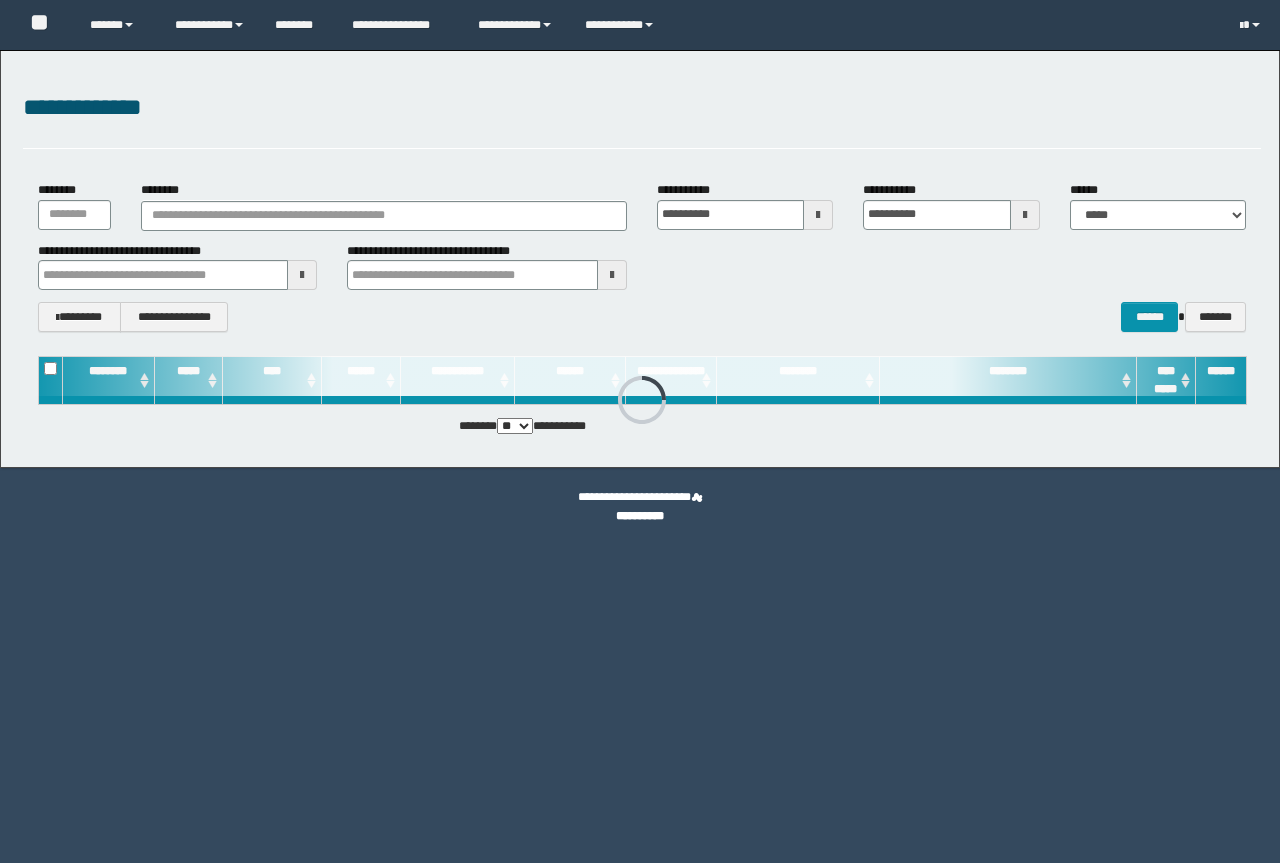 scroll, scrollTop: 0, scrollLeft: 0, axis: both 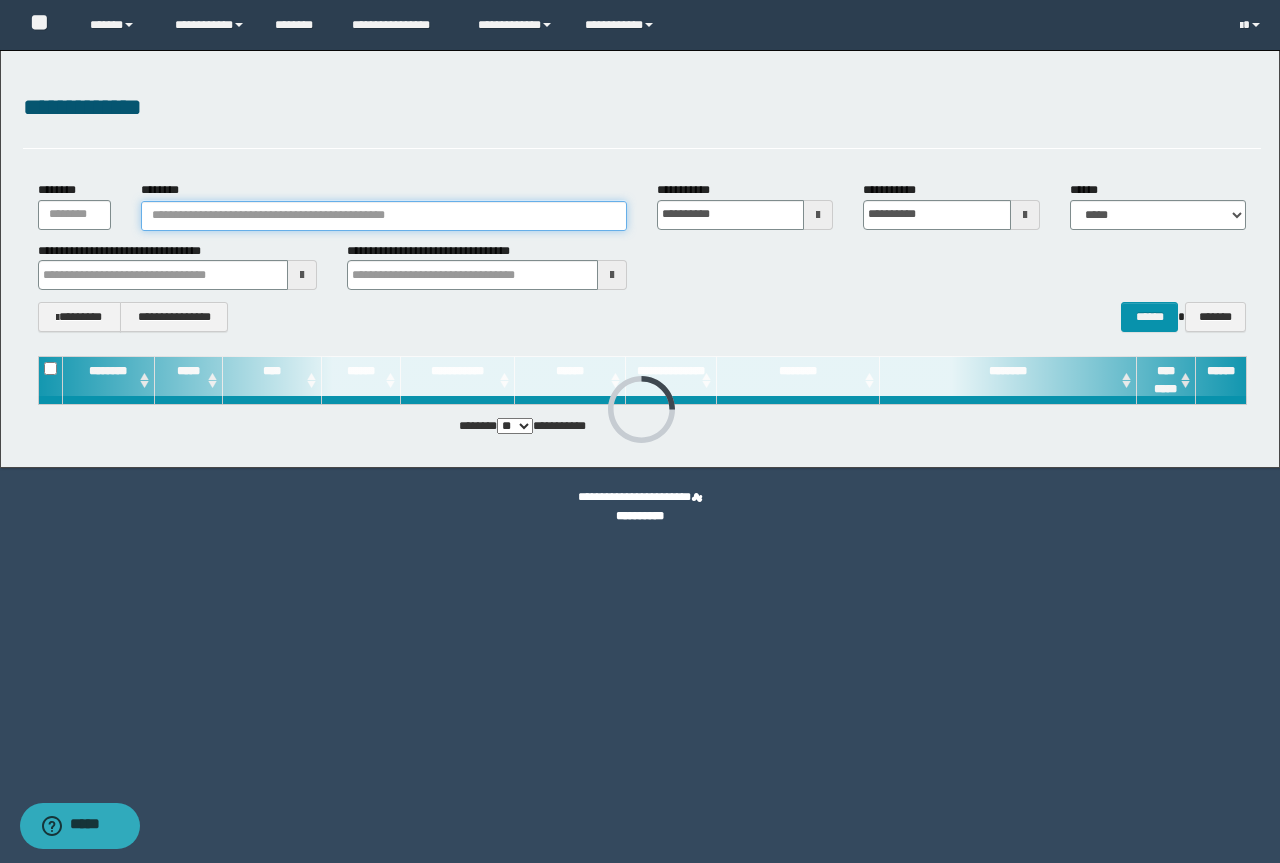 click on "********" at bounding box center [384, 216] 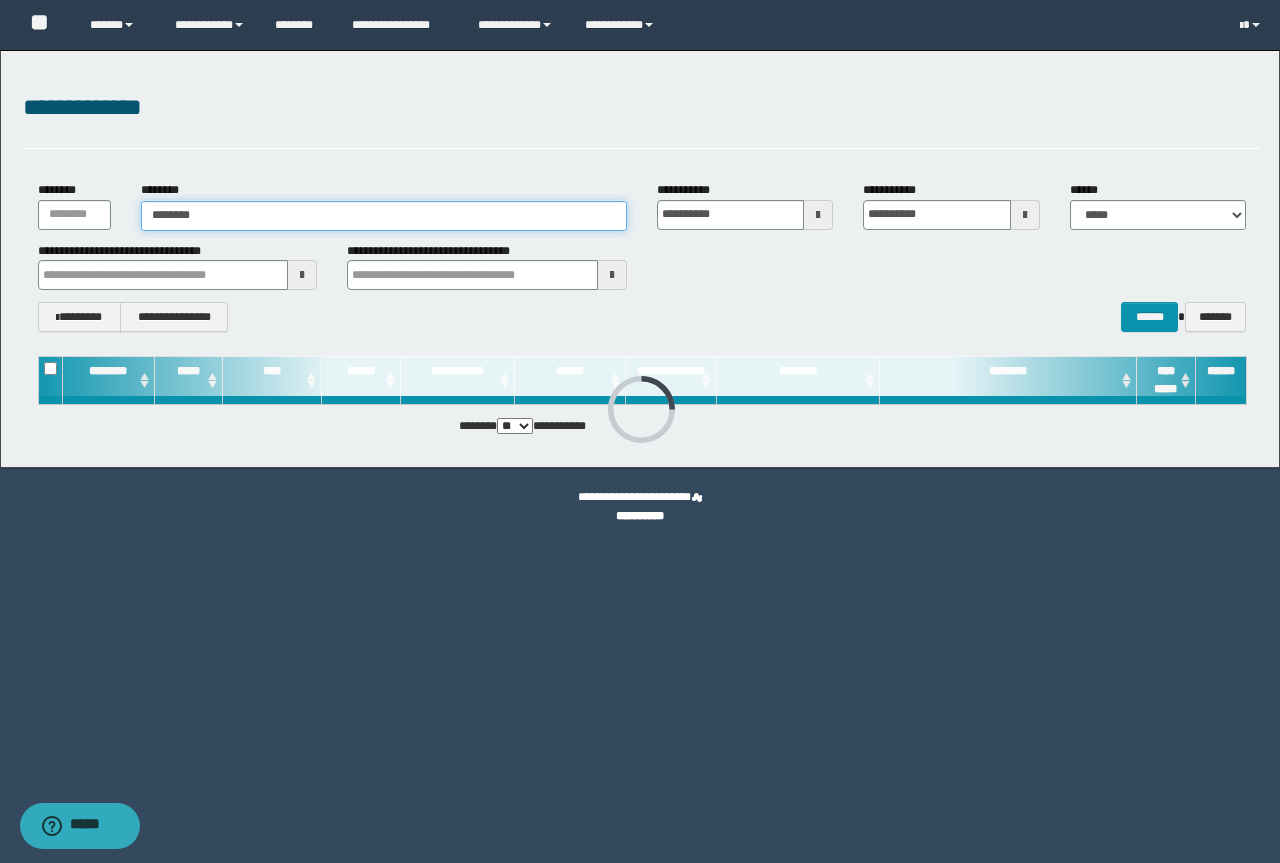 type on "********" 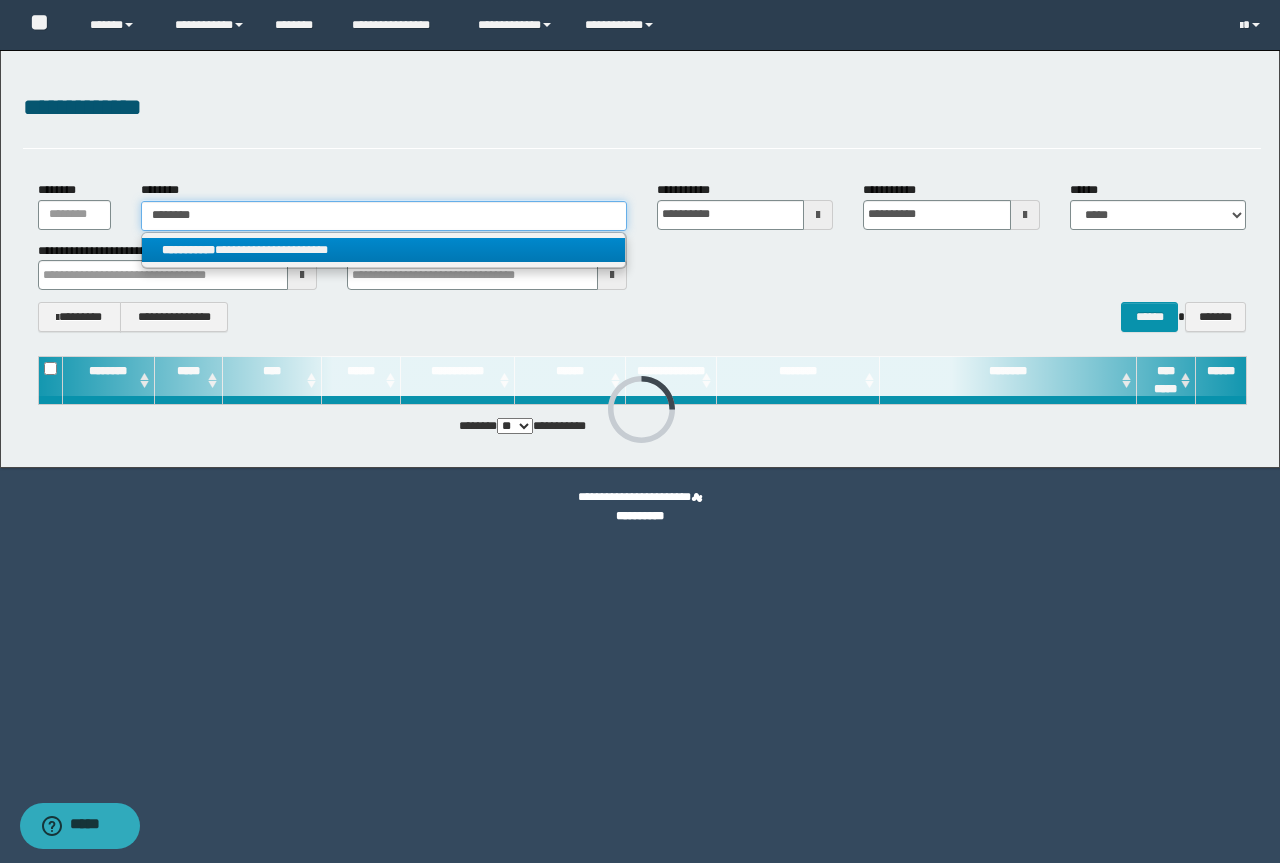 type on "********" 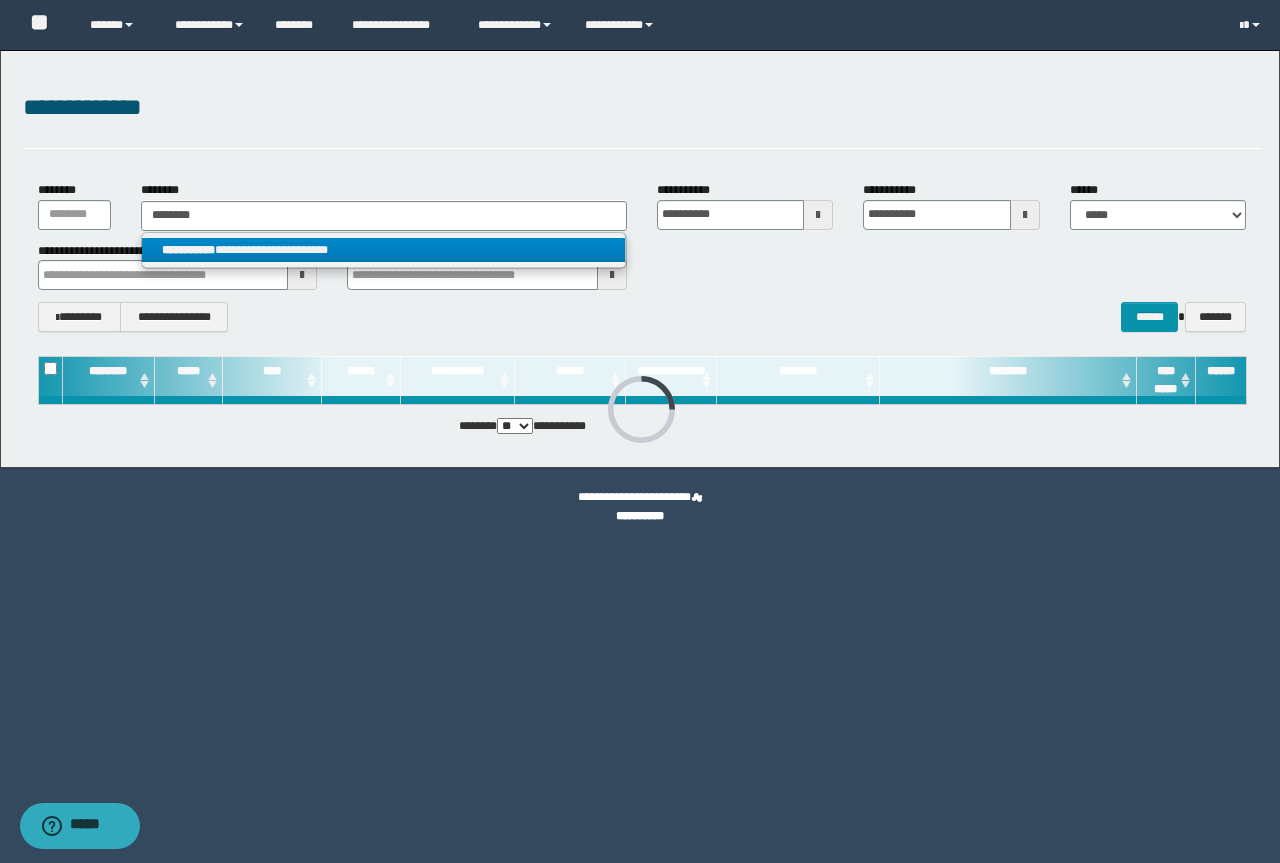 click on "**********" at bounding box center (383, 250) 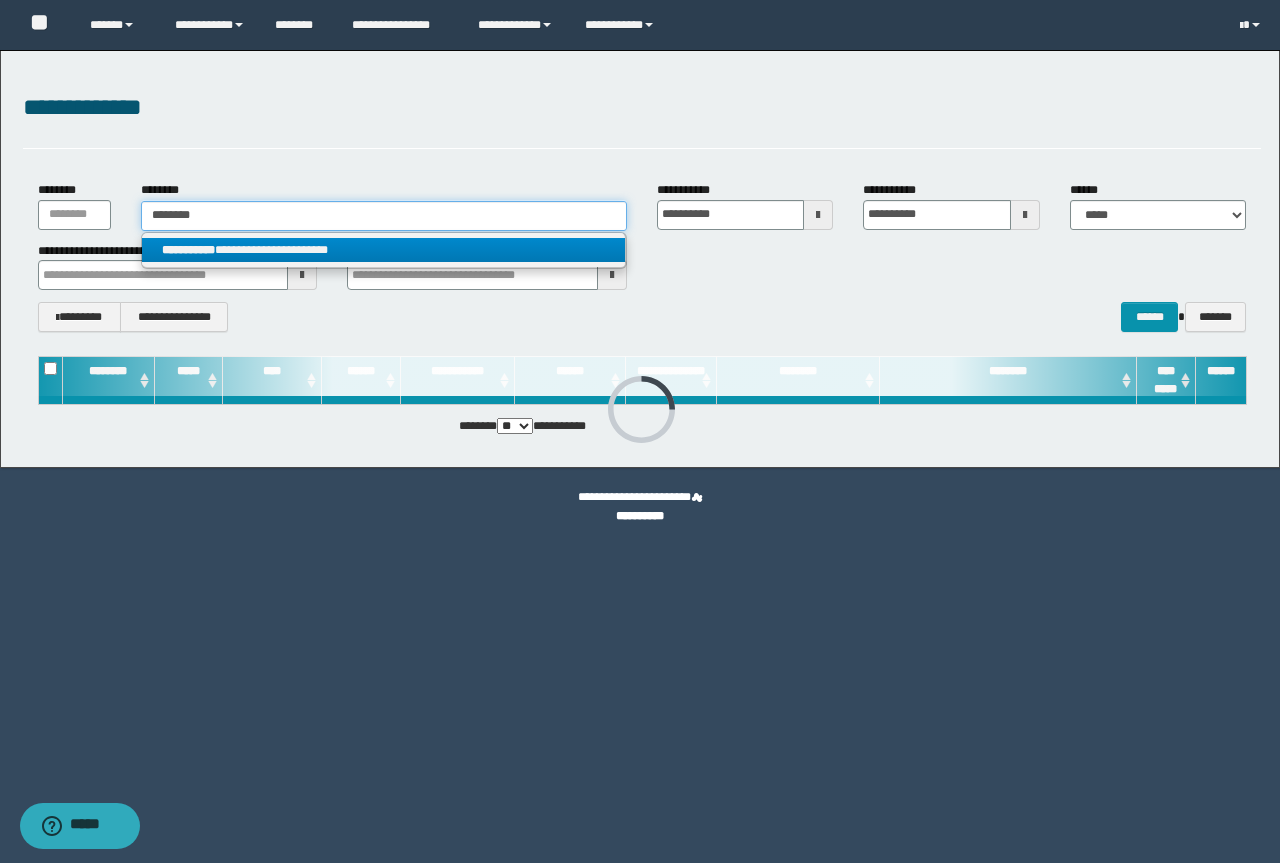 type 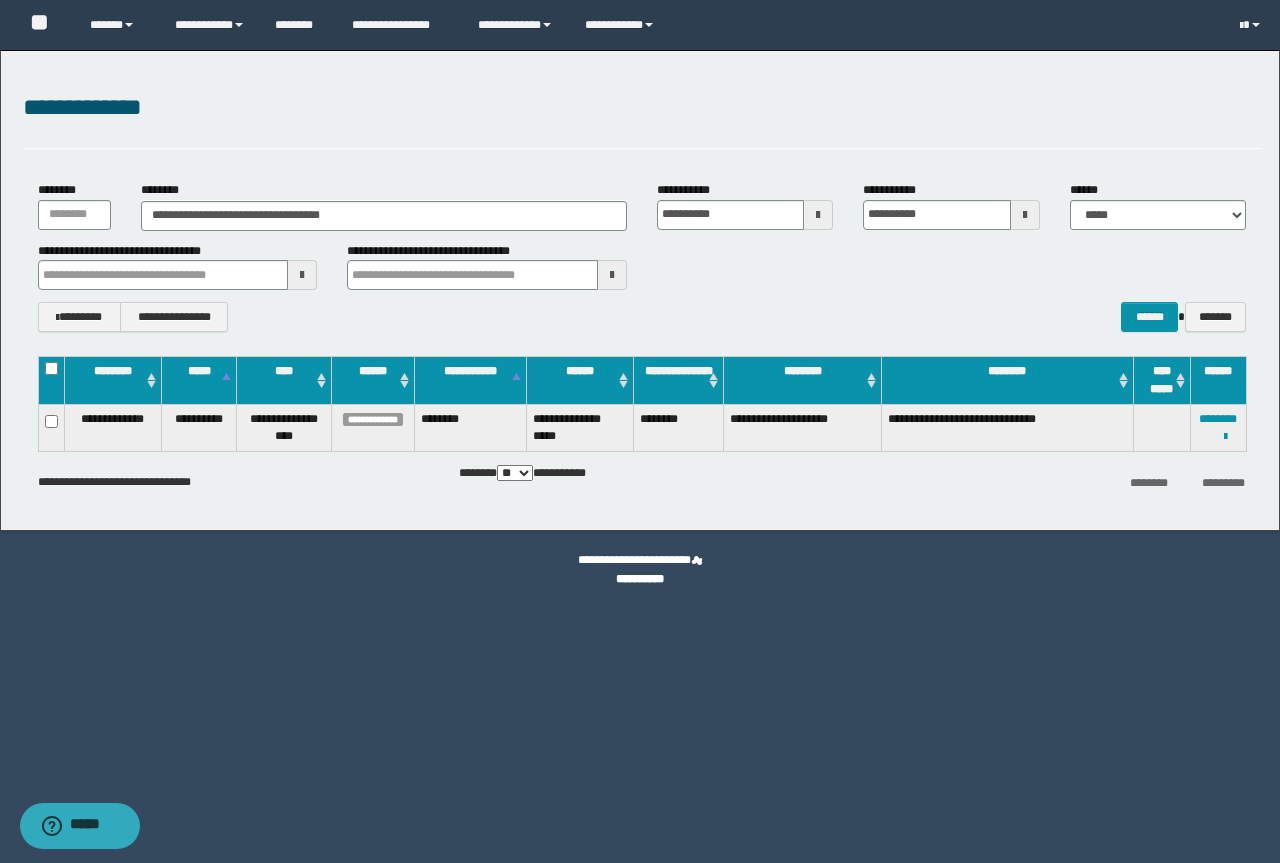 click on "**********" at bounding box center (1218, 427) 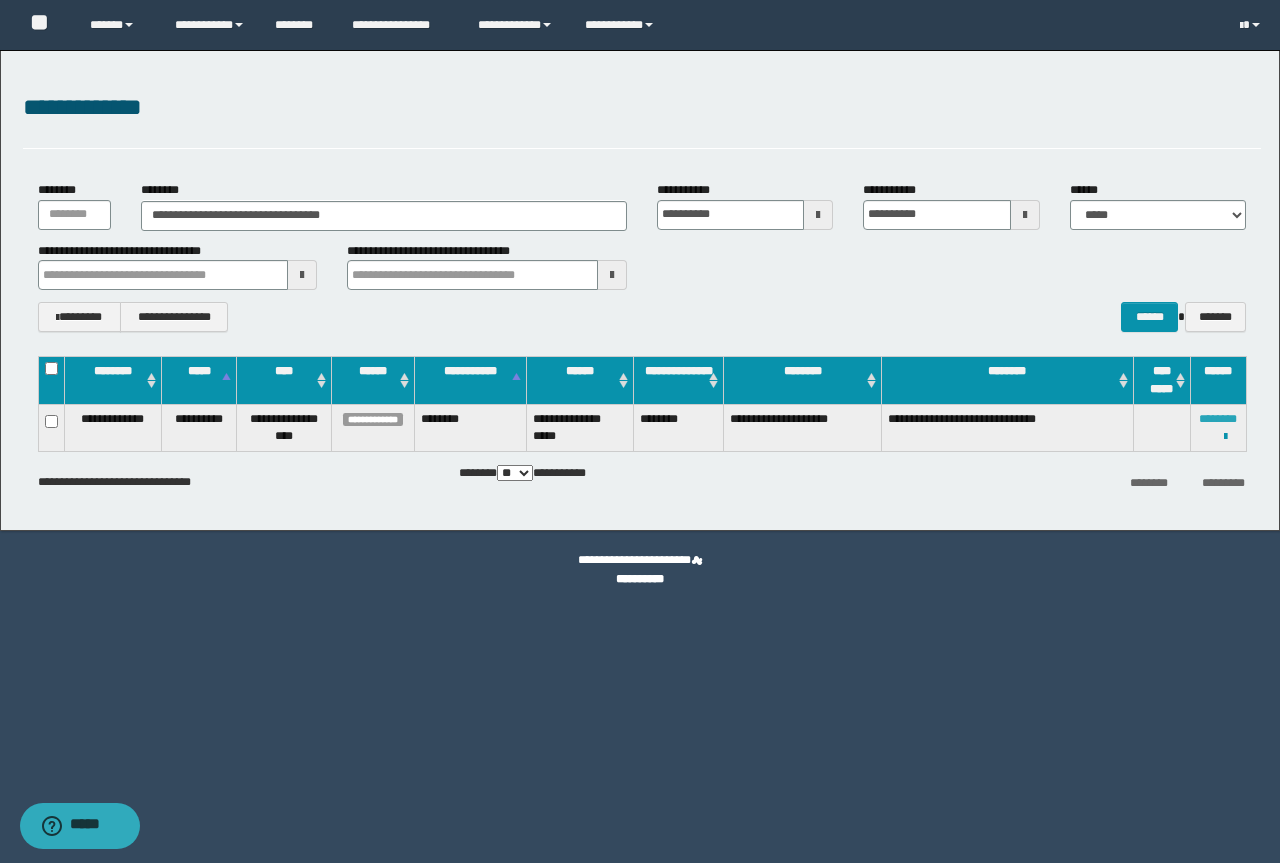 click on "********" at bounding box center [1218, 419] 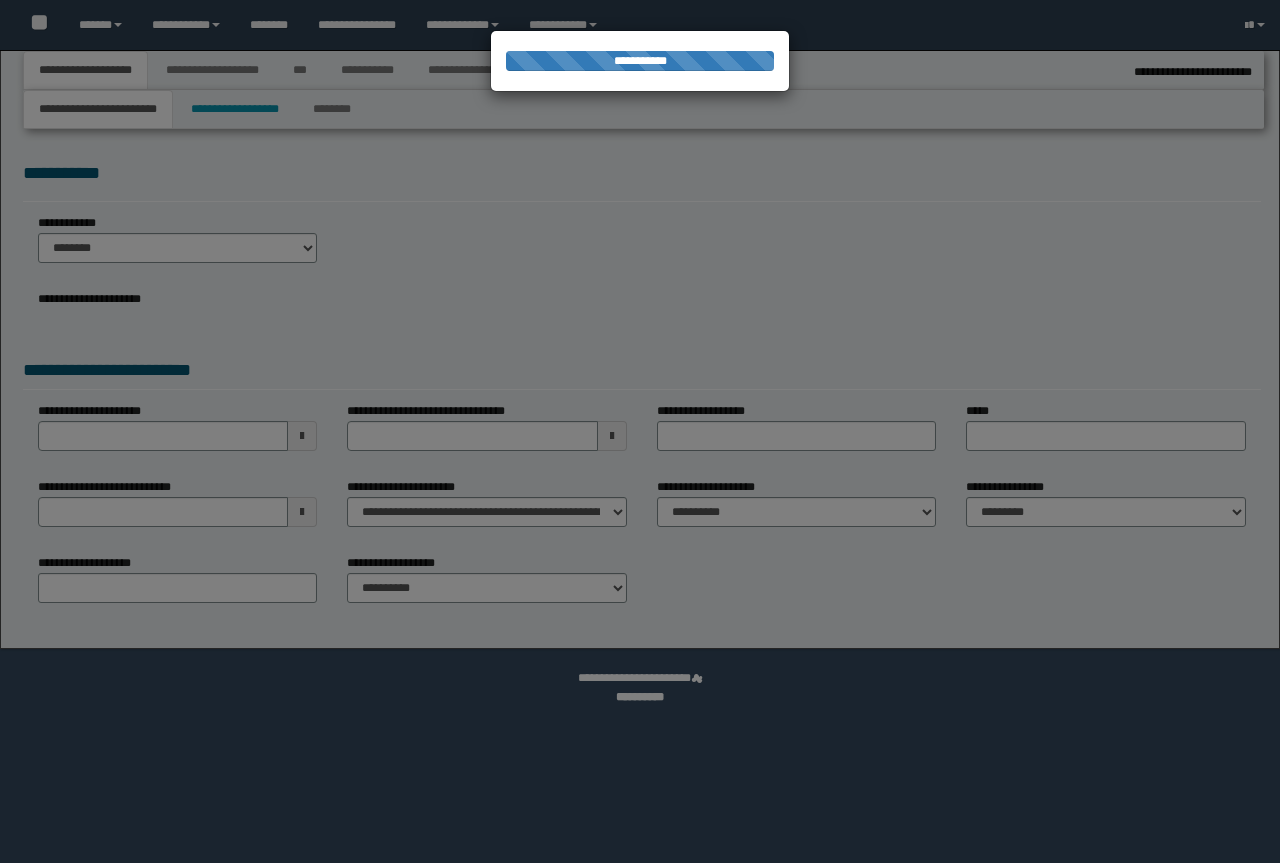 select on "**" 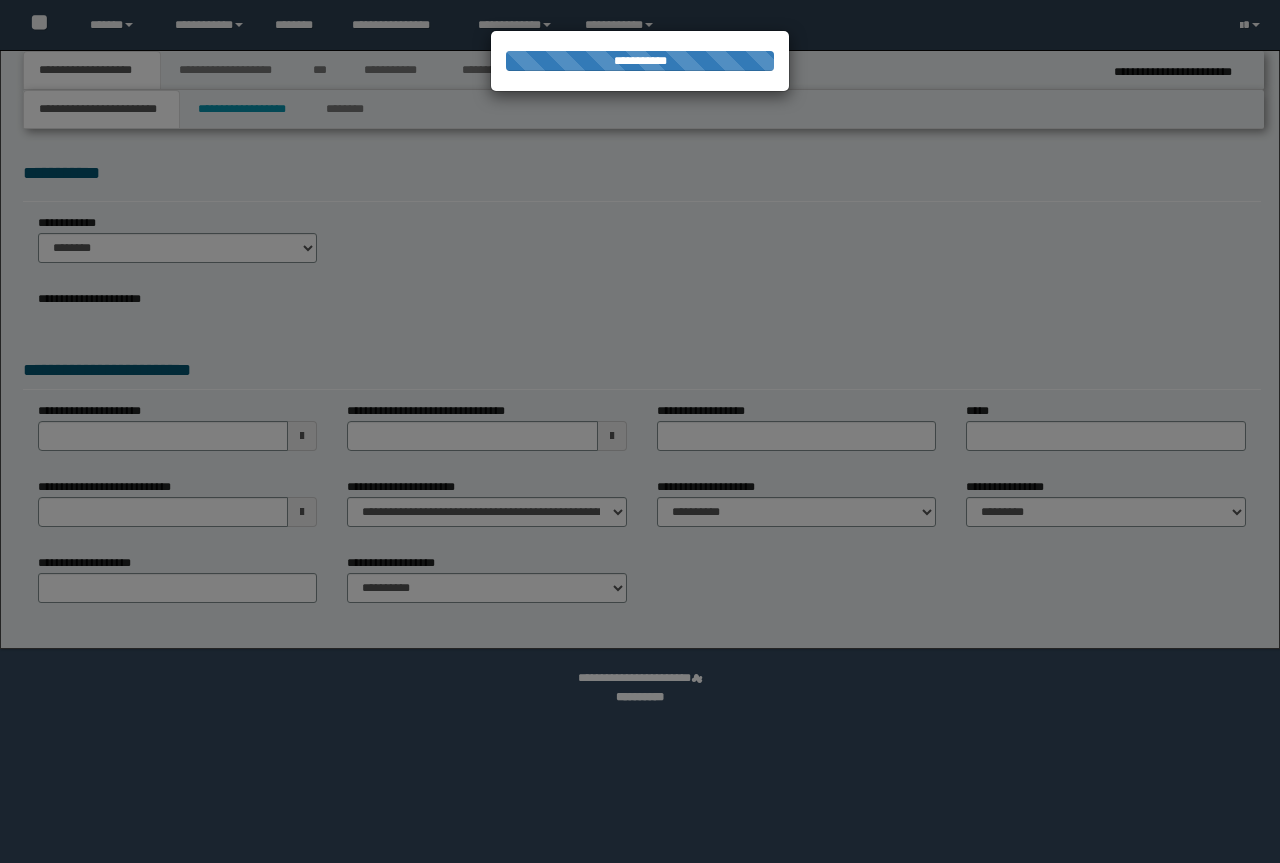 scroll, scrollTop: 0, scrollLeft: 0, axis: both 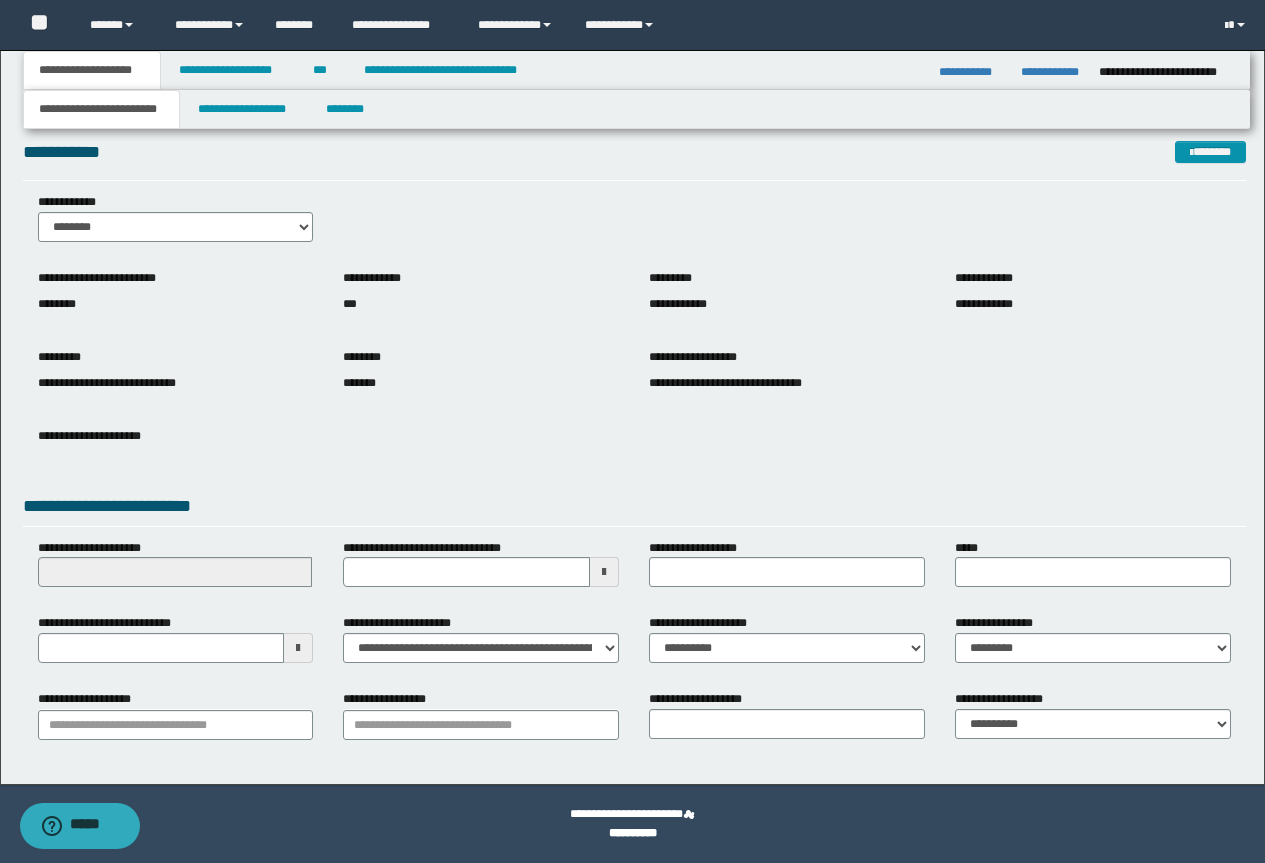 click on "**********" at bounding box center [176, 714] 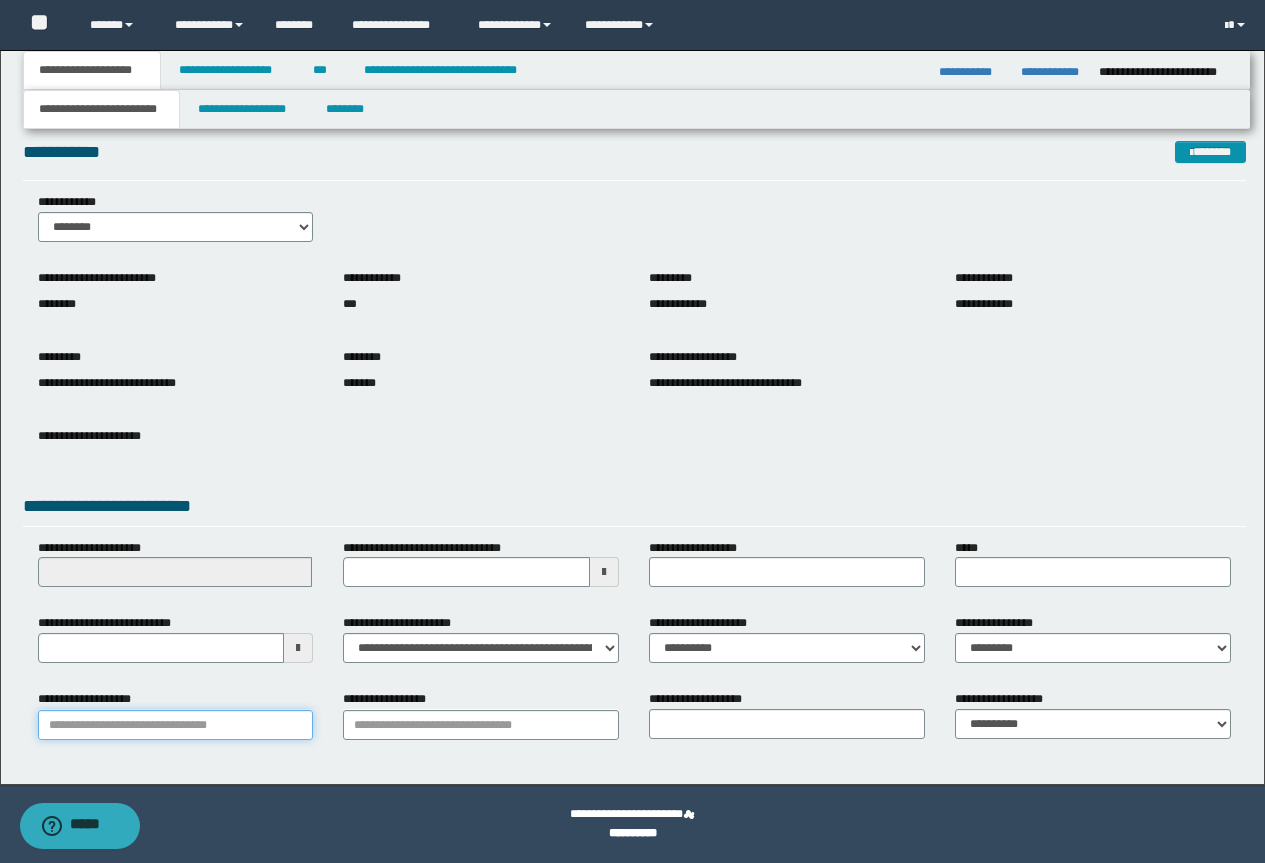 click on "**********" at bounding box center (176, 725) 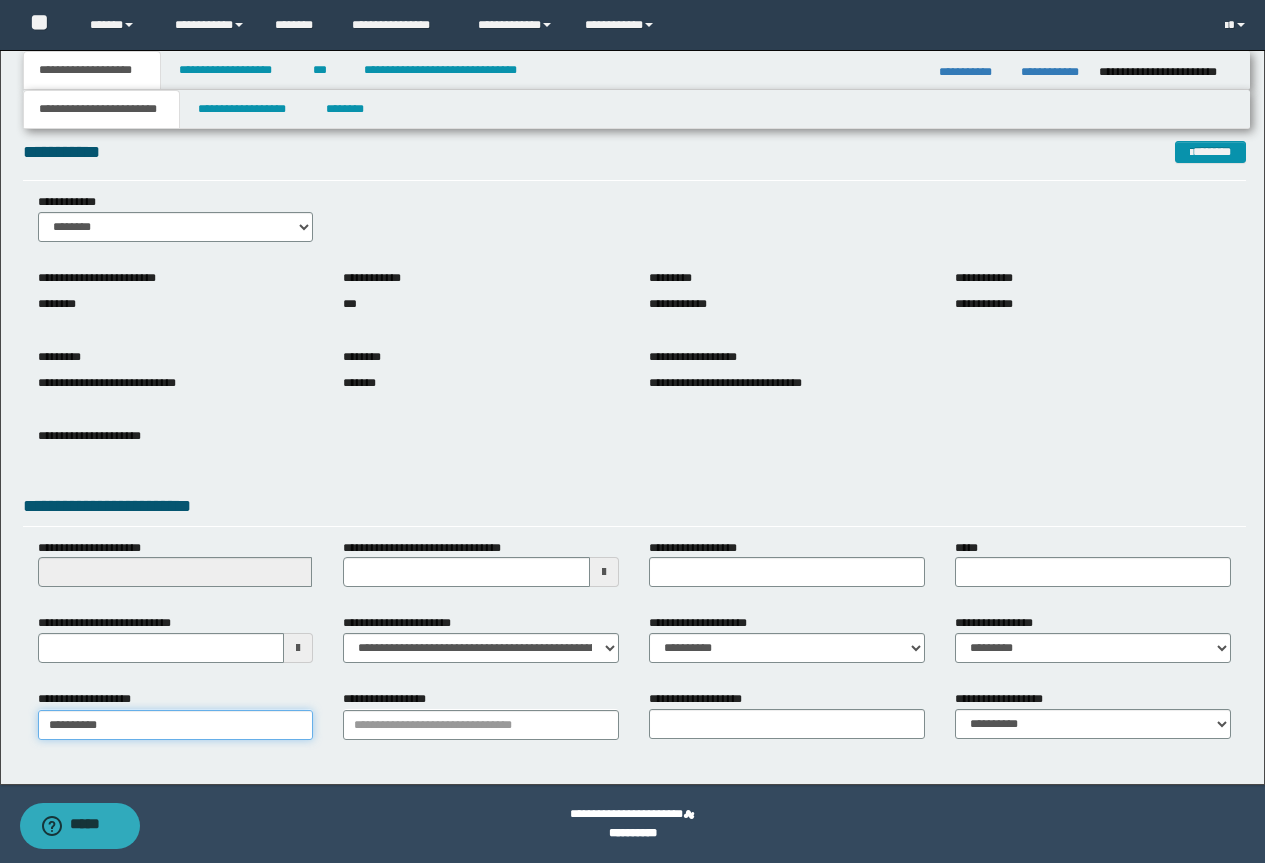 type on "*********" 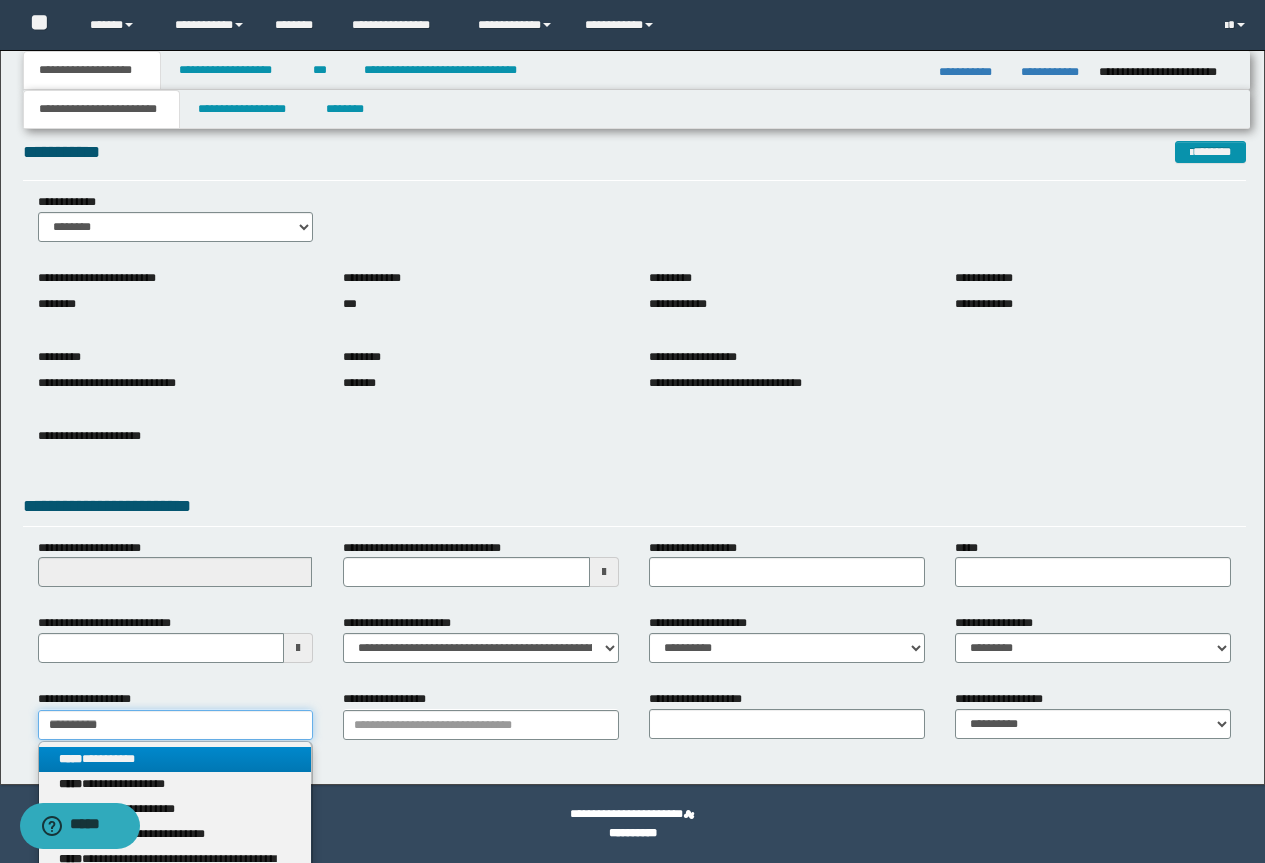 type on "*********" 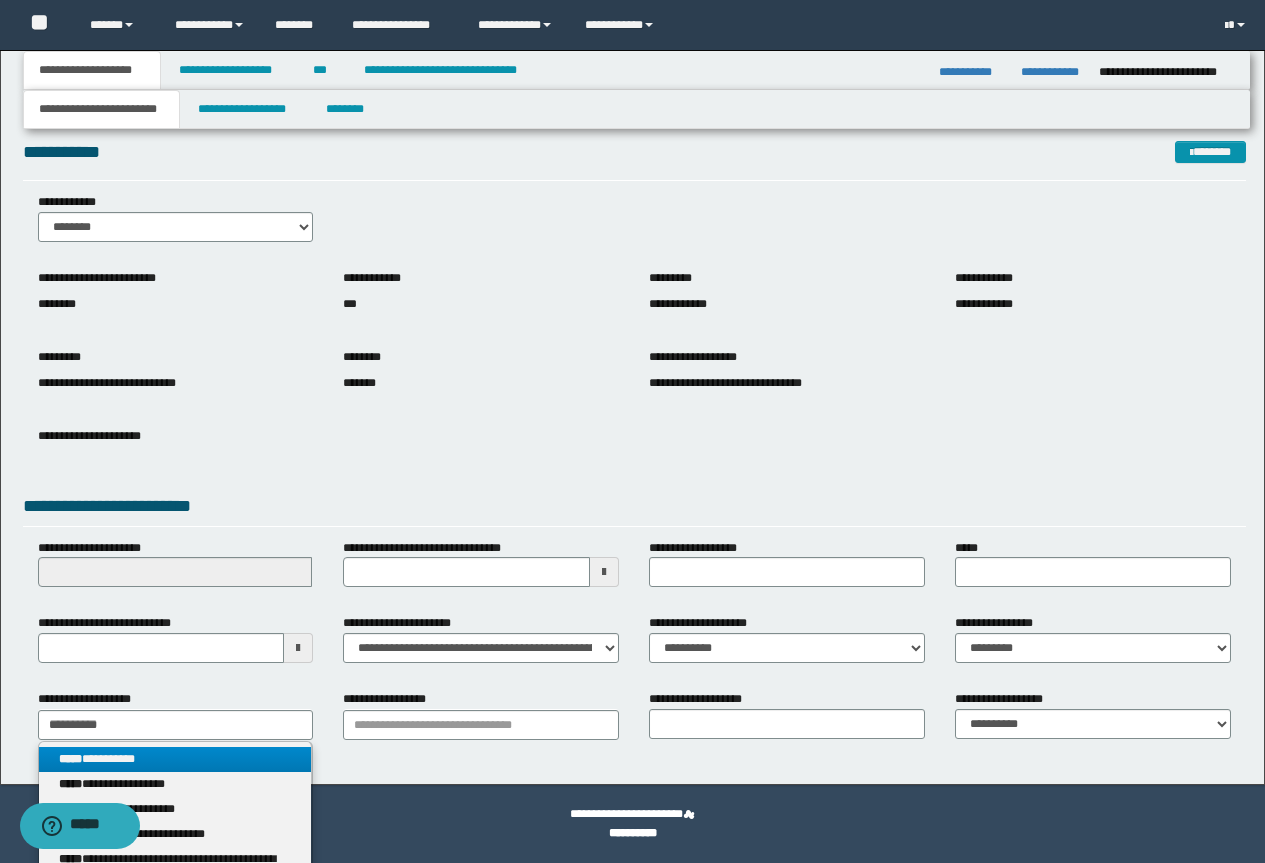 click on "**********" at bounding box center [175, 759] 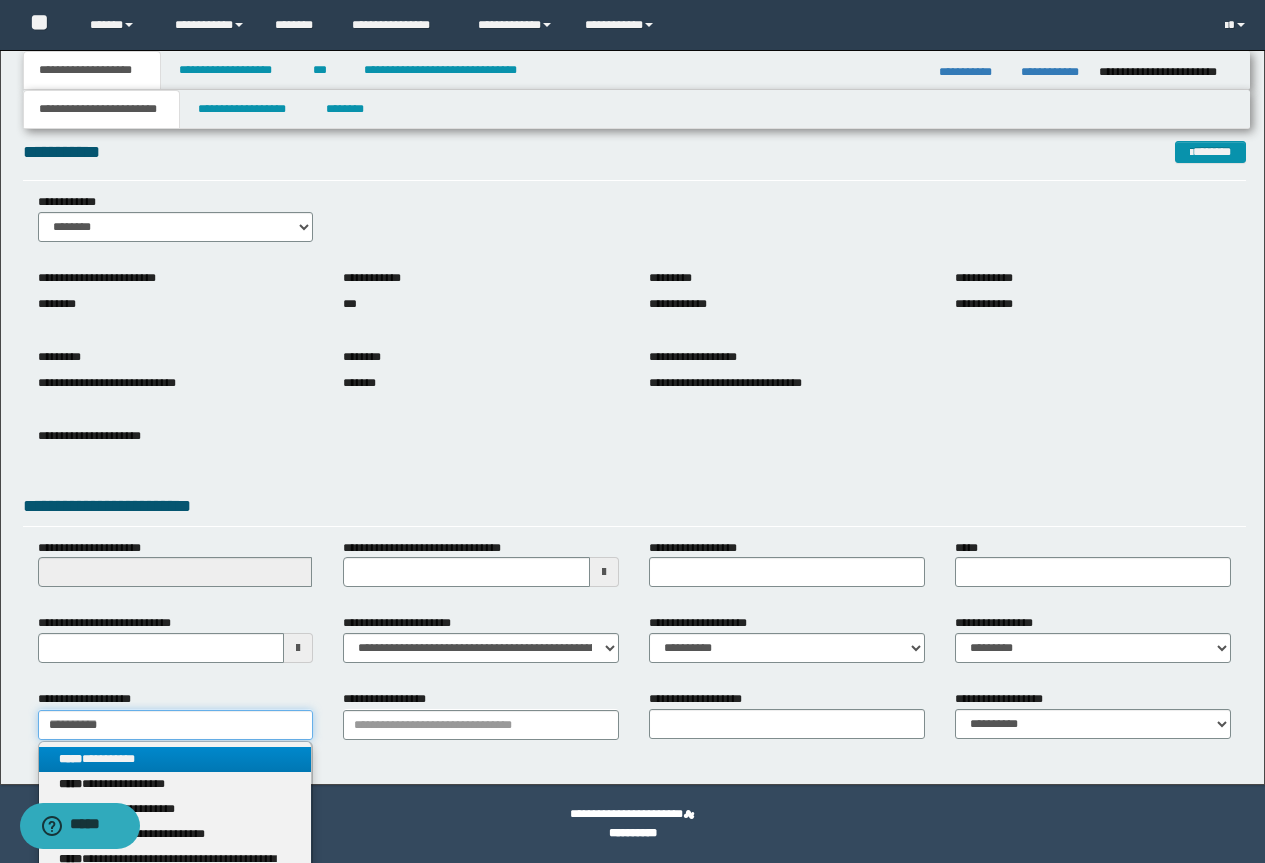 type 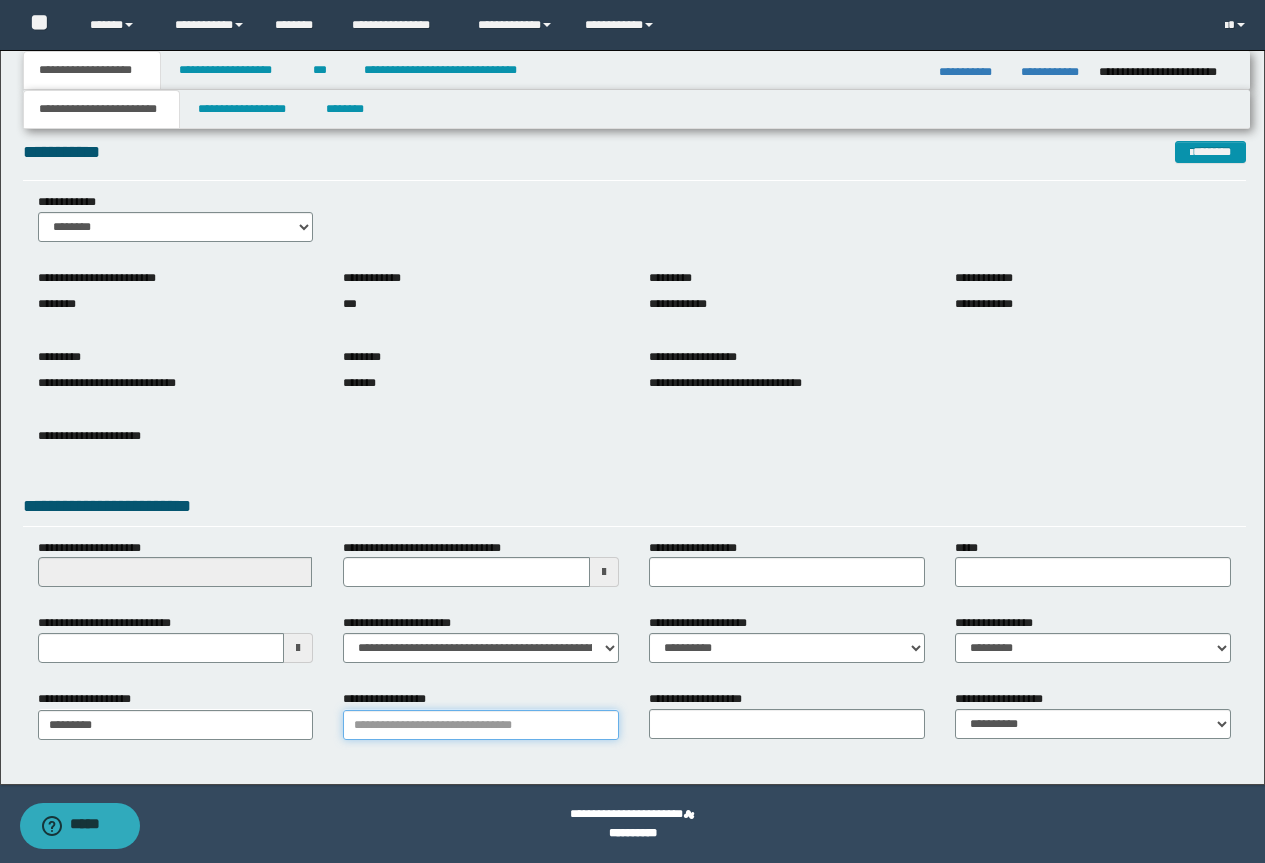 click on "**********" at bounding box center [481, 725] 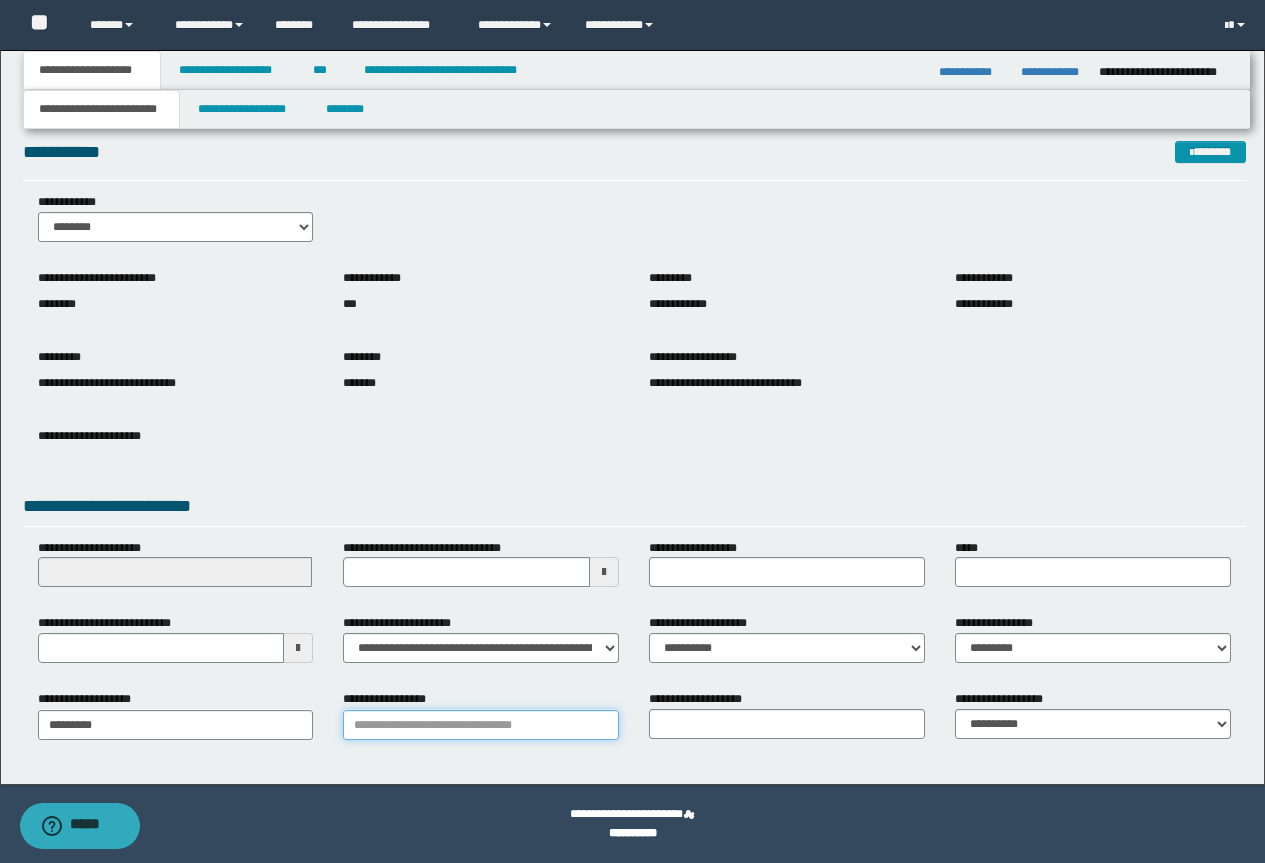 paste on "**********" 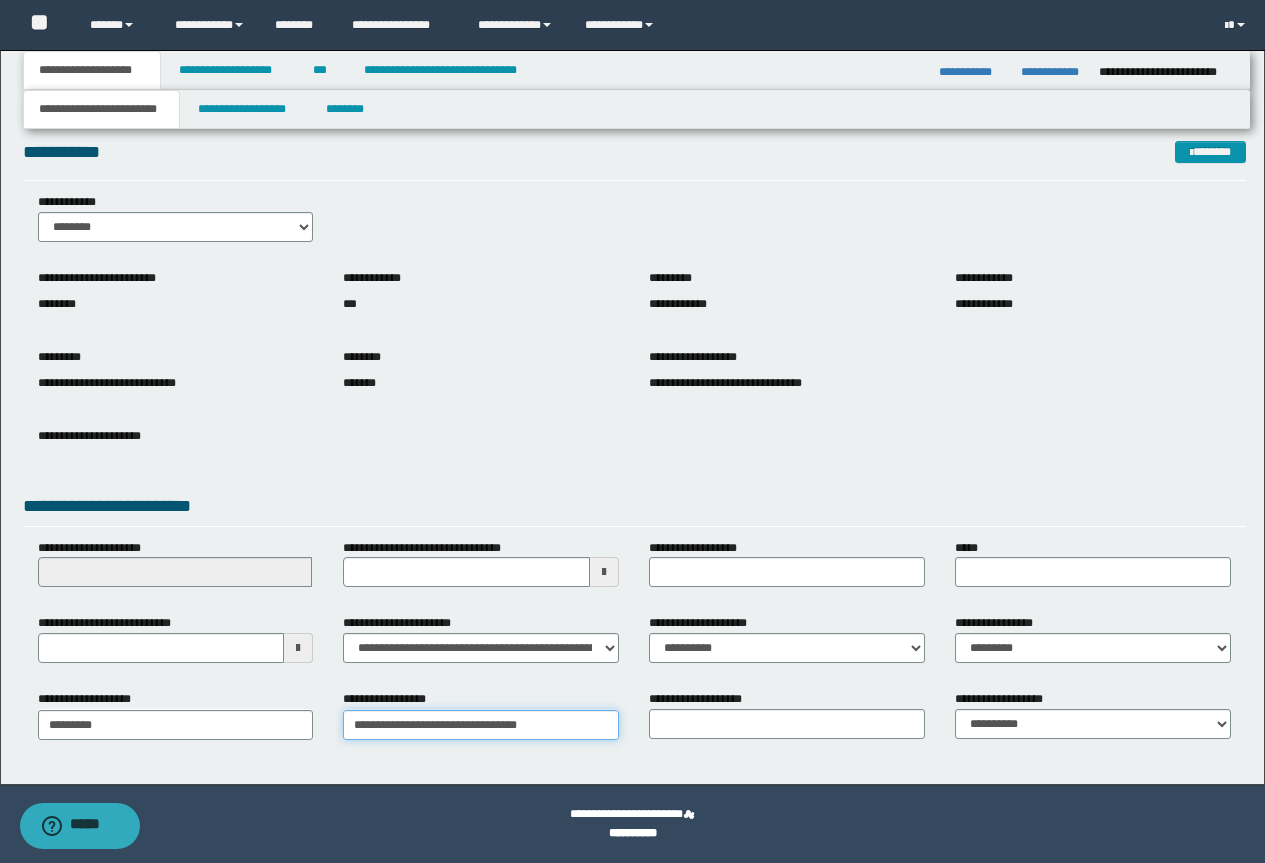 type on "**********" 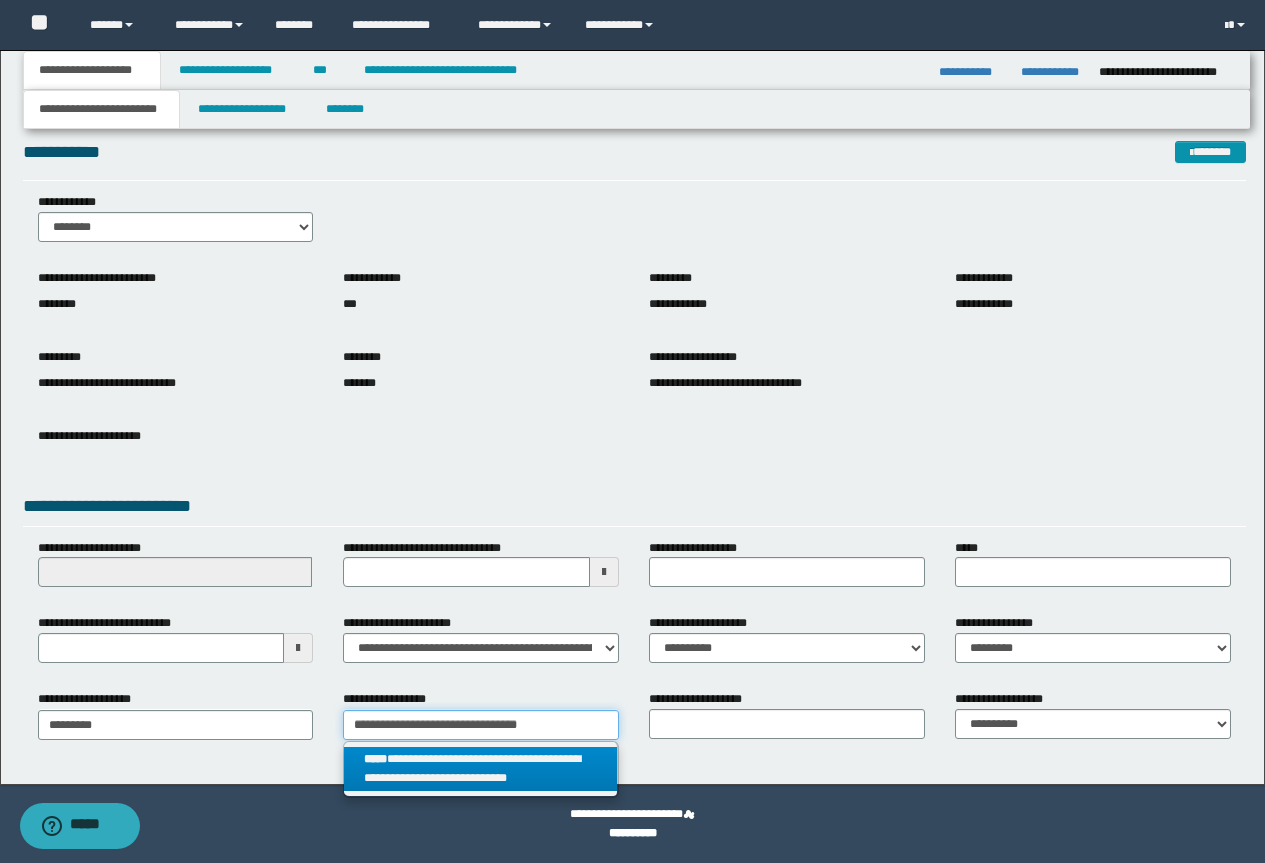 type on "**********" 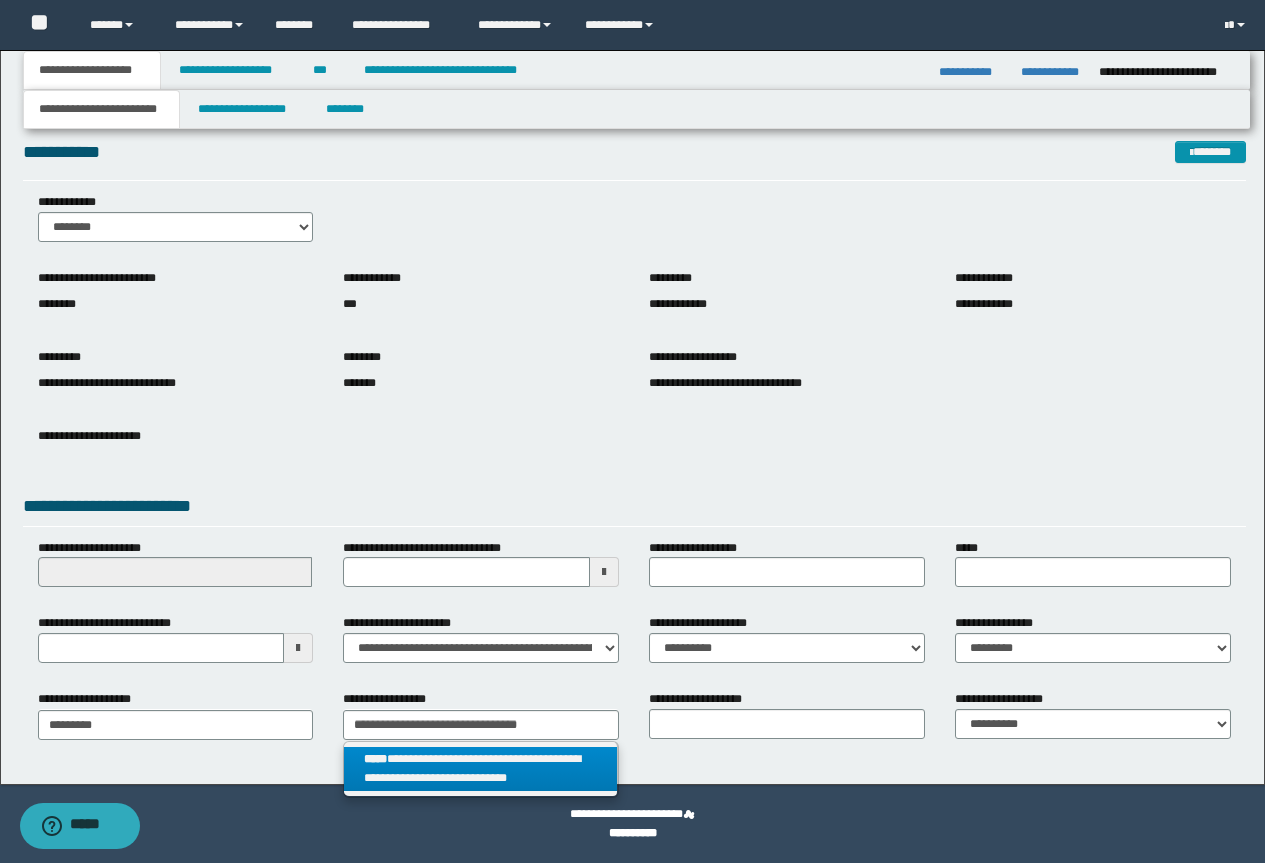 click on "**********" at bounding box center [480, 769] 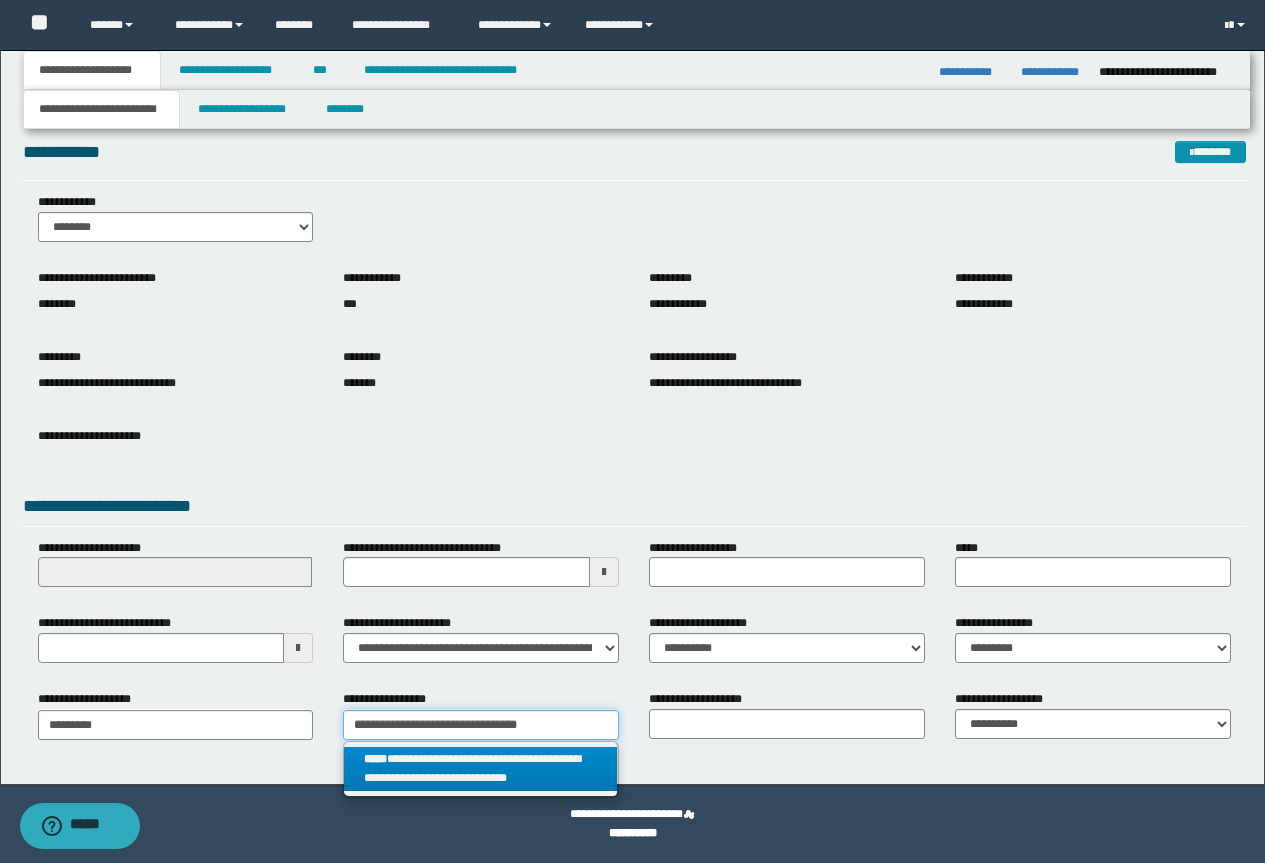 type 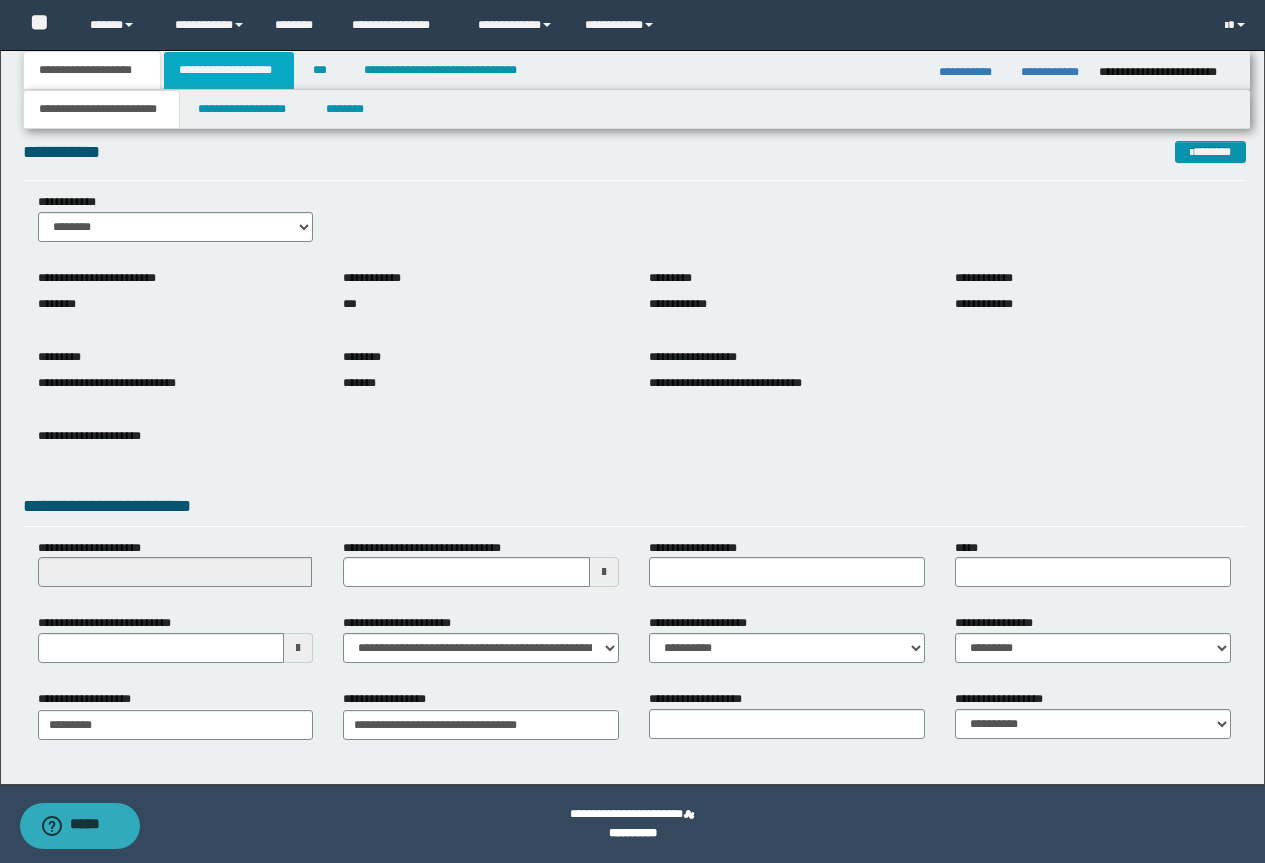 click on "**********" at bounding box center [229, 70] 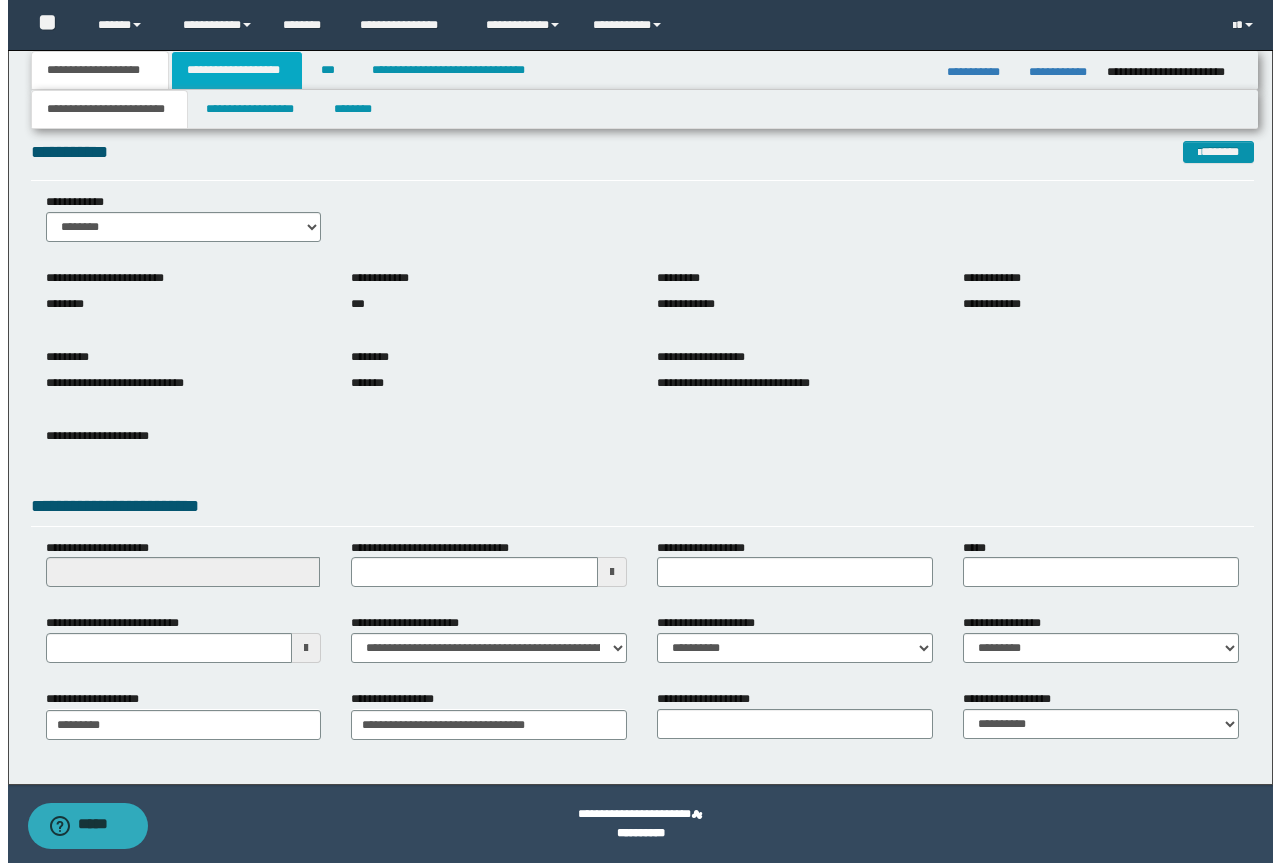 scroll, scrollTop: 0, scrollLeft: 0, axis: both 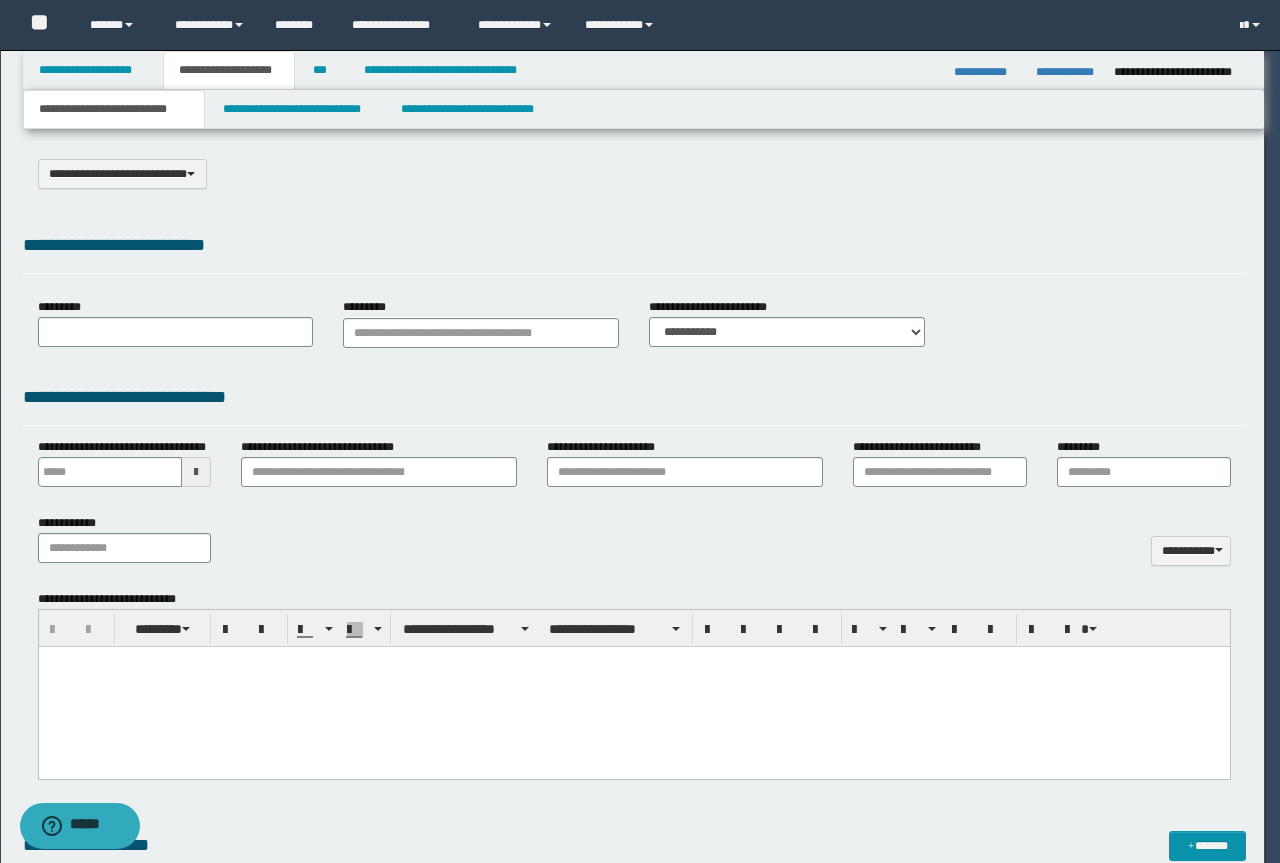select on "*" 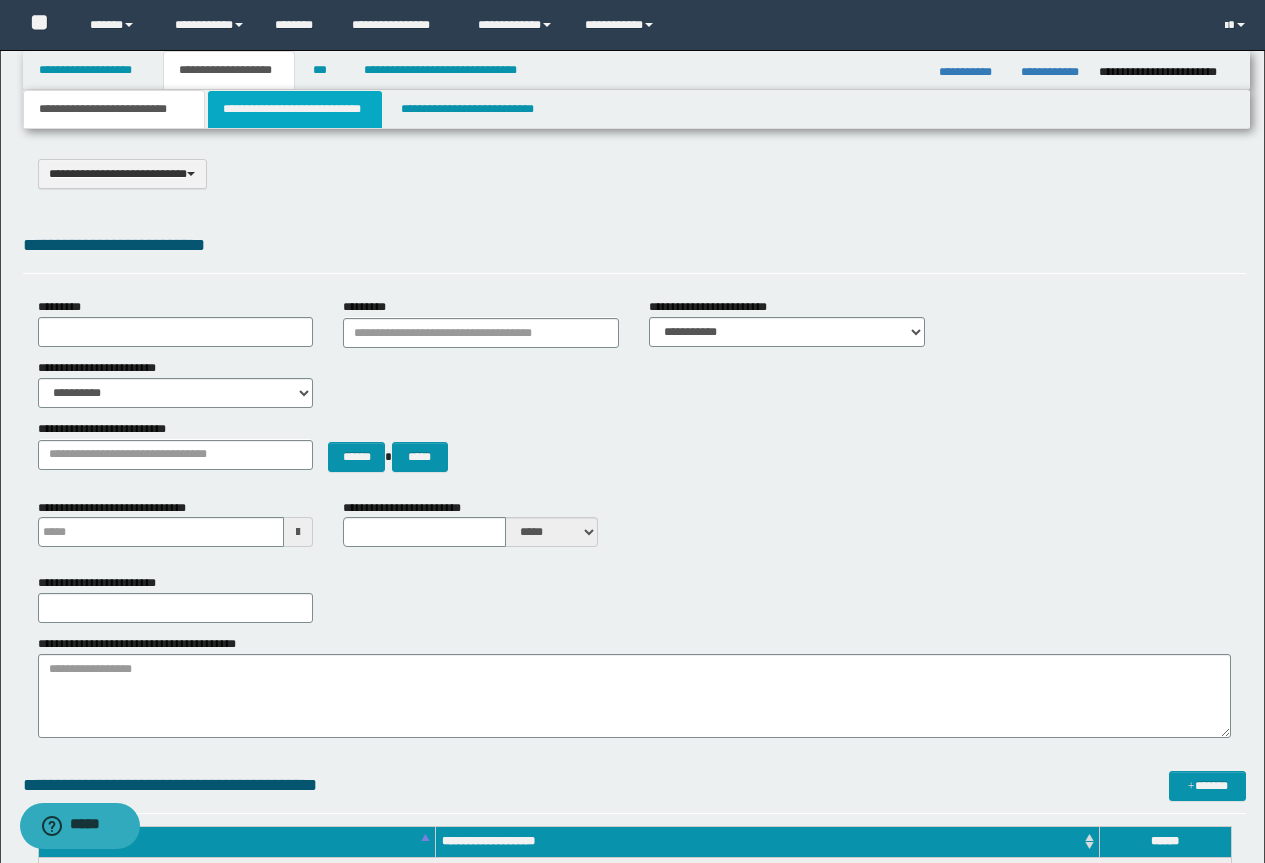 click on "**********" at bounding box center [295, 109] 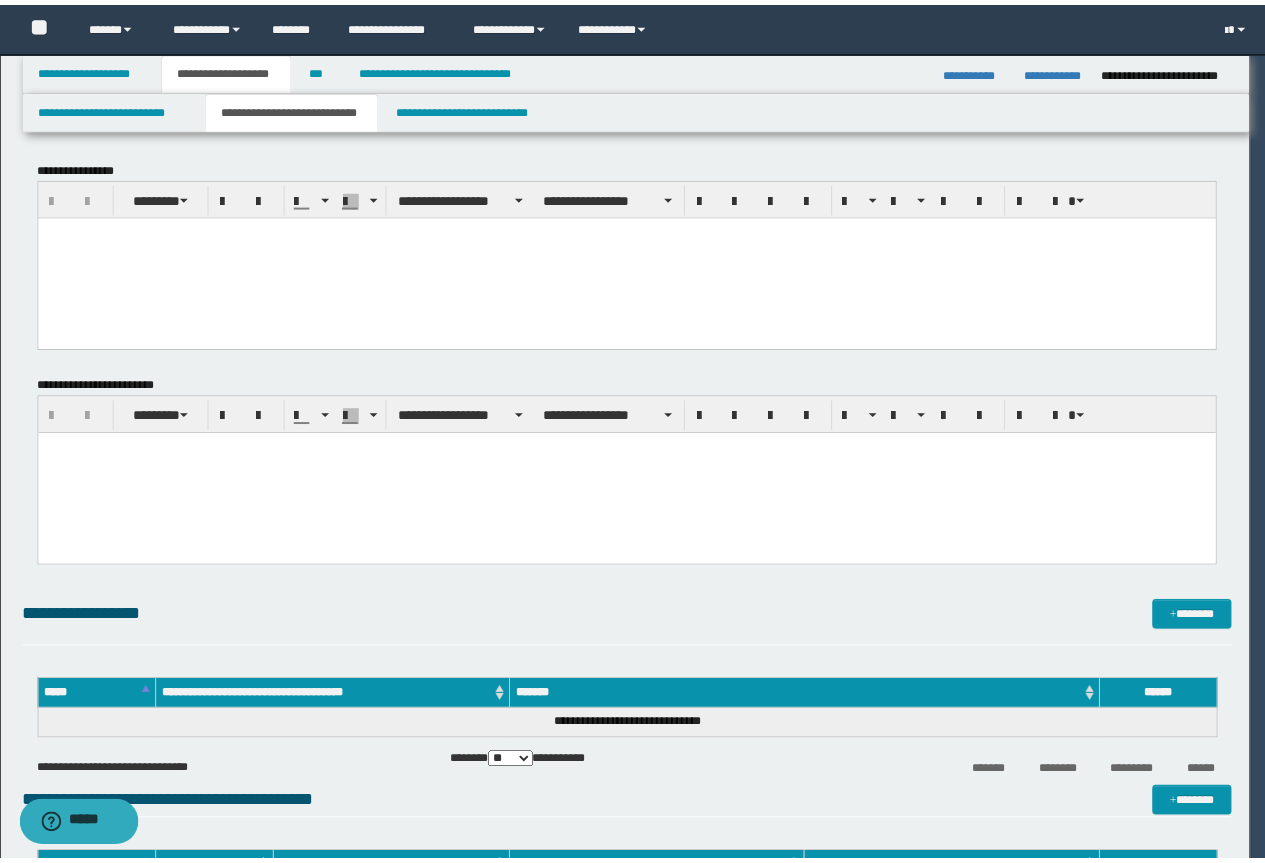 scroll, scrollTop: 0, scrollLeft: 0, axis: both 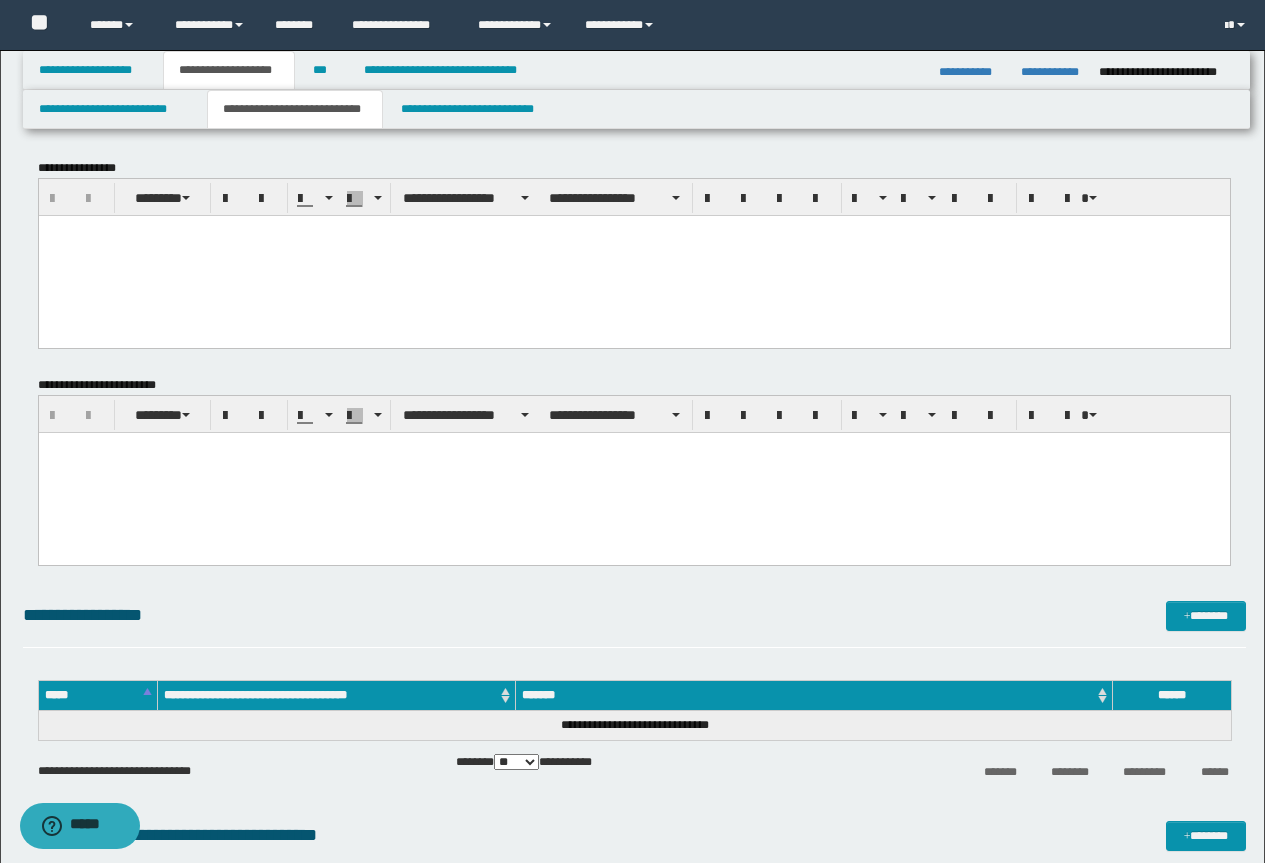 click at bounding box center (633, 255) 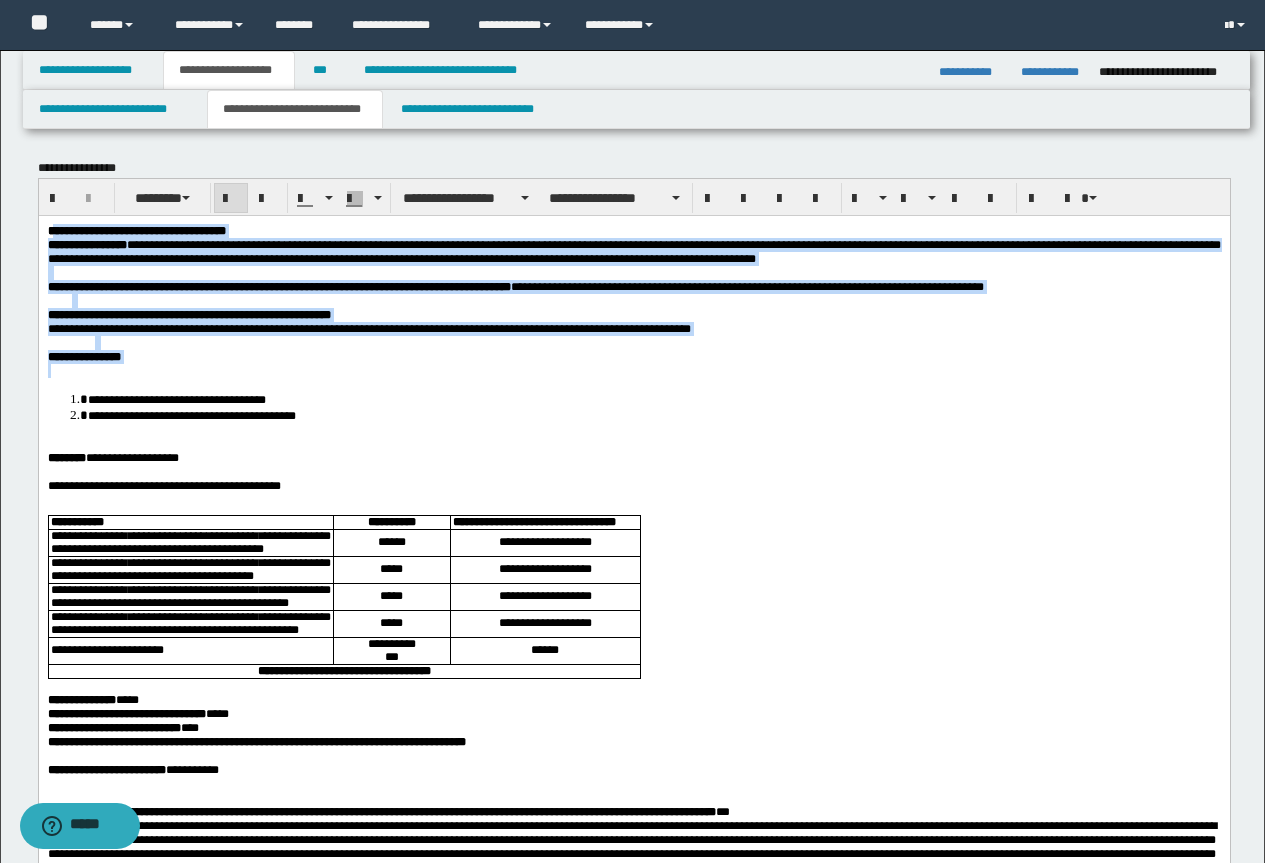 drag, startPoint x: 55, startPoint y: 235, endPoint x: 147, endPoint y: 388, distance: 178.5301 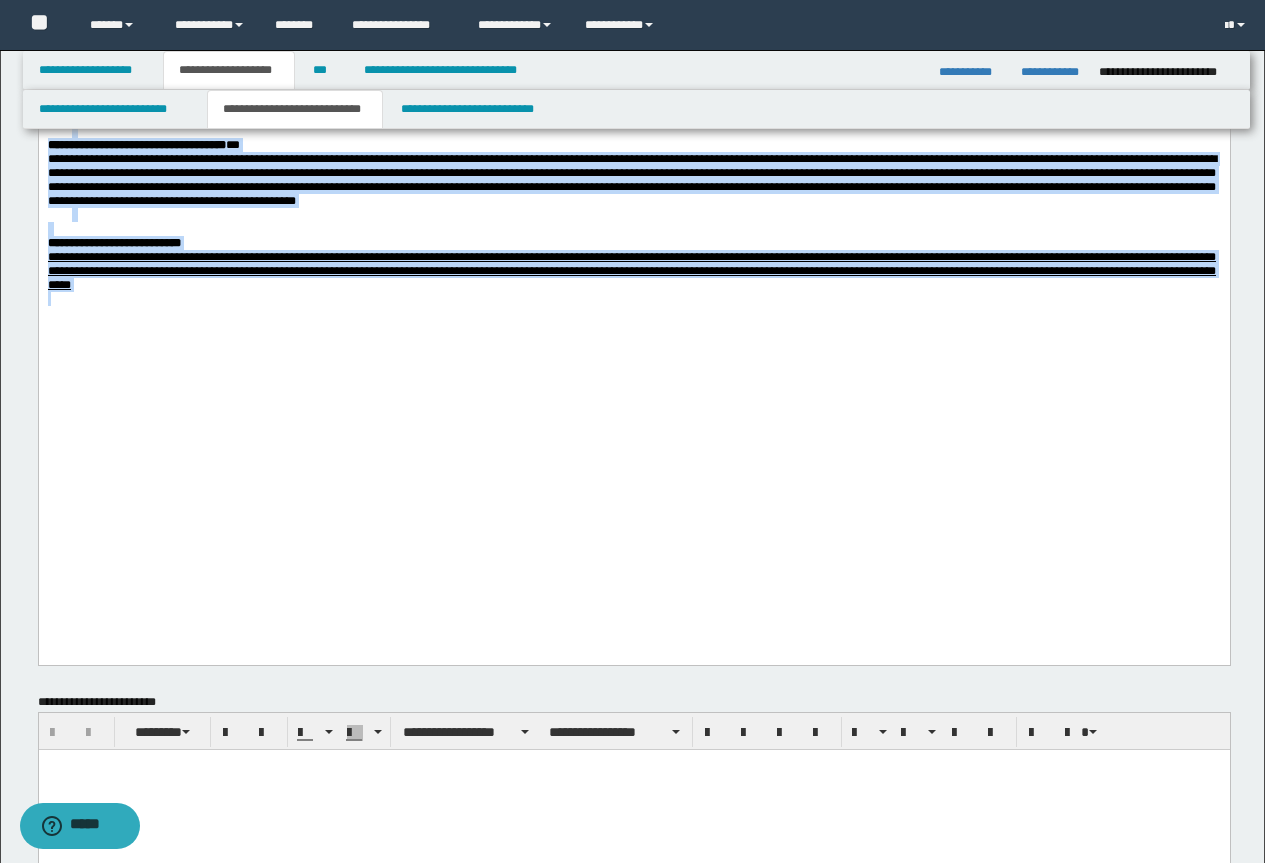 scroll, scrollTop: 3700, scrollLeft: 0, axis: vertical 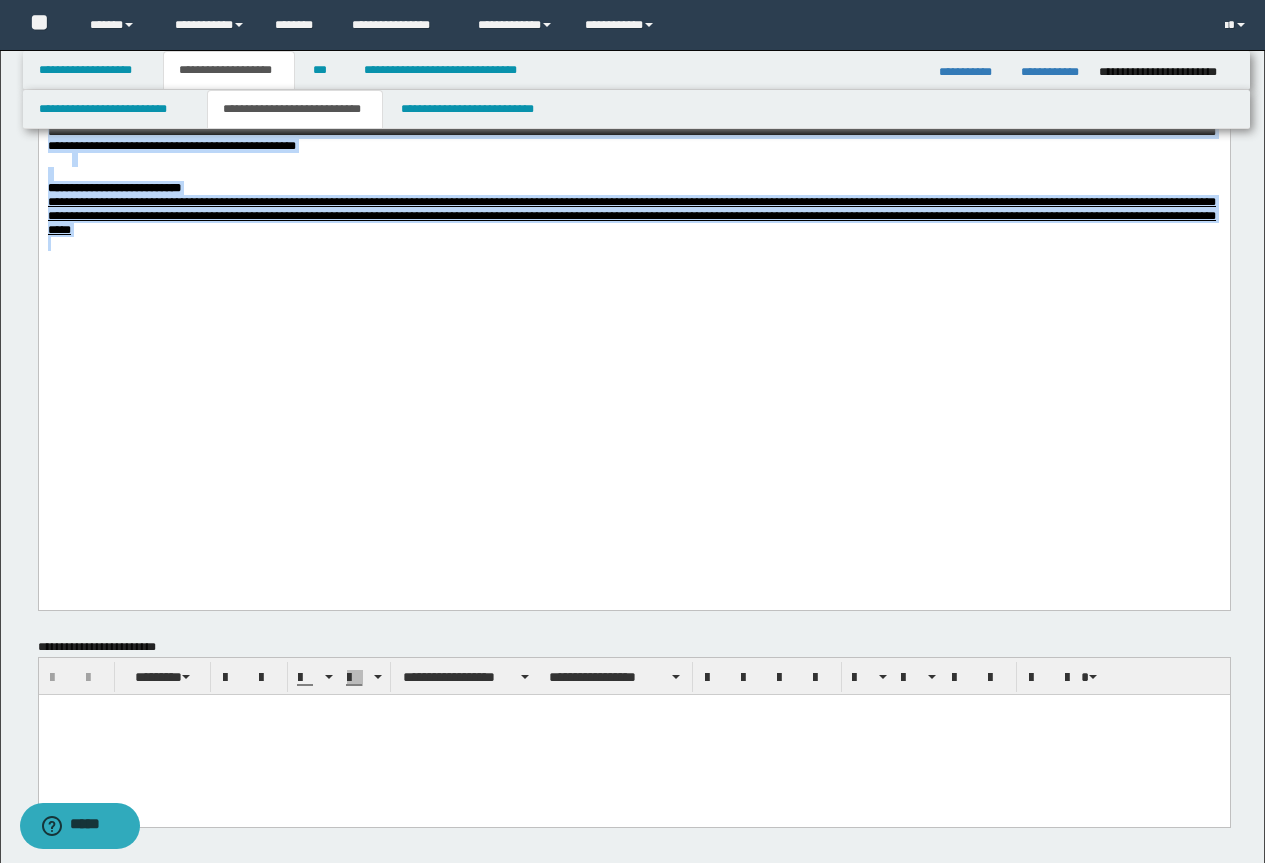 drag, startPoint x: 48, startPoint y: -3470, endPoint x: 558, endPoint y: 667, distance: 4168.3174 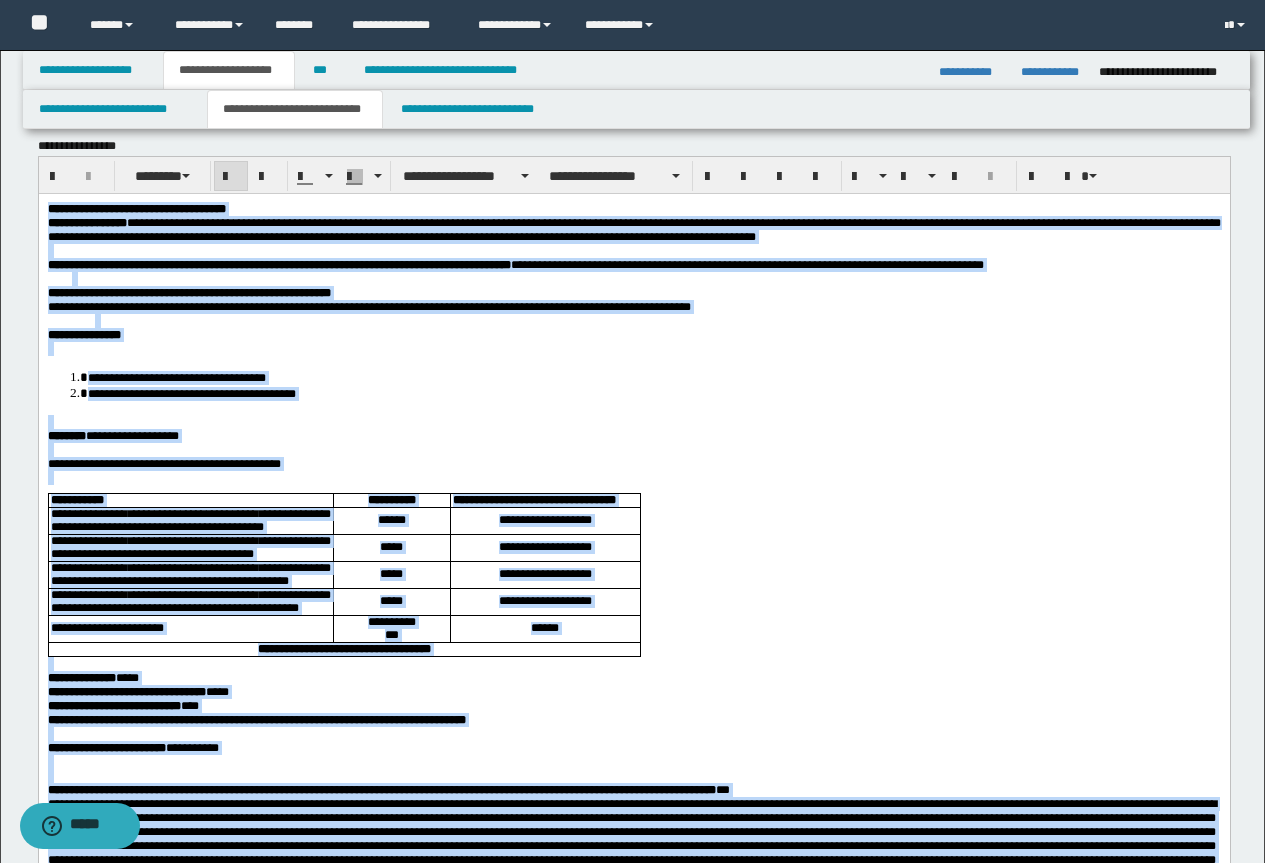 scroll, scrollTop: 0, scrollLeft: 0, axis: both 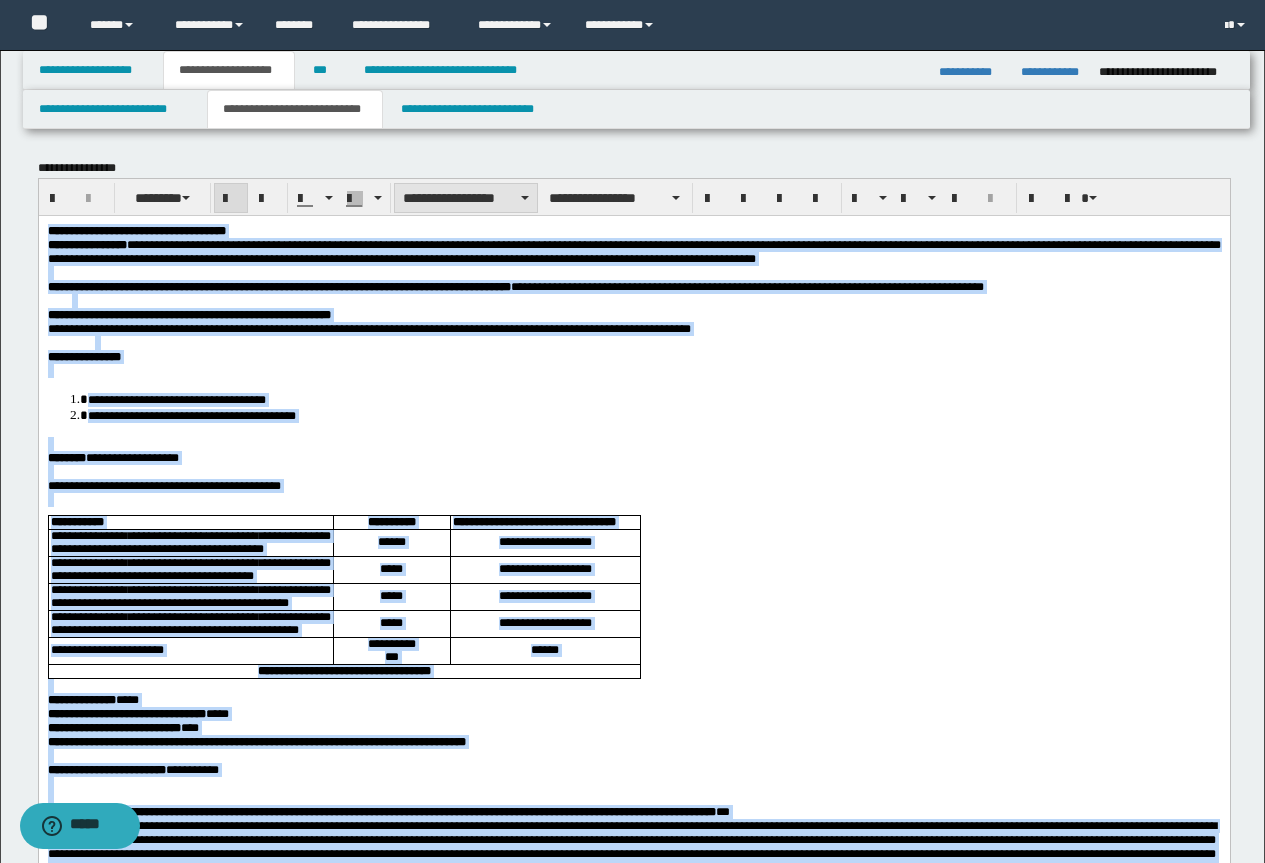 click on "**********" at bounding box center (466, 198) 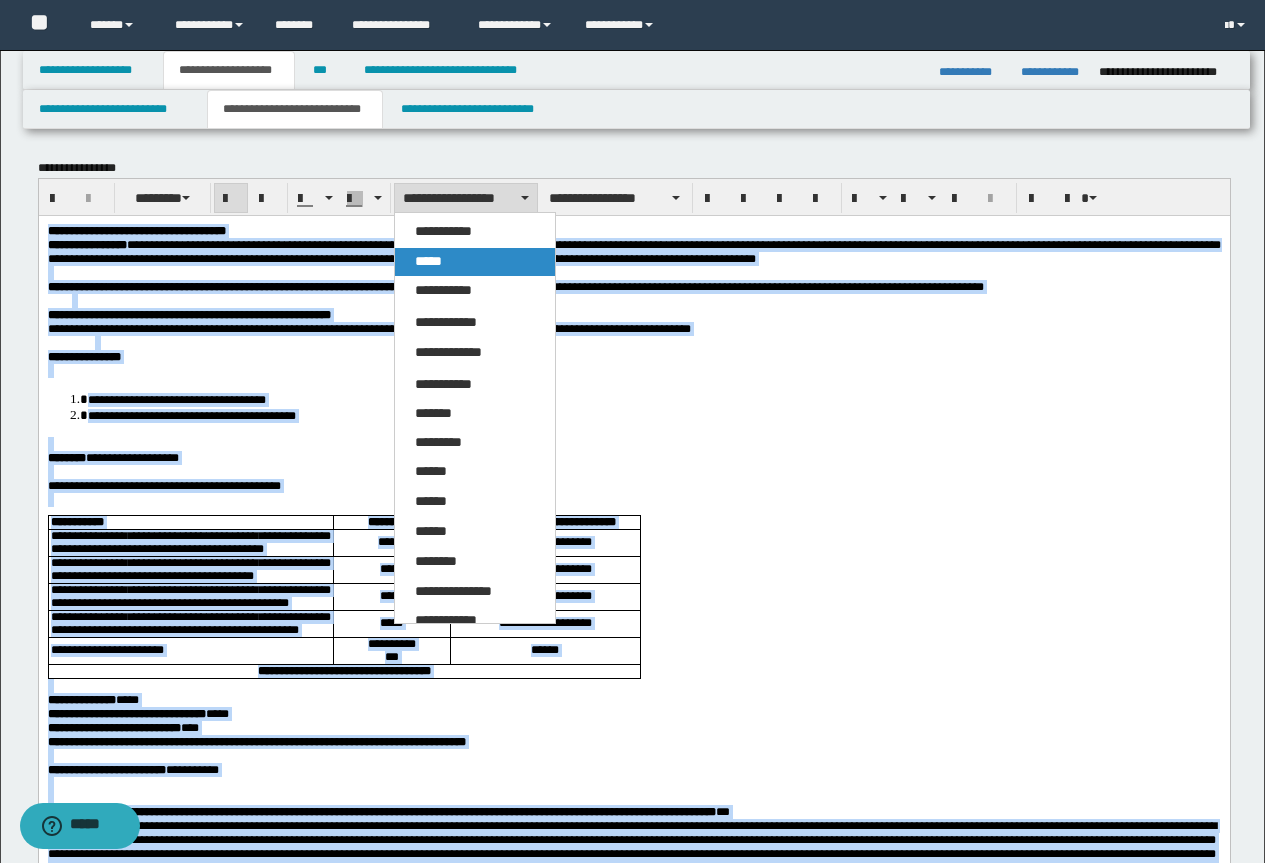 drag, startPoint x: 428, startPoint y: 259, endPoint x: 466, endPoint y: 5, distance: 256.82678 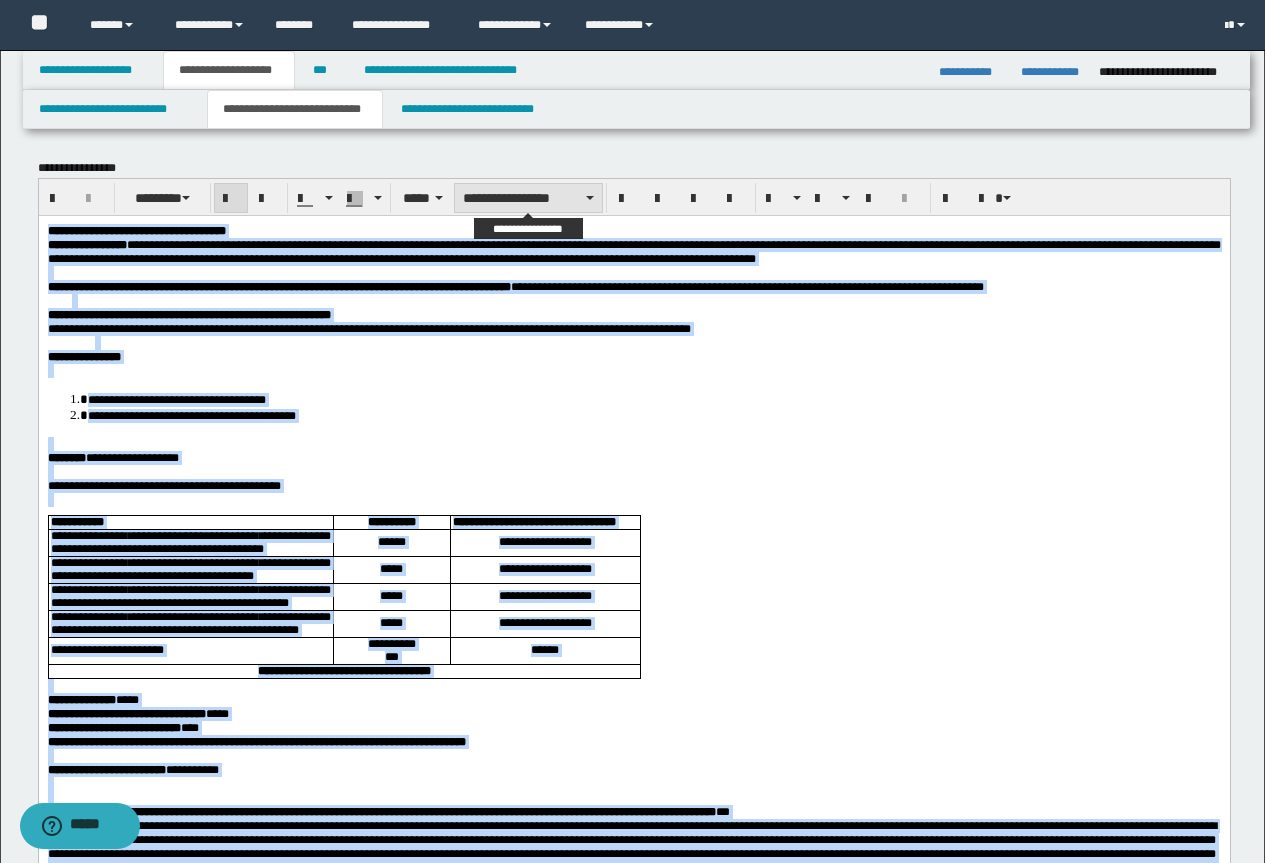 click on "**********" at bounding box center [528, 198] 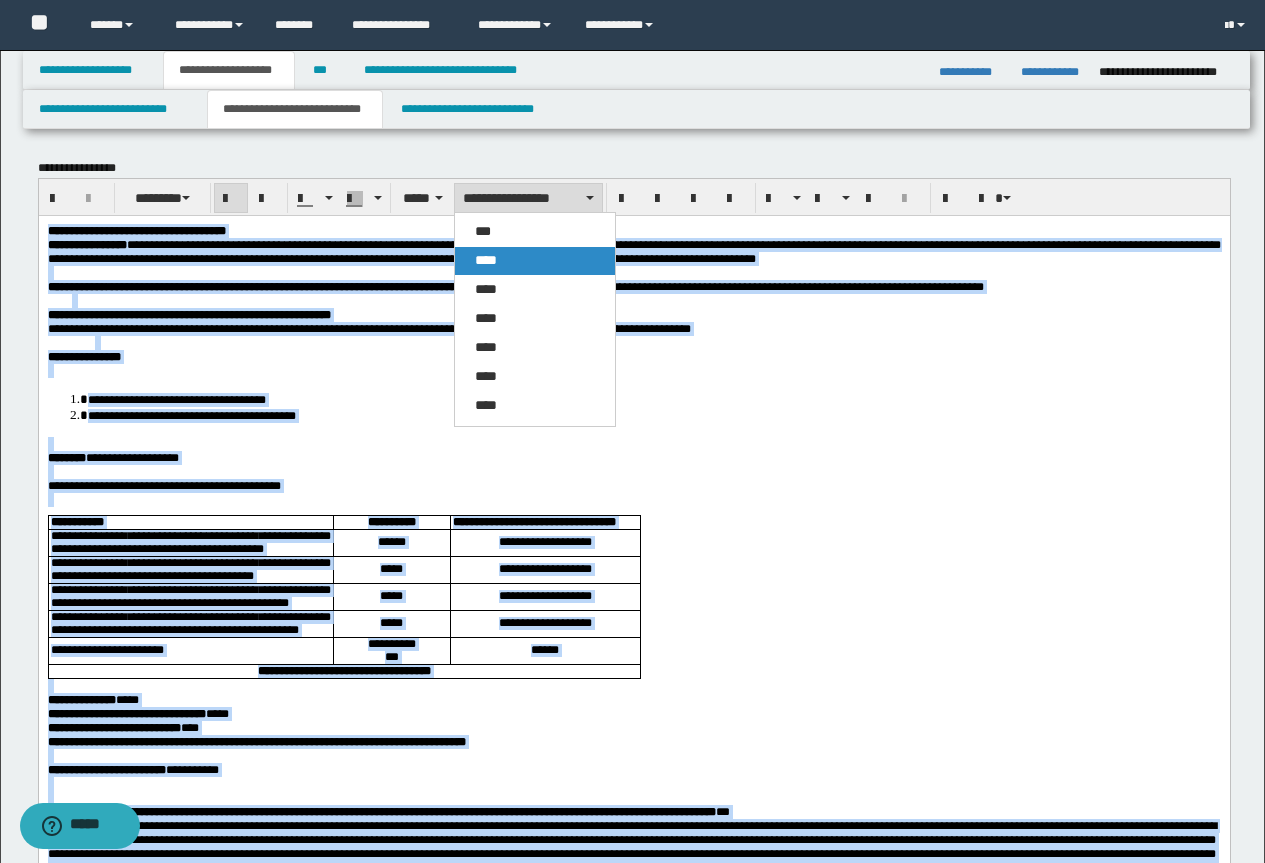 click on "****" at bounding box center [486, 260] 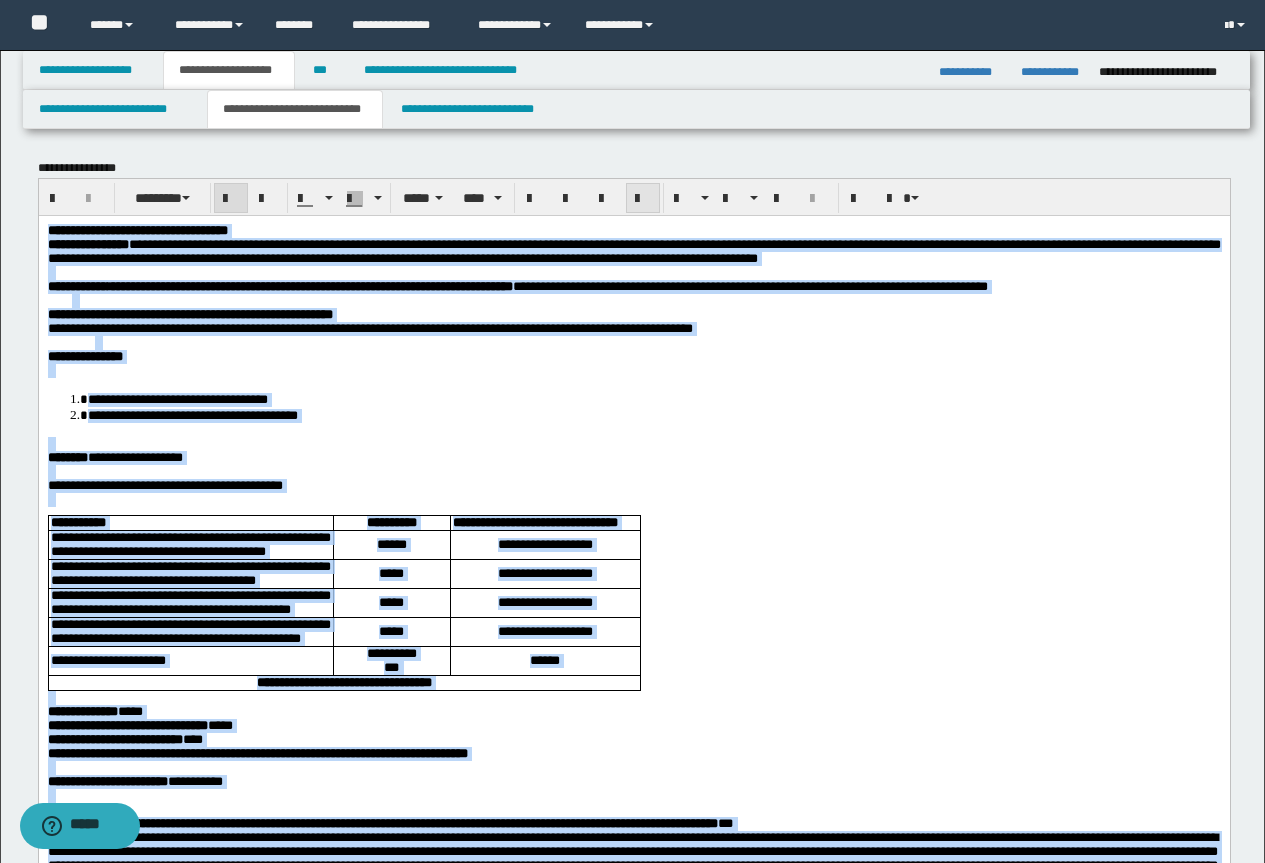 click at bounding box center [643, 199] 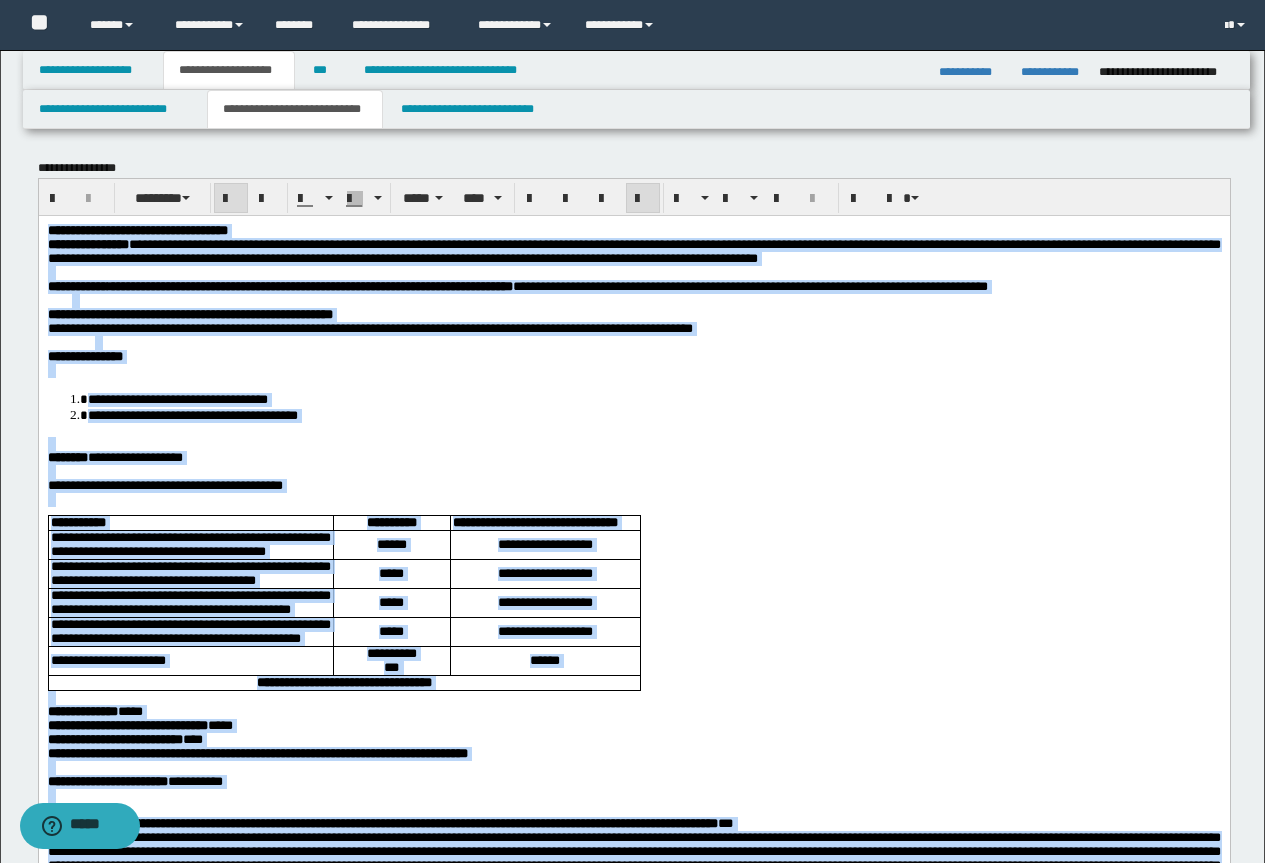 click at bounding box center (643, 199) 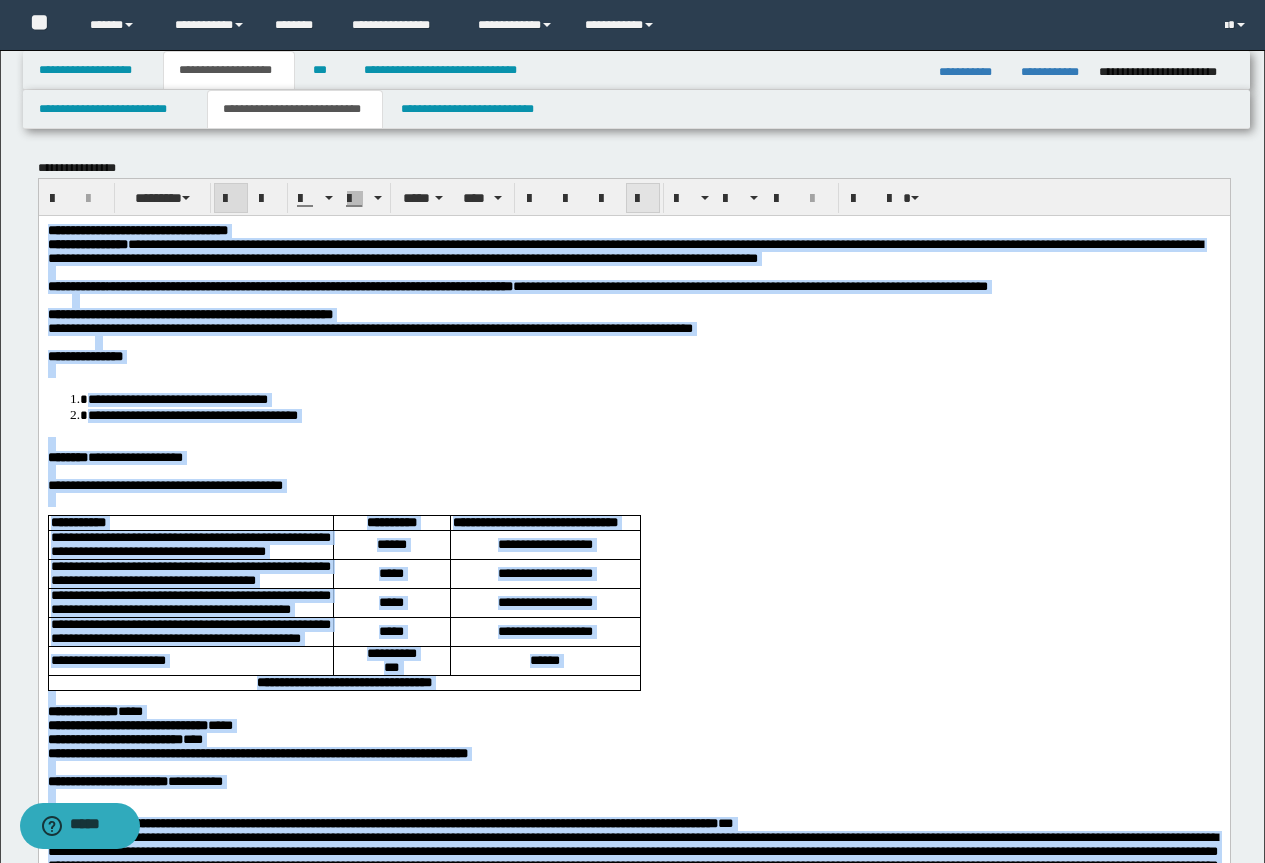 click at bounding box center [643, 199] 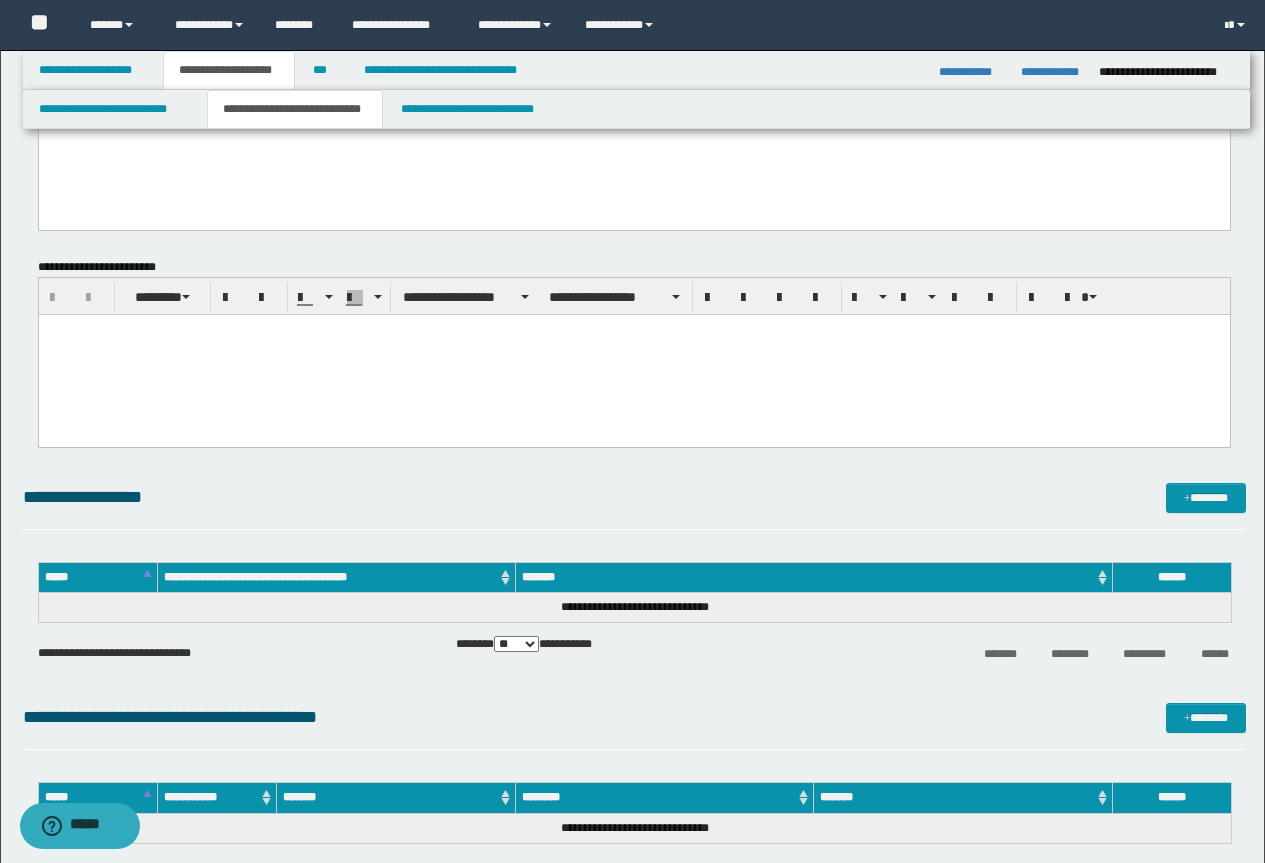 scroll, scrollTop: 4300, scrollLeft: 0, axis: vertical 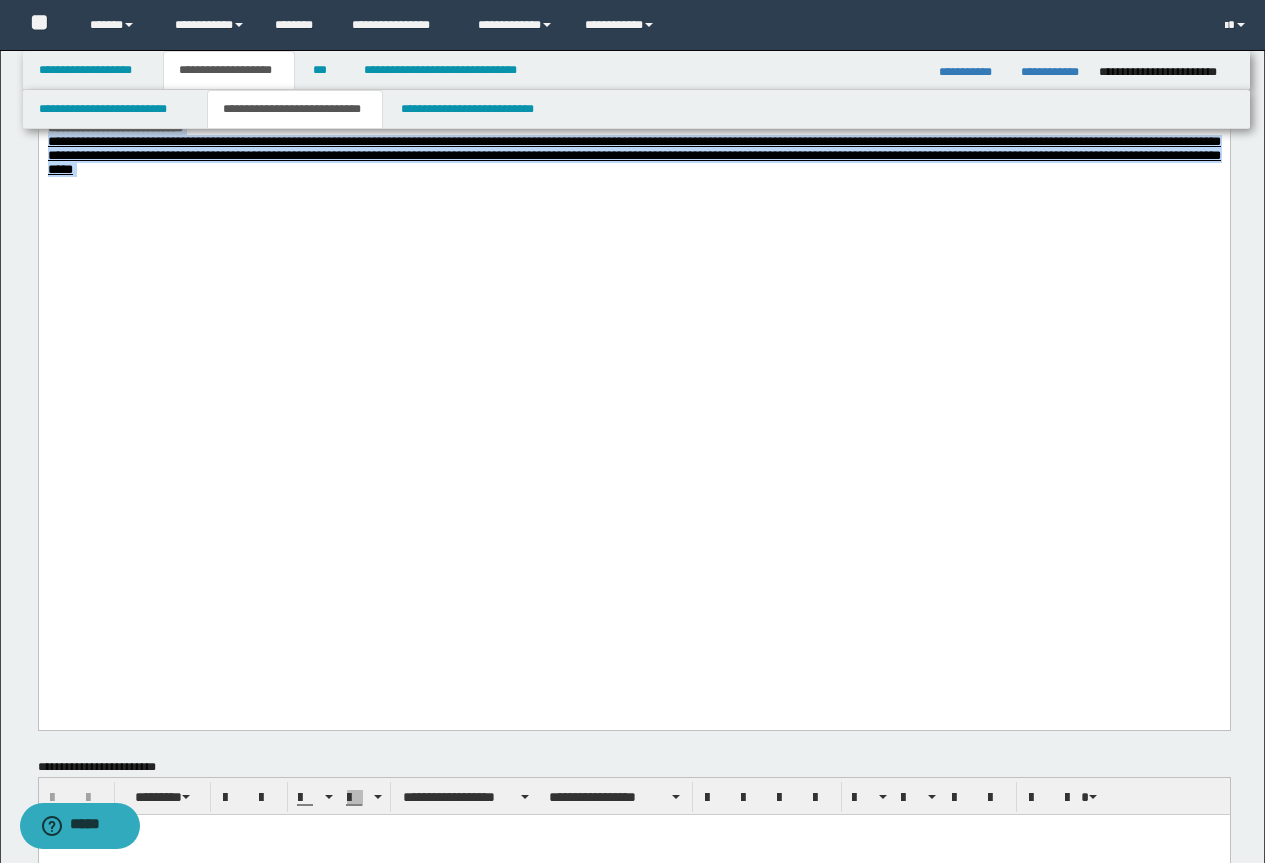click on "**********" at bounding box center (633, -1918) 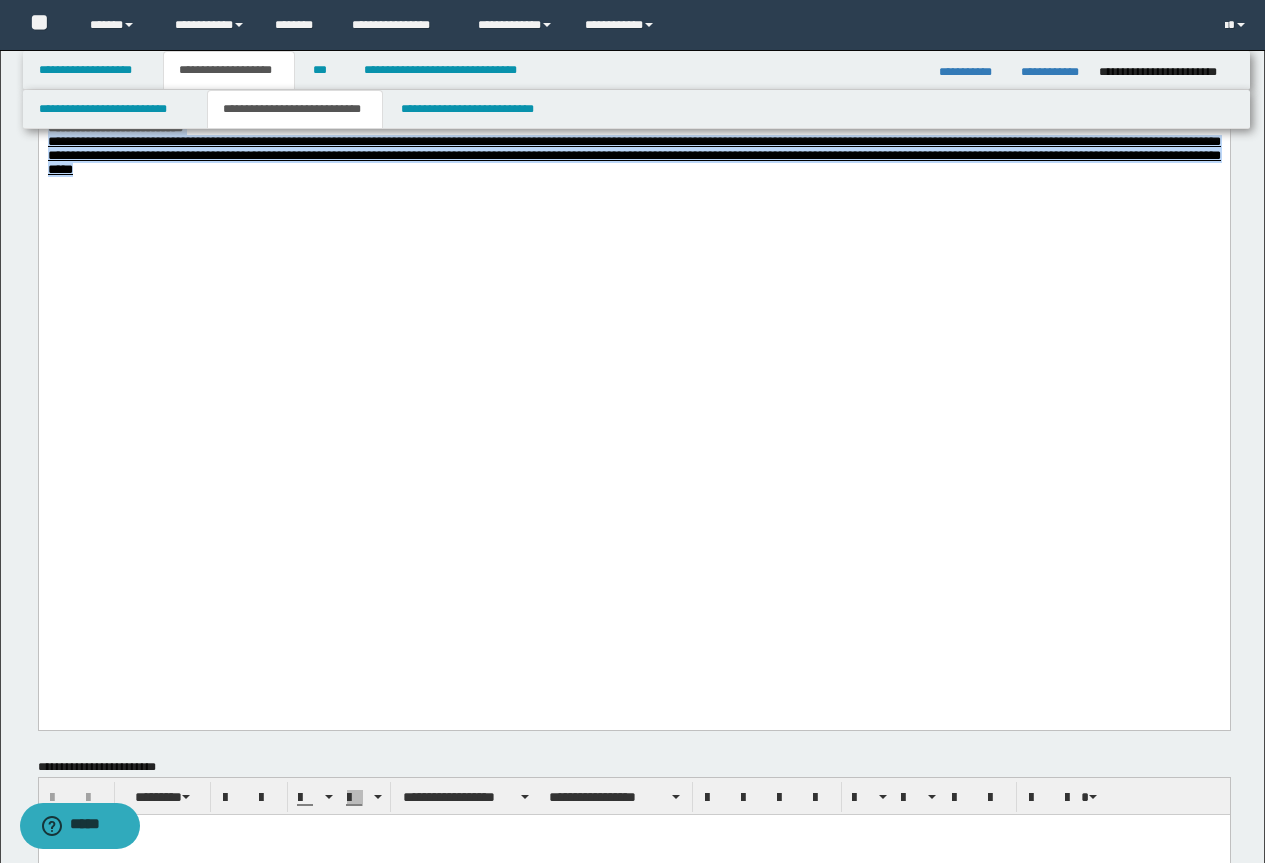 drag, startPoint x: 518, startPoint y: 602, endPoint x: 40, endPoint y: 544, distance: 481.50598 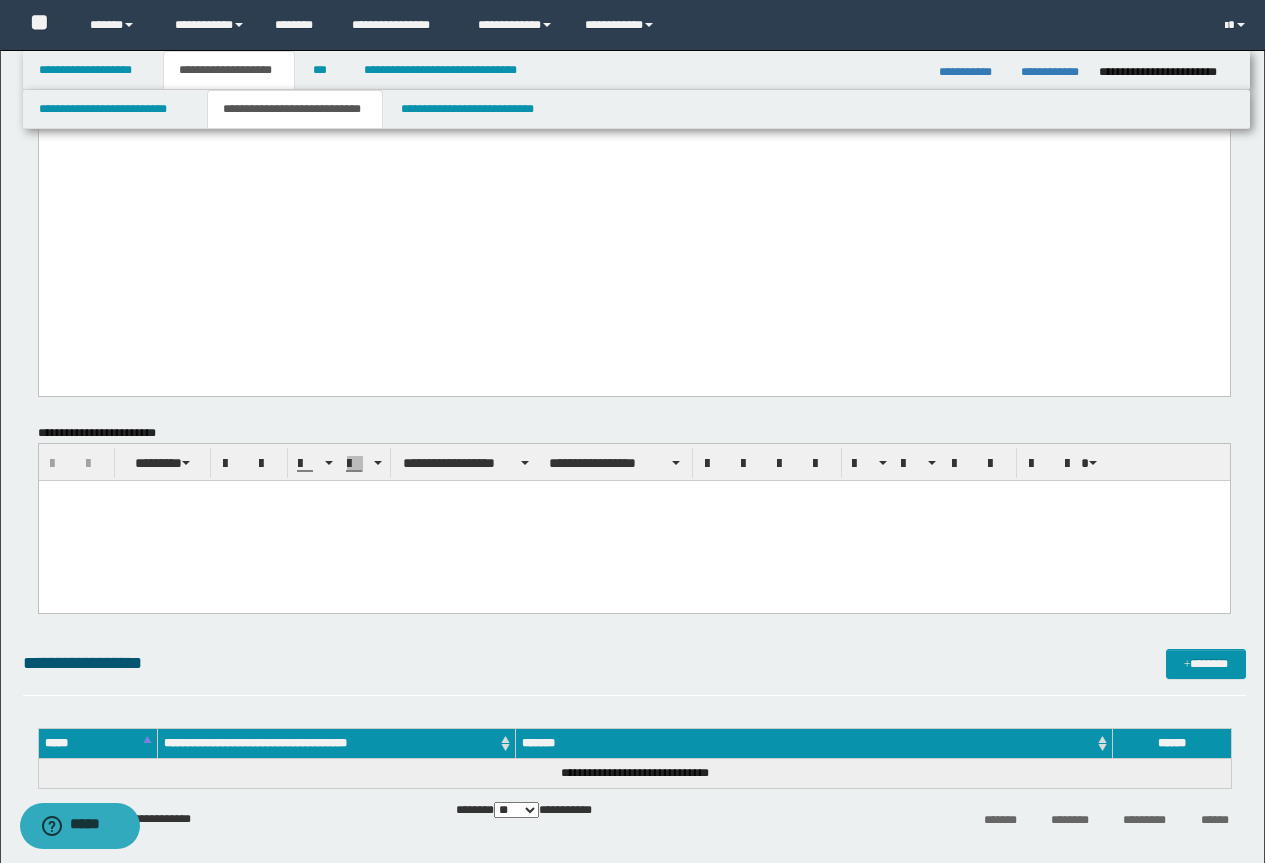 scroll, scrollTop: 4700, scrollLeft: 0, axis: vertical 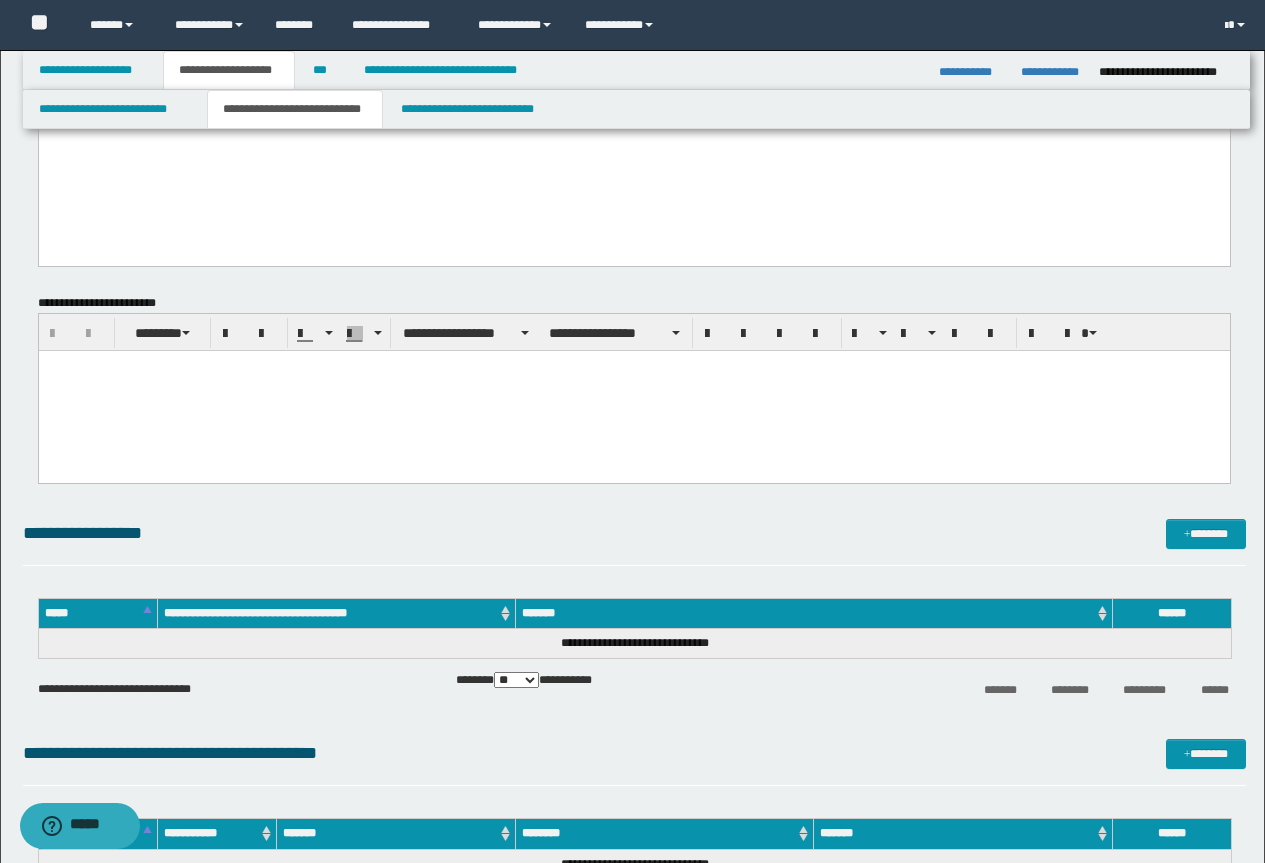 click at bounding box center [633, 390] 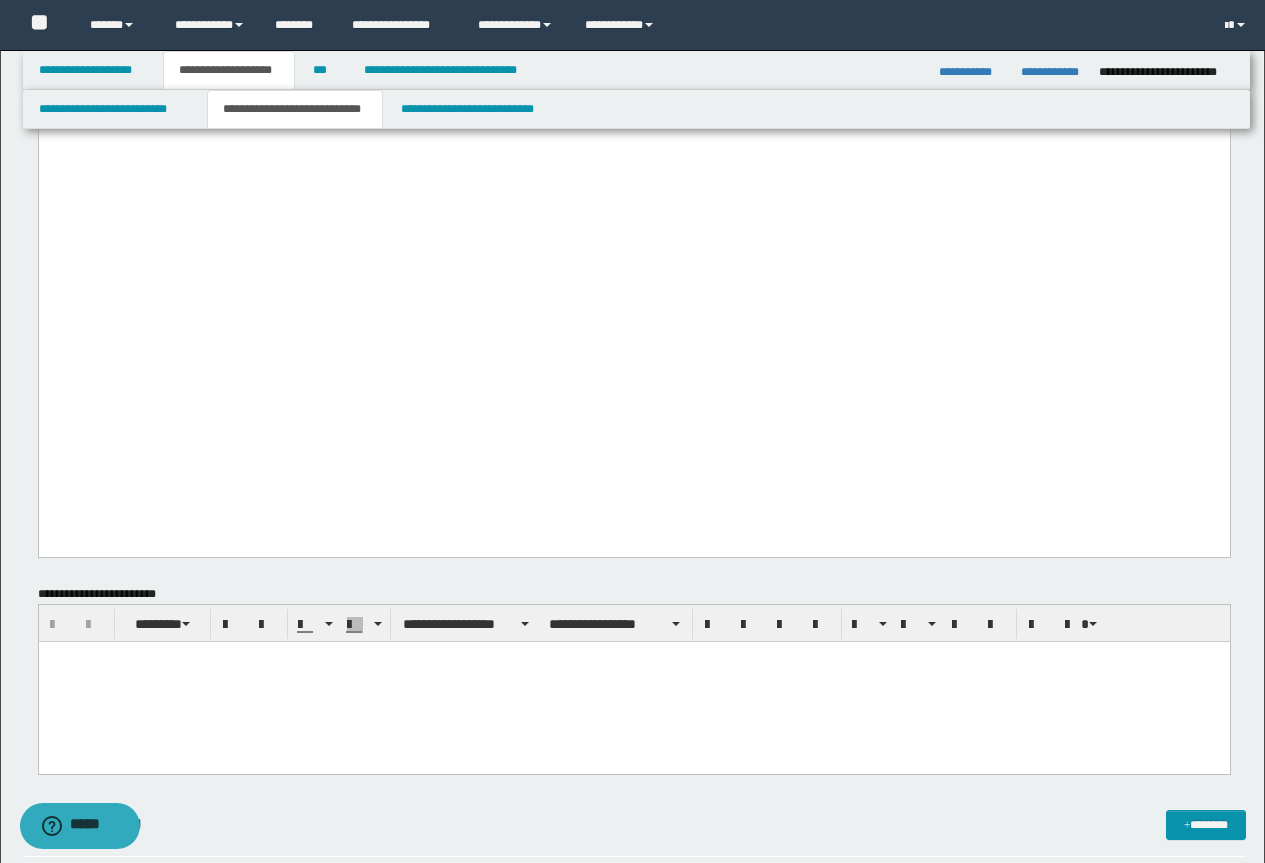 scroll, scrollTop: 4400, scrollLeft: 0, axis: vertical 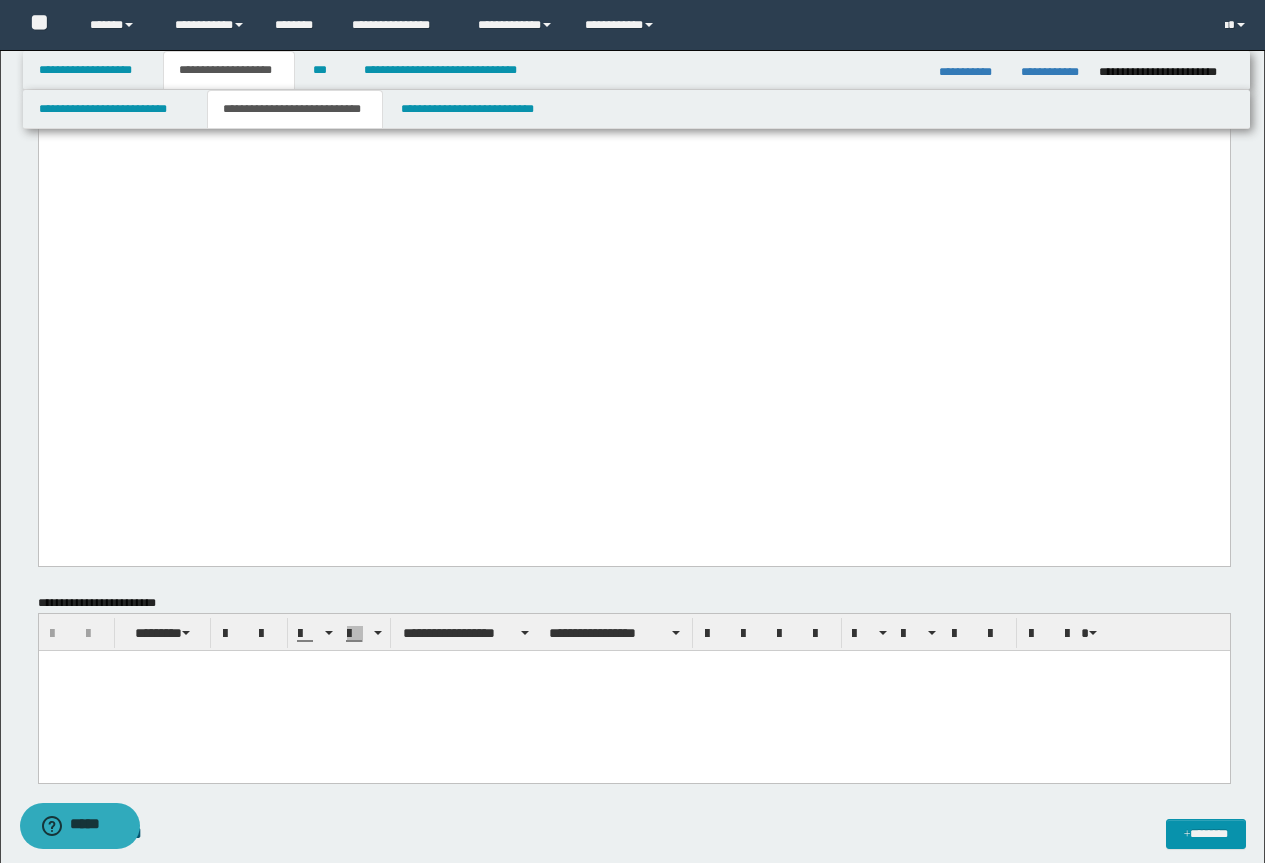 paste 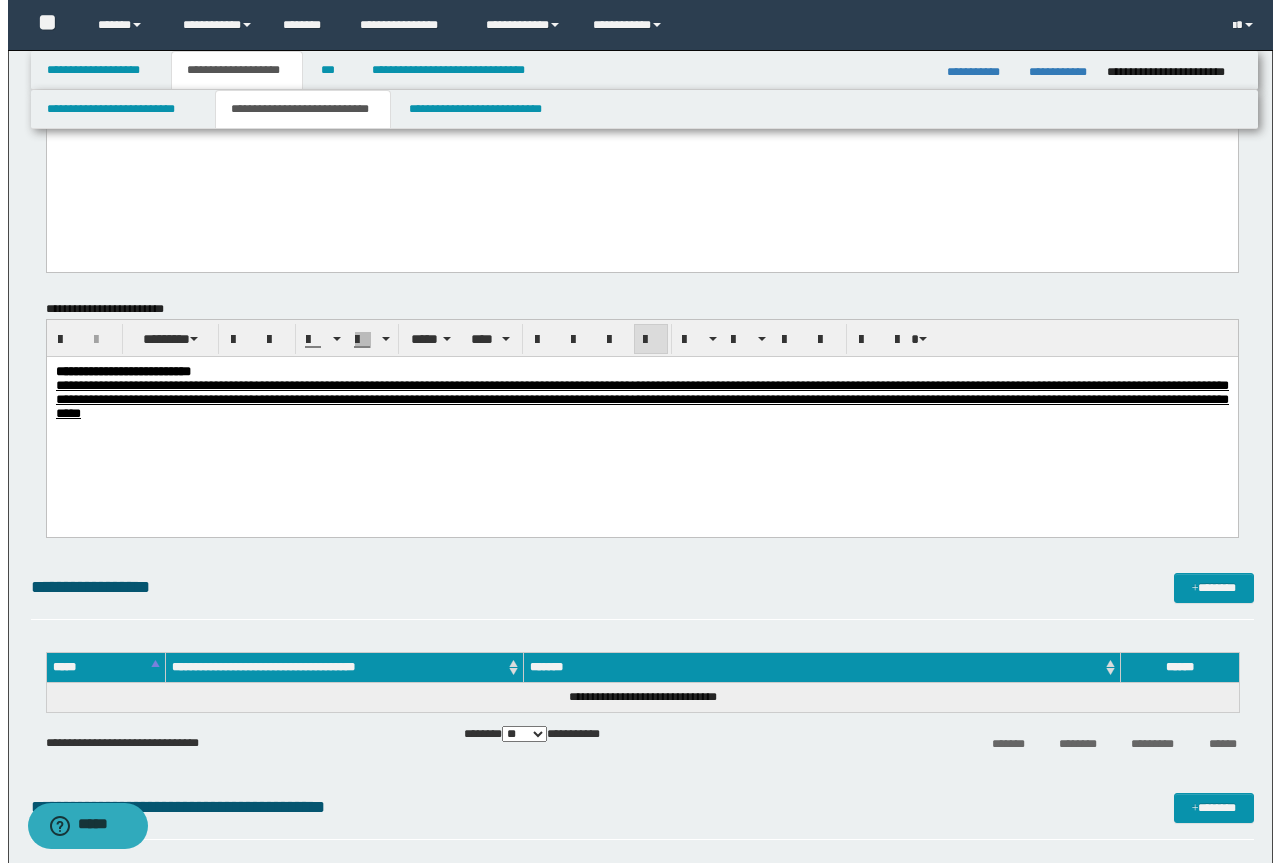 scroll, scrollTop: 4700, scrollLeft: 0, axis: vertical 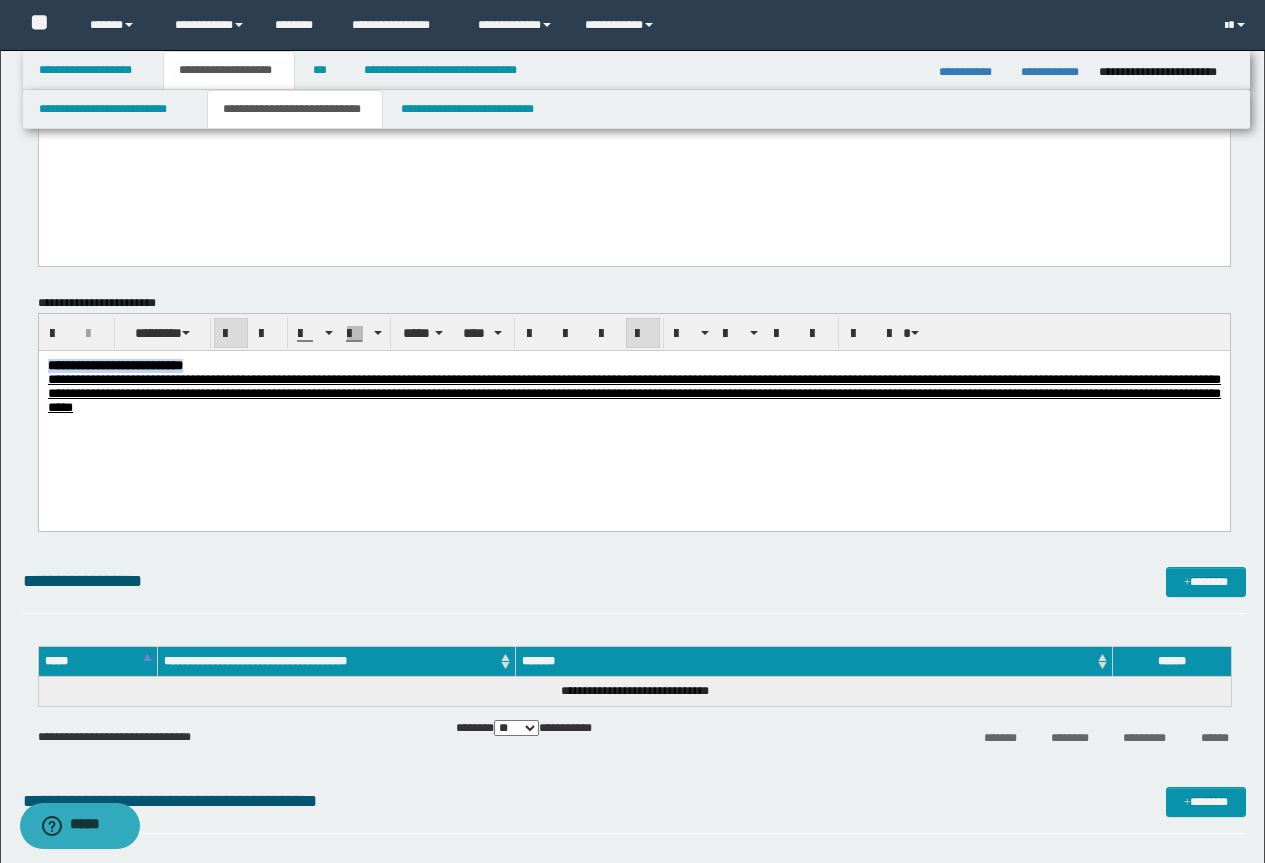 drag, startPoint x: 245, startPoint y: 362, endPoint x: 117, endPoint y: 380, distance: 129.25943 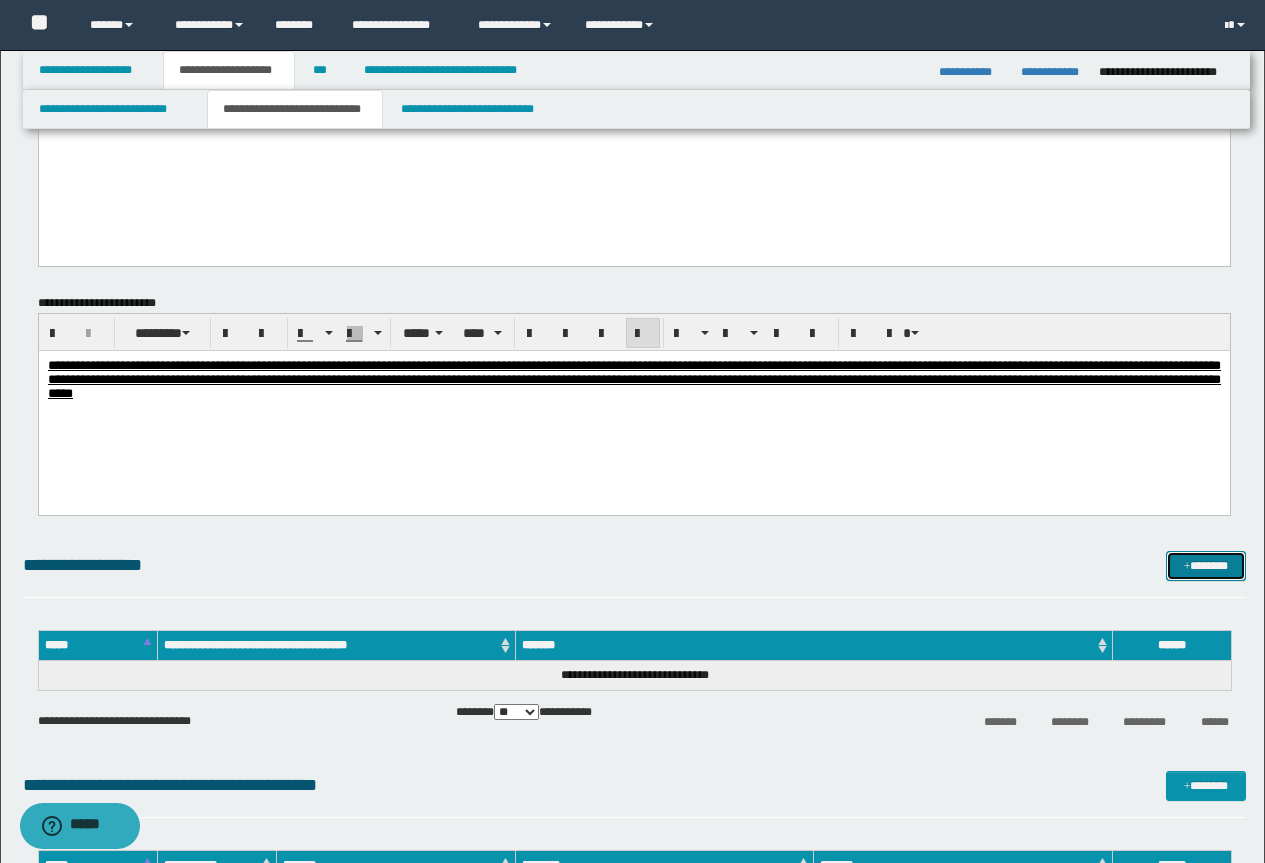 click on "*******" at bounding box center [1206, 566] 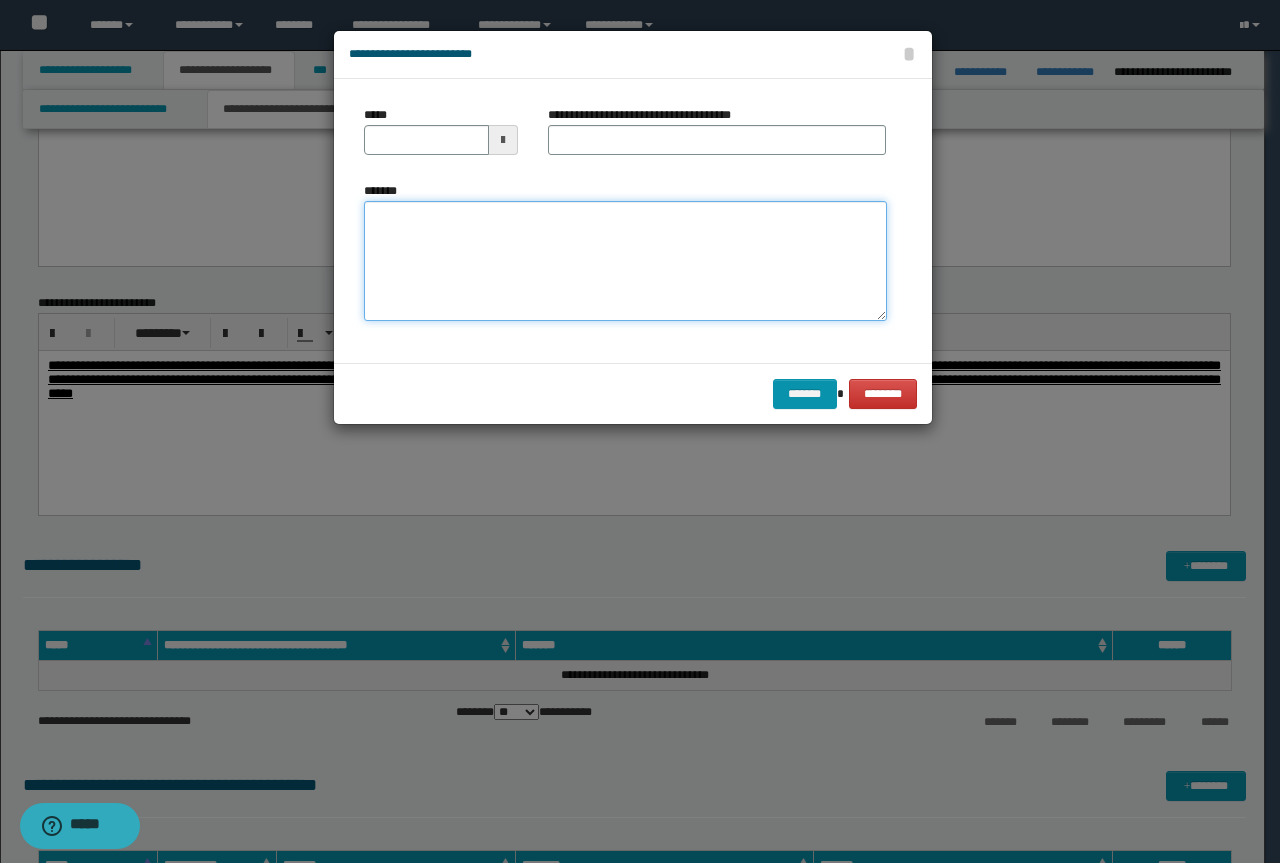click on "*******" at bounding box center [625, 261] 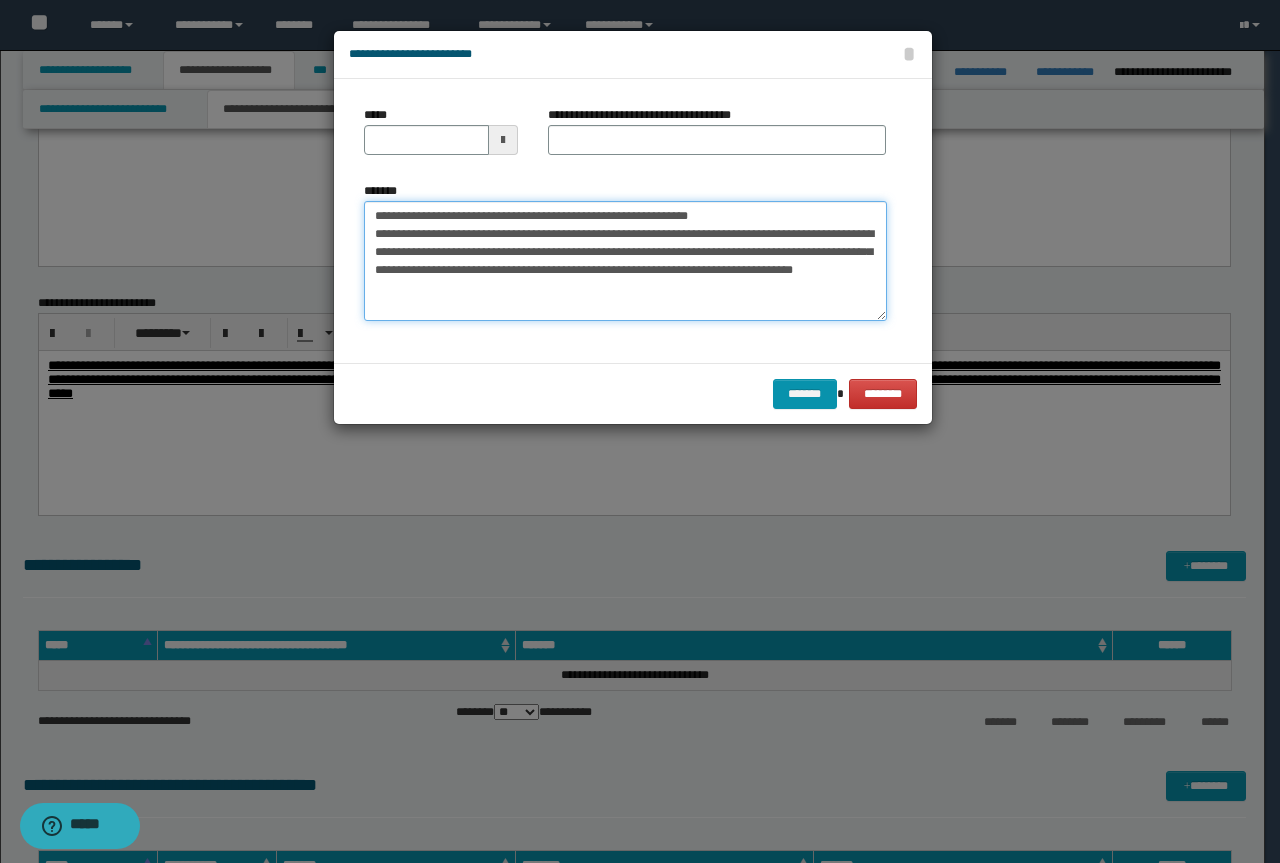 drag, startPoint x: 677, startPoint y: 215, endPoint x: 361, endPoint y: 217, distance: 316.00632 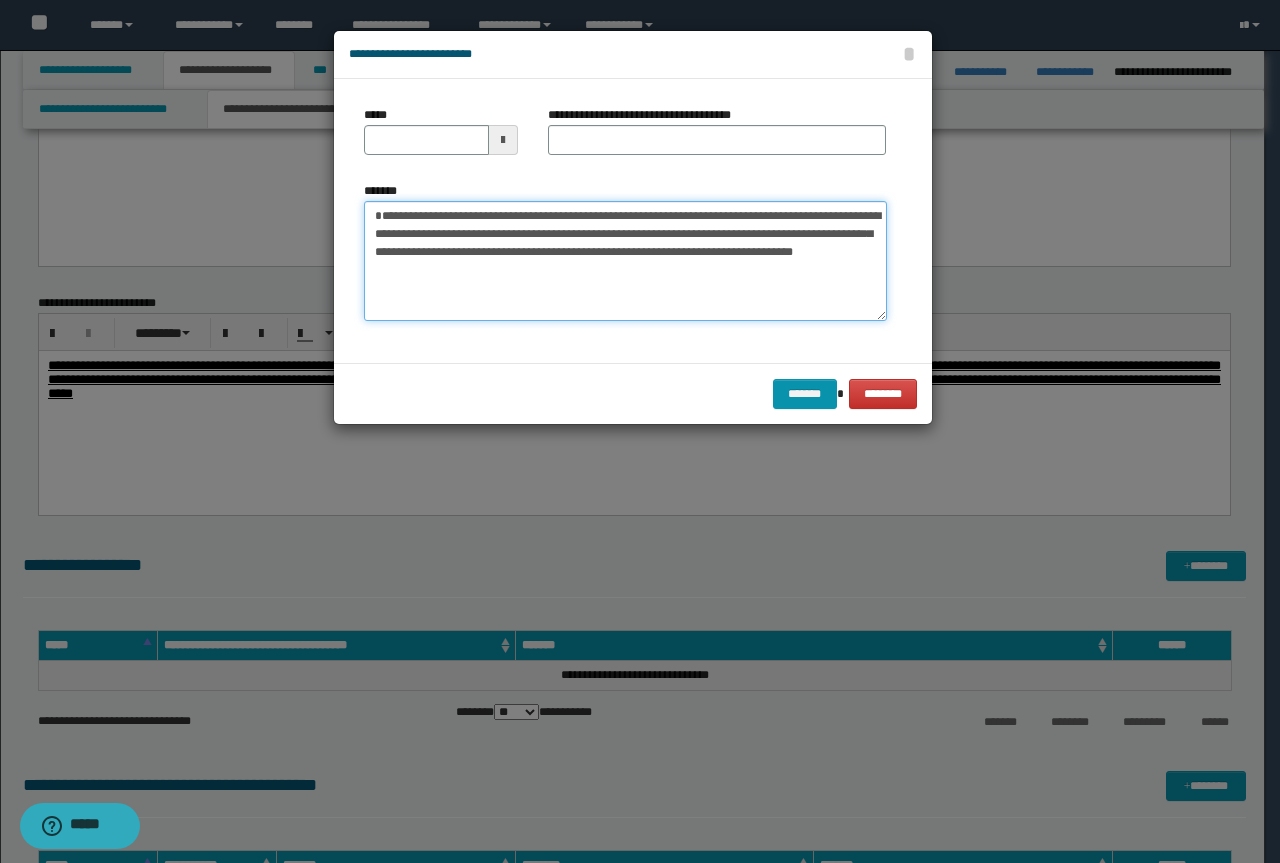 type on "**********" 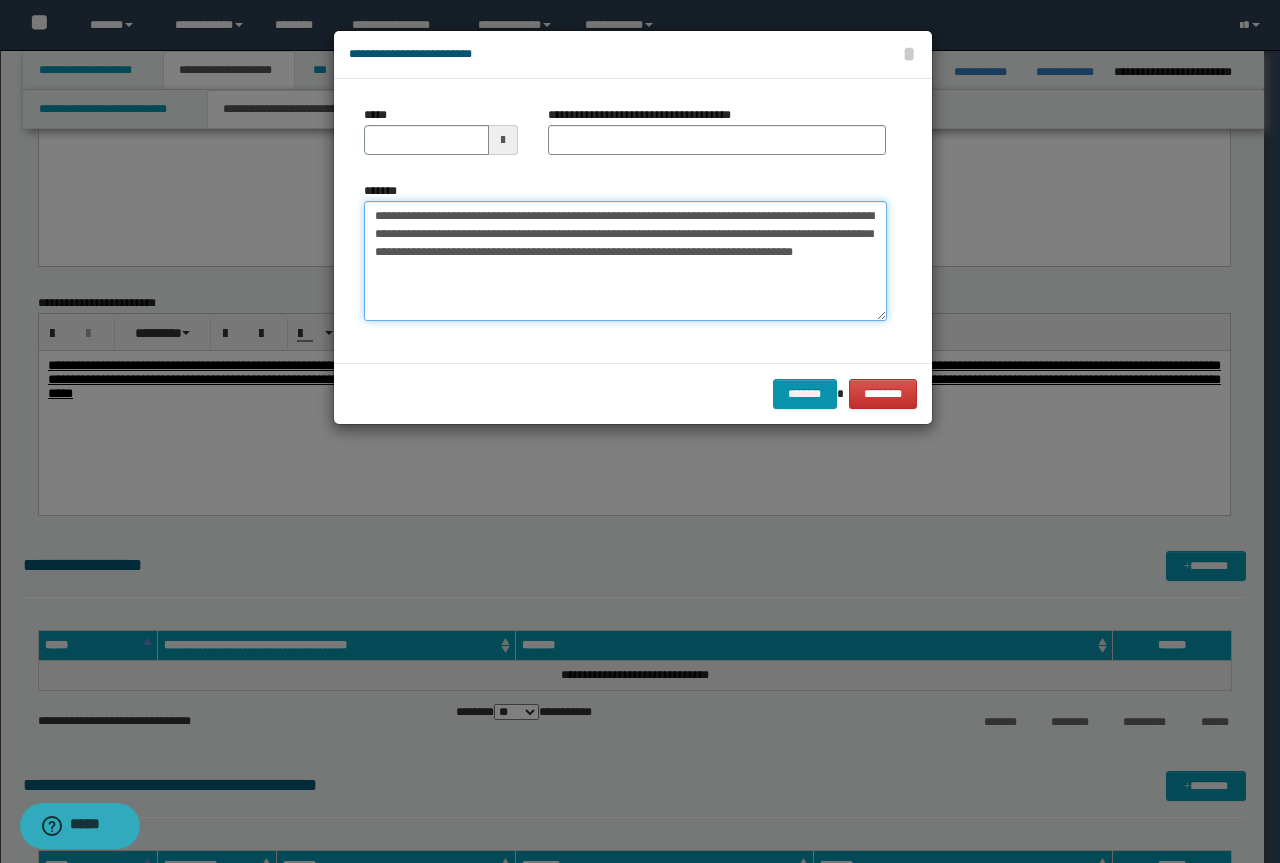 type 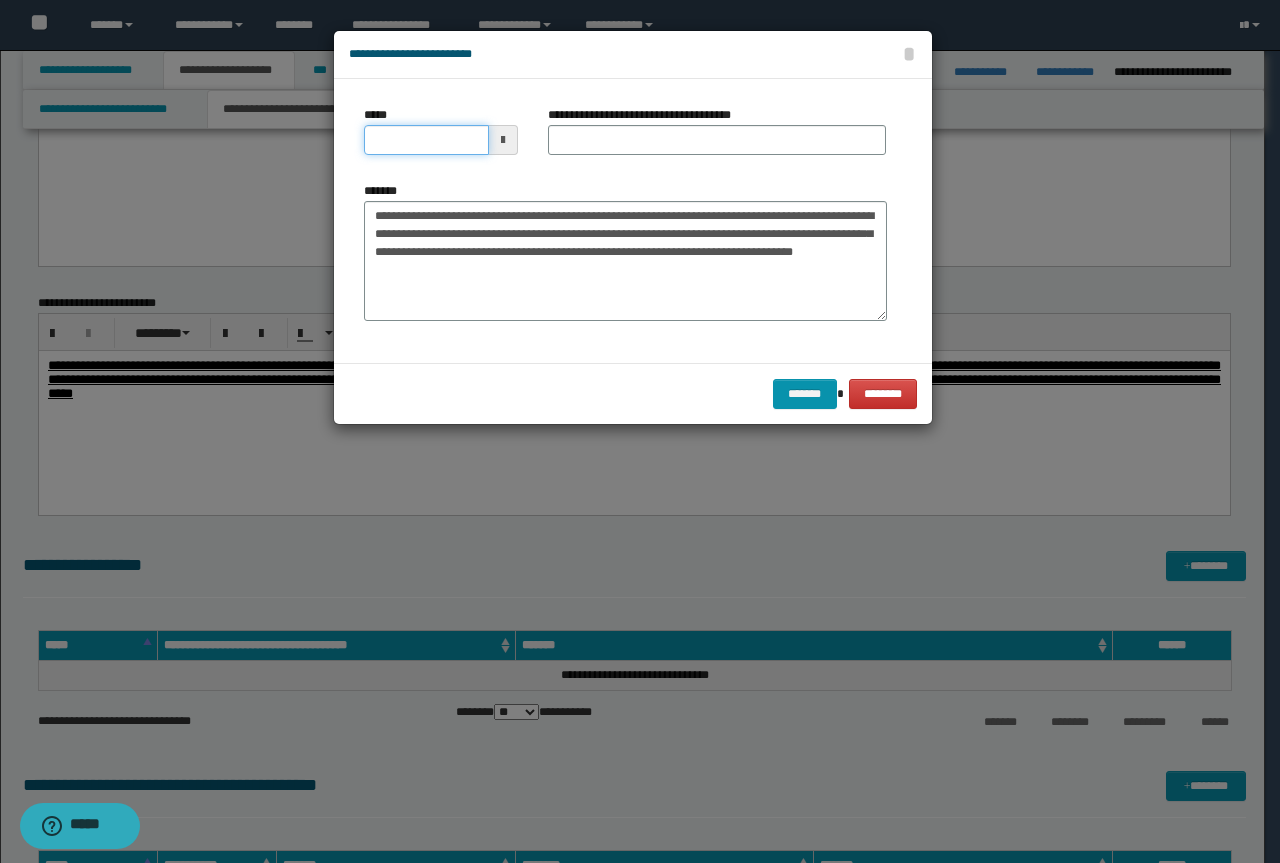 click on "*****" at bounding box center [426, 140] 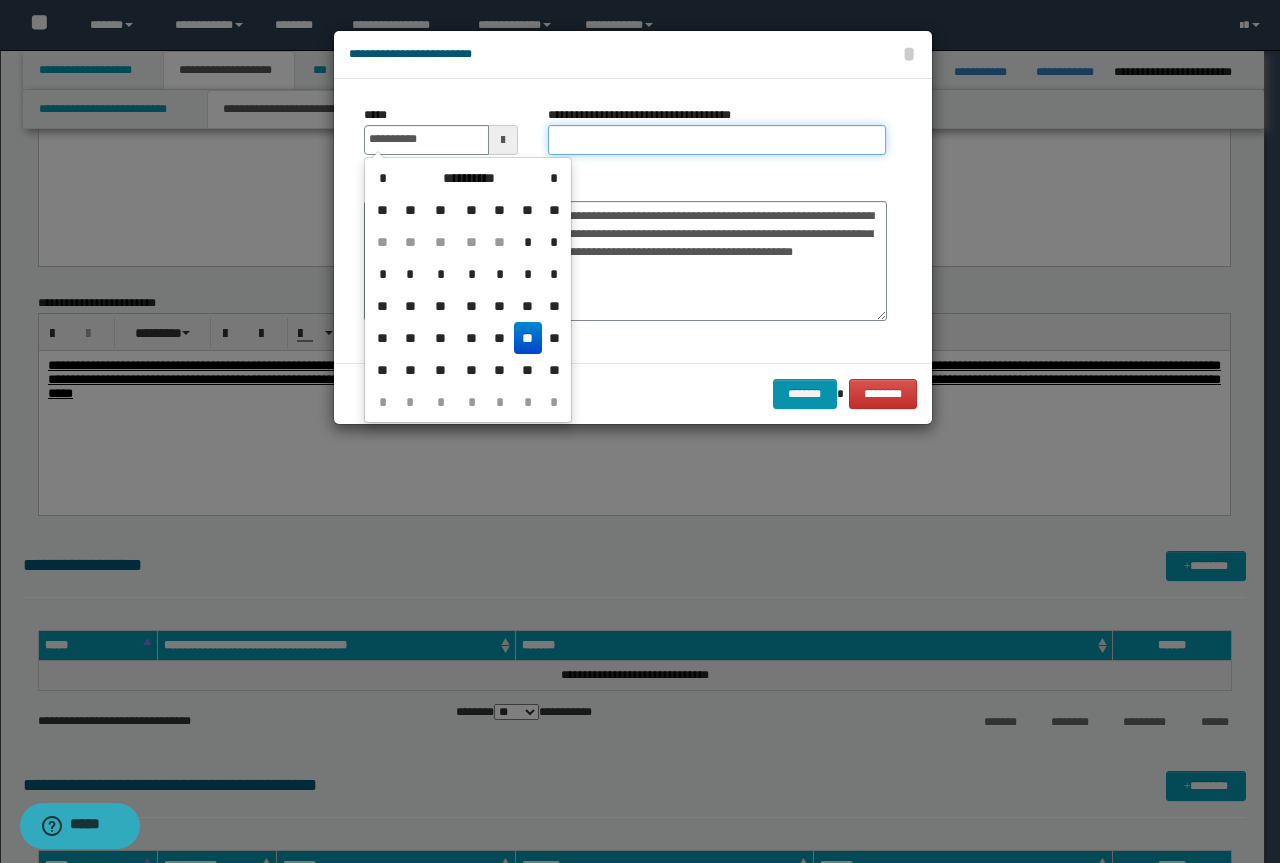type on "**********" 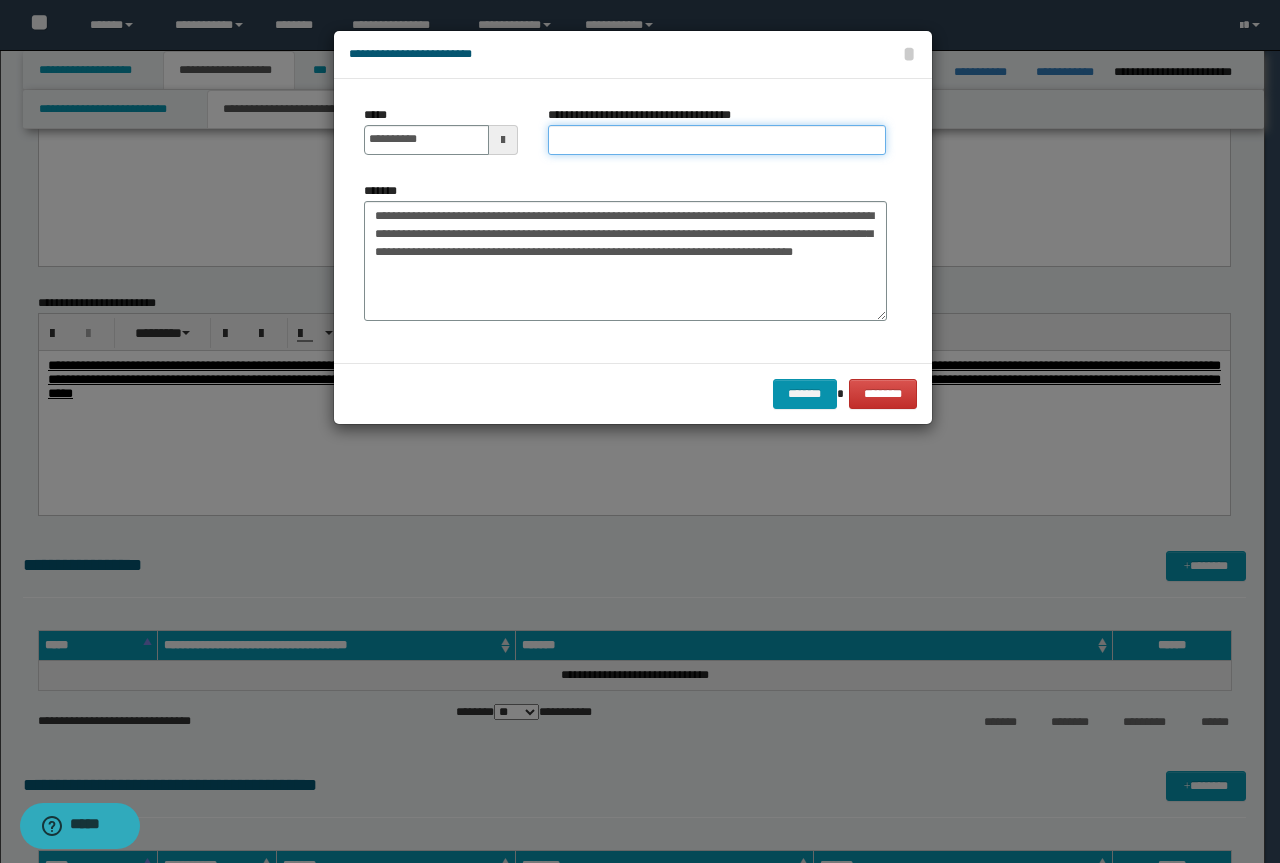 click on "**********" at bounding box center [717, 140] 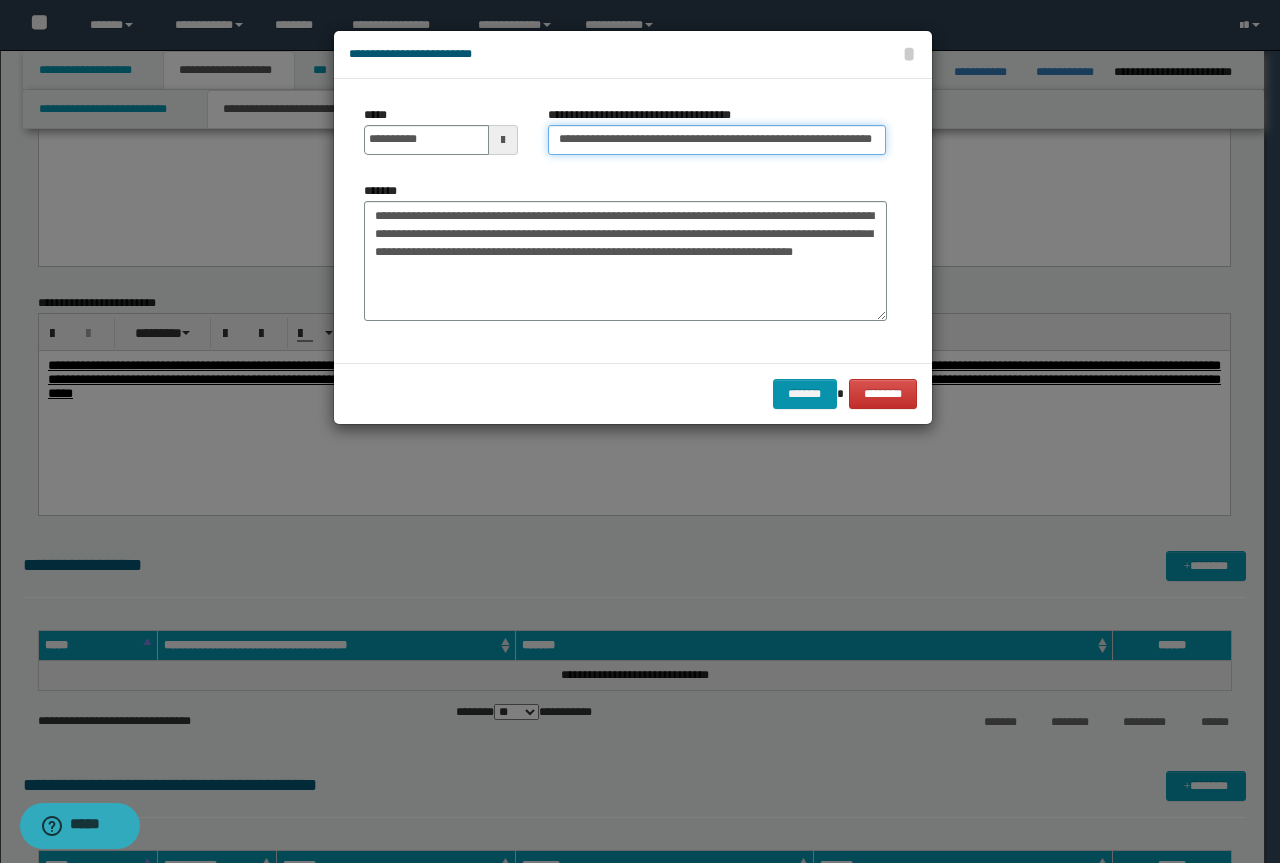 scroll, scrollTop: 0, scrollLeft: 0, axis: both 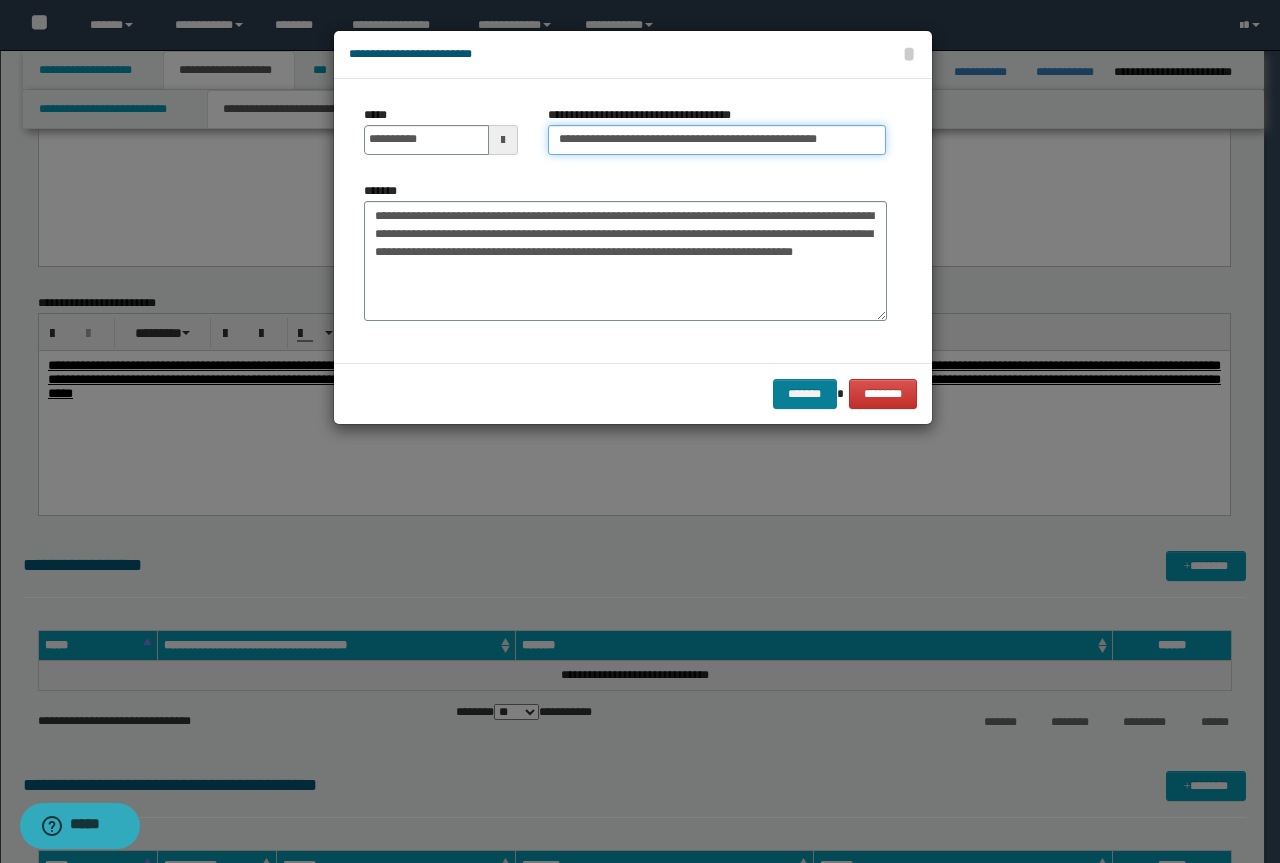 type on "**********" 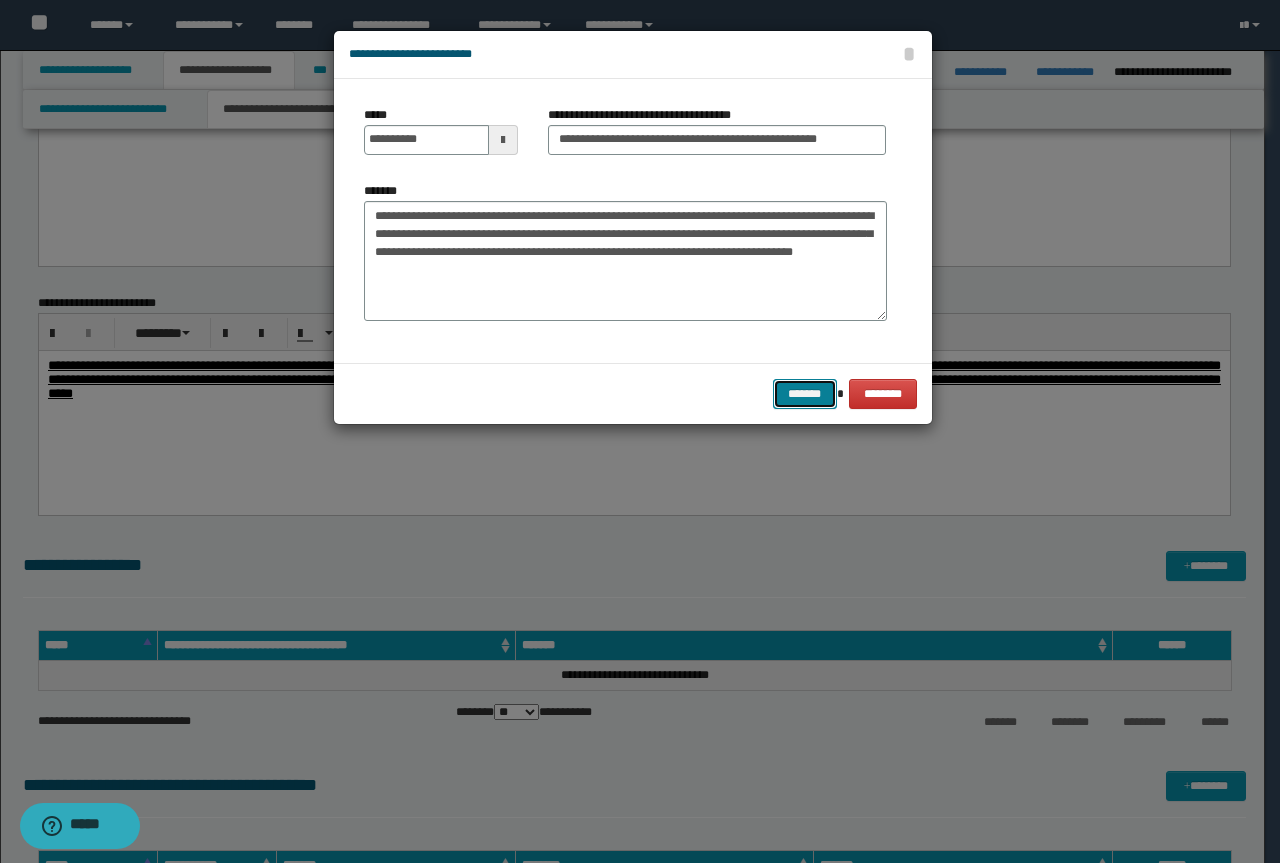 click on "*******" at bounding box center [805, 394] 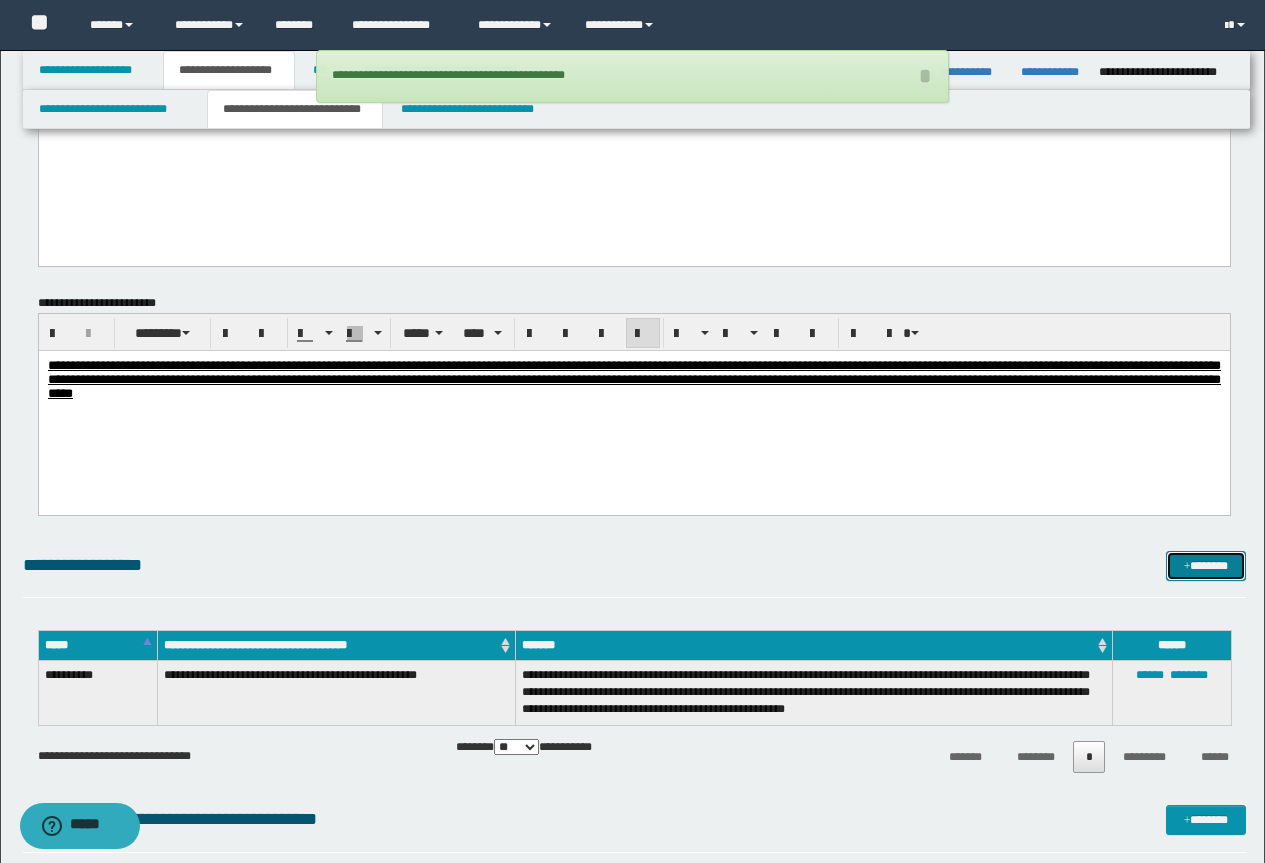 click at bounding box center [1187, 567] 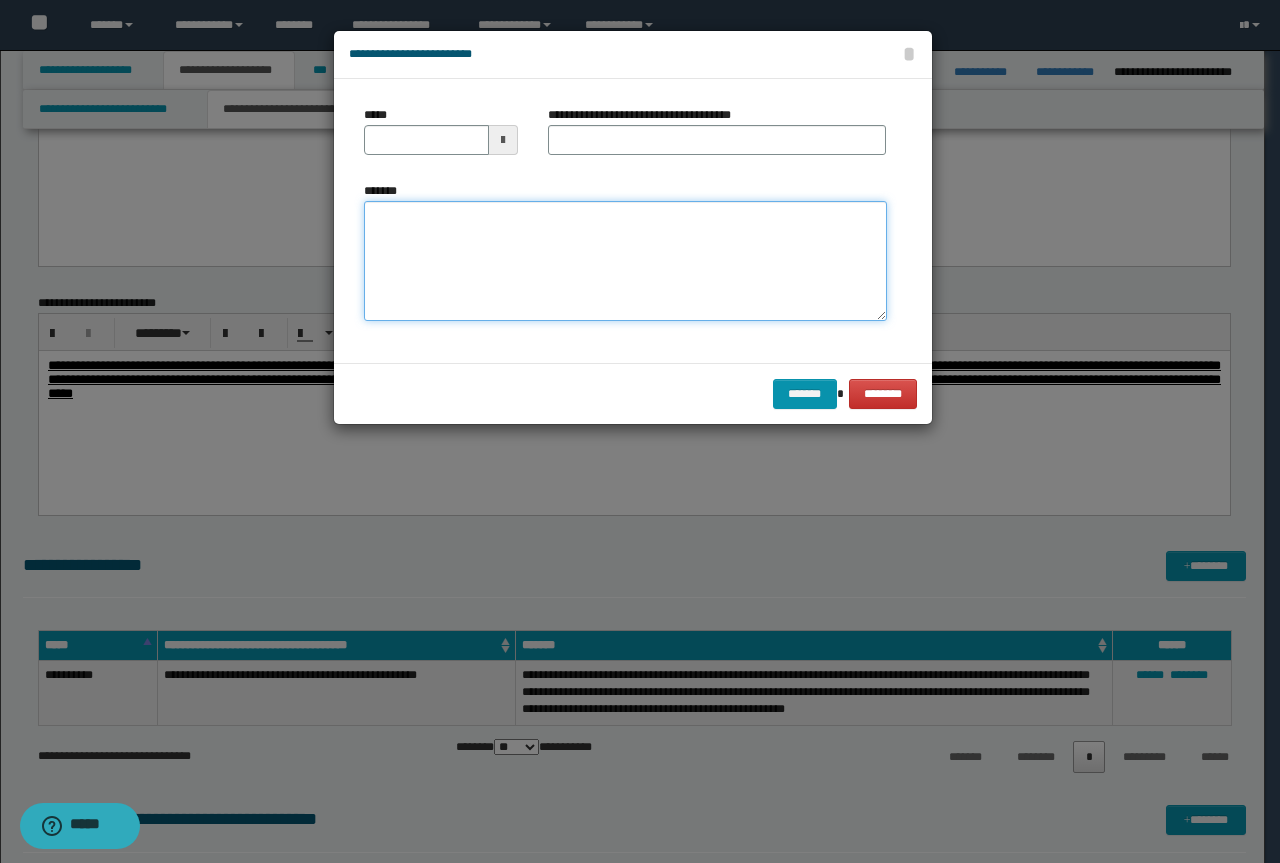 click on "*******" at bounding box center [625, 261] 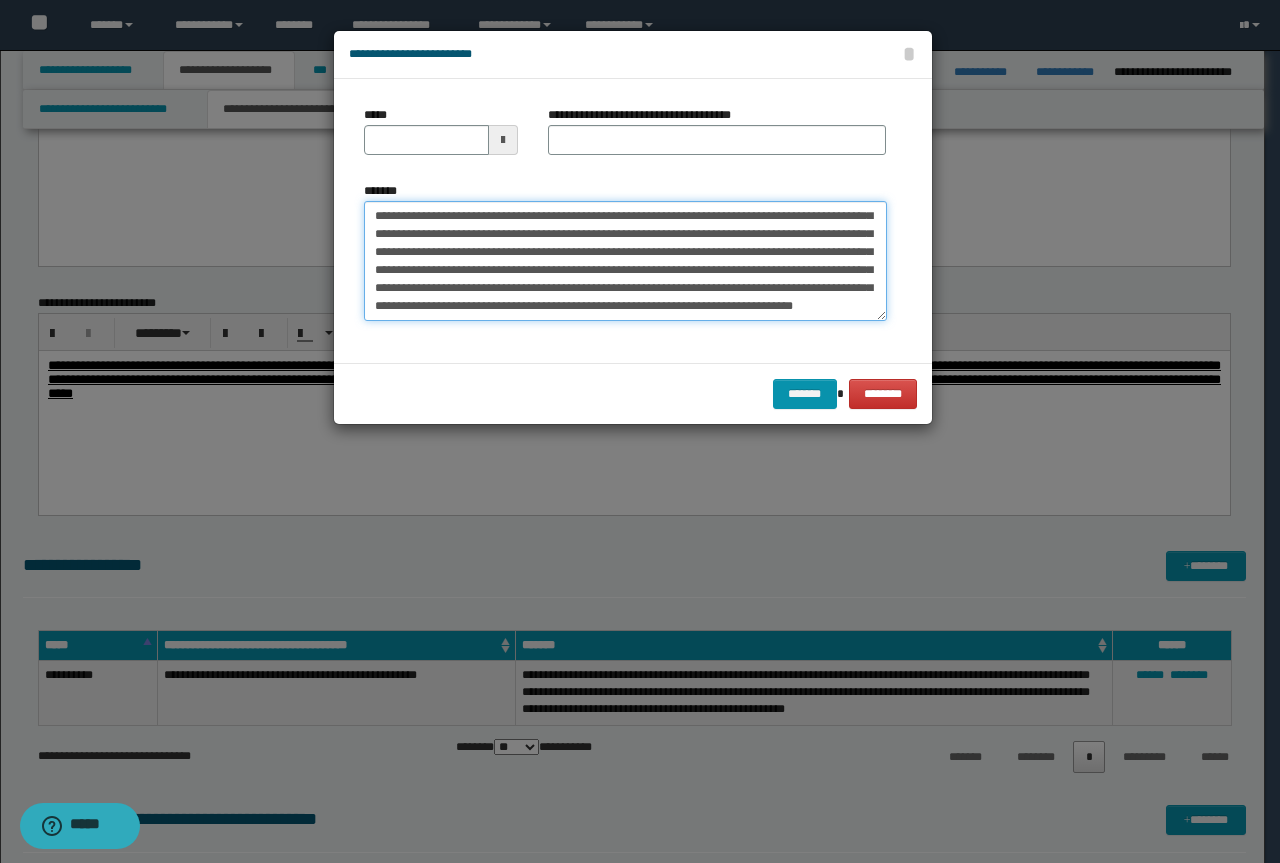 scroll, scrollTop: 0, scrollLeft: 0, axis: both 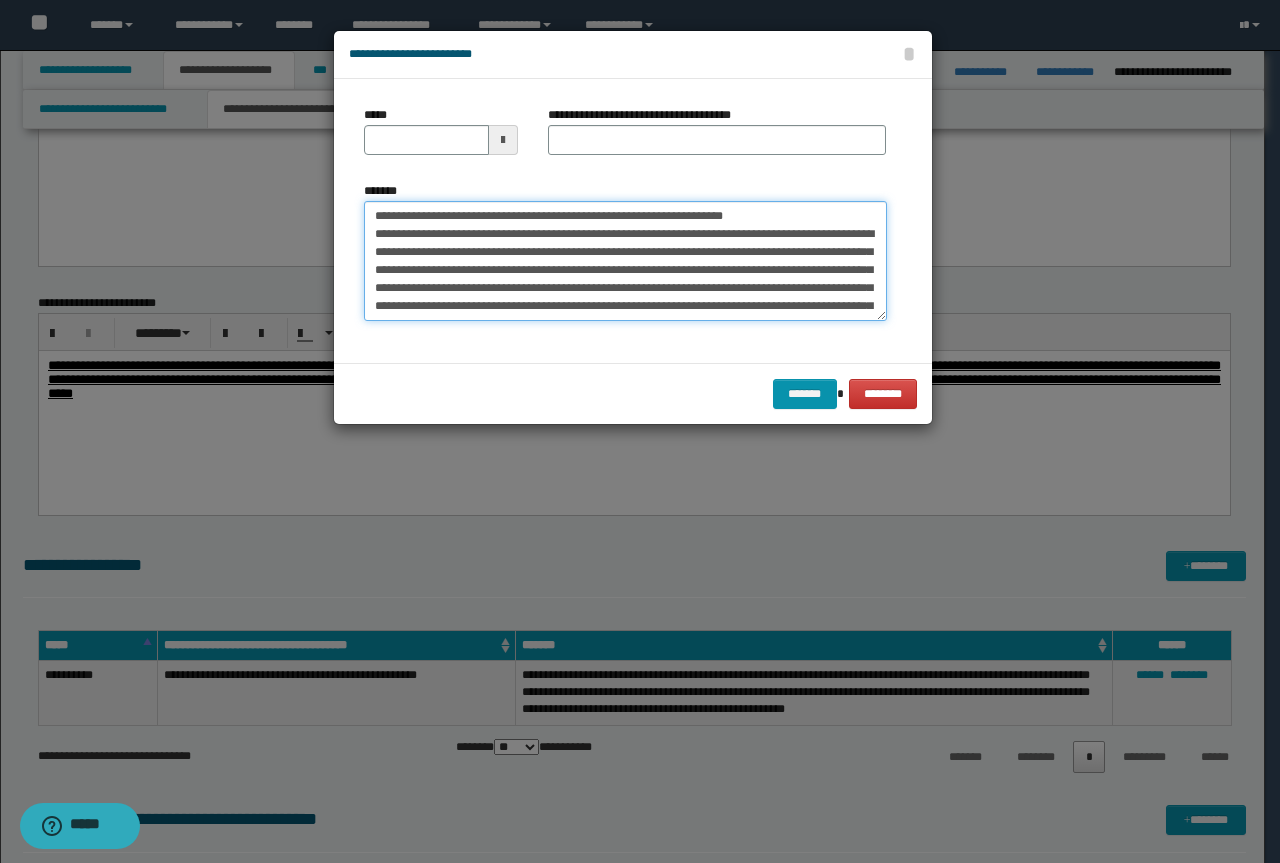 drag, startPoint x: 764, startPoint y: 222, endPoint x: 265, endPoint y: 189, distance: 500.09 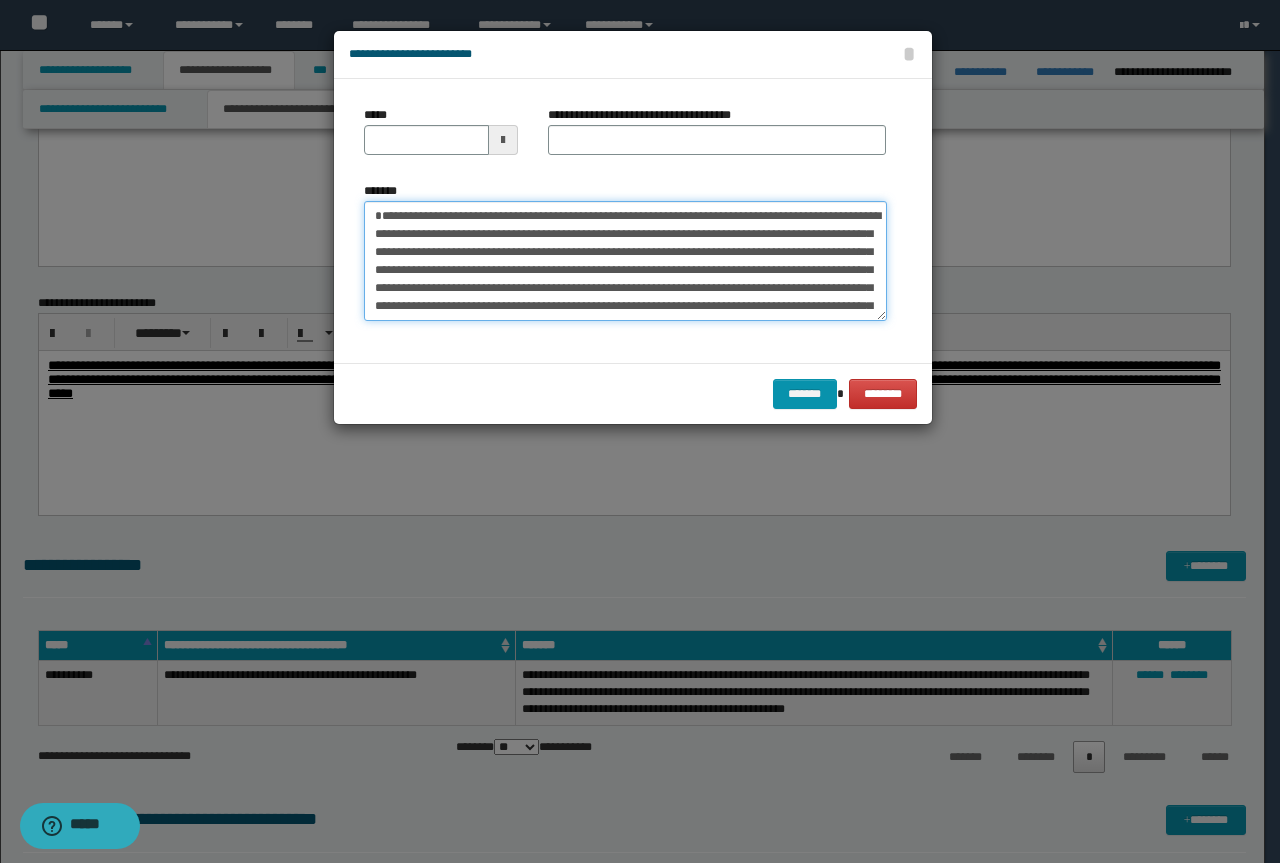 type 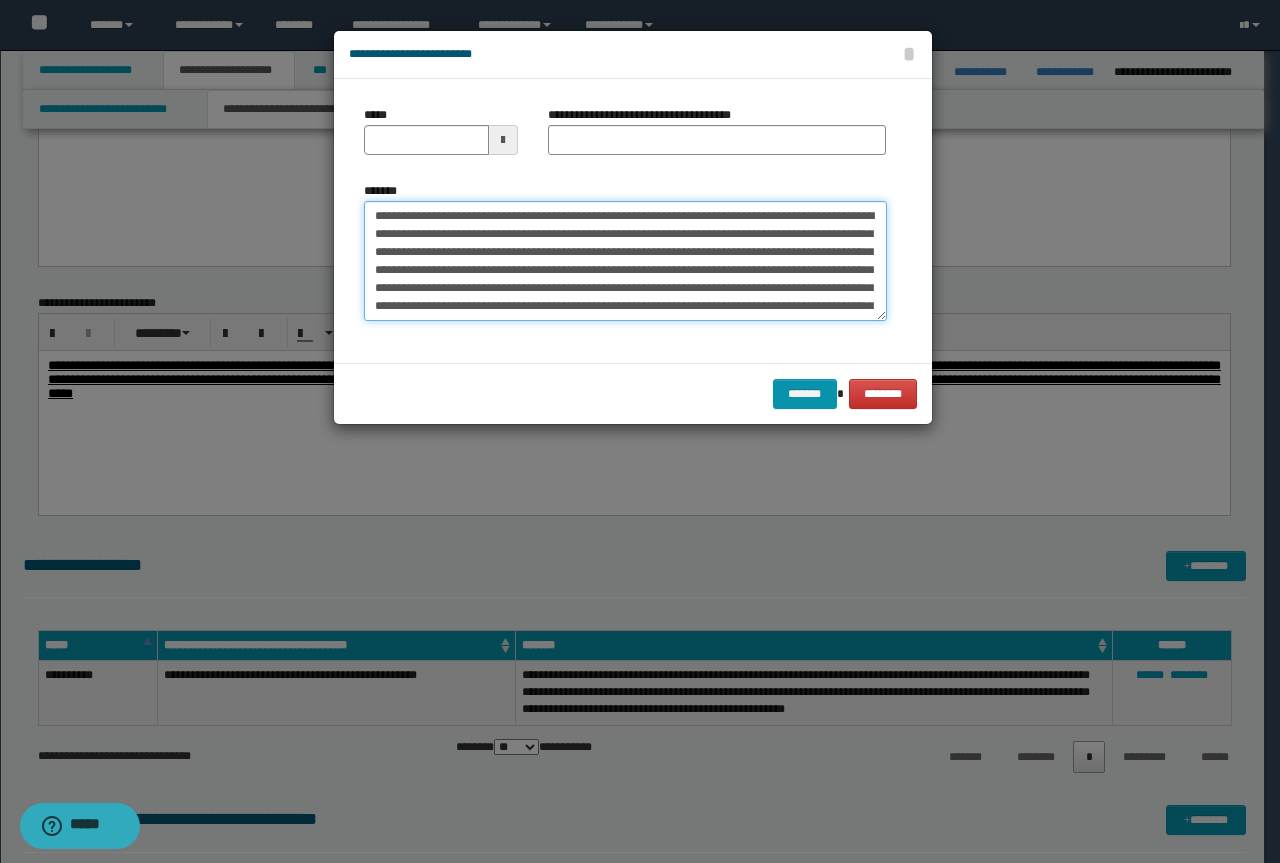 type 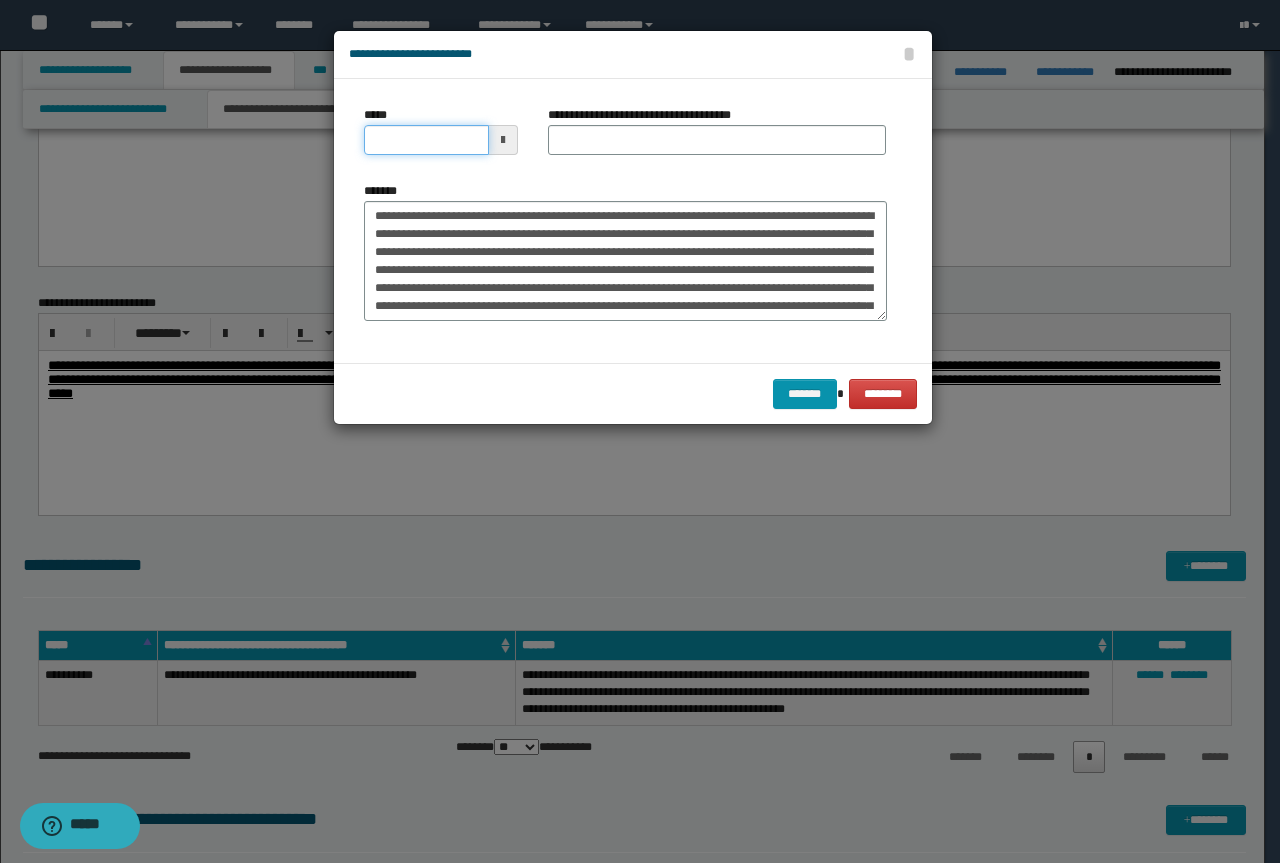 click on "*****" at bounding box center [426, 140] 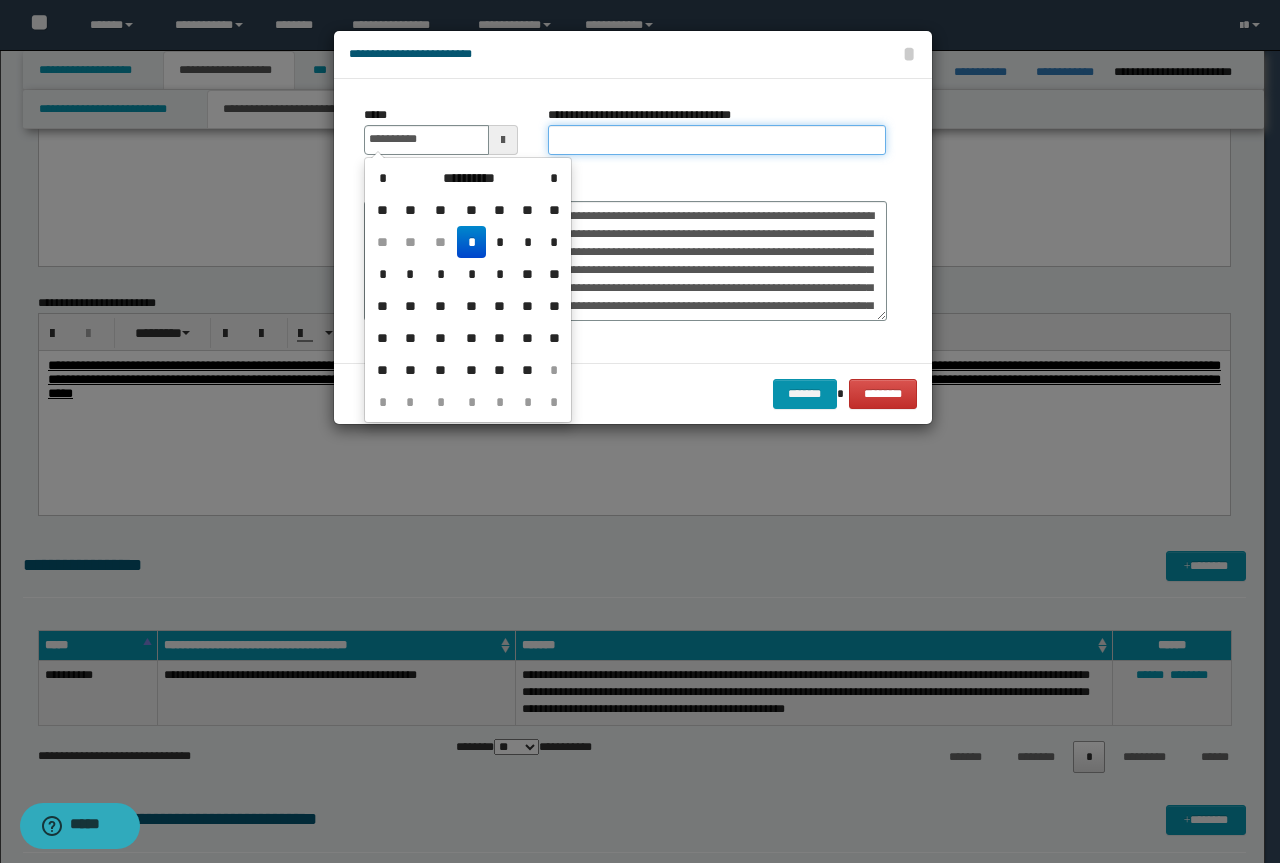 type on "**********" 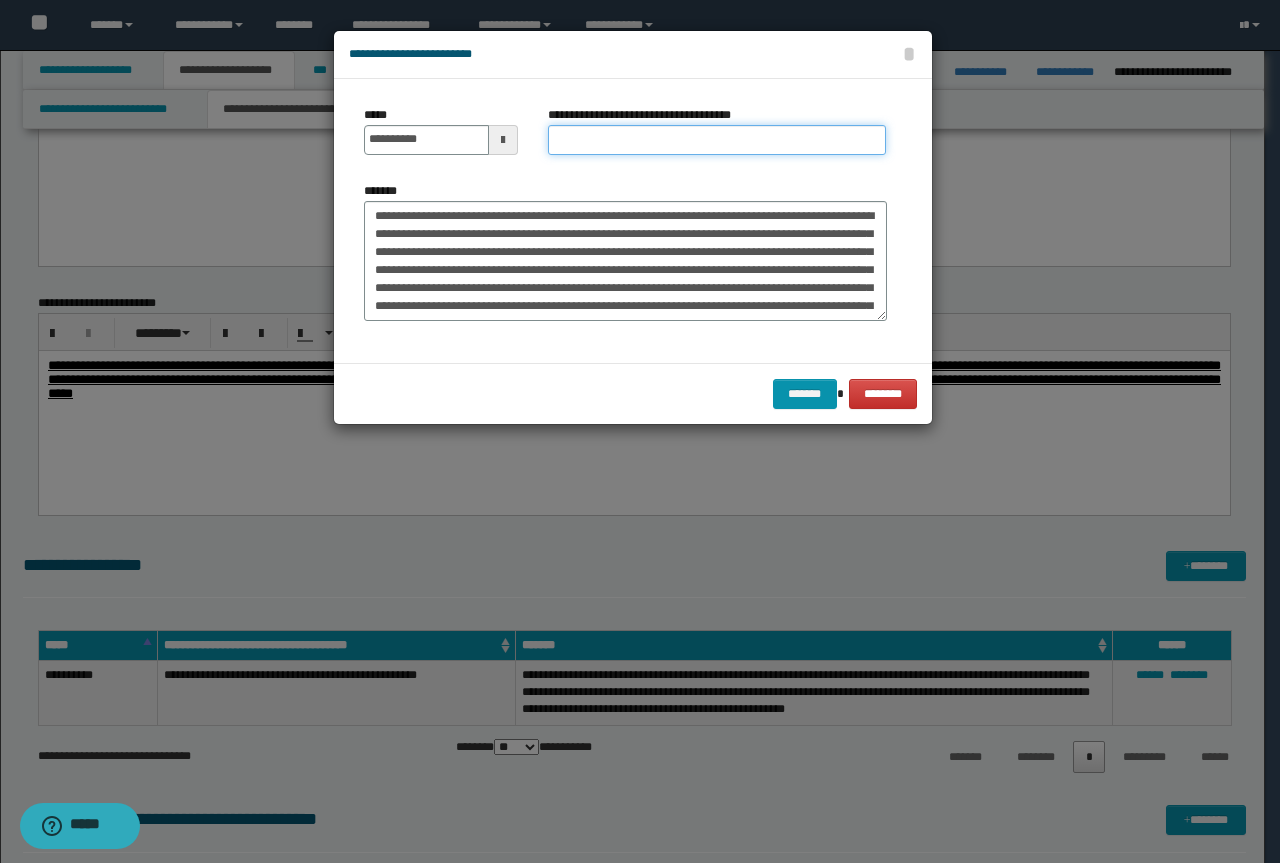 paste on "**********" 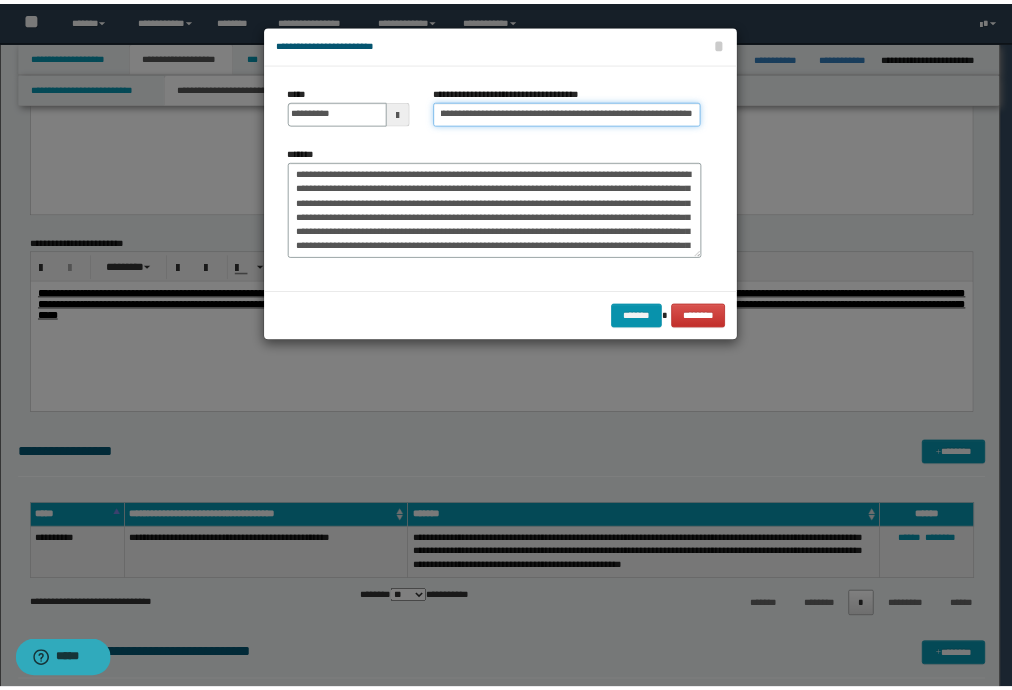 scroll, scrollTop: 0, scrollLeft: 0, axis: both 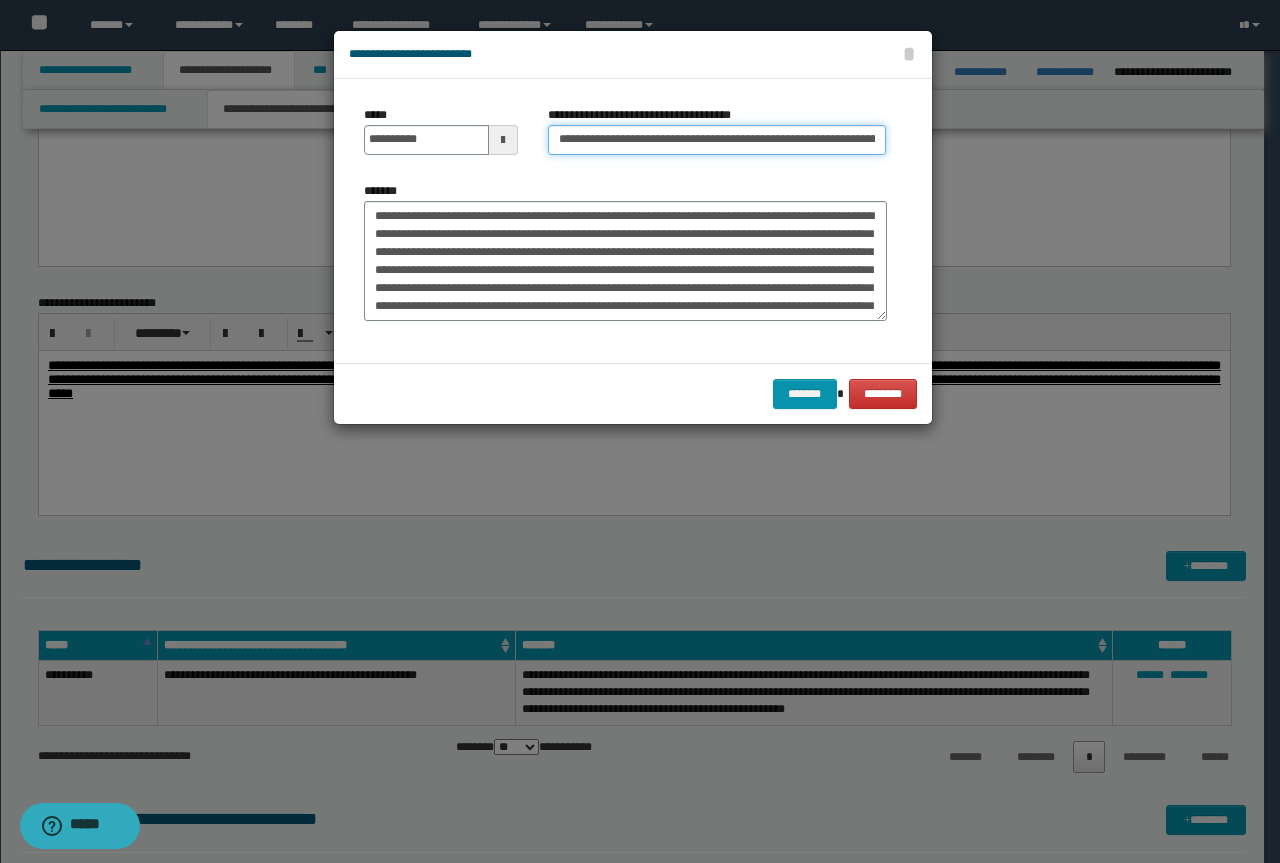 drag, startPoint x: 624, startPoint y: 146, endPoint x: 43, endPoint y: 104, distance: 582.5161 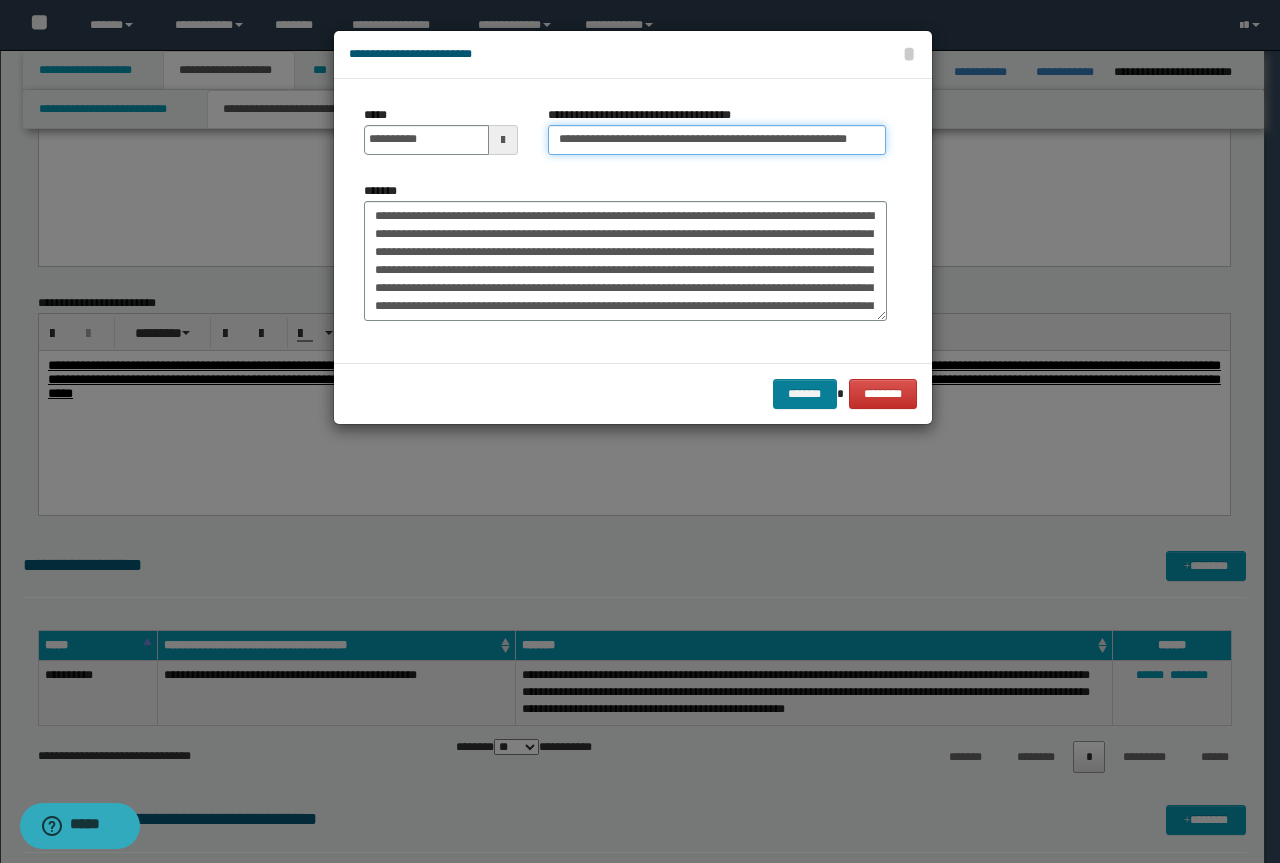 type on "**********" 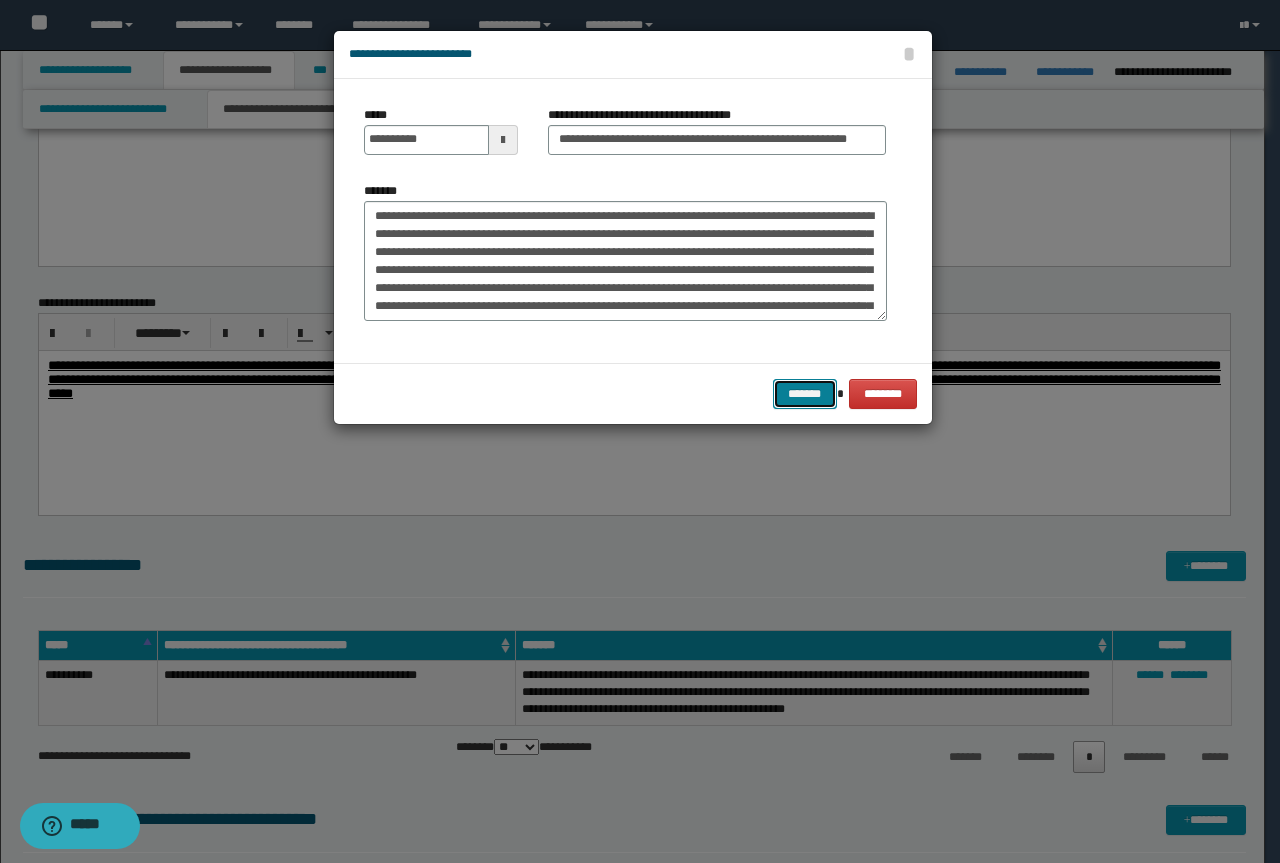 click on "*******" at bounding box center [805, 394] 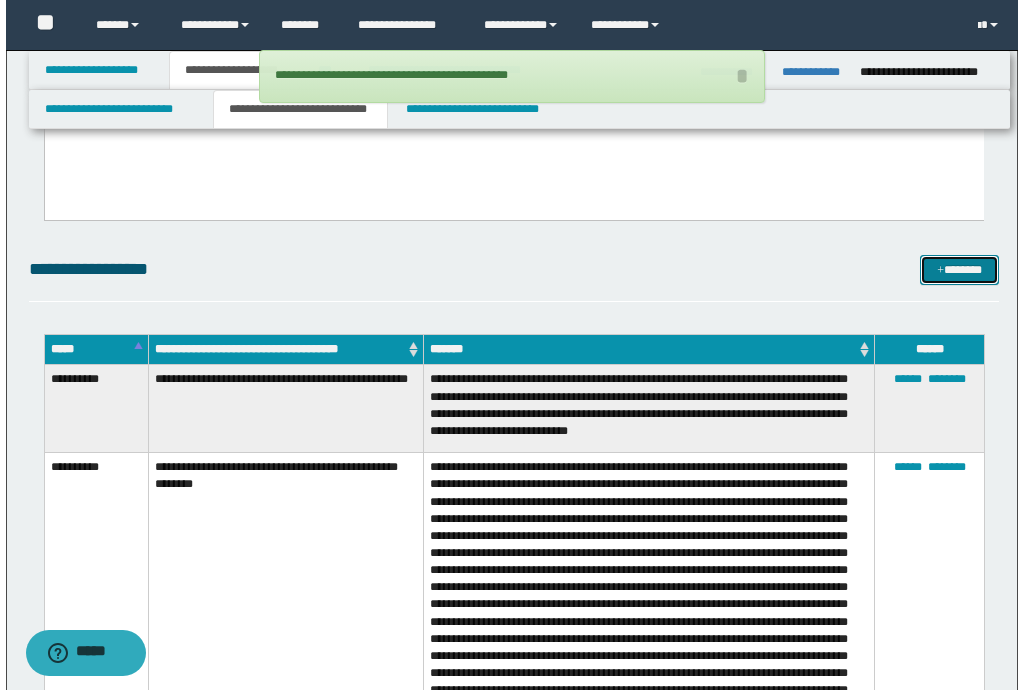 scroll, scrollTop: 5100, scrollLeft: 0, axis: vertical 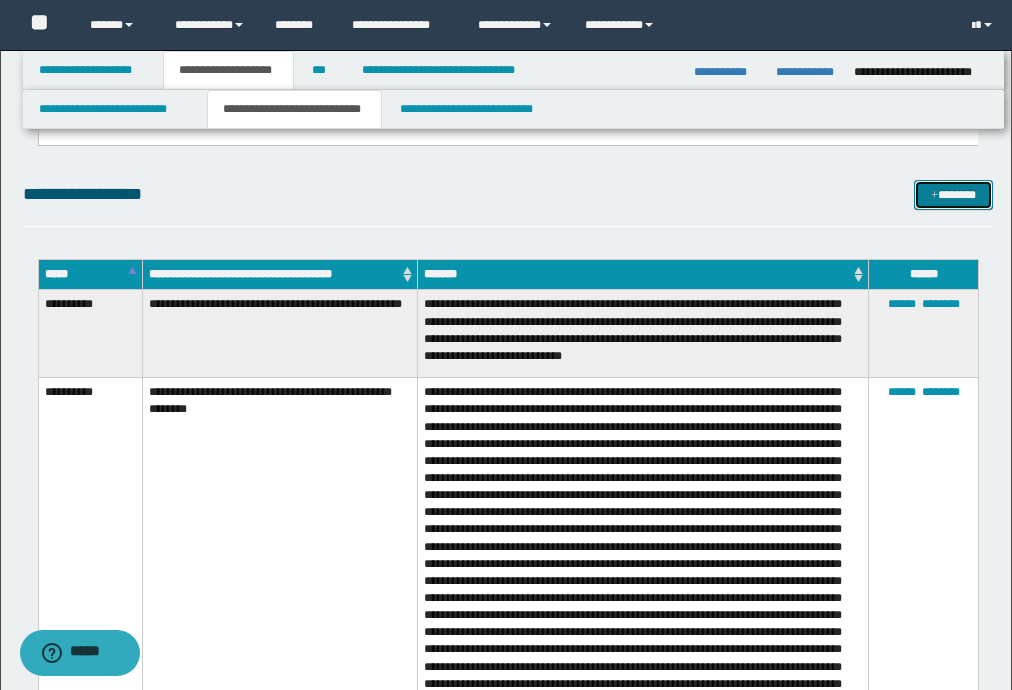 click on "*******" at bounding box center (953, 195) 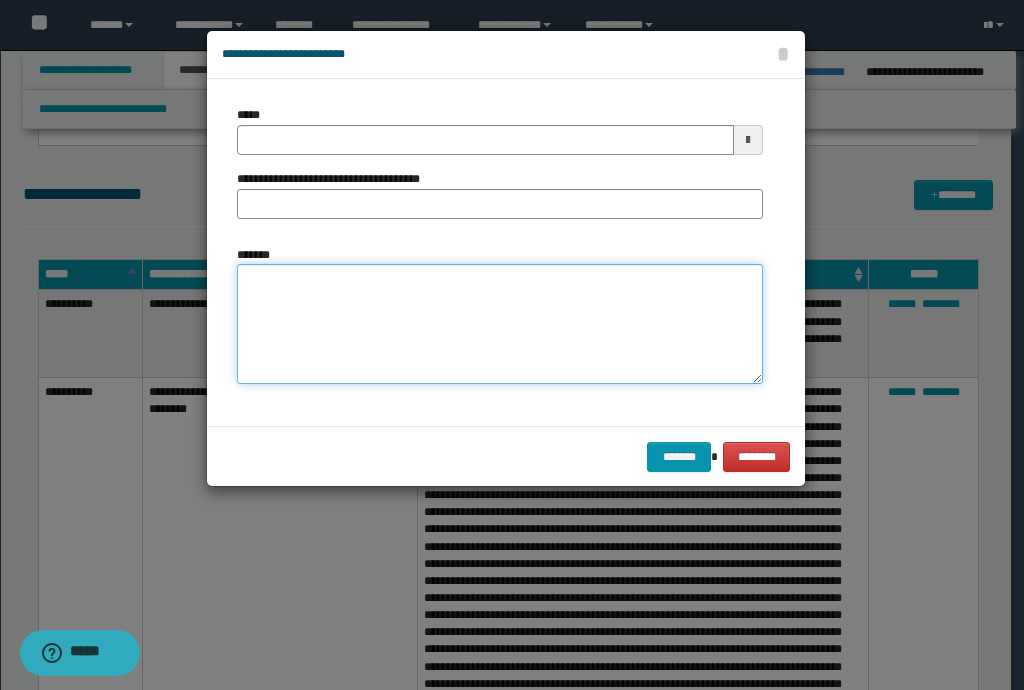 click on "*******" at bounding box center [500, 324] 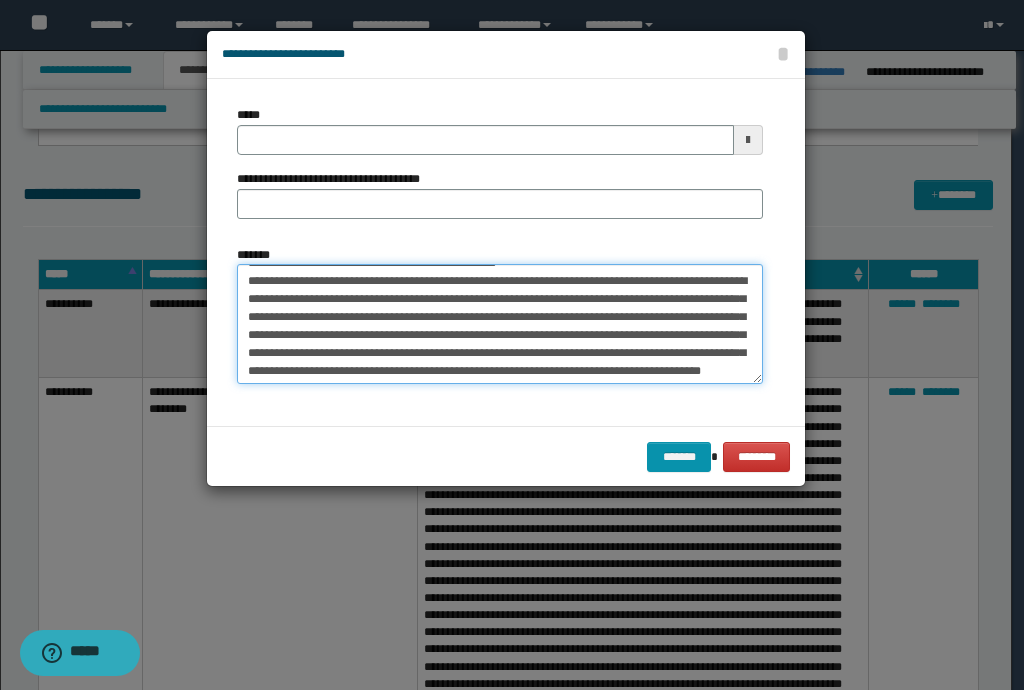 scroll, scrollTop: 0, scrollLeft: 0, axis: both 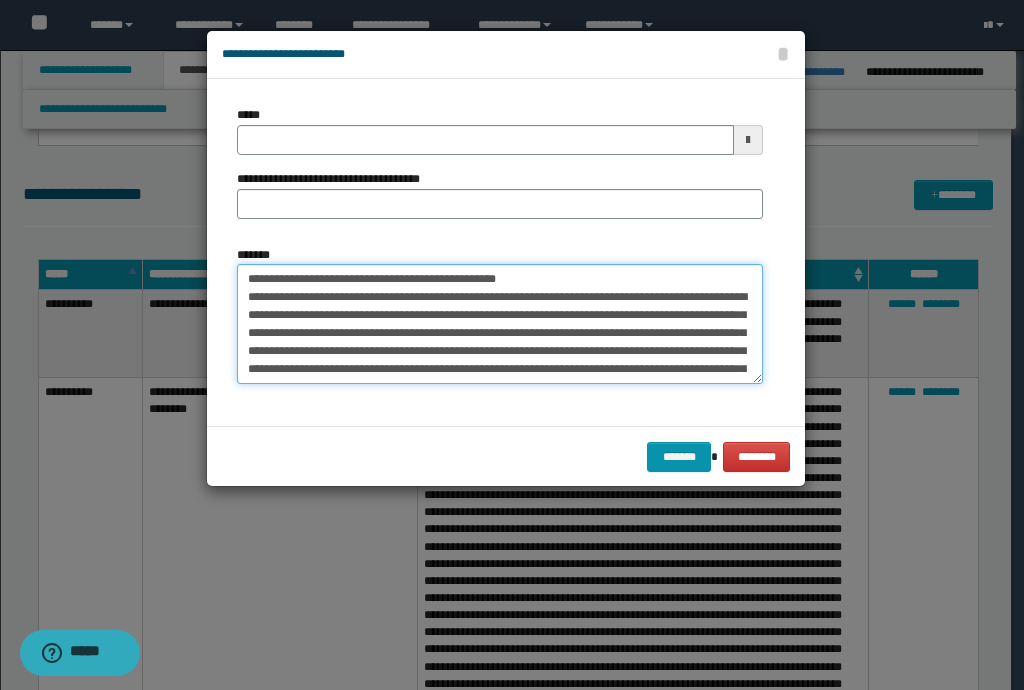 drag, startPoint x: 539, startPoint y: 284, endPoint x: 244, endPoint y: 272, distance: 295.24396 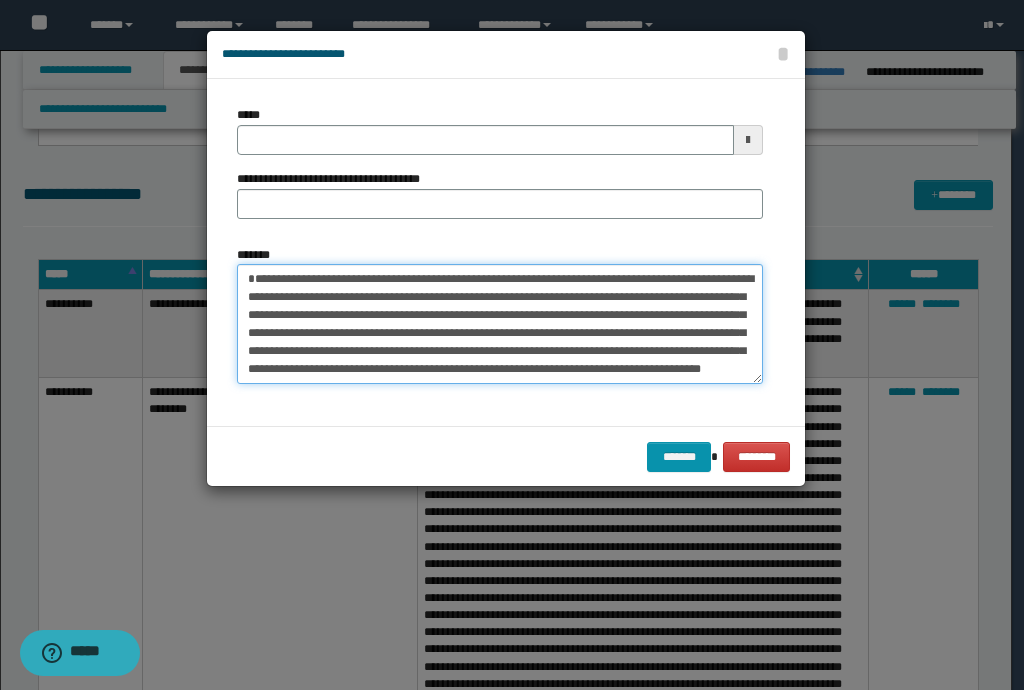 type on "**********" 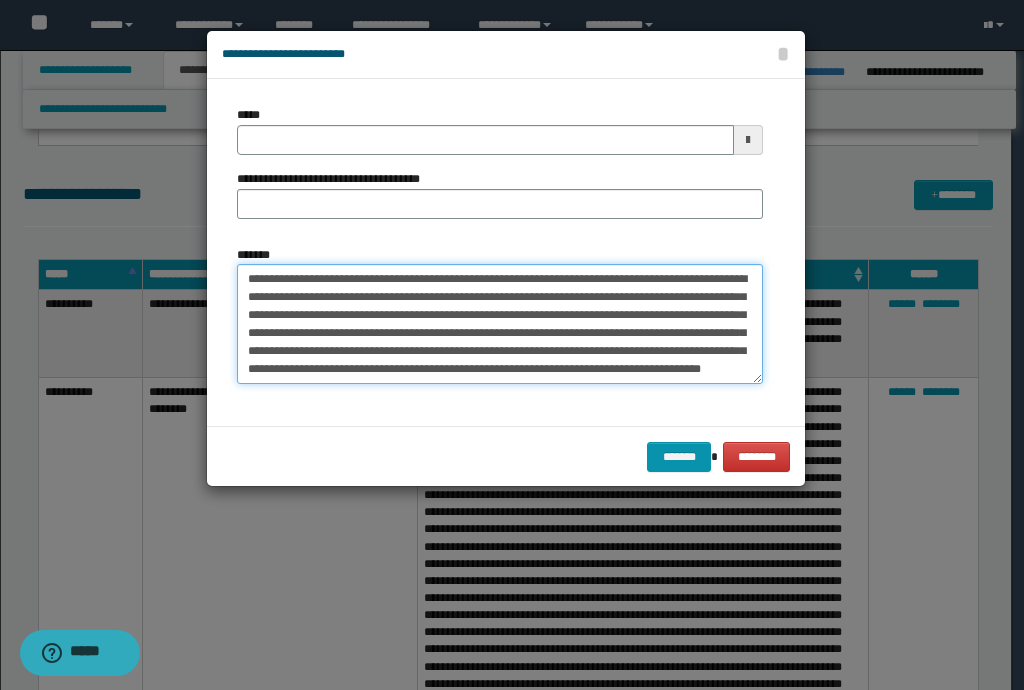 type 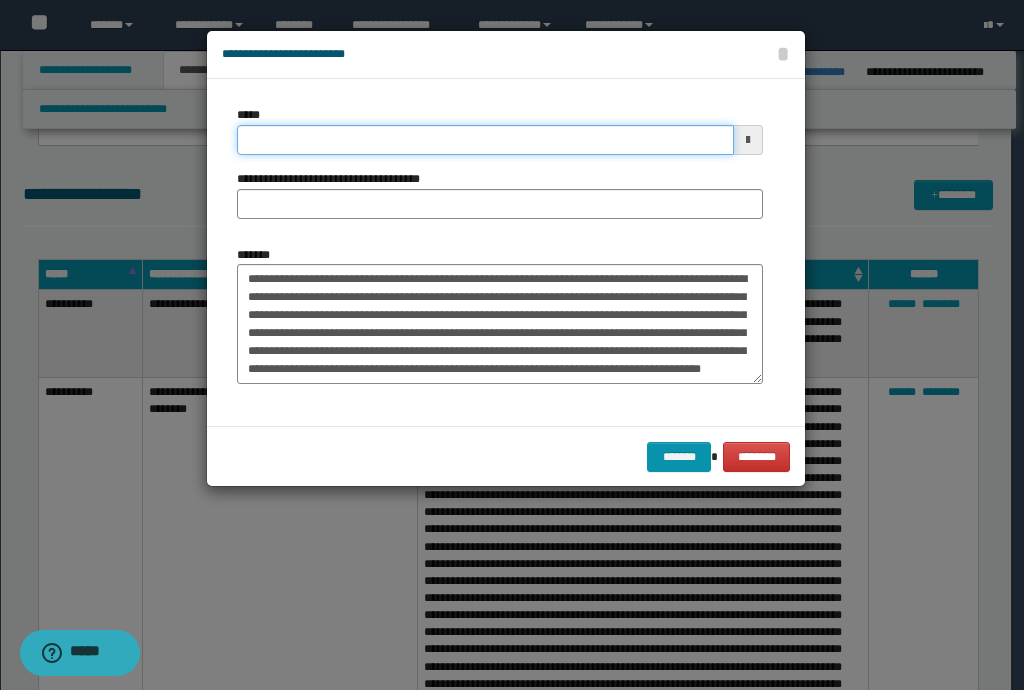 click on "*****" at bounding box center [485, 140] 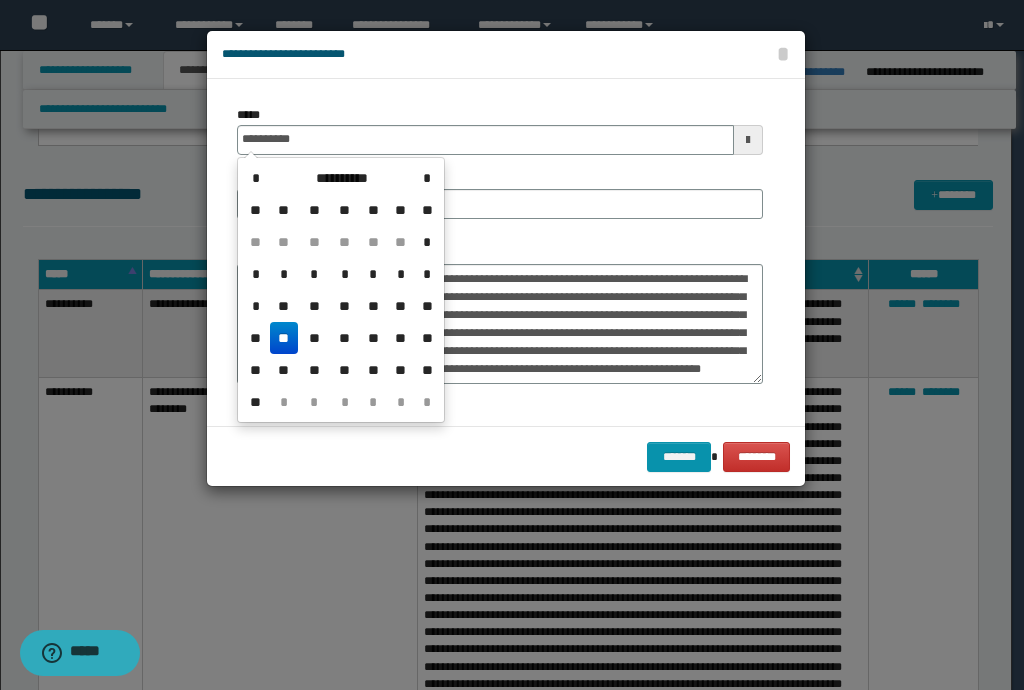 drag, startPoint x: 282, startPoint y: 340, endPoint x: 281, endPoint y: 324, distance: 16.03122 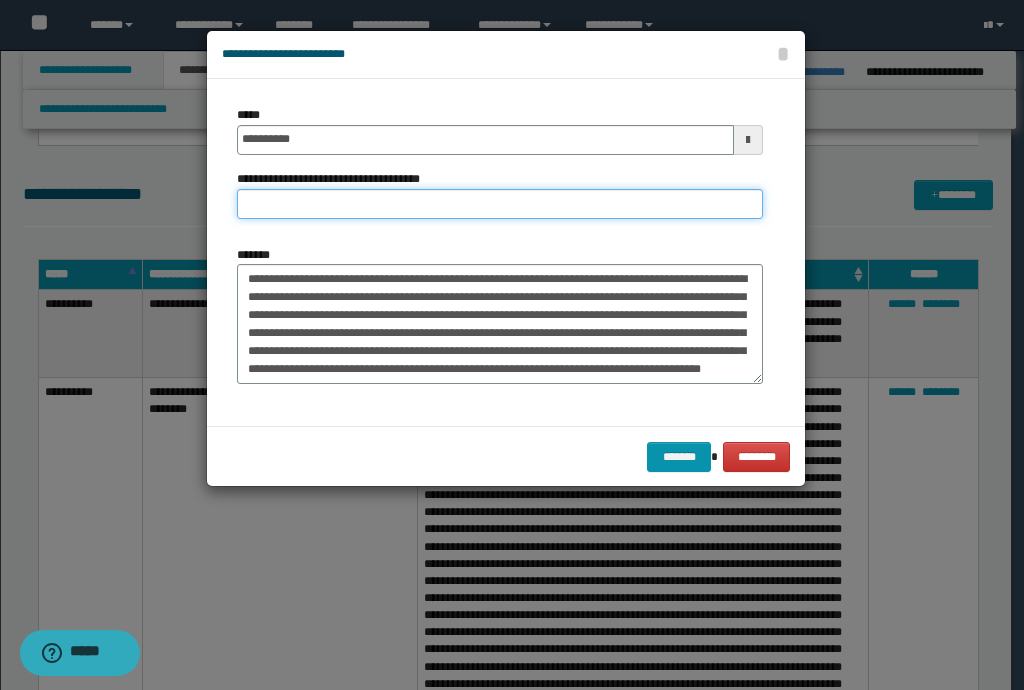 click on "**********" at bounding box center [500, 204] 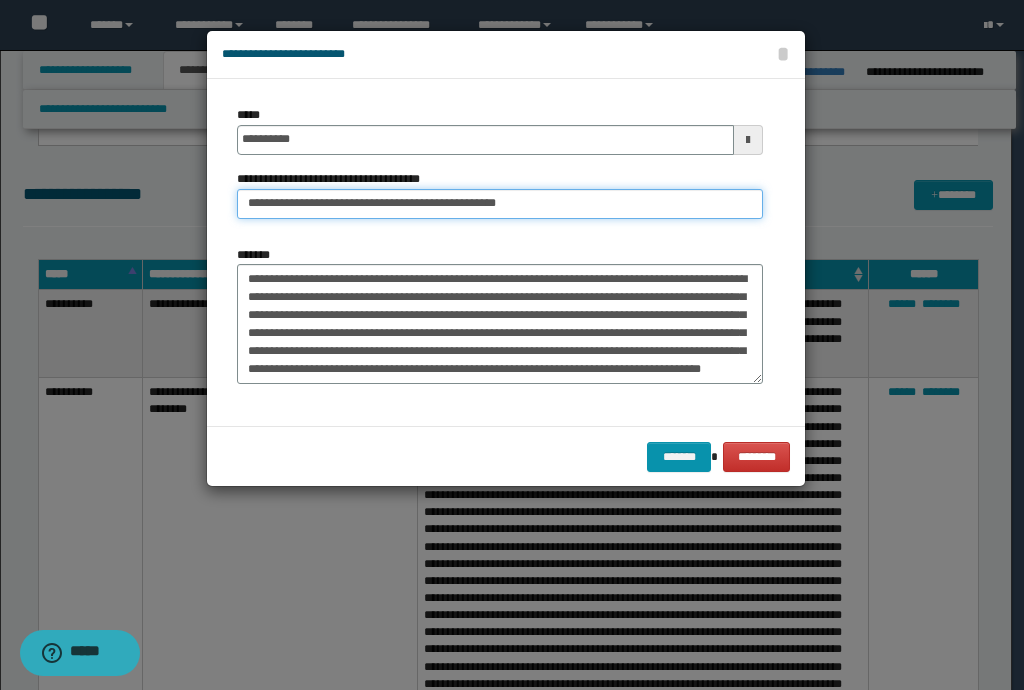 drag, startPoint x: 315, startPoint y: 205, endPoint x: 116, endPoint y: 170, distance: 202.05444 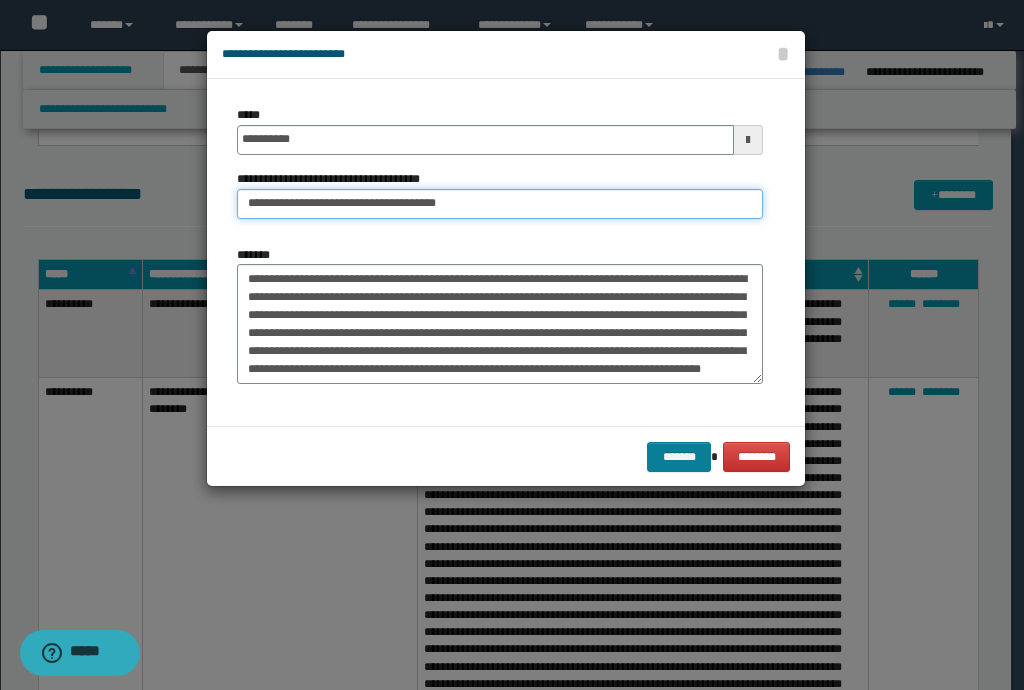 type on "**********" 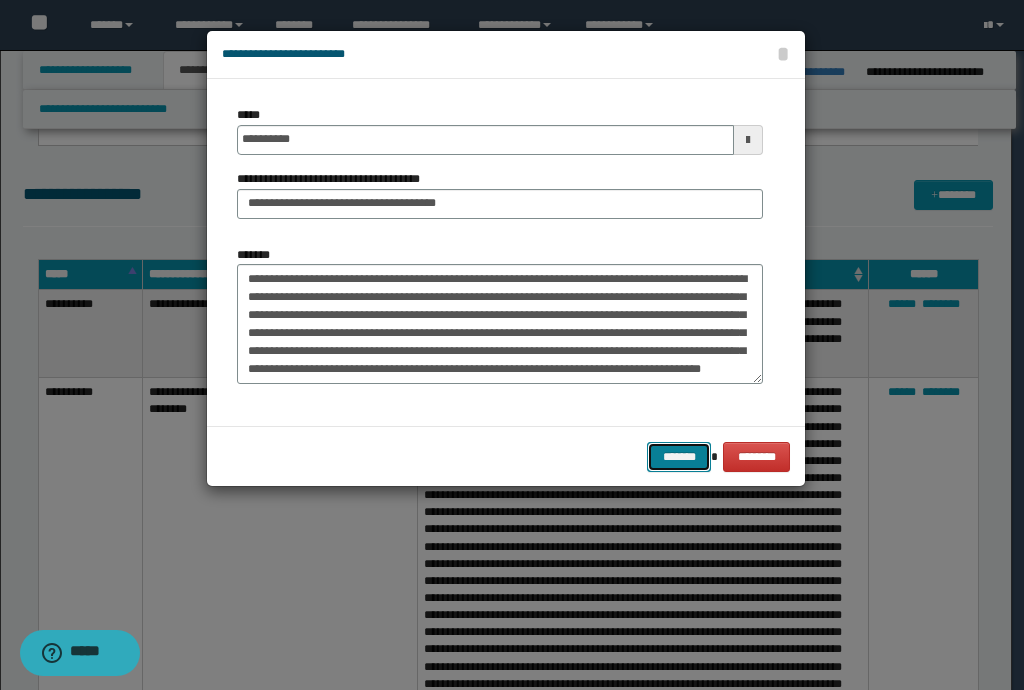 drag, startPoint x: 692, startPoint y: 468, endPoint x: 654, endPoint y: 436, distance: 49.67897 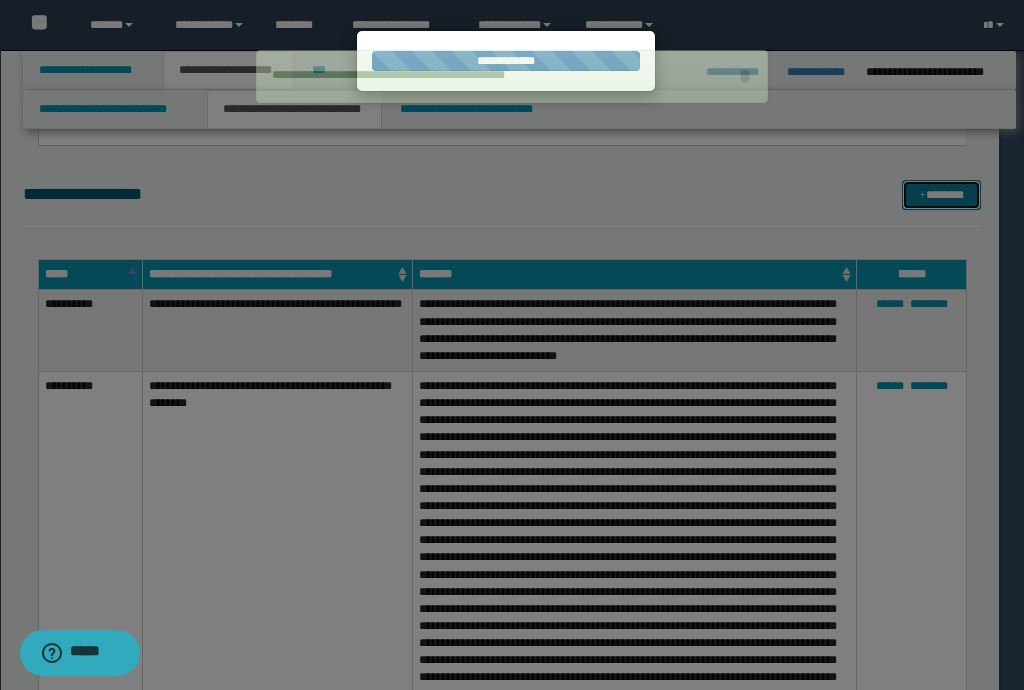 type 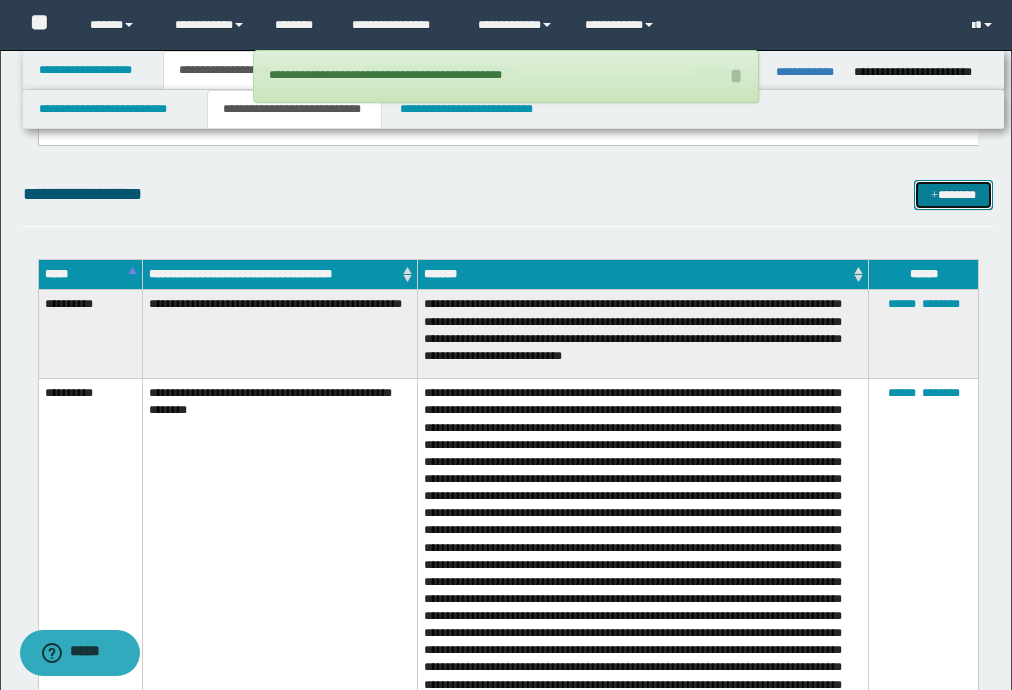 click on "*******" at bounding box center (953, 195) 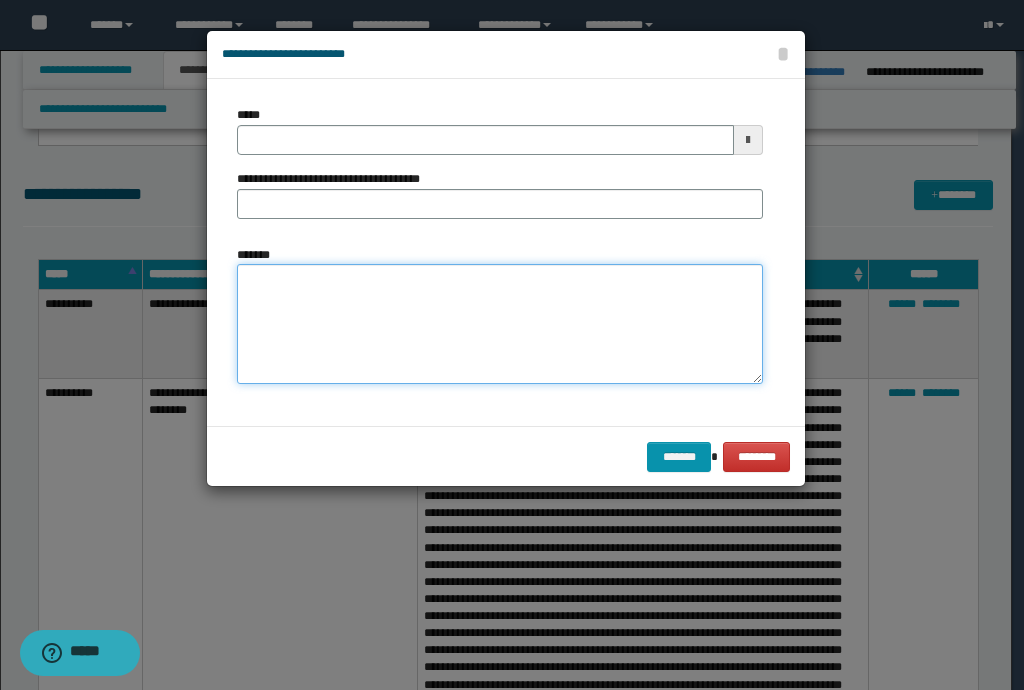 click on "*******" at bounding box center (500, 324) 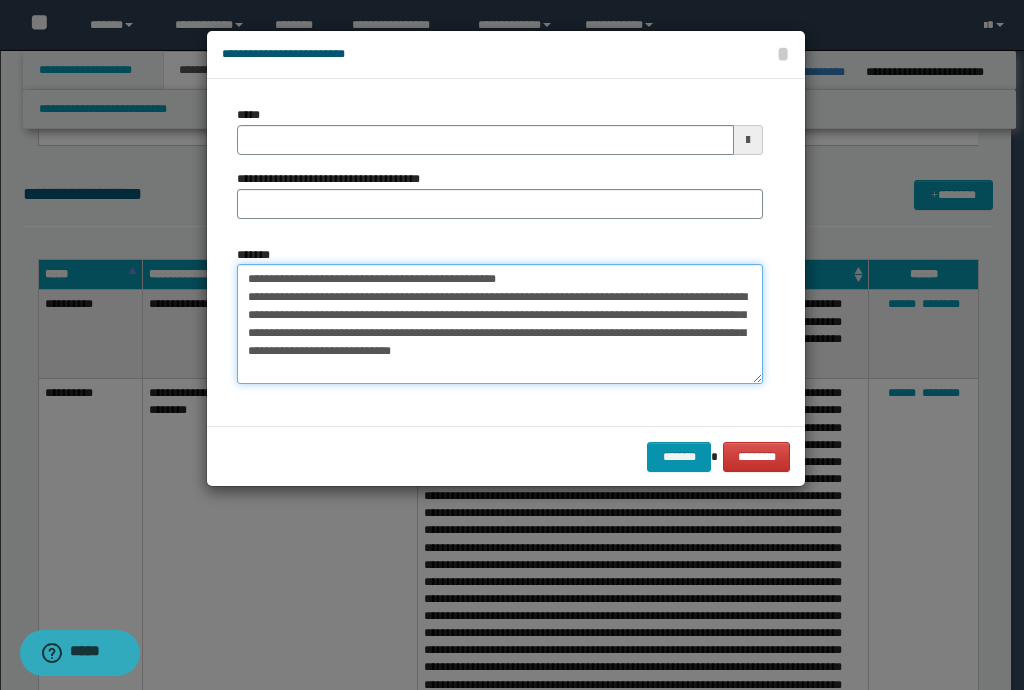 scroll, scrollTop: 0, scrollLeft: 0, axis: both 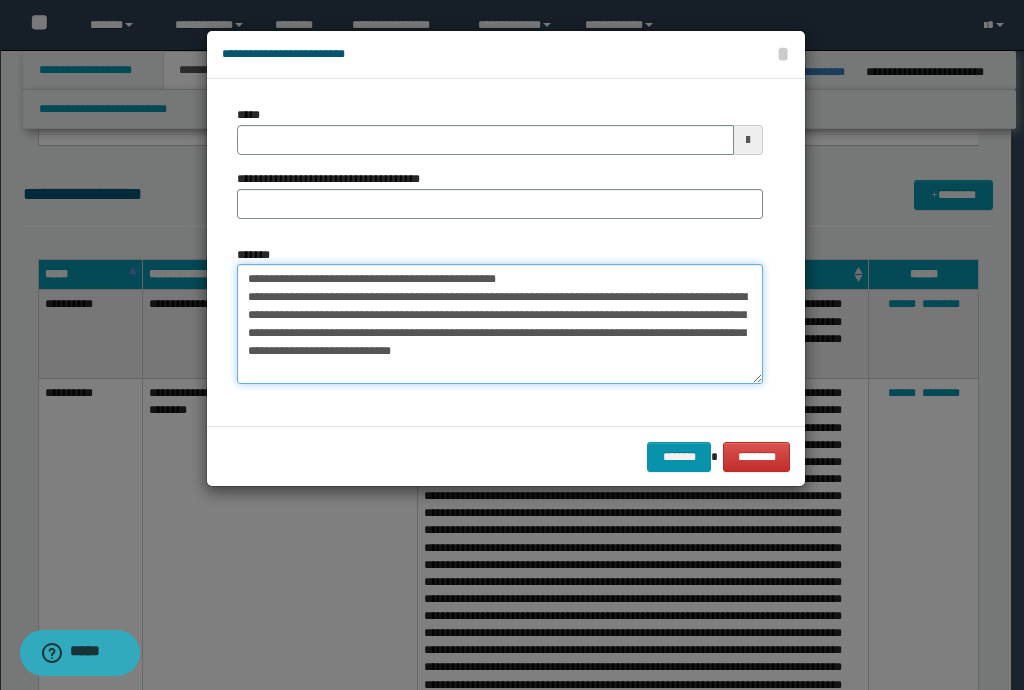 drag, startPoint x: 552, startPoint y: 286, endPoint x: 296, endPoint y: 259, distance: 257.4199 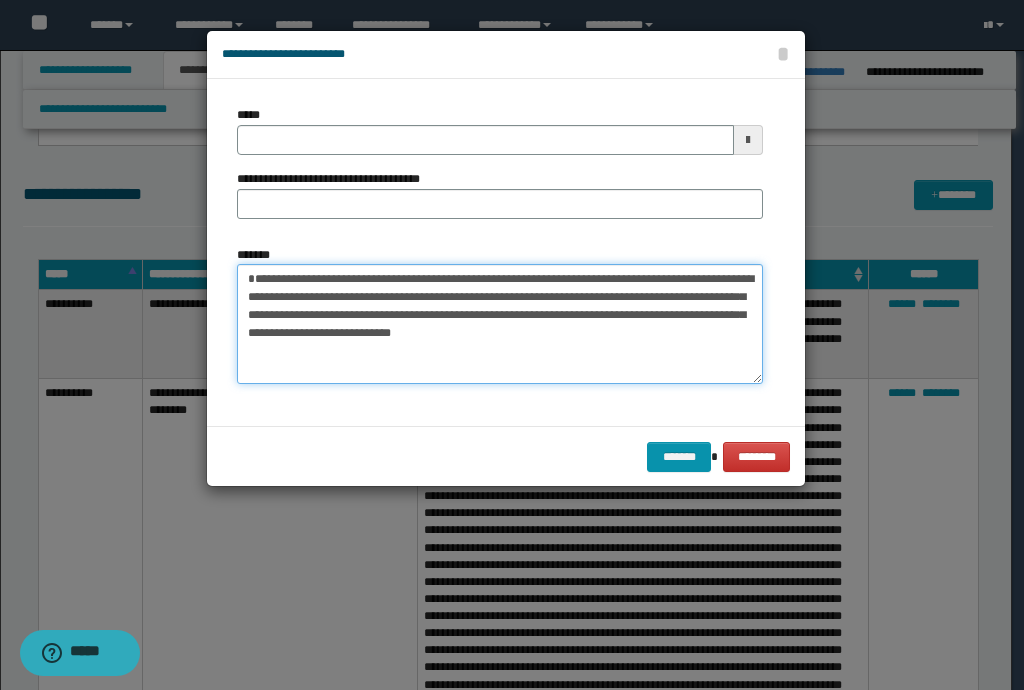 type on "**********" 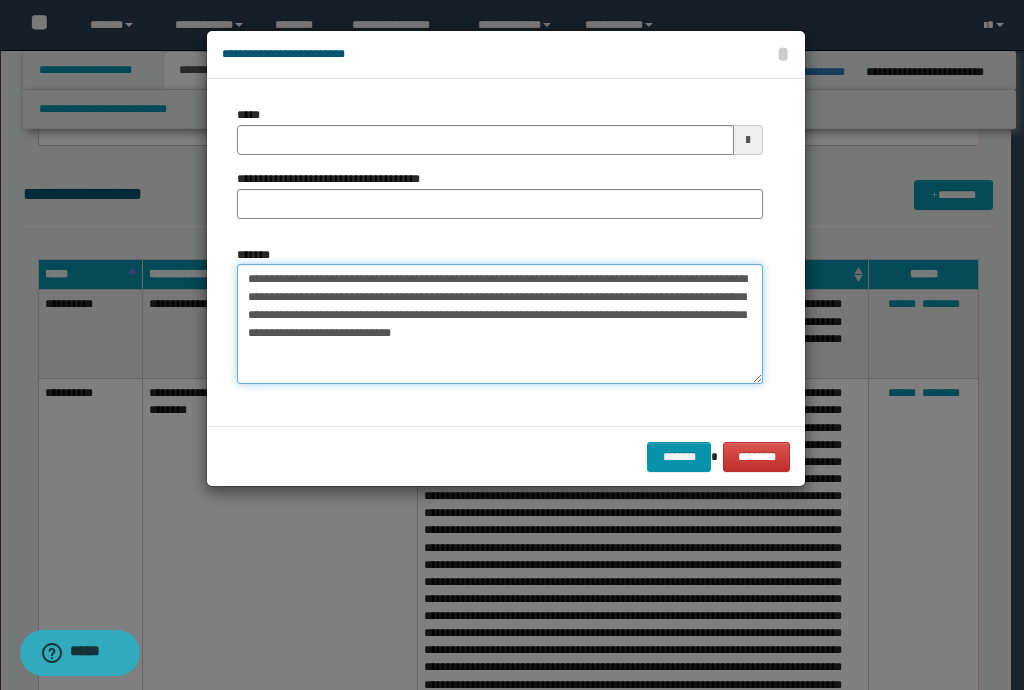 type 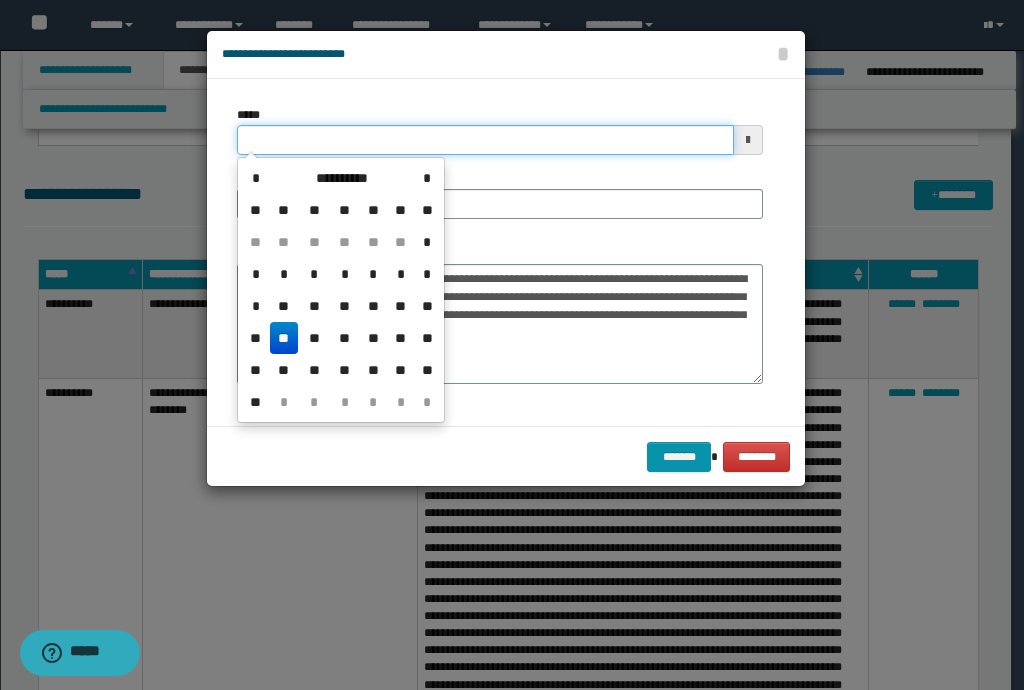 click on "*****" at bounding box center (485, 140) 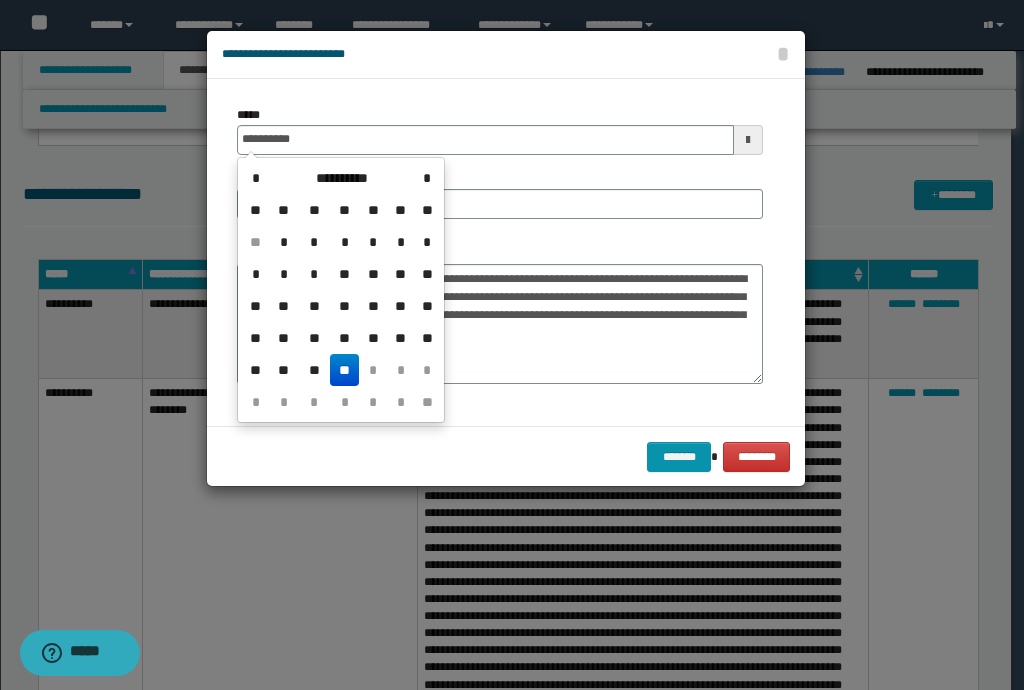 click on "**" at bounding box center [344, 370] 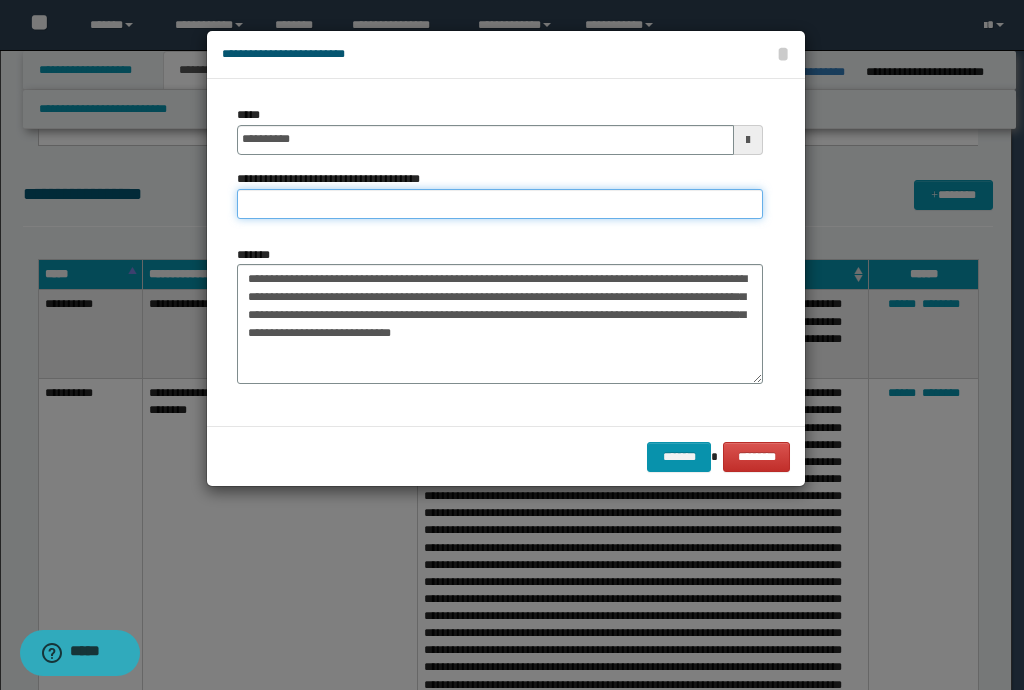 click on "**********" at bounding box center (500, 204) 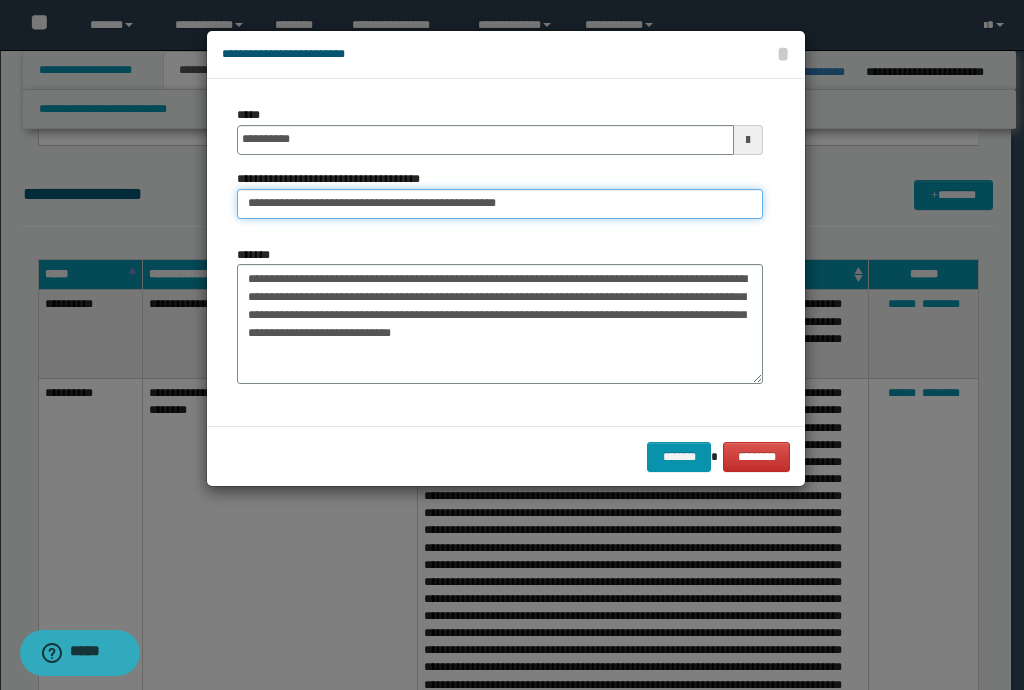 drag, startPoint x: 316, startPoint y: 202, endPoint x: 0, endPoint y: 140, distance: 322.02484 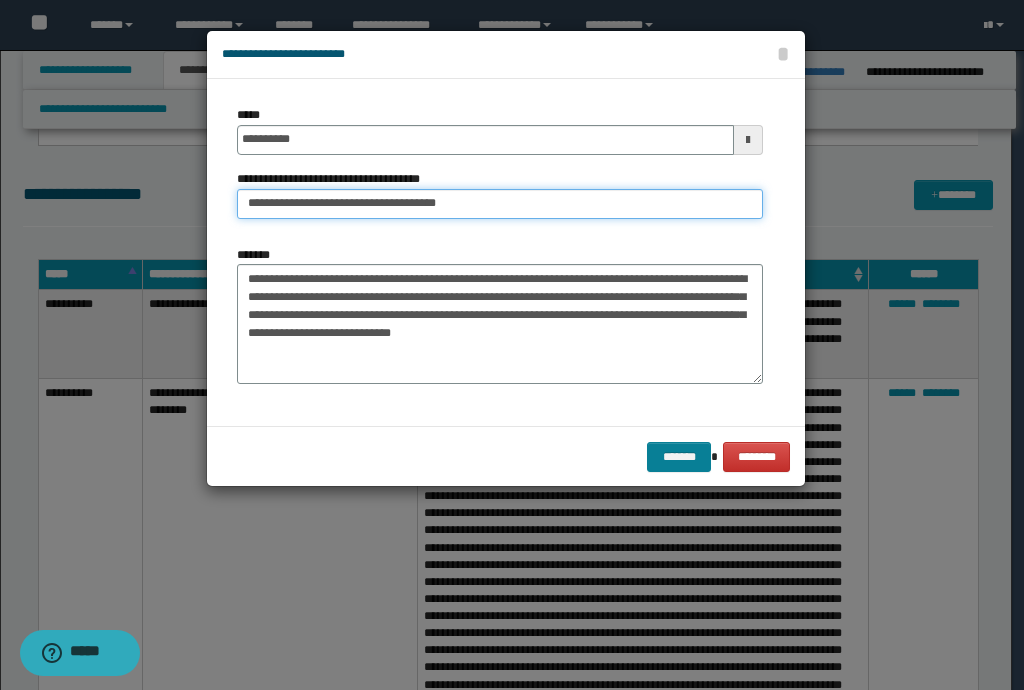 type on "**********" 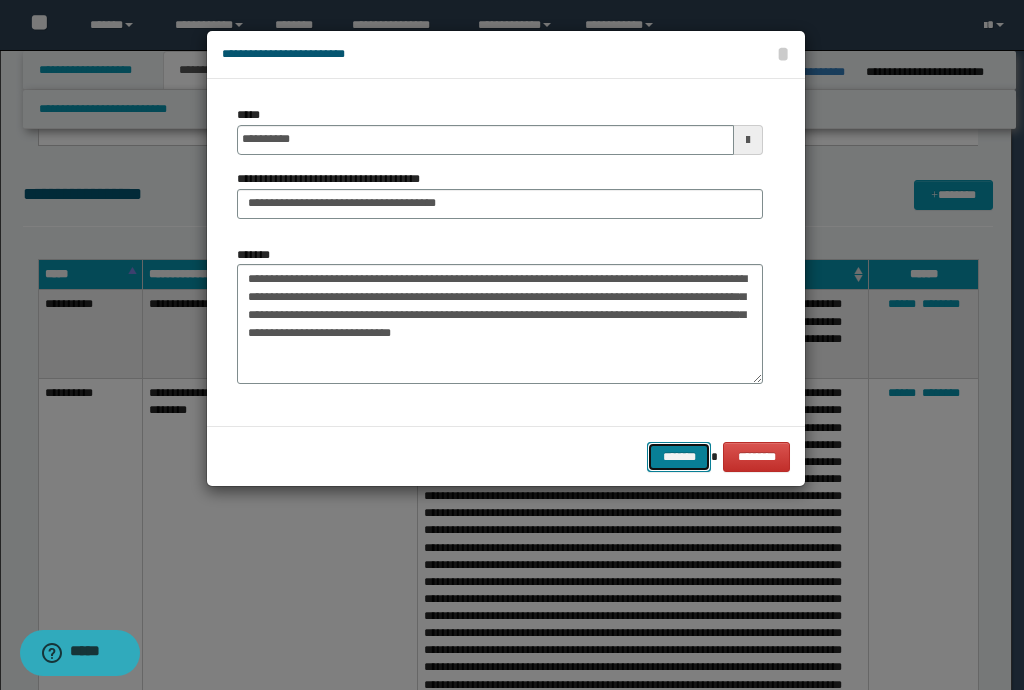 click on "*******" at bounding box center (679, 457) 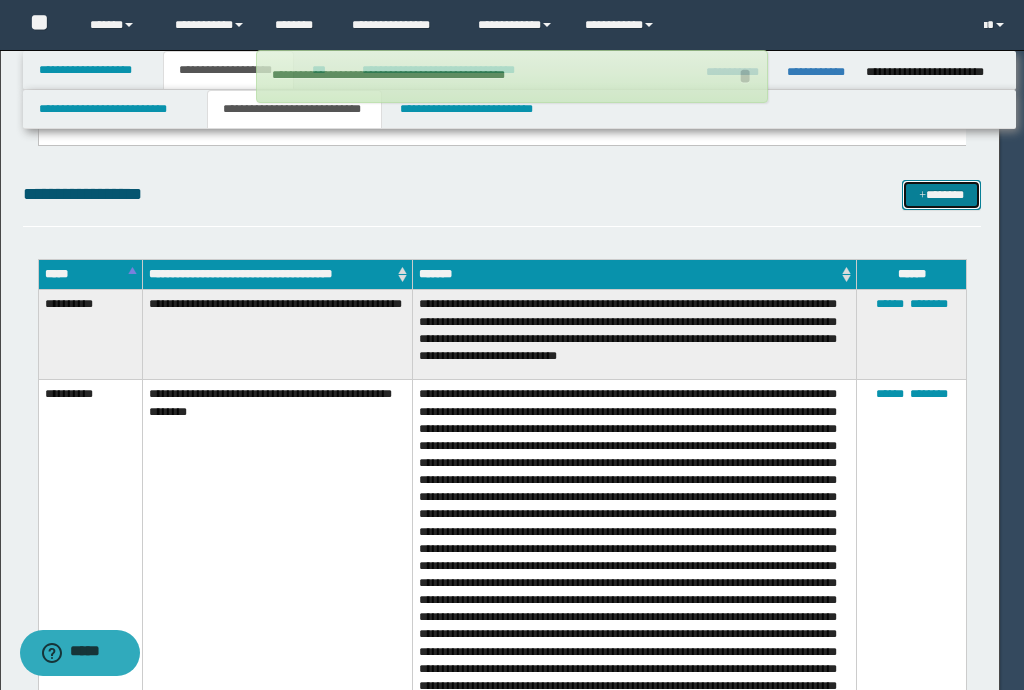 type 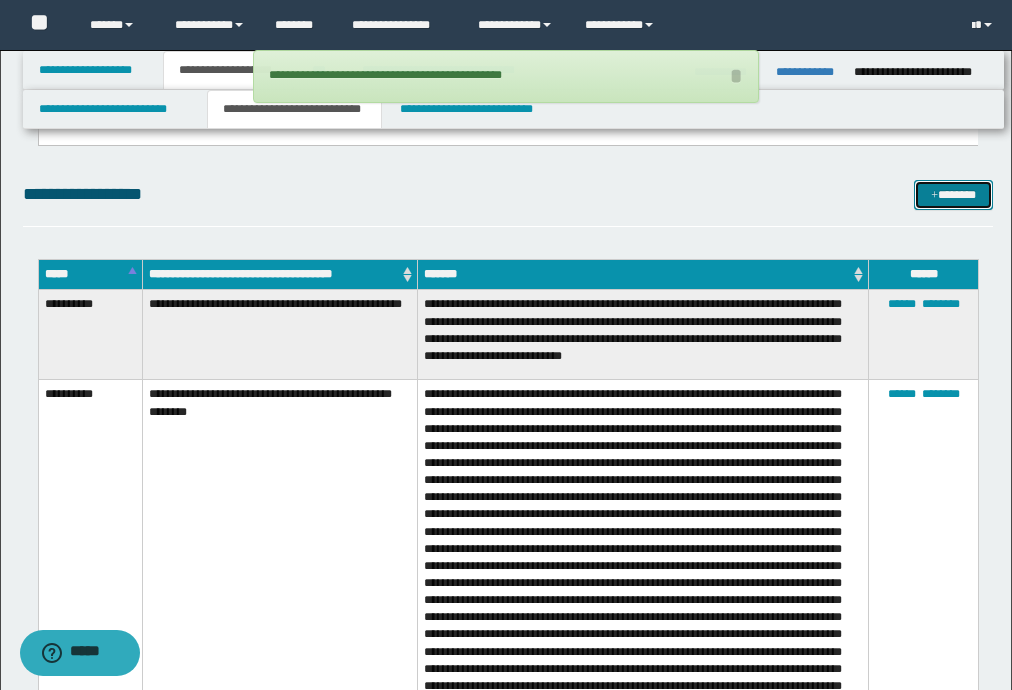 click on "*******" at bounding box center (953, 195) 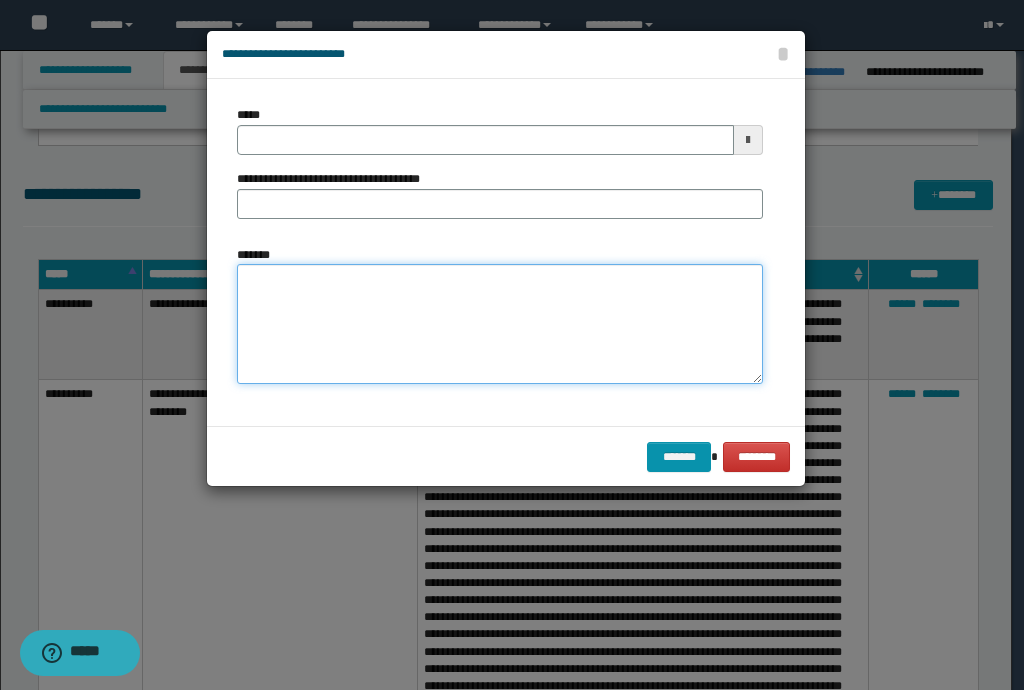 click on "*******" at bounding box center (500, 324) 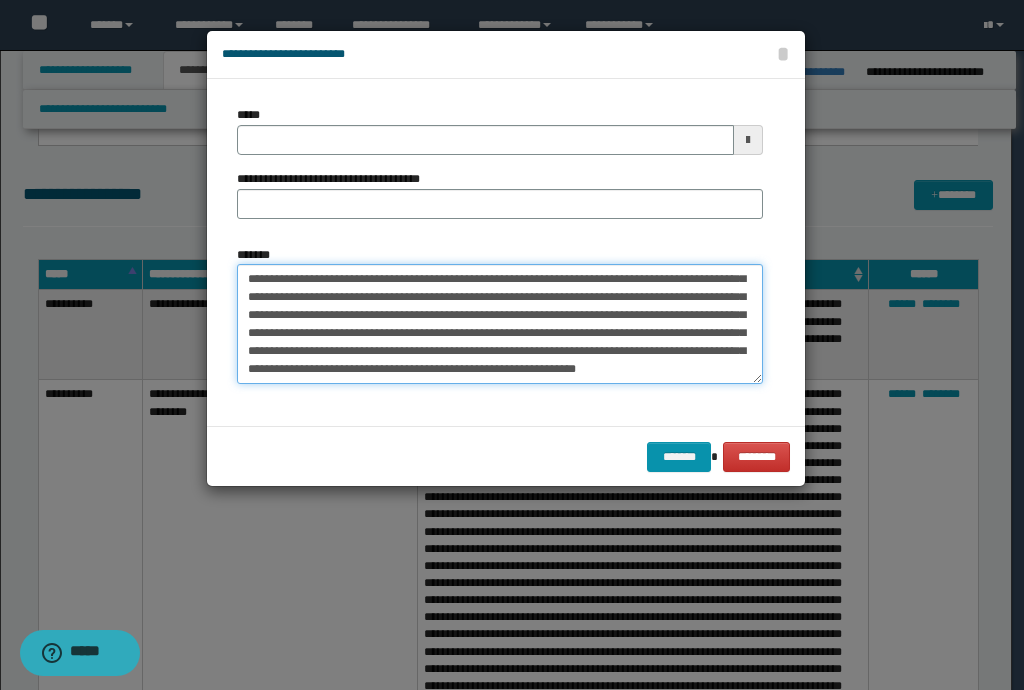 scroll, scrollTop: 0, scrollLeft: 0, axis: both 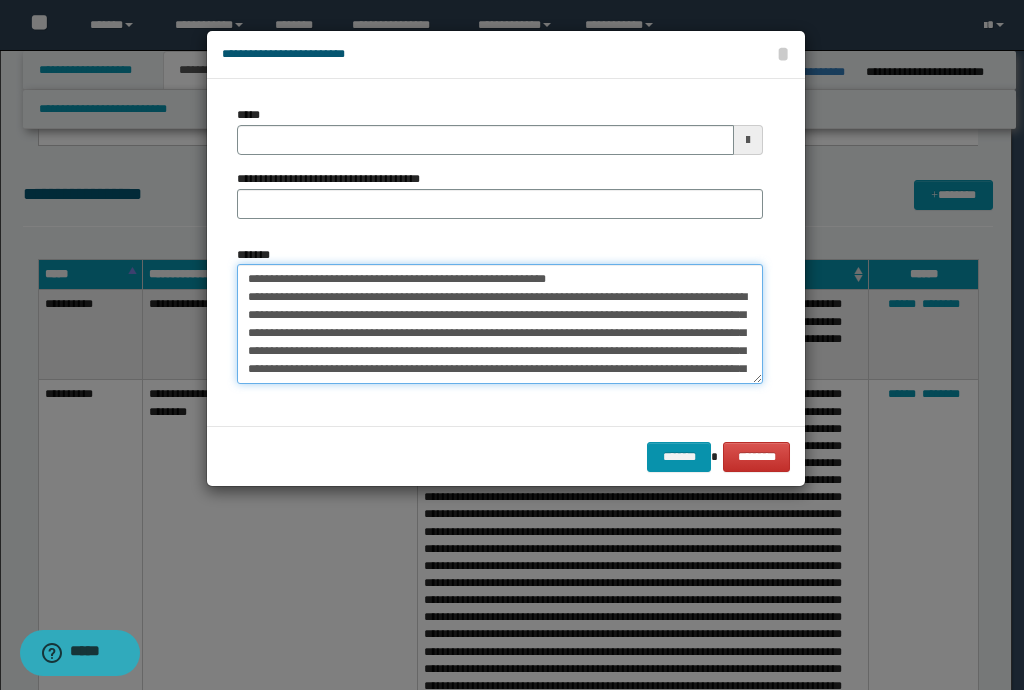 drag, startPoint x: 584, startPoint y: 280, endPoint x: 239, endPoint y: 272, distance: 345.09274 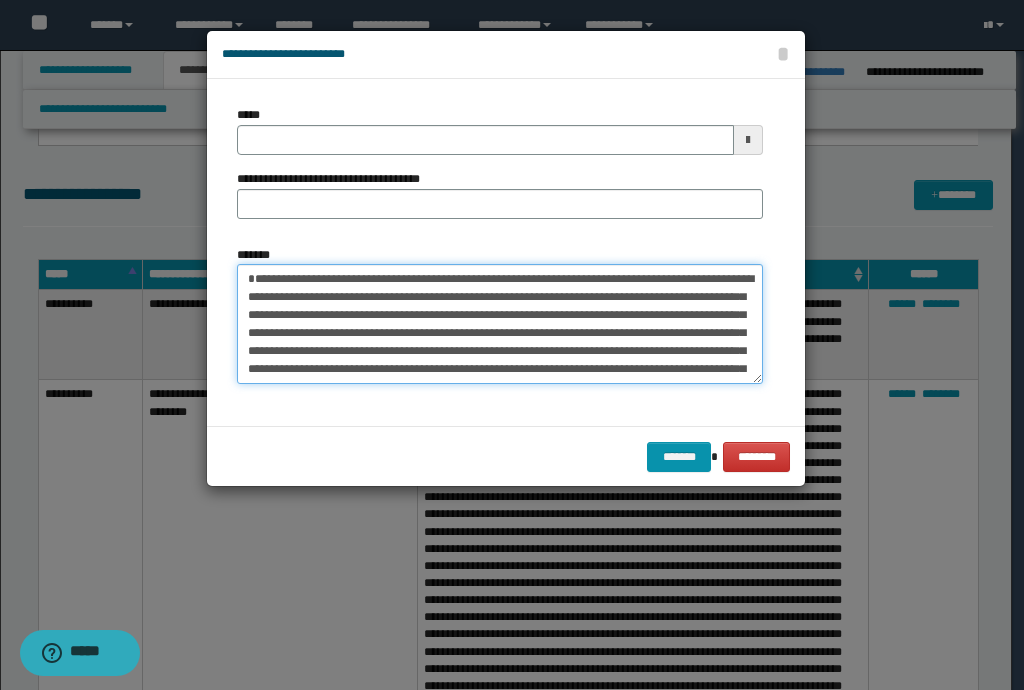 type on "**********" 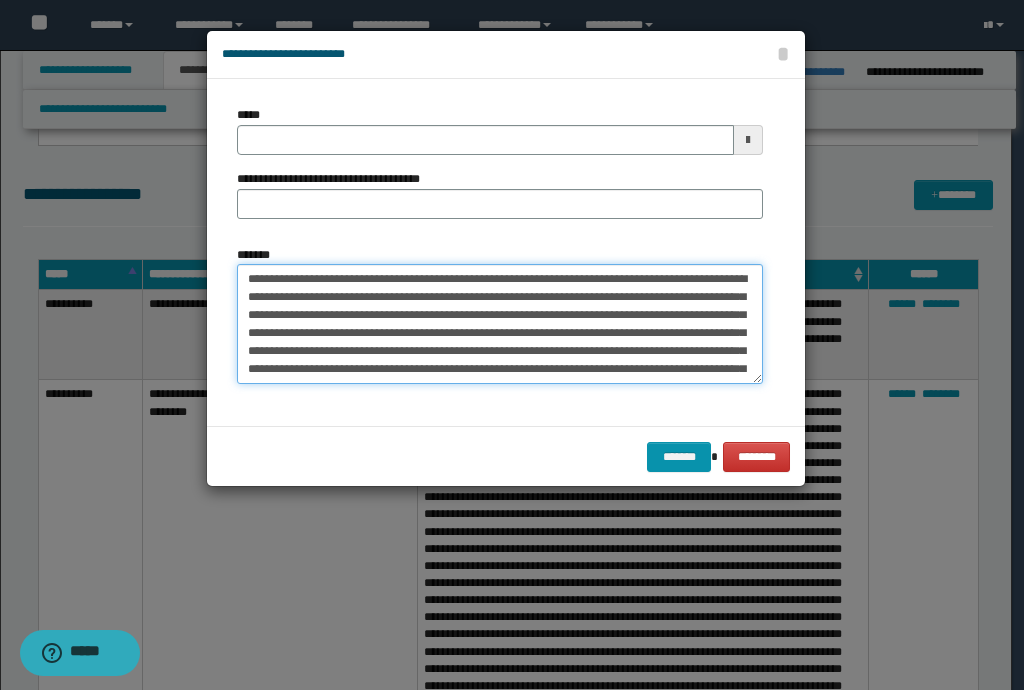 type 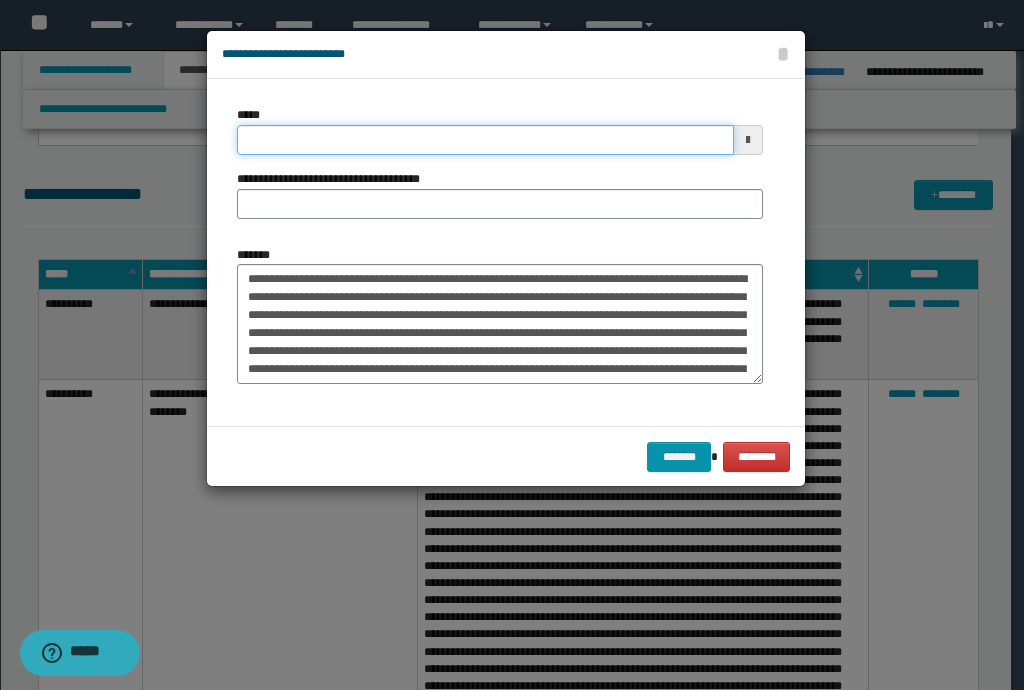 click on "*****" at bounding box center [485, 140] 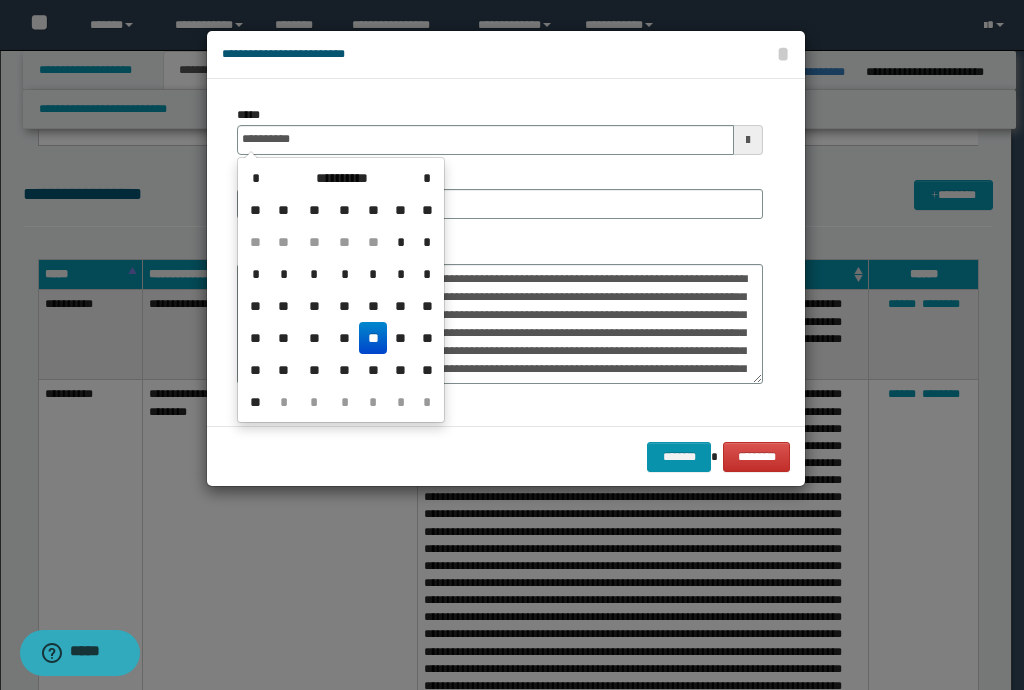 click on "**" at bounding box center (373, 338) 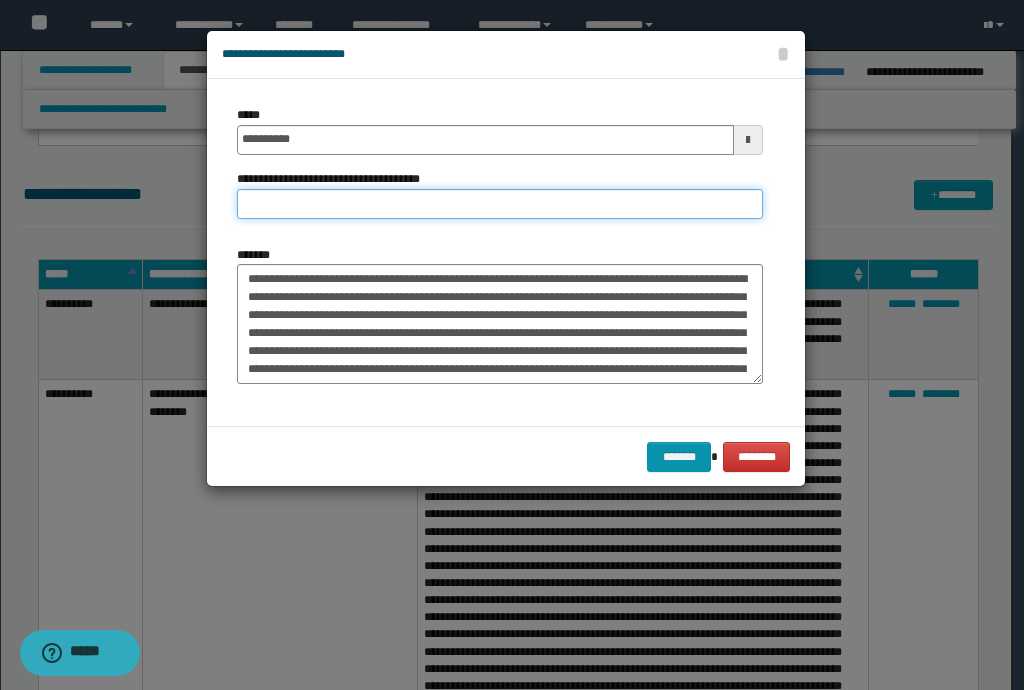 click on "**********" at bounding box center [500, 204] 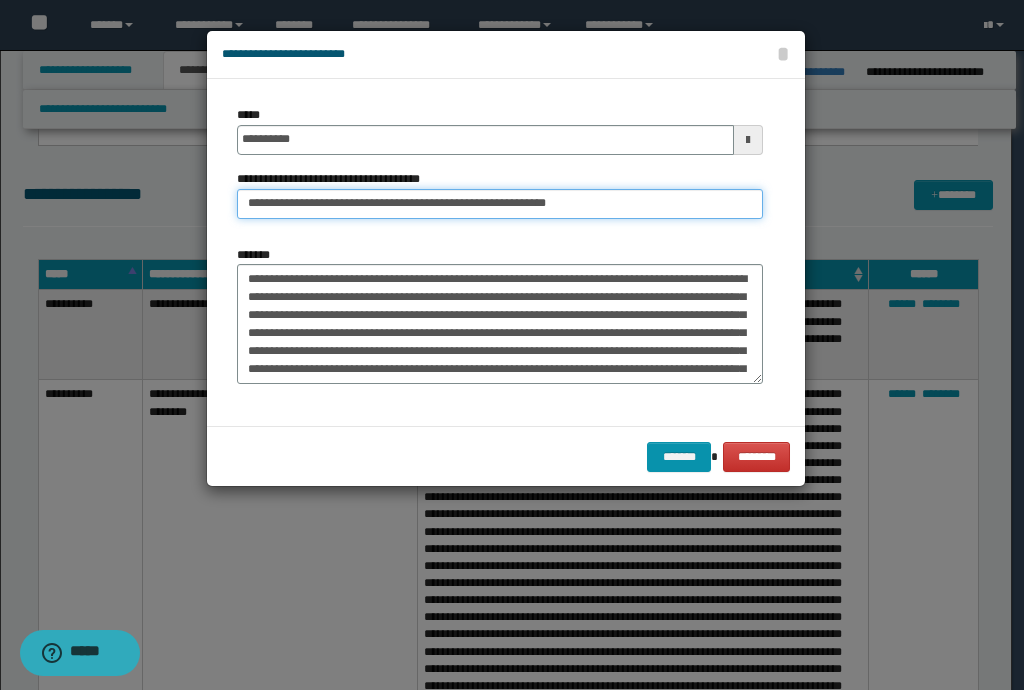 drag, startPoint x: 319, startPoint y: 205, endPoint x: 0, endPoint y: 178, distance: 320.1406 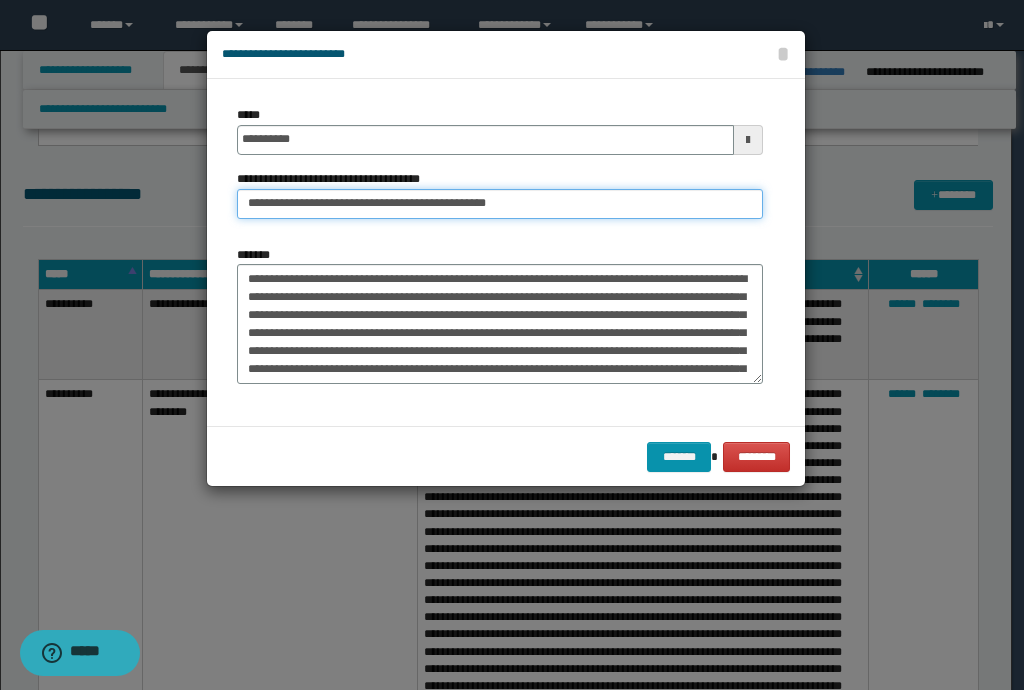 type on "**********" 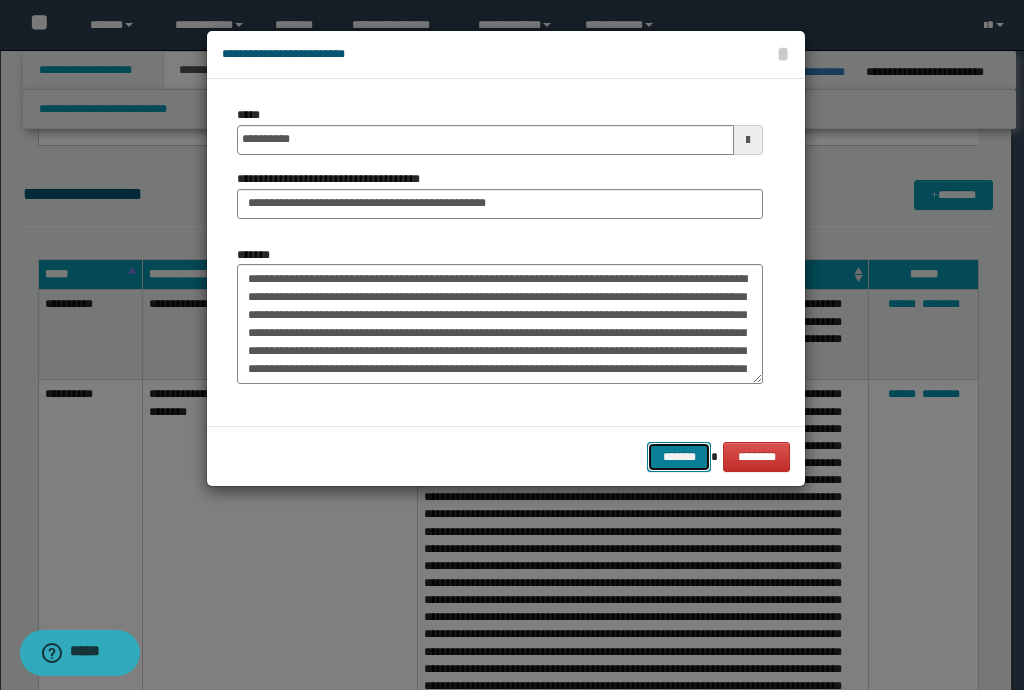 click on "*******" at bounding box center [679, 457] 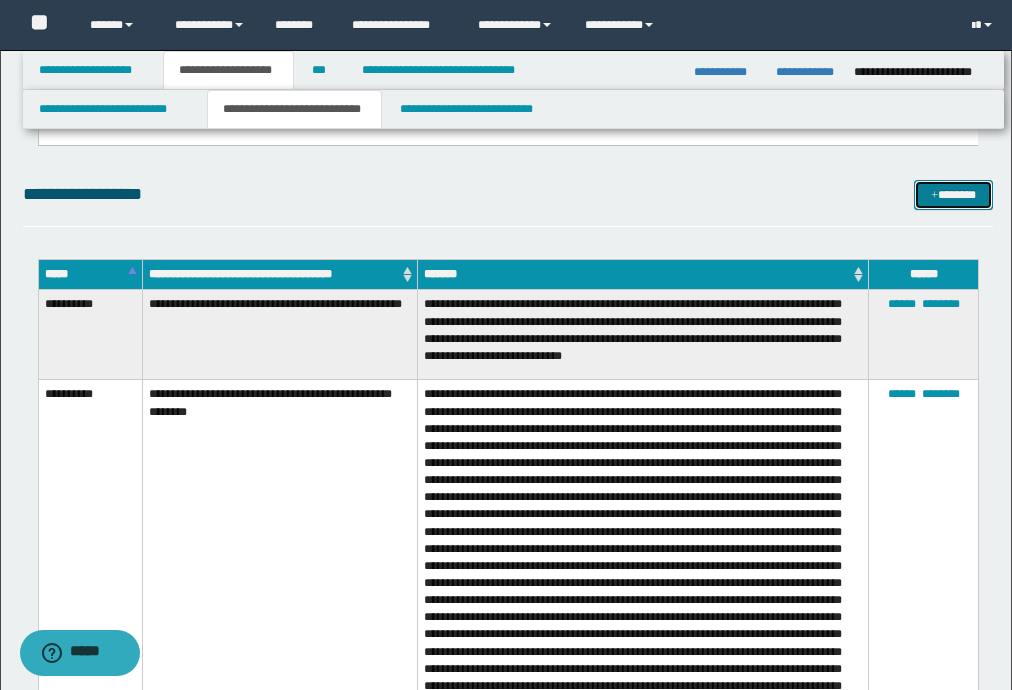 click on "*******" at bounding box center (953, 195) 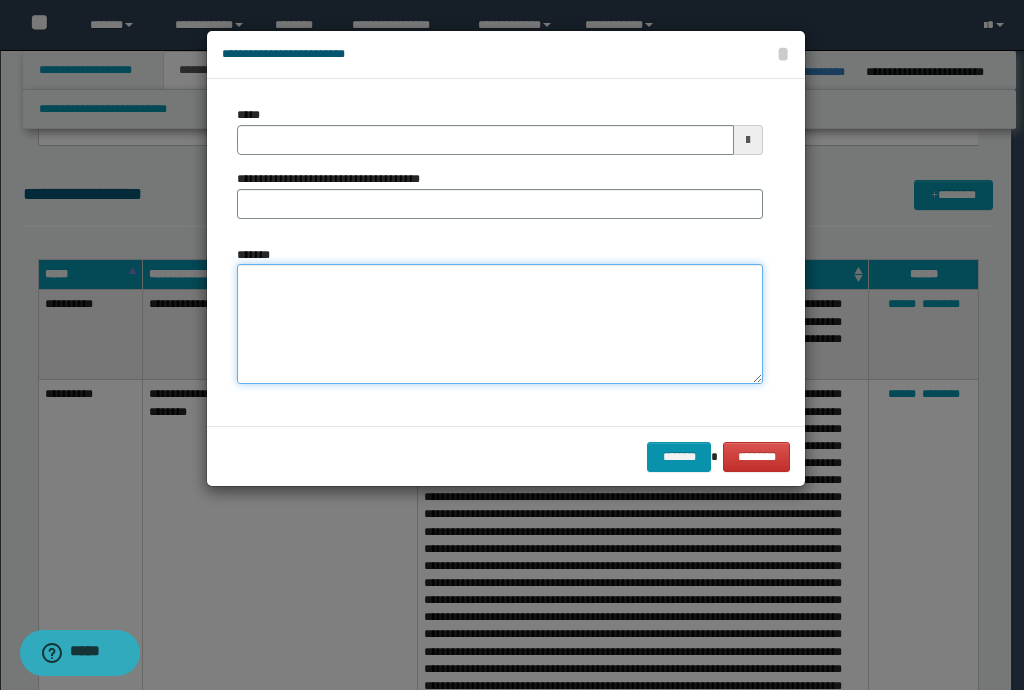 click on "*******" at bounding box center (500, 324) 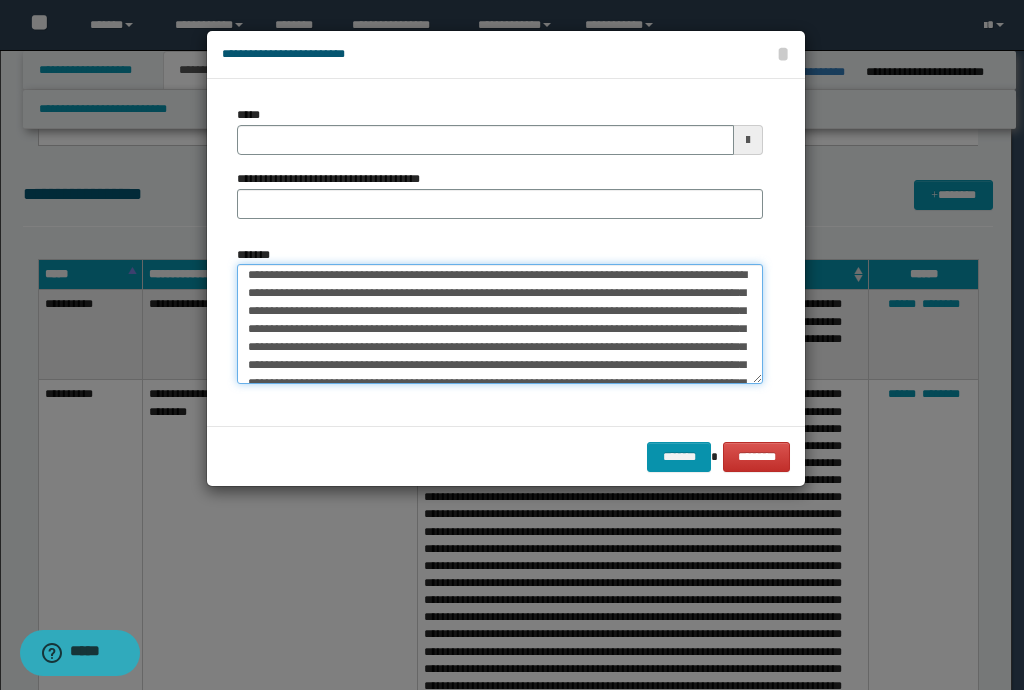 scroll, scrollTop: 0, scrollLeft: 0, axis: both 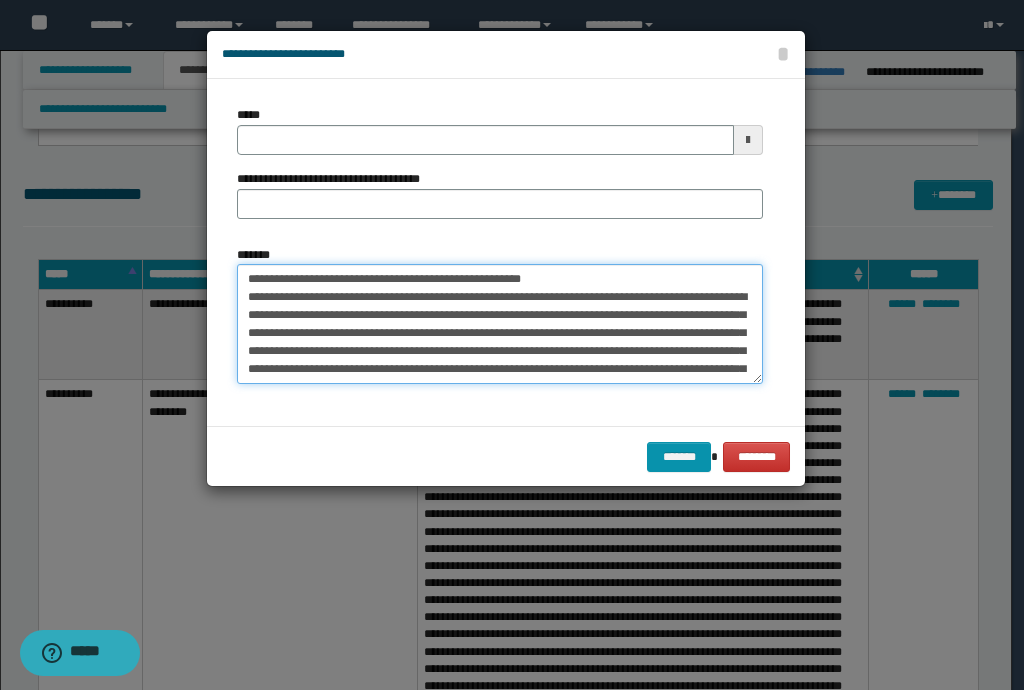 drag, startPoint x: 549, startPoint y: 275, endPoint x: 256, endPoint y: 272, distance: 293.01535 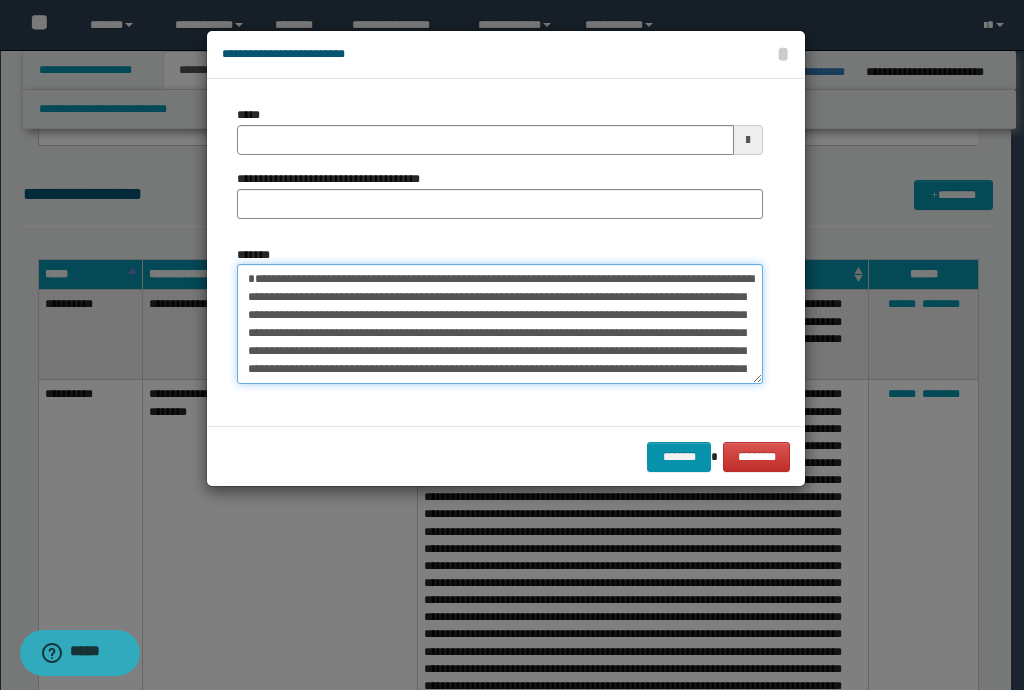 type on "**********" 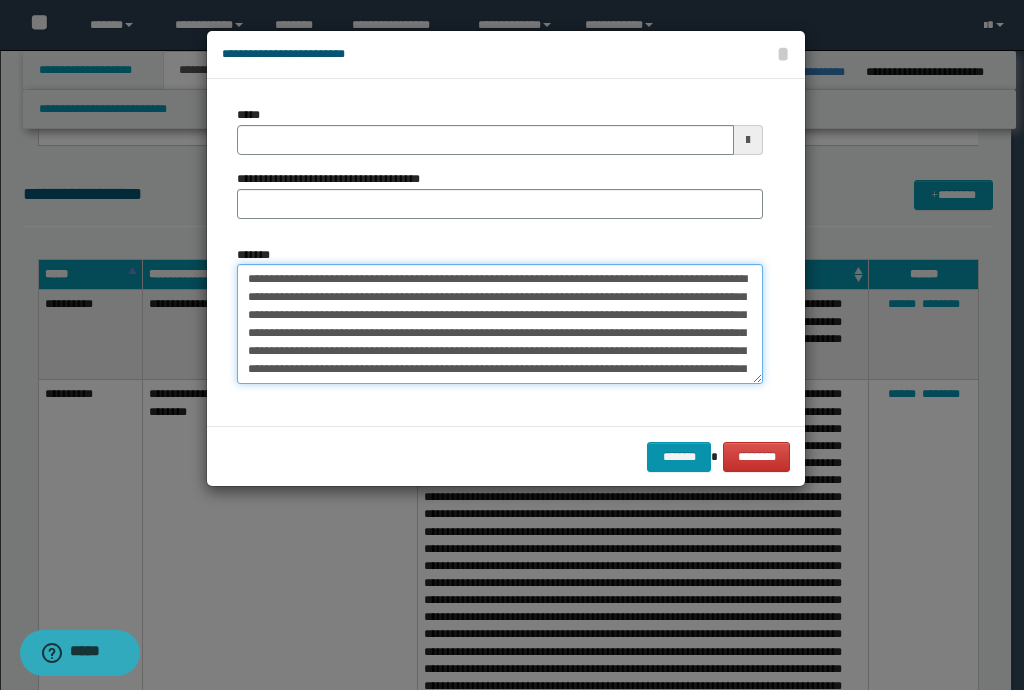 type 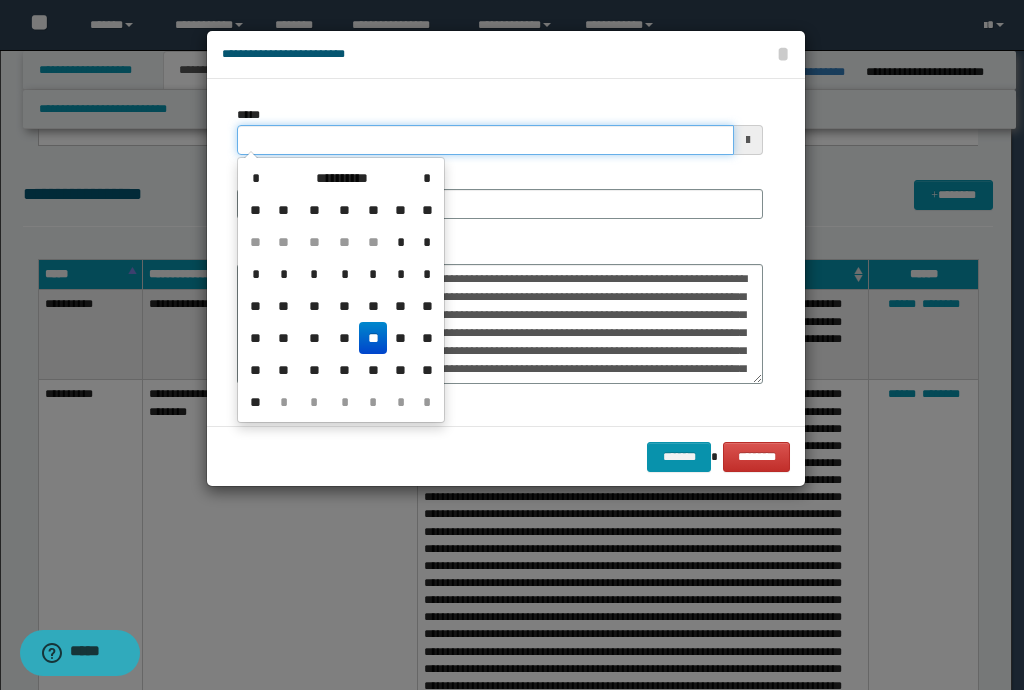 click on "*****" at bounding box center (485, 140) 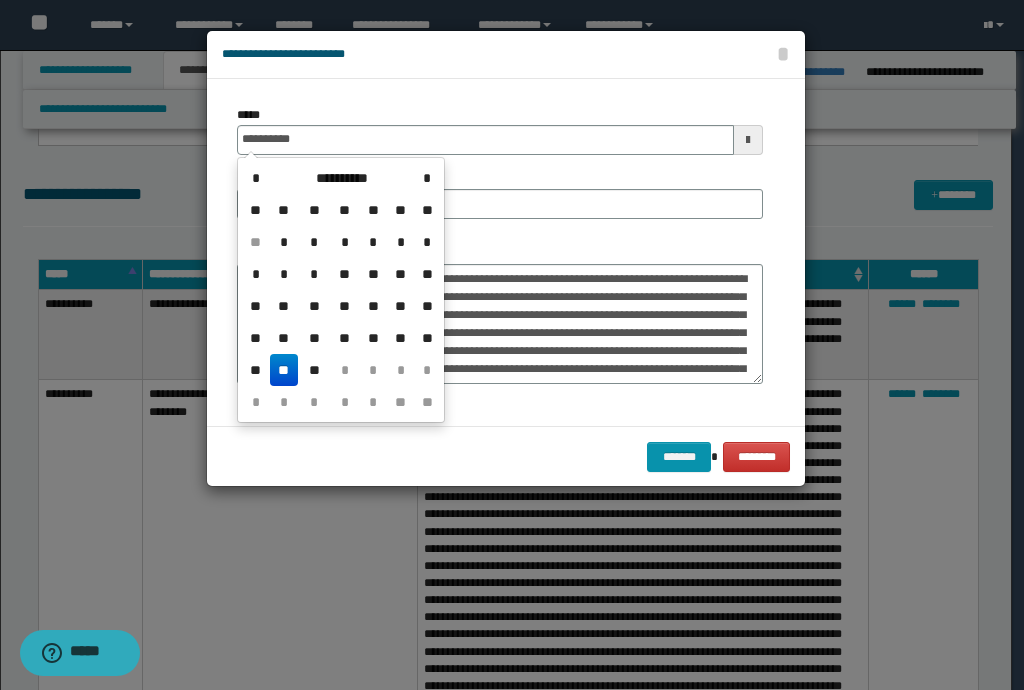click on "**" at bounding box center (284, 370) 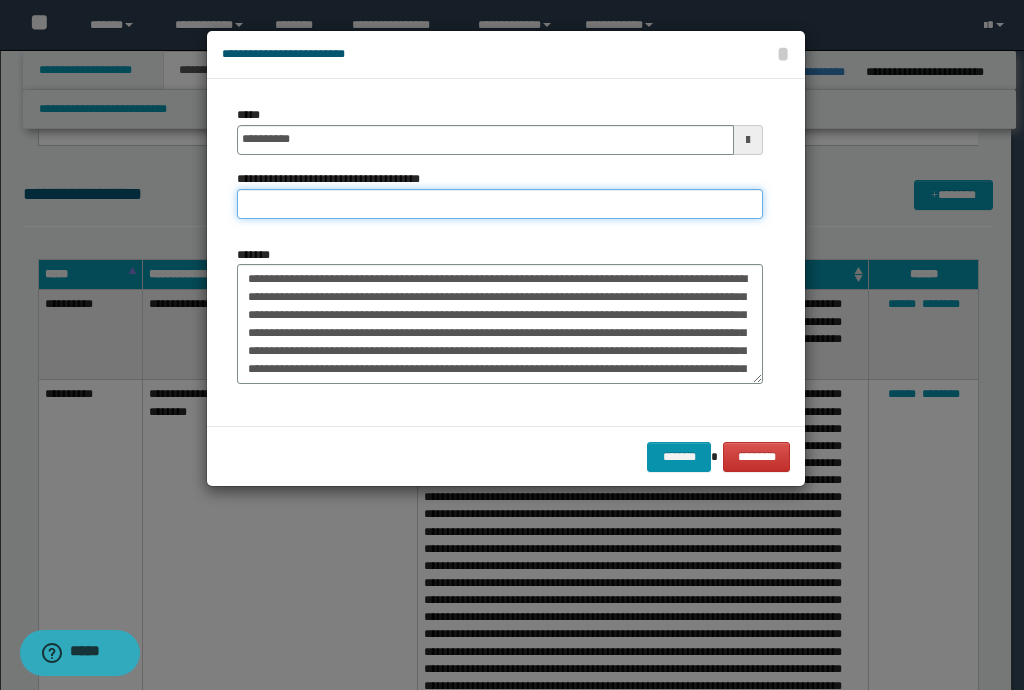 click on "**********" at bounding box center (500, 204) 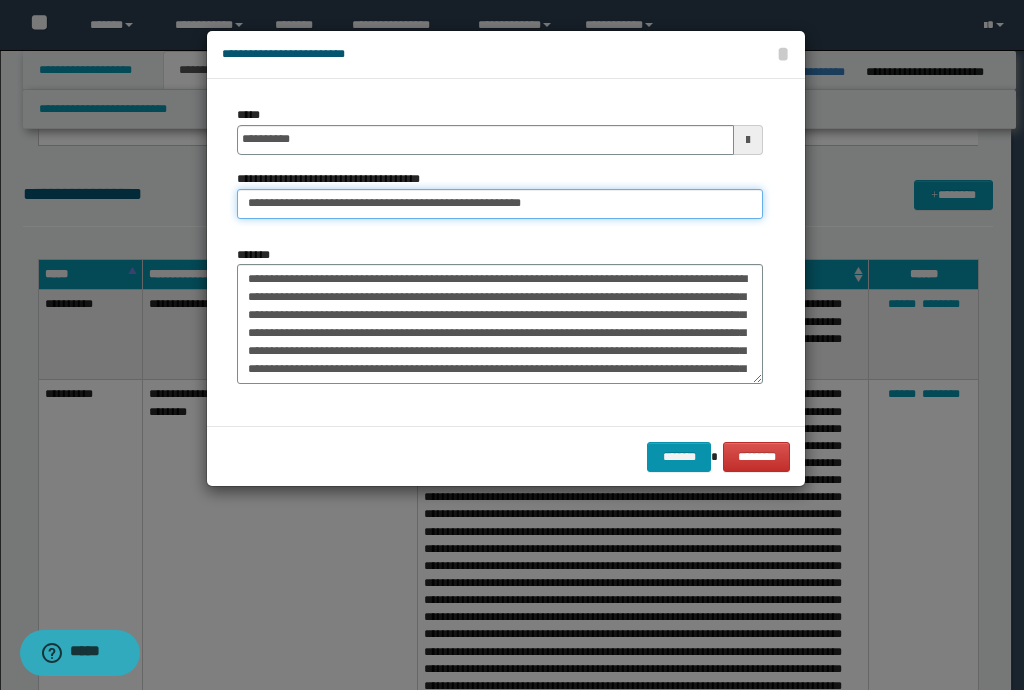 drag, startPoint x: 318, startPoint y: 199, endPoint x: 0, endPoint y: 140, distance: 323.42697 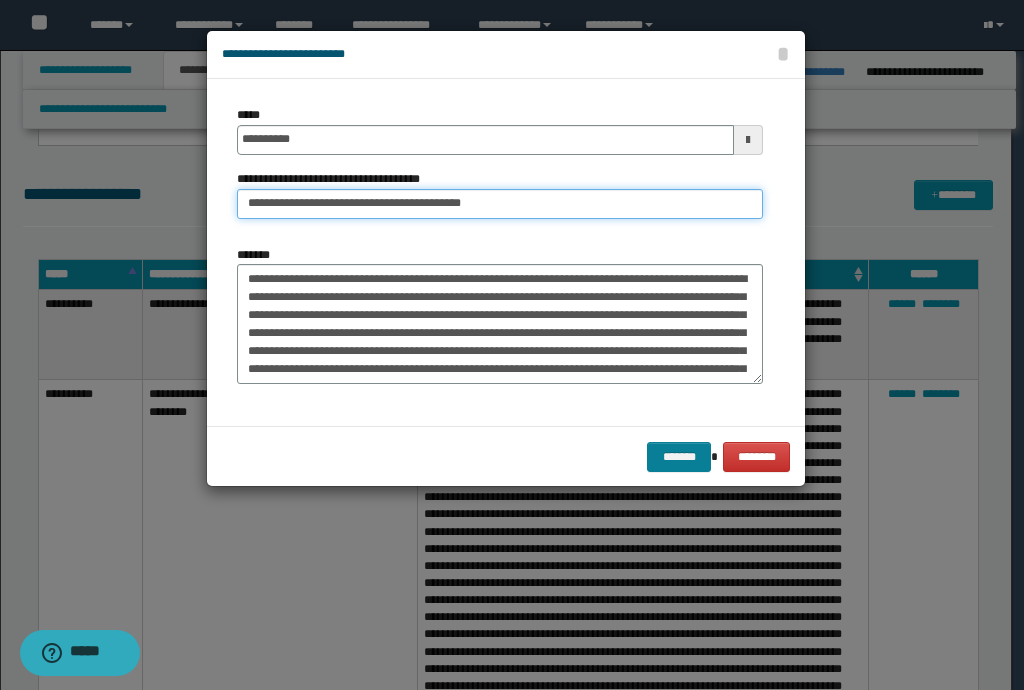 type on "**********" 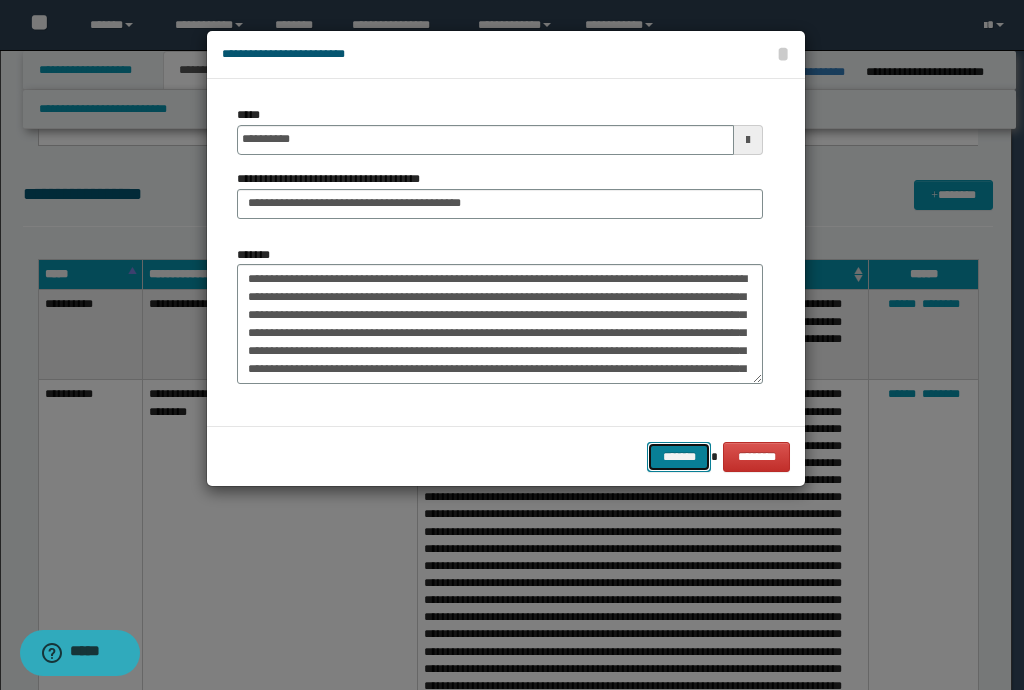 click on "*******" at bounding box center [679, 457] 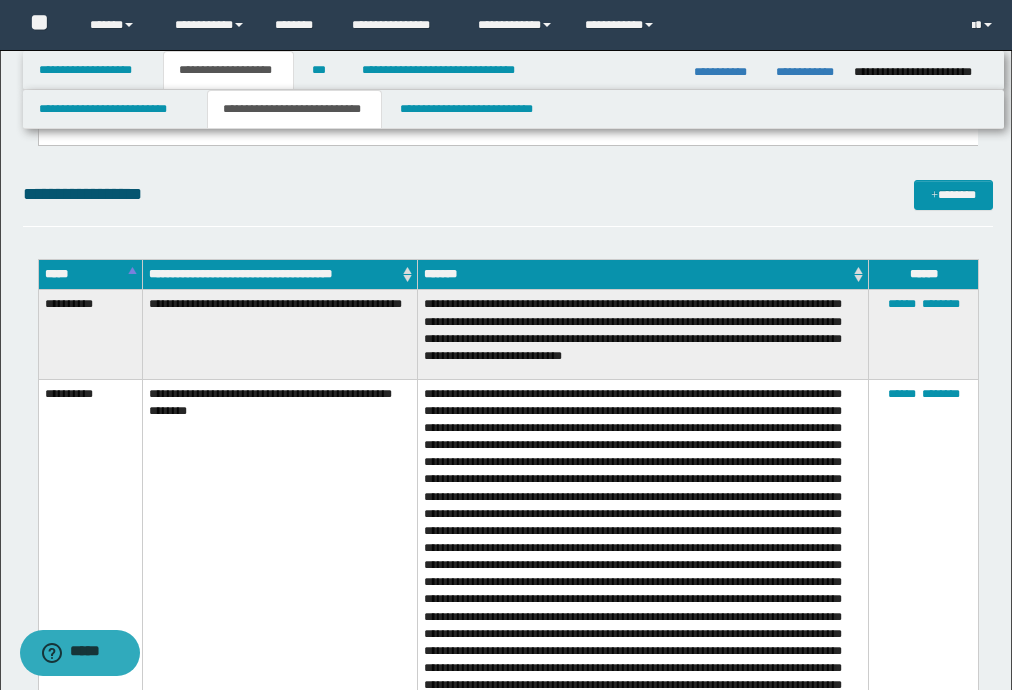 click on "**********" at bounding box center (506, -1000) 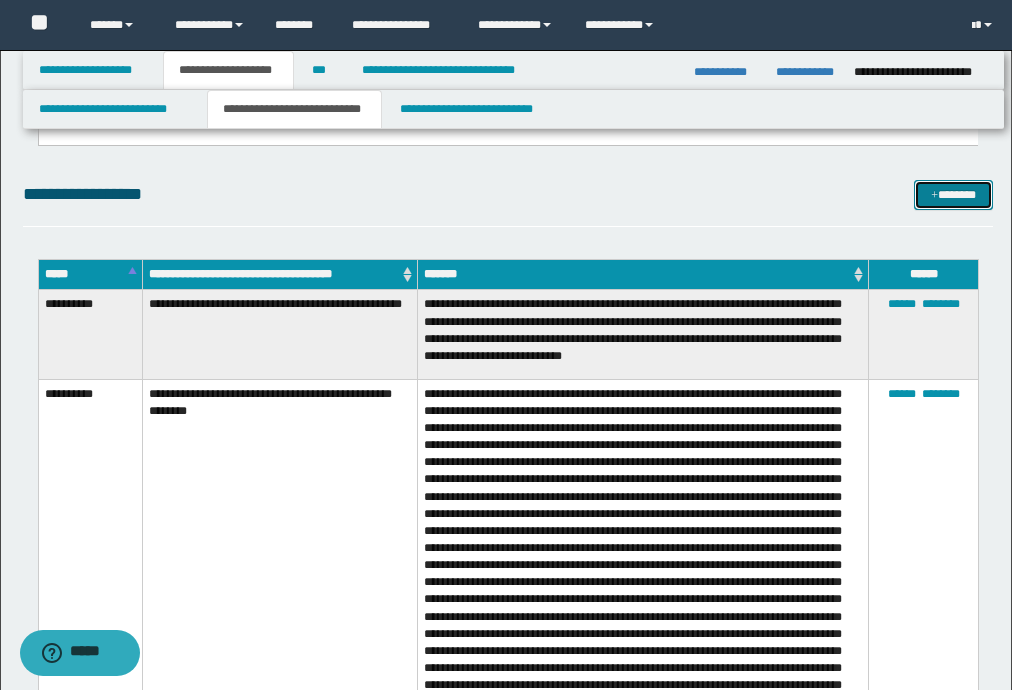 click on "*******" at bounding box center (953, 195) 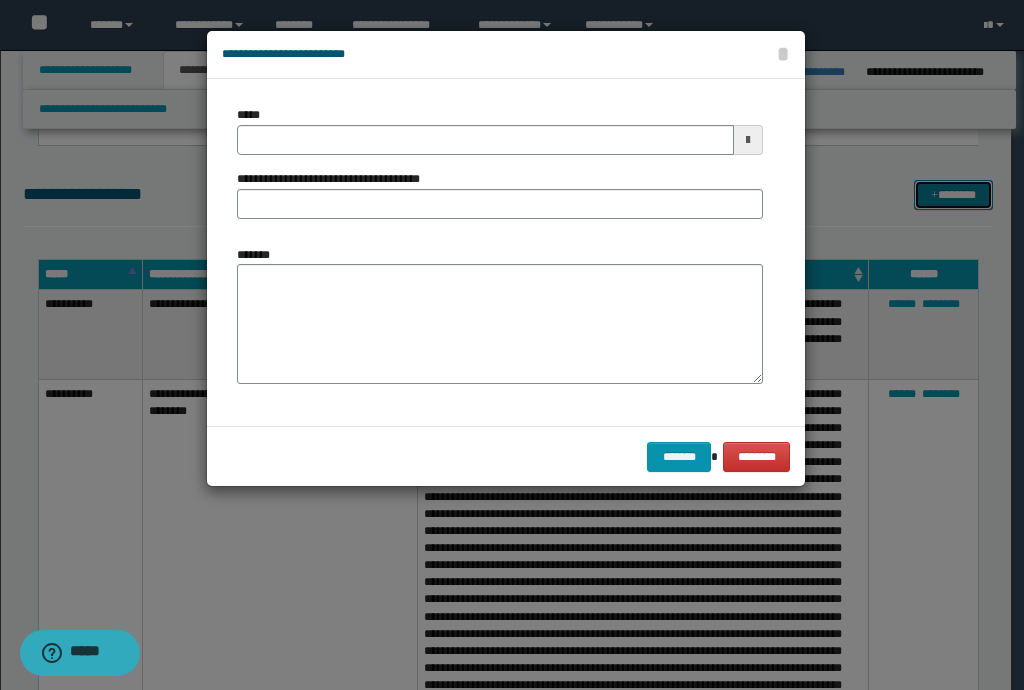 type 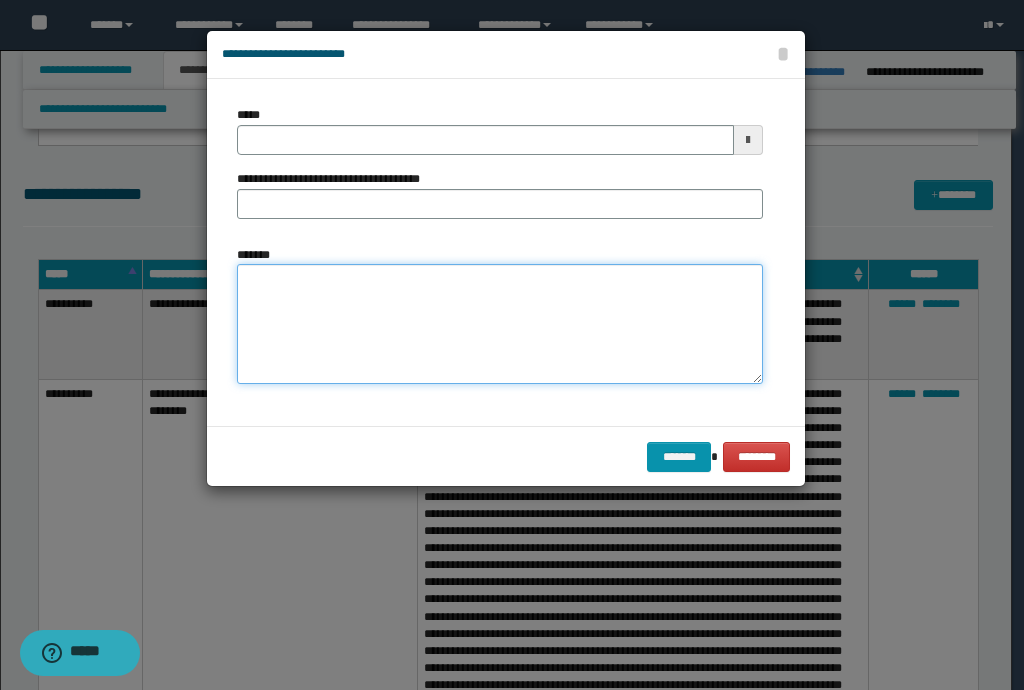 click on "*******" at bounding box center [500, 324] 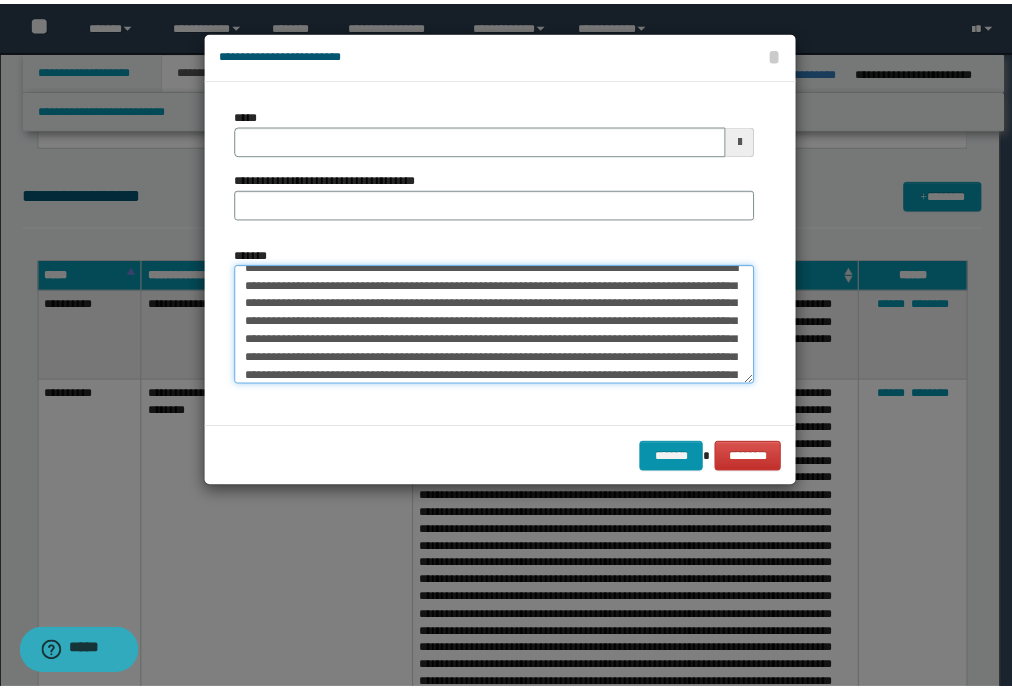 scroll, scrollTop: 0, scrollLeft: 0, axis: both 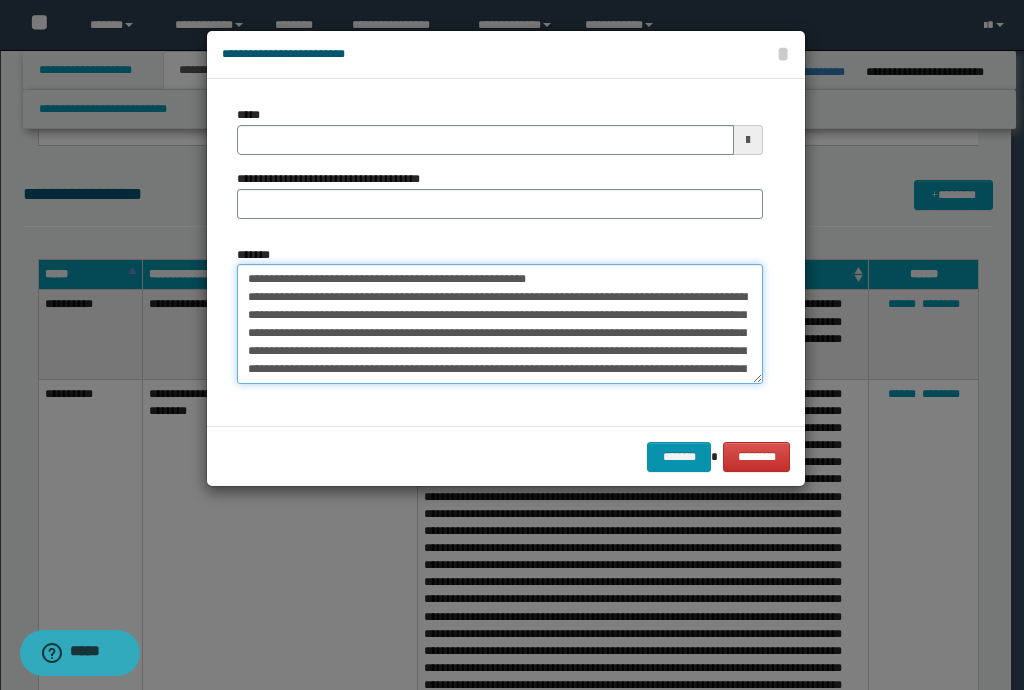 drag, startPoint x: 441, startPoint y: 274, endPoint x: 156, endPoint y: 270, distance: 285.02808 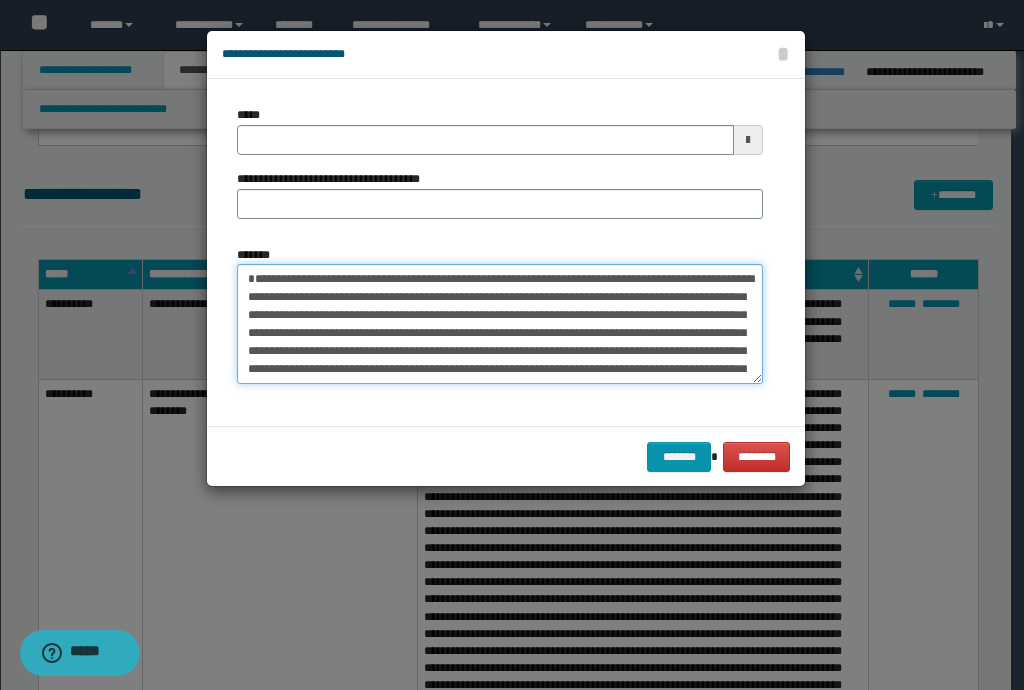 type on "**********" 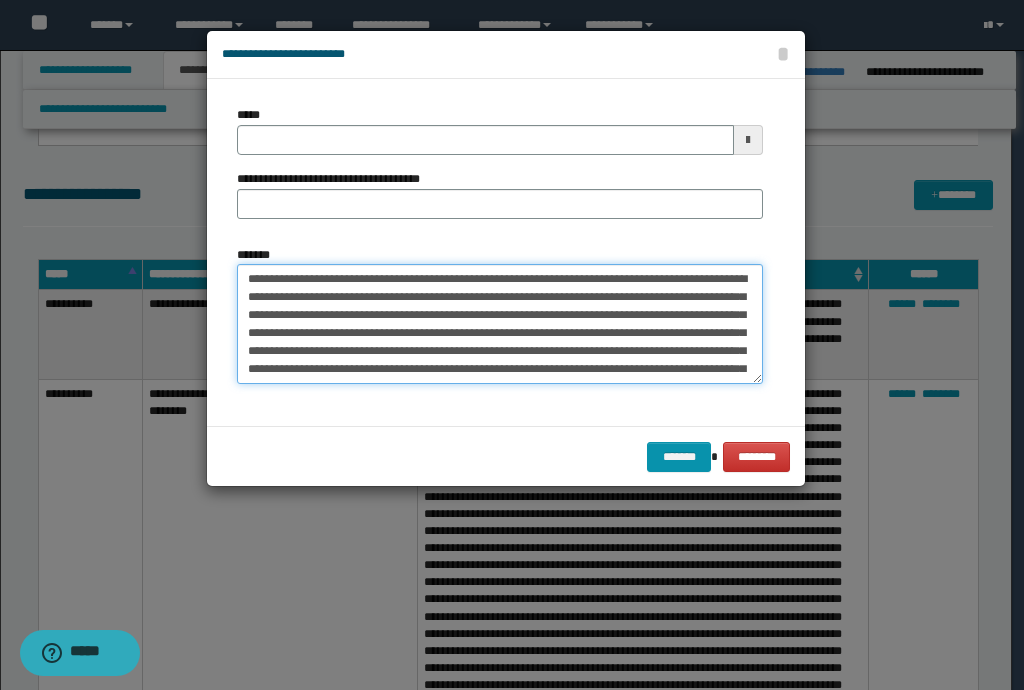 type 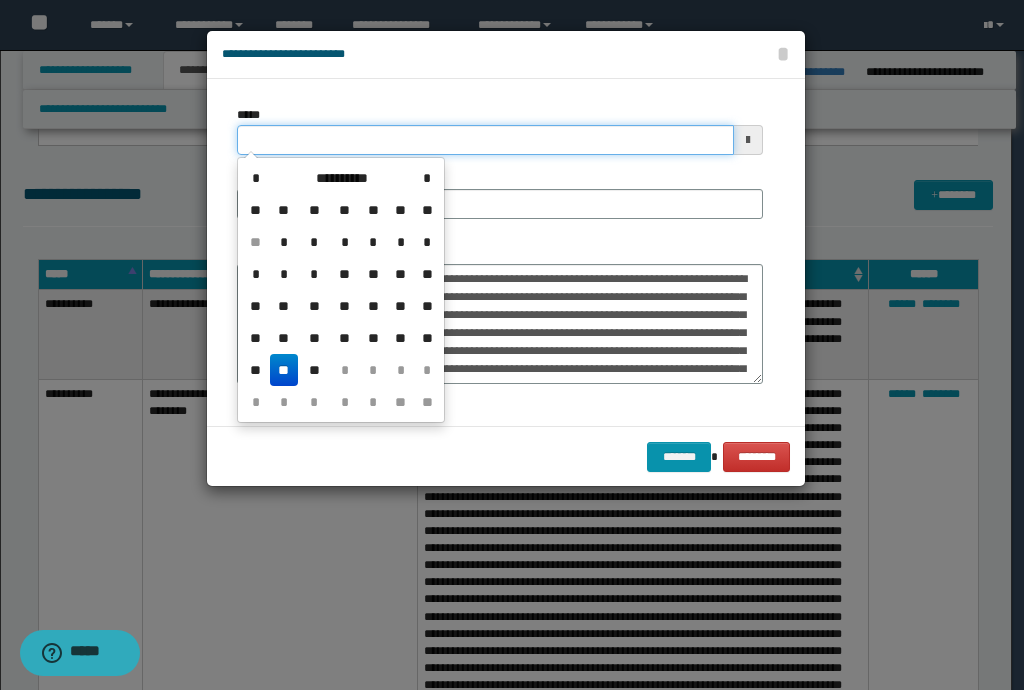 click on "*****" at bounding box center (485, 140) 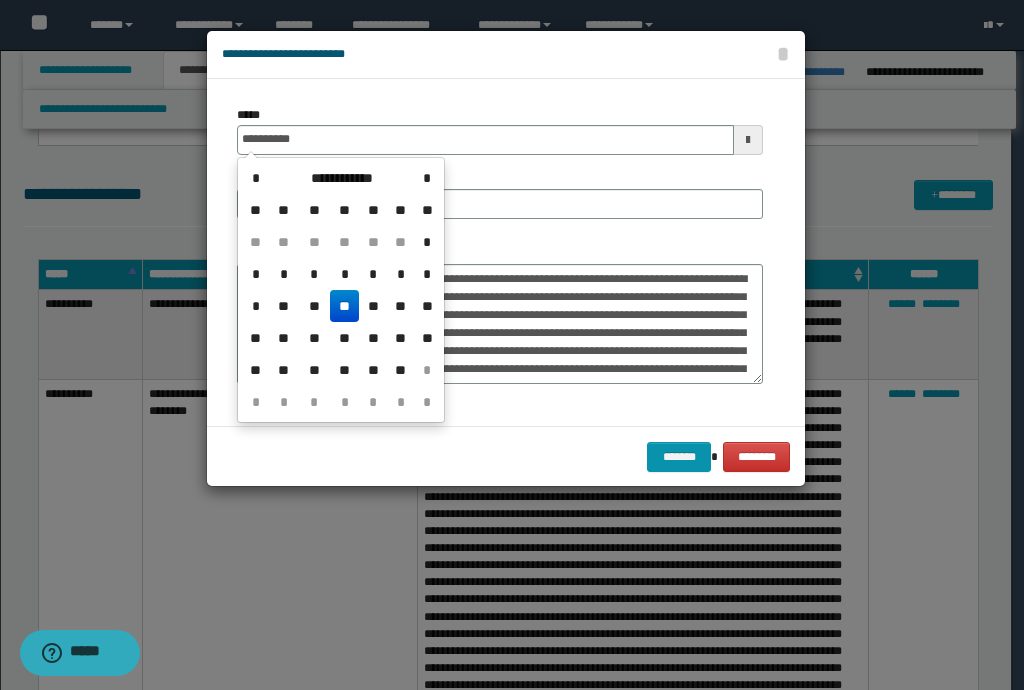 click on "**" at bounding box center [344, 306] 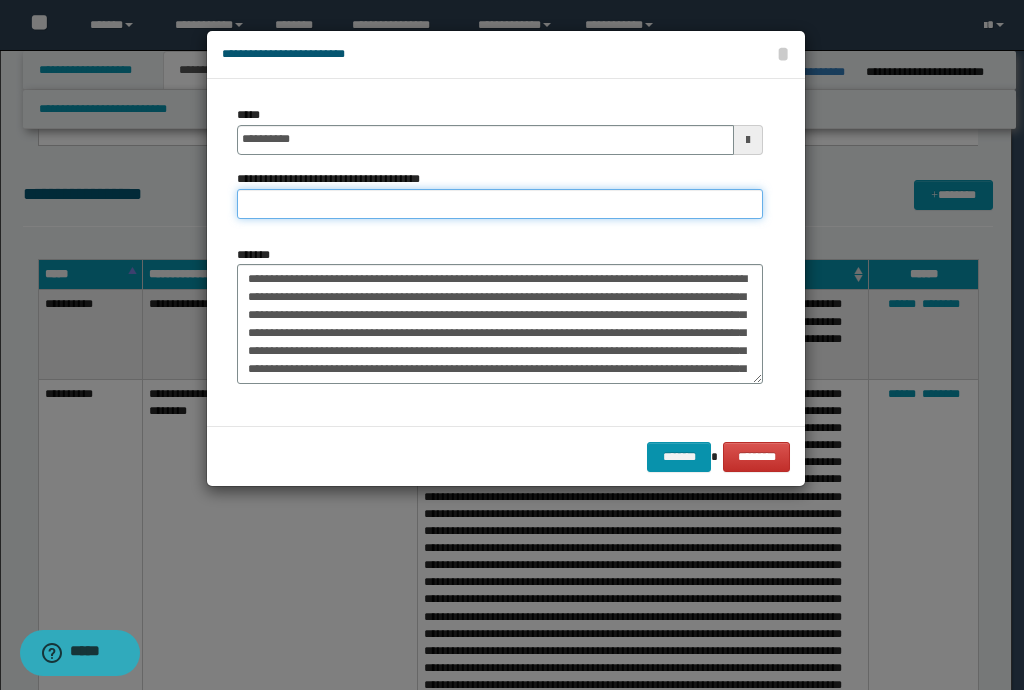 click on "**********" at bounding box center [500, 204] 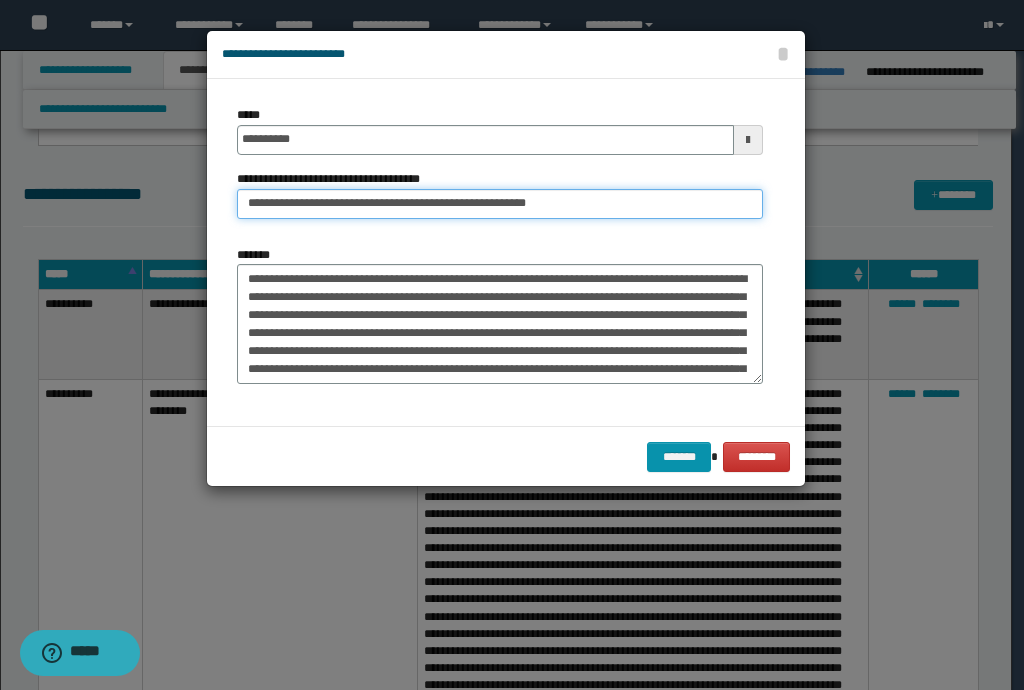 drag, startPoint x: 316, startPoint y: 205, endPoint x: 0, endPoint y: 150, distance: 320.75067 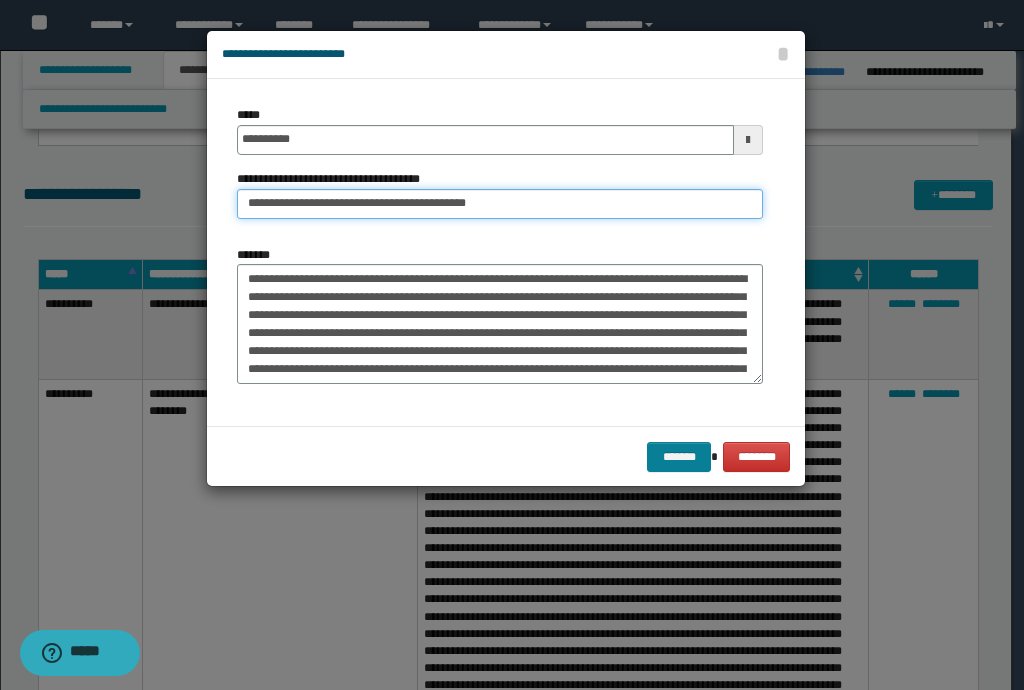 type on "**********" 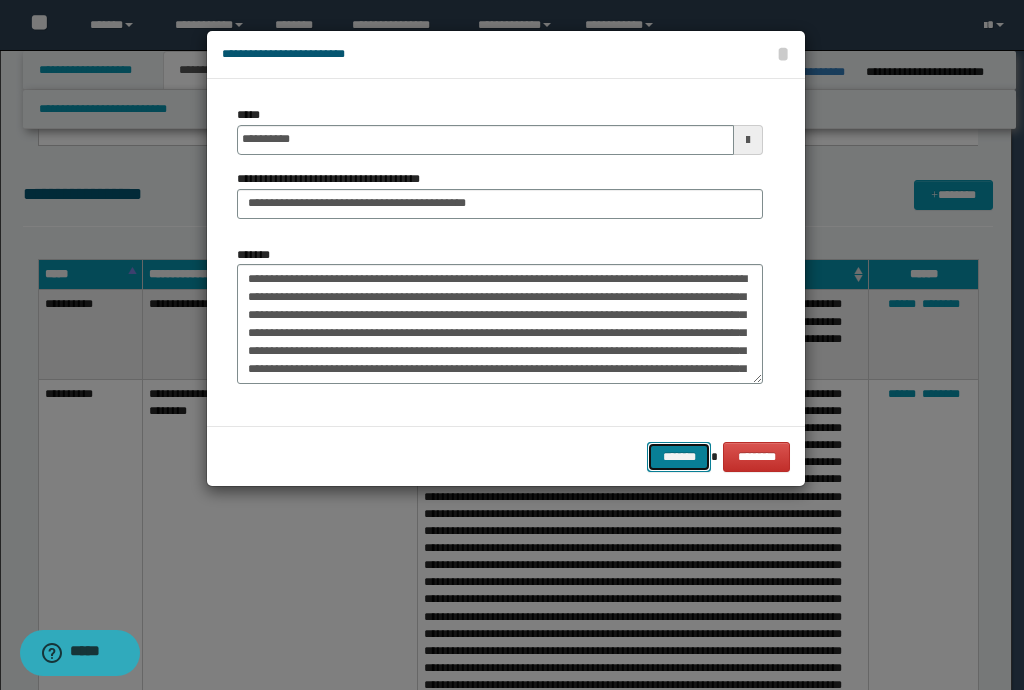 click on "*******" at bounding box center [679, 457] 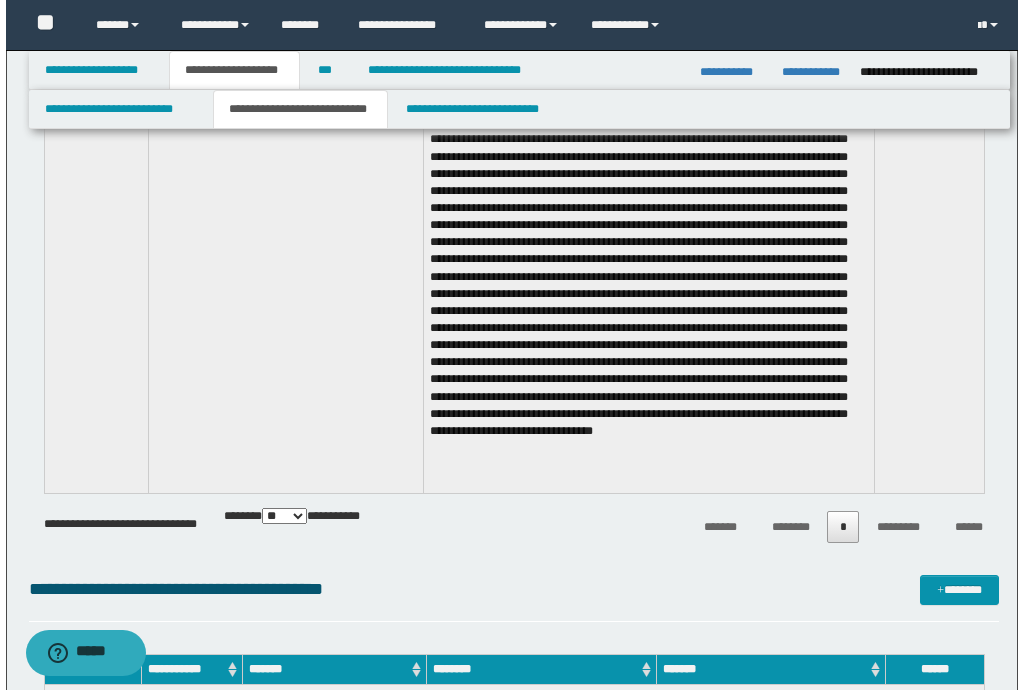 scroll, scrollTop: 7580, scrollLeft: 0, axis: vertical 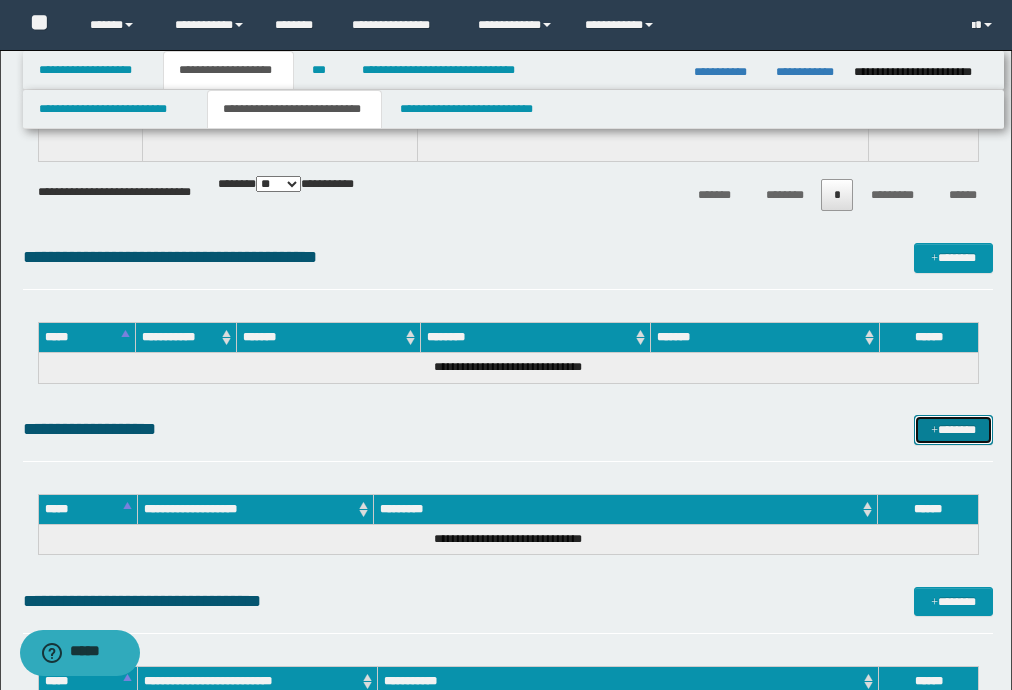 click on "*******" at bounding box center [953, 430] 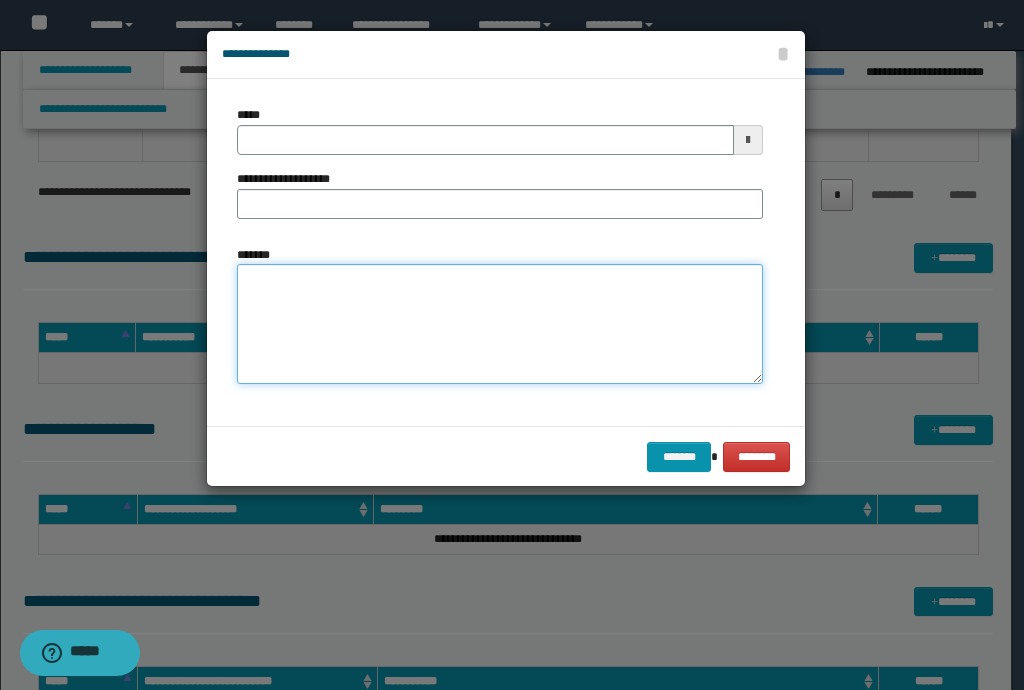 click on "*******" at bounding box center (500, 324) 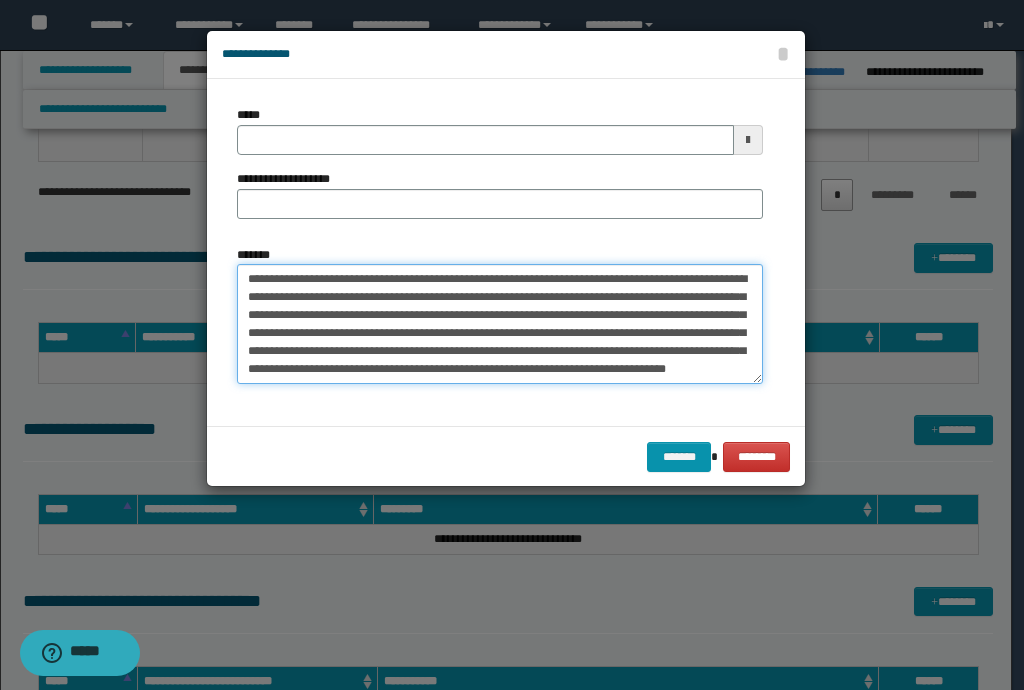 scroll, scrollTop: 0, scrollLeft: 0, axis: both 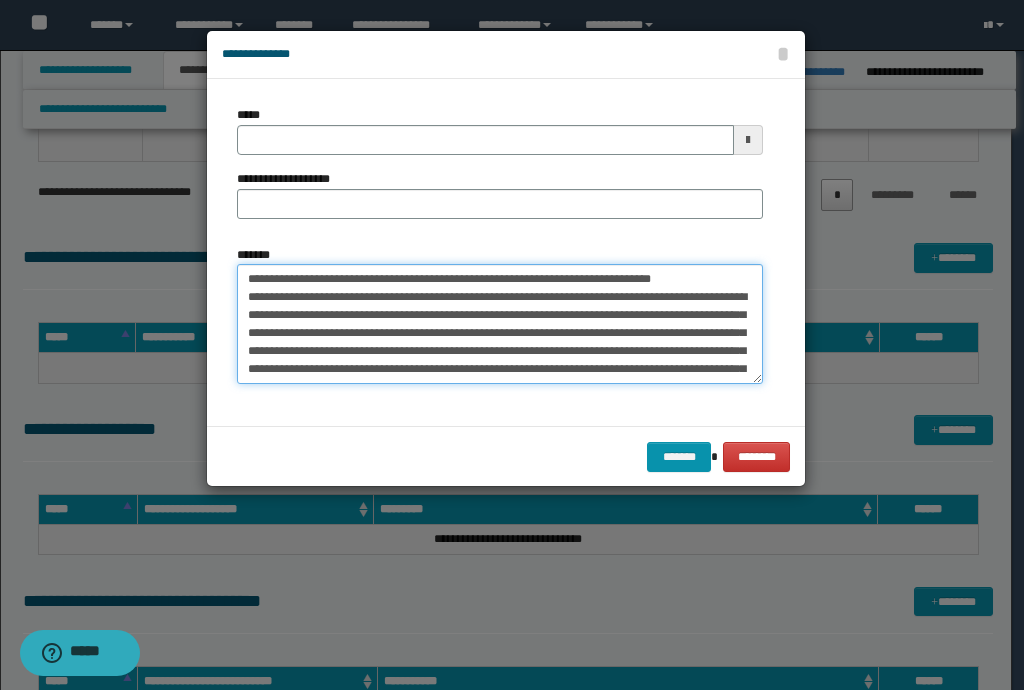 drag, startPoint x: 723, startPoint y: 280, endPoint x: 244, endPoint y: 284, distance: 479.0167 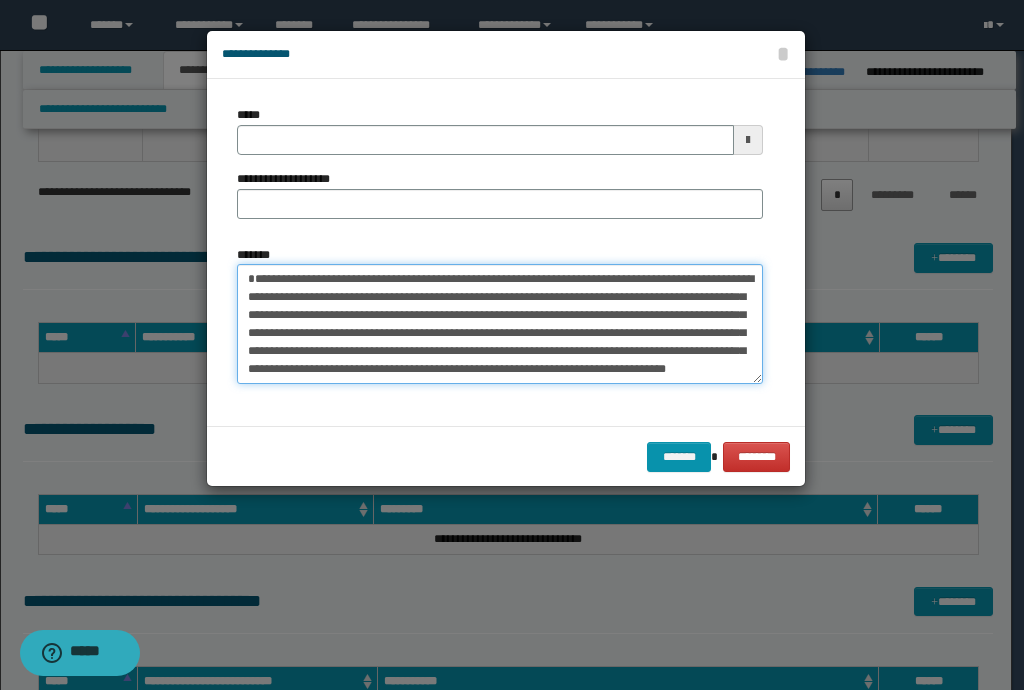 type on "**********" 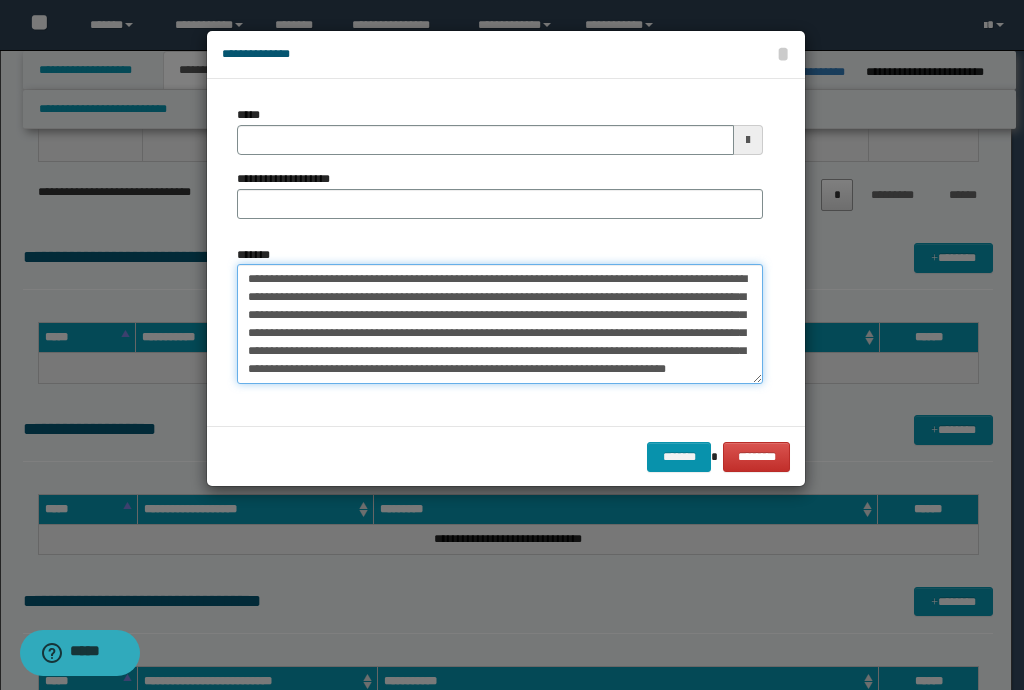 type 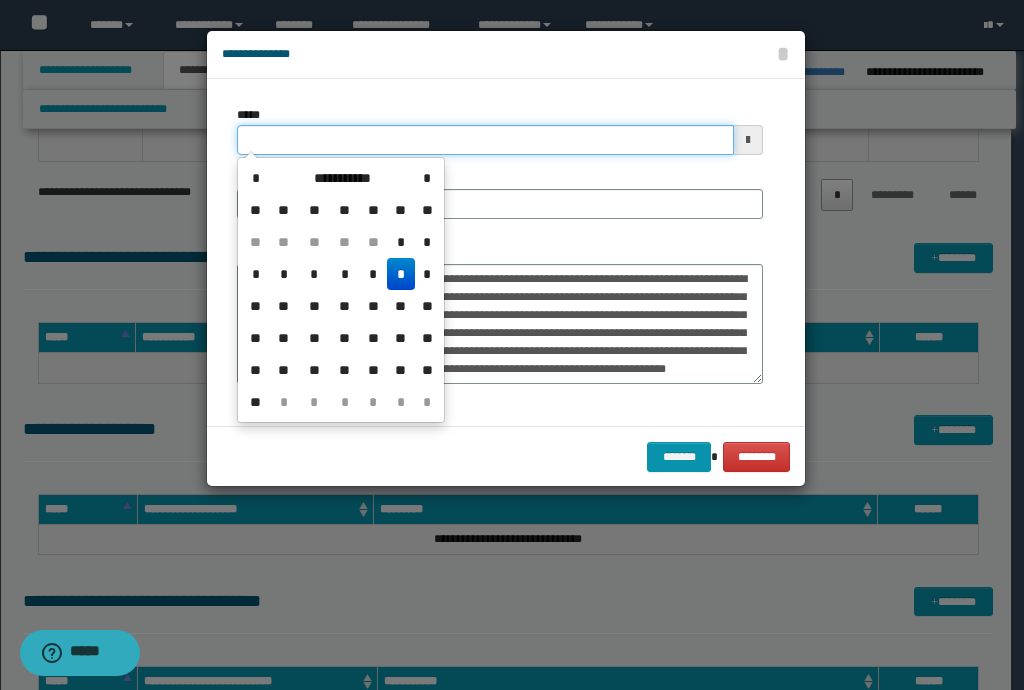 click on "*****" at bounding box center (485, 140) 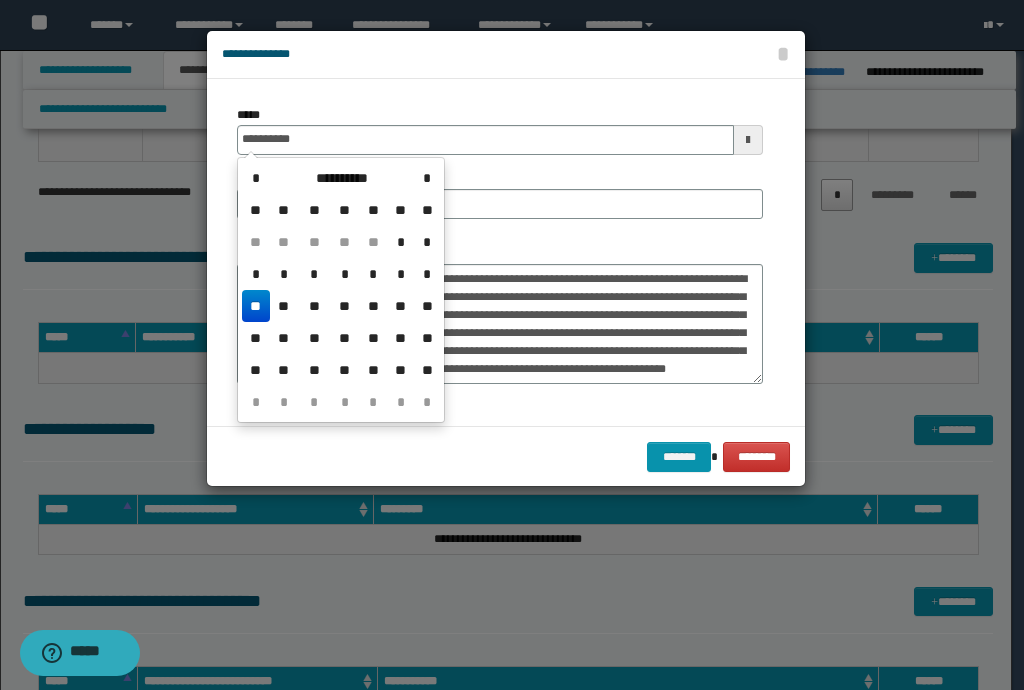 click on "**" at bounding box center (256, 306) 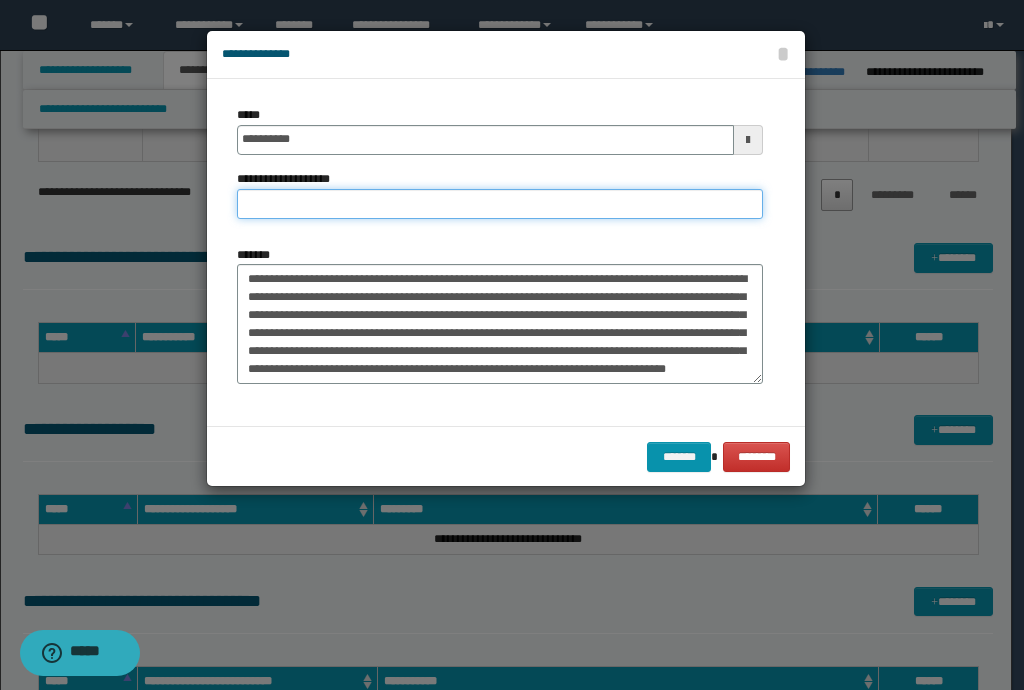 click on "**********" at bounding box center (500, 204) 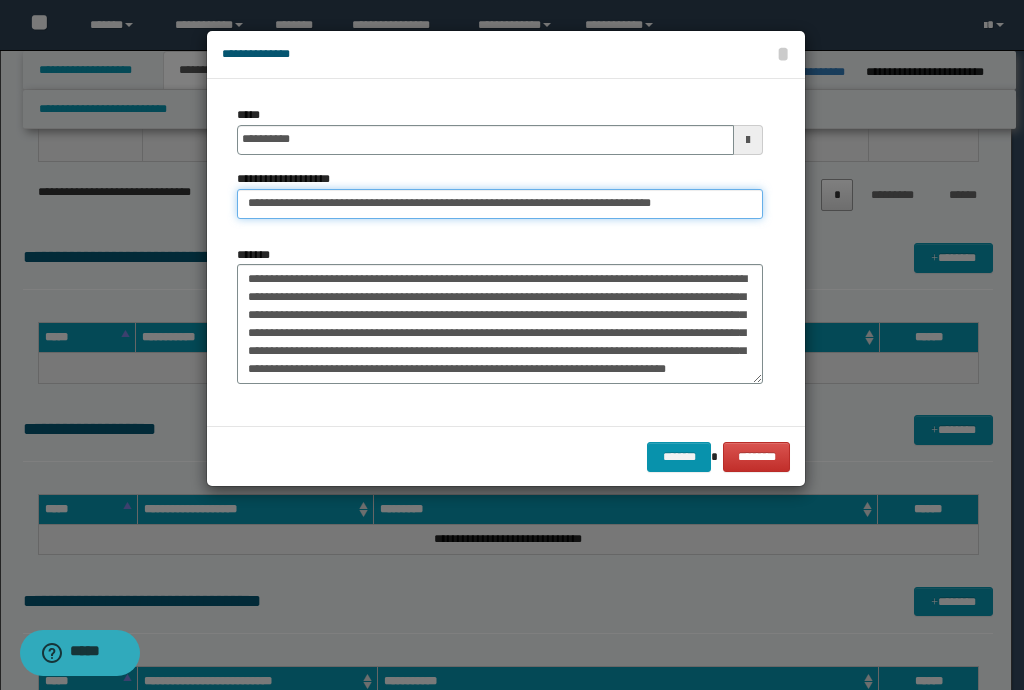 drag, startPoint x: 314, startPoint y: 208, endPoint x: 26, endPoint y: 134, distance: 297.355 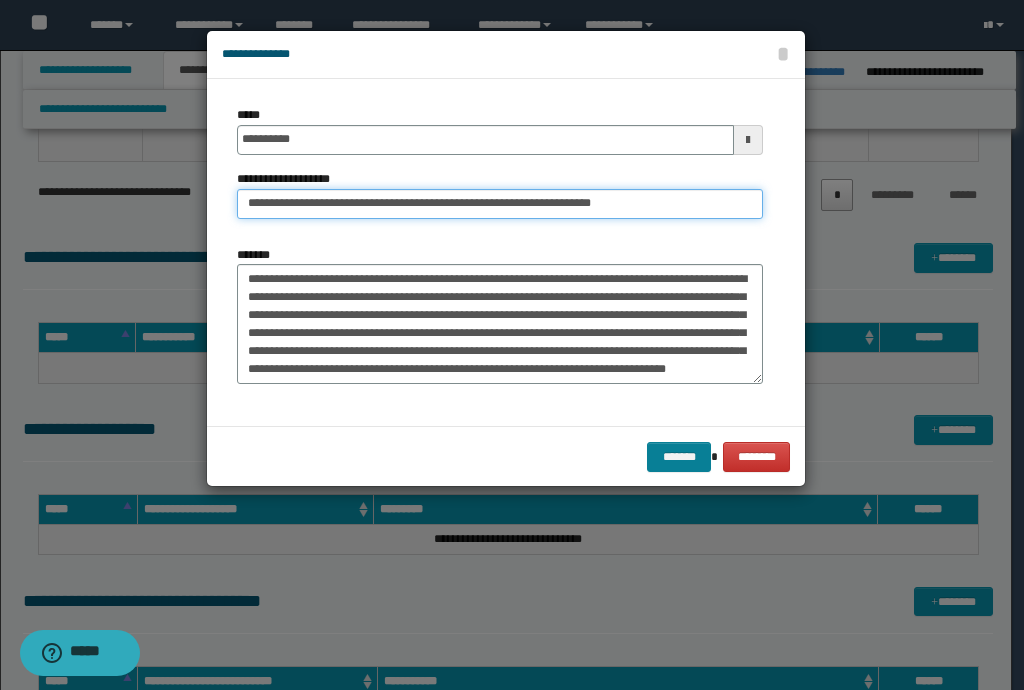 type on "**********" 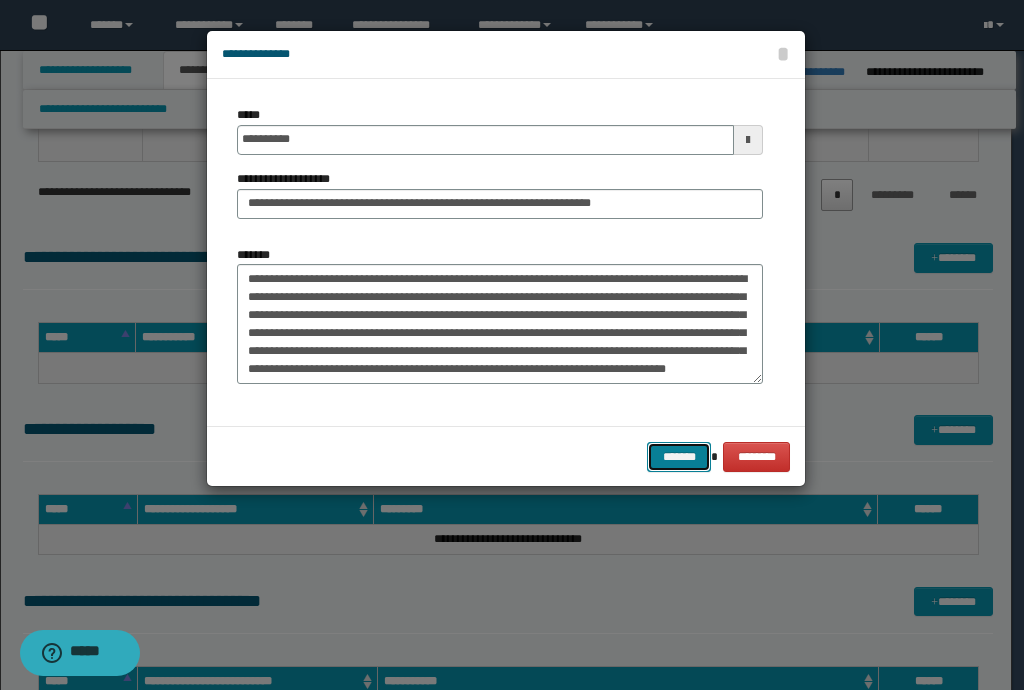 drag, startPoint x: 666, startPoint y: 459, endPoint x: 643, endPoint y: 402, distance: 61.46544 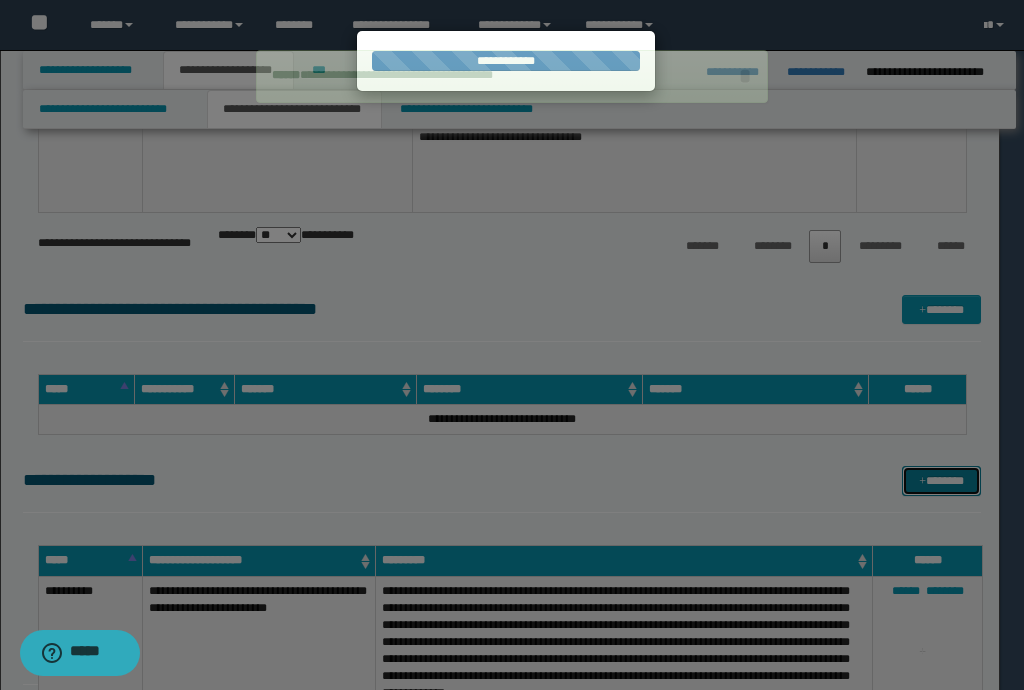 type 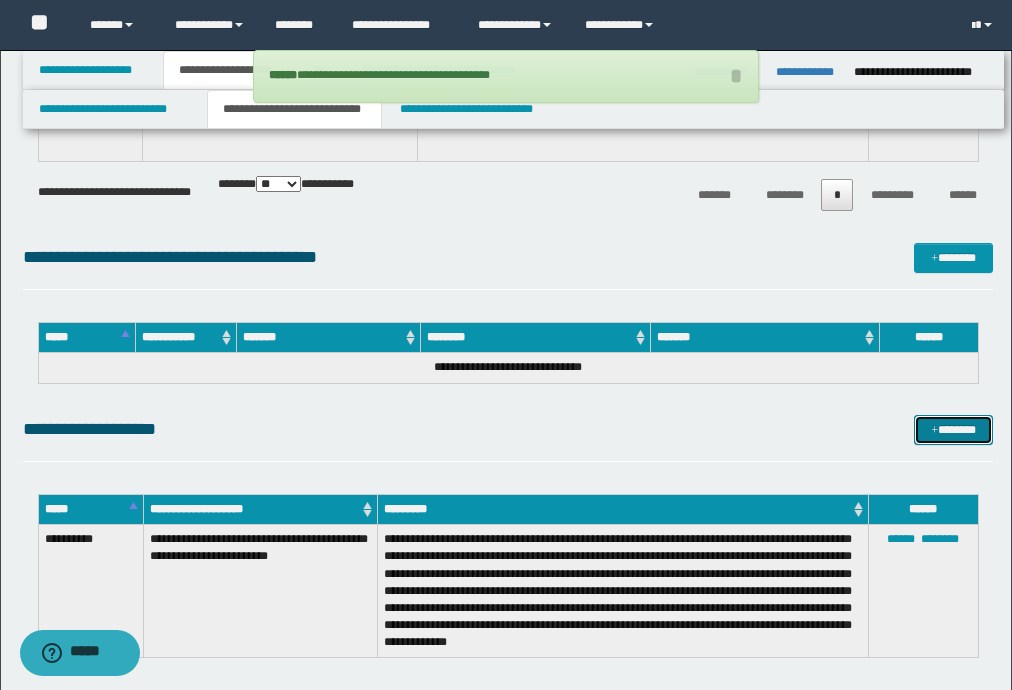 click on "*******" at bounding box center (953, 430) 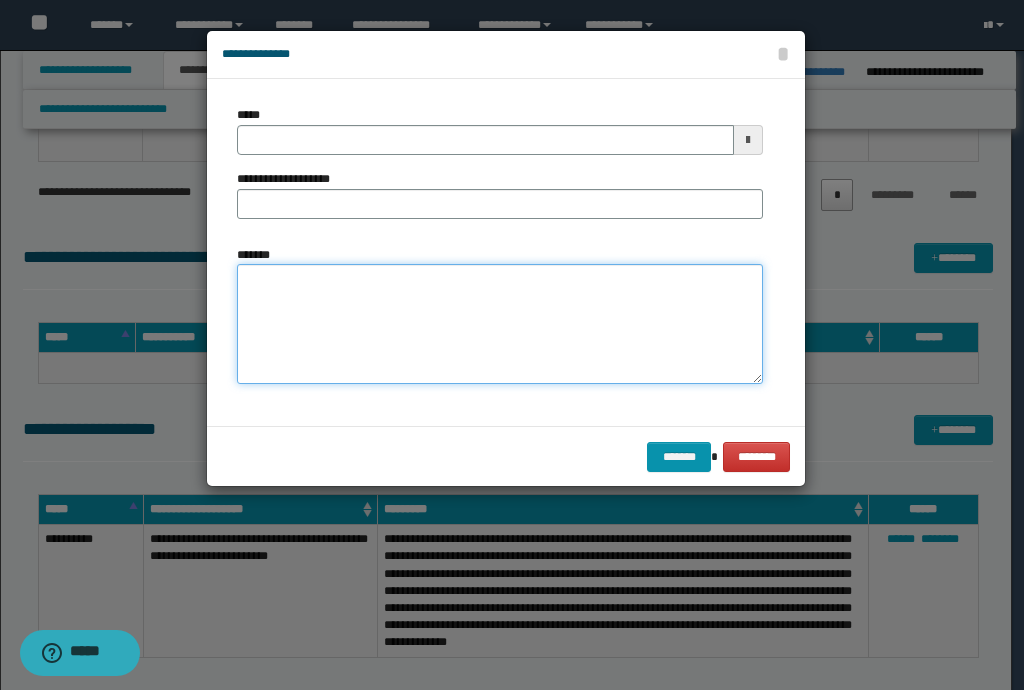 click on "*******" at bounding box center (500, 324) 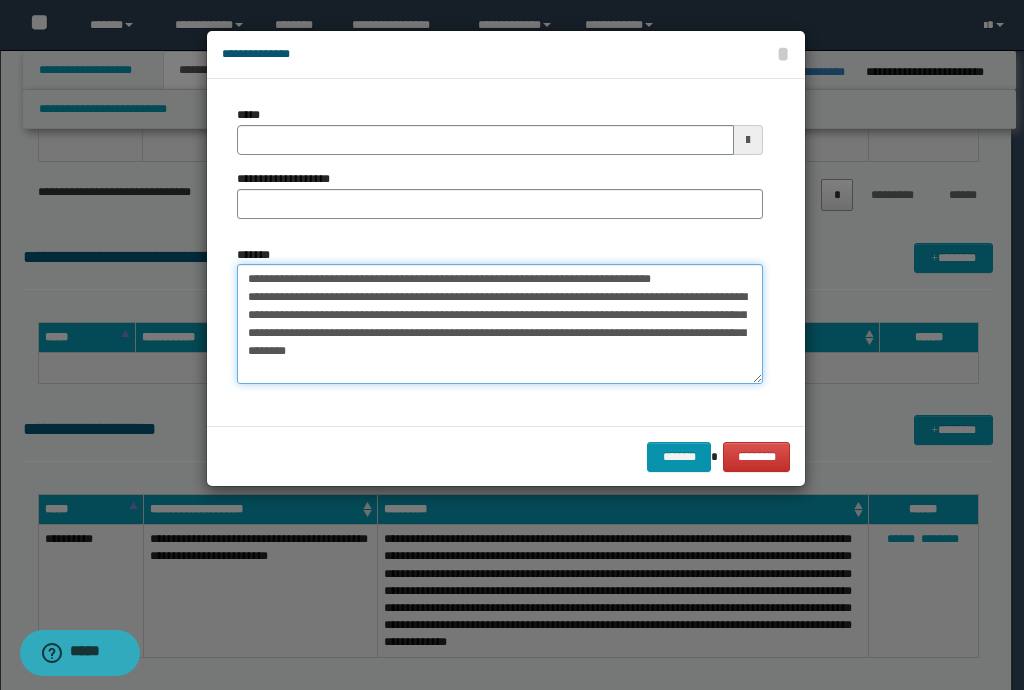 drag, startPoint x: 720, startPoint y: 277, endPoint x: 214, endPoint y: 266, distance: 506.11954 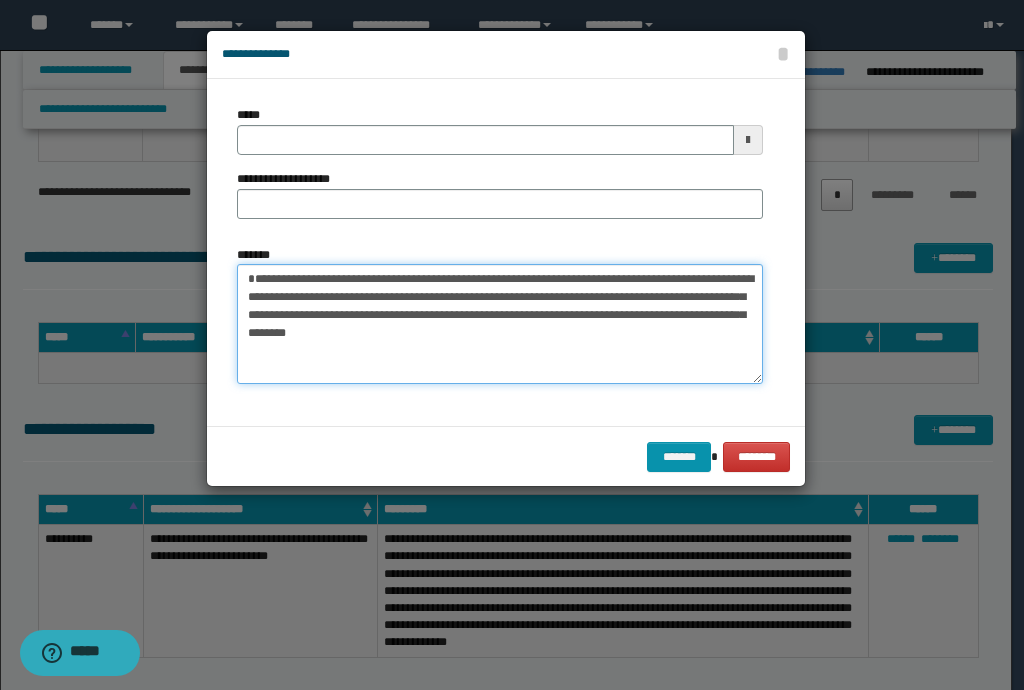 type on "**********" 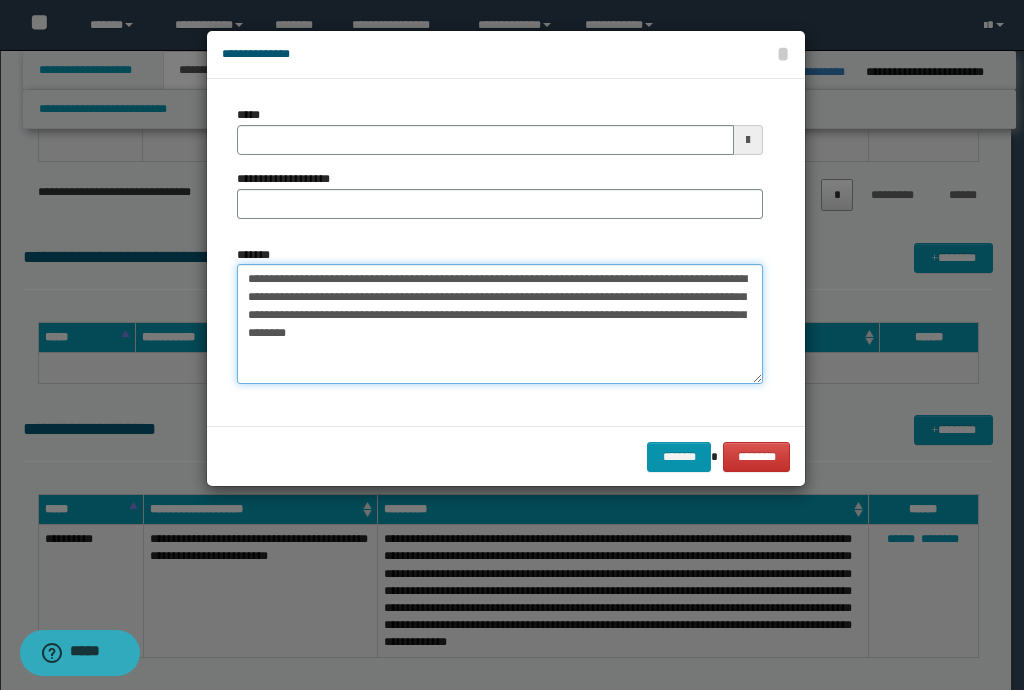 type 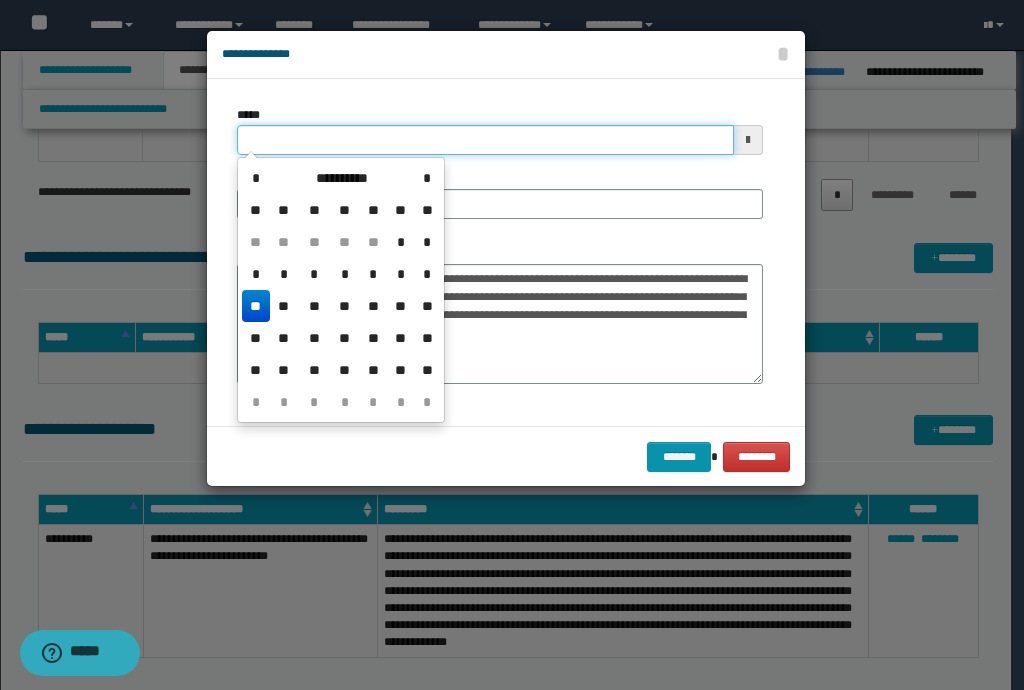 click on "*****" at bounding box center [485, 140] 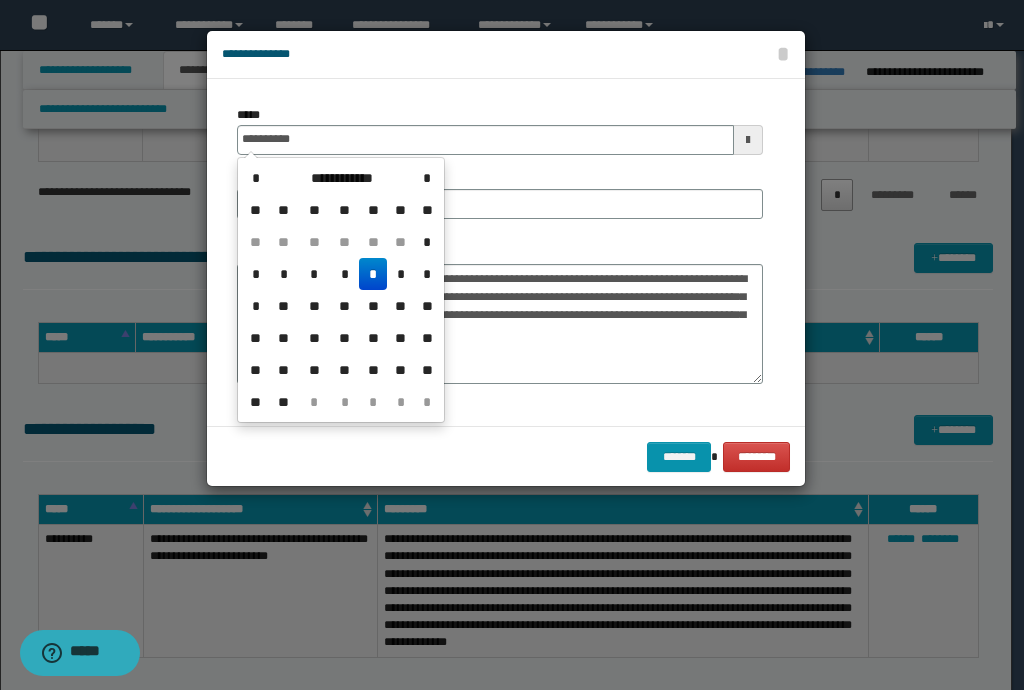 drag, startPoint x: 372, startPoint y: 280, endPoint x: 370, endPoint y: 254, distance: 26.076809 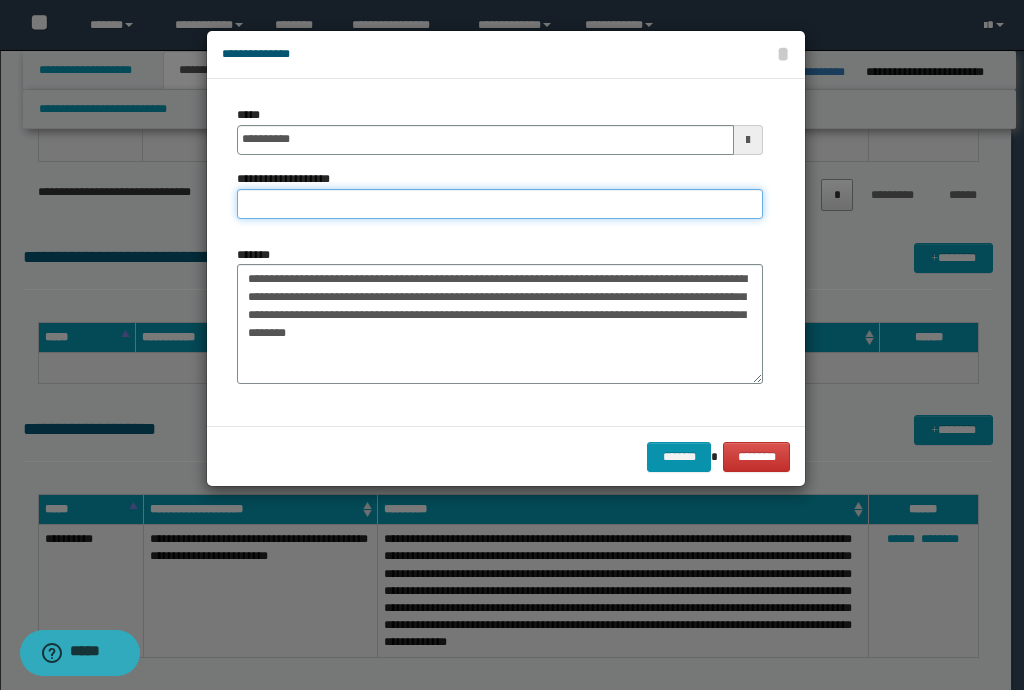 click on "**********" at bounding box center (500, 204) 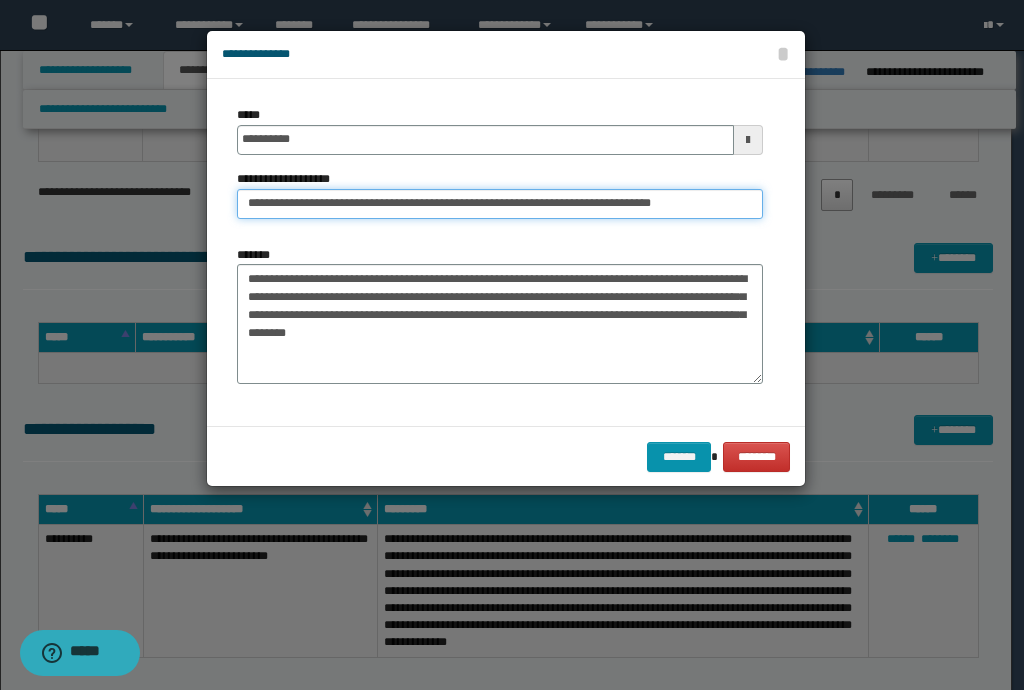 drag, startPoint x: 317, startPoint y: 206, endPoint x: 20, endPoint y: 194, distance: 297.24234 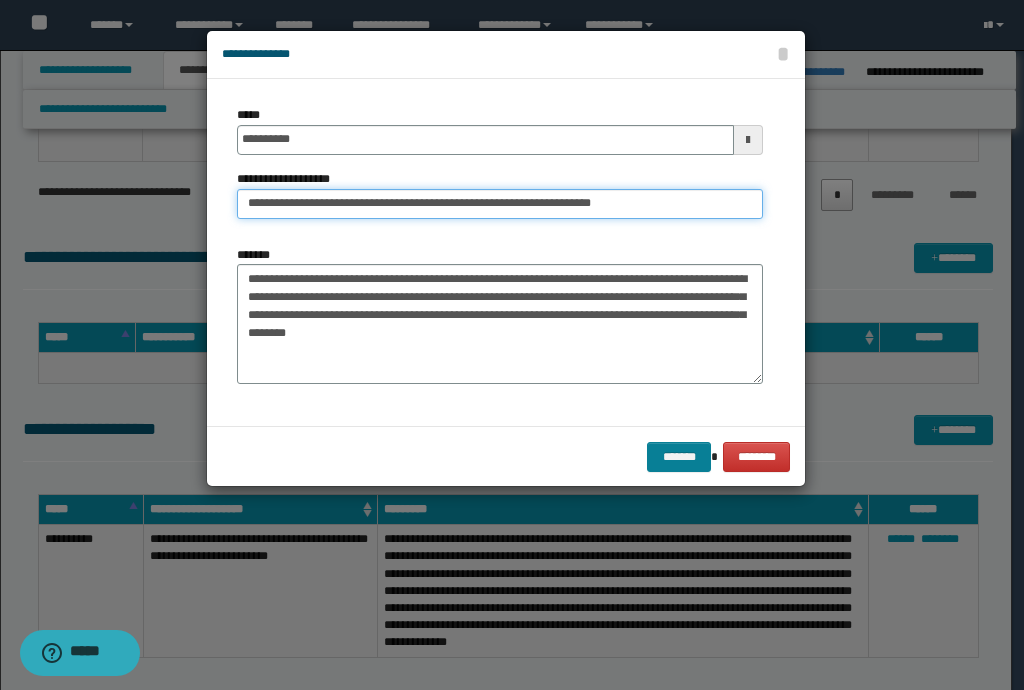 type on "**********" 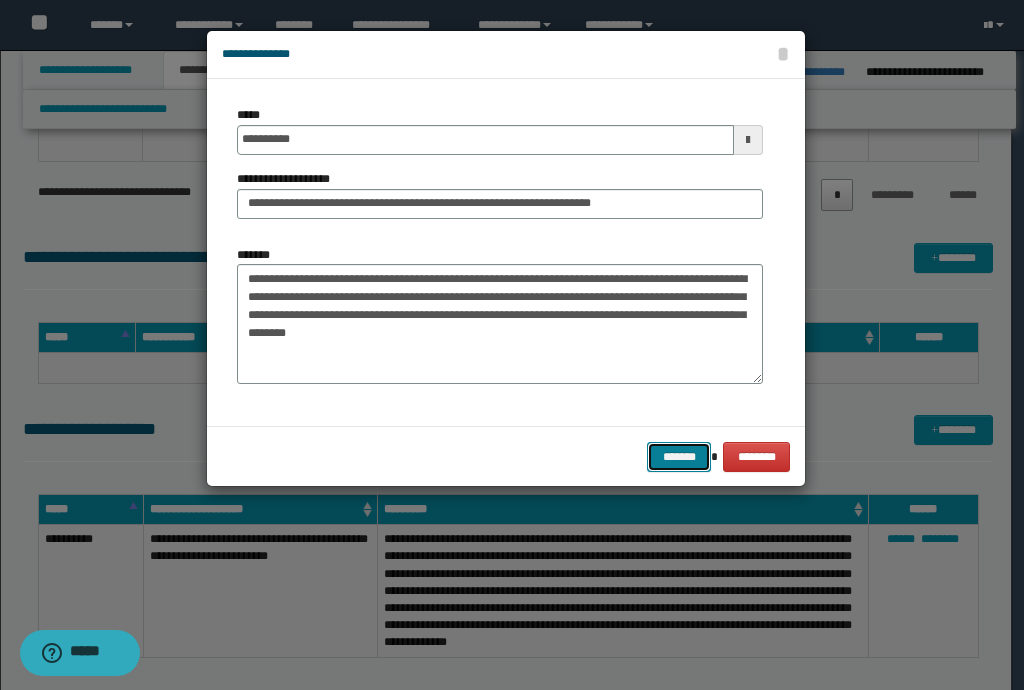 click on "*******" at bounding box center [679, 457] 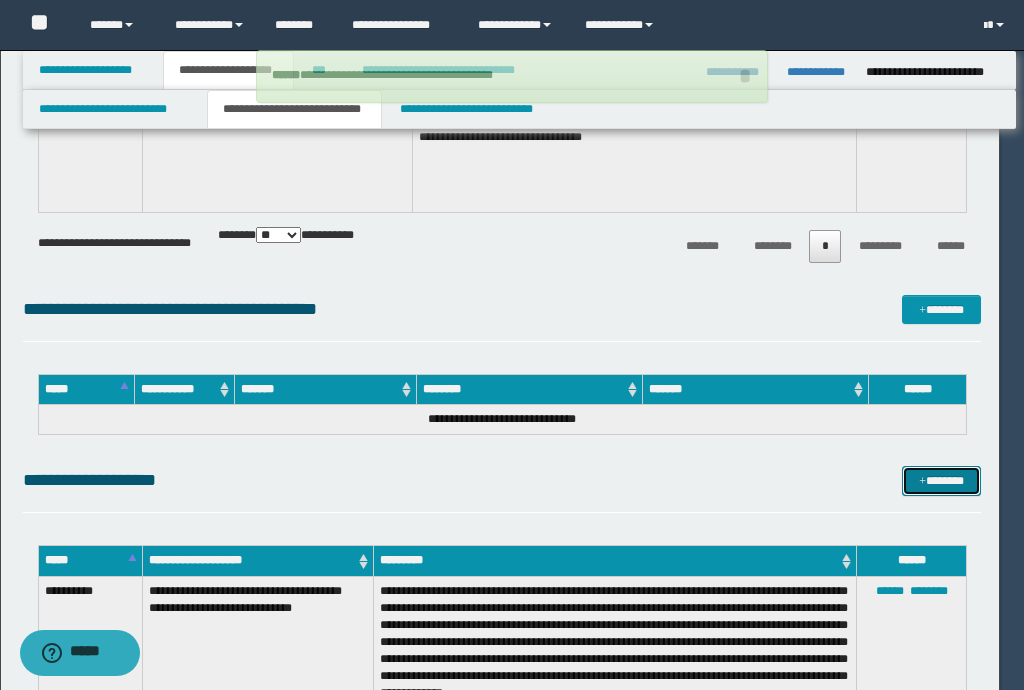 type 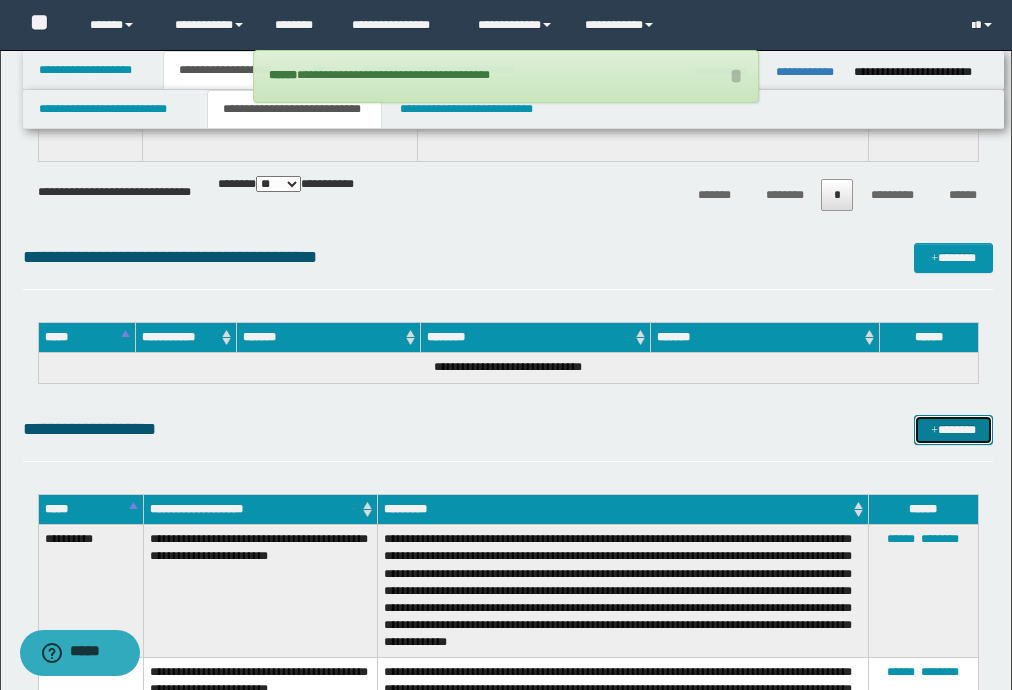 click on "*******" at bounding box center (953, 430) 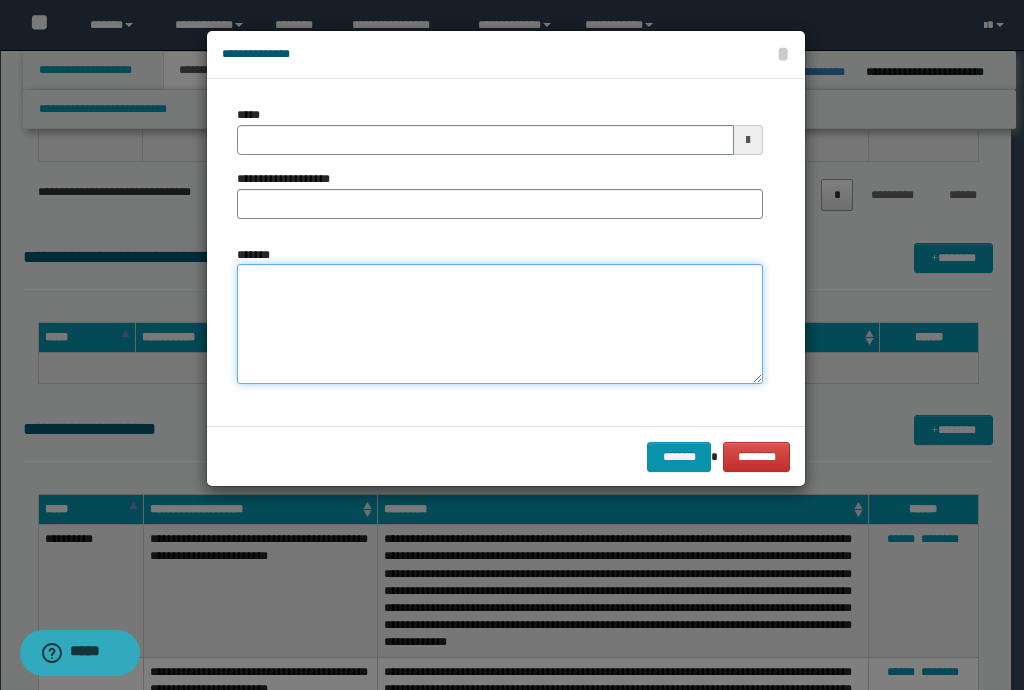 click on "*******" at bounding box center (500, 324) 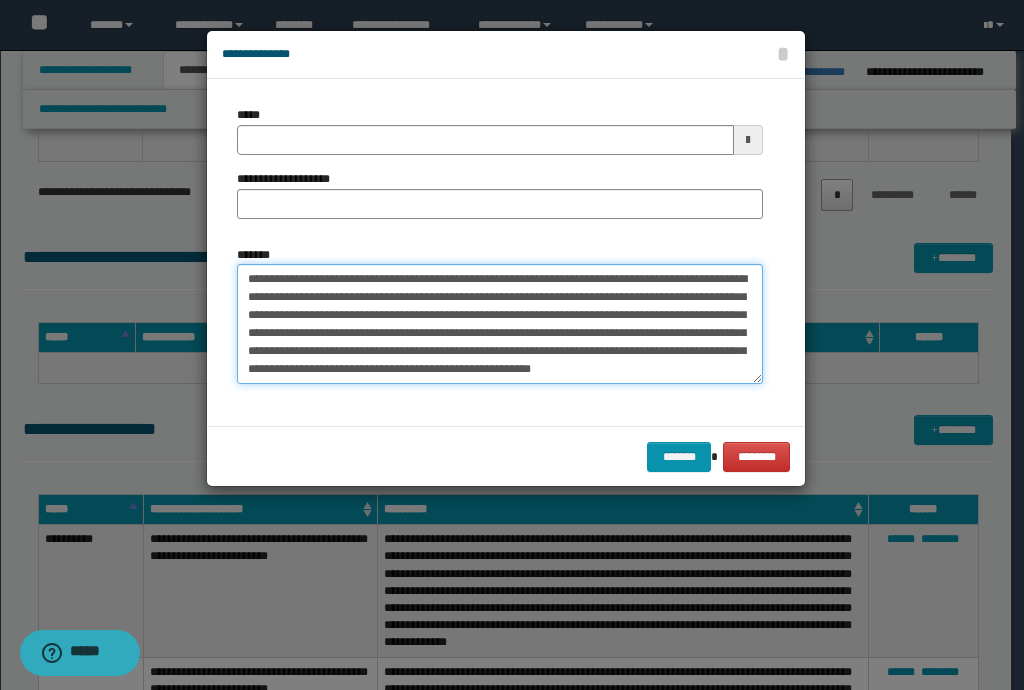 scroll, scrollTop: 0, scrollLeft: 0, axis: both 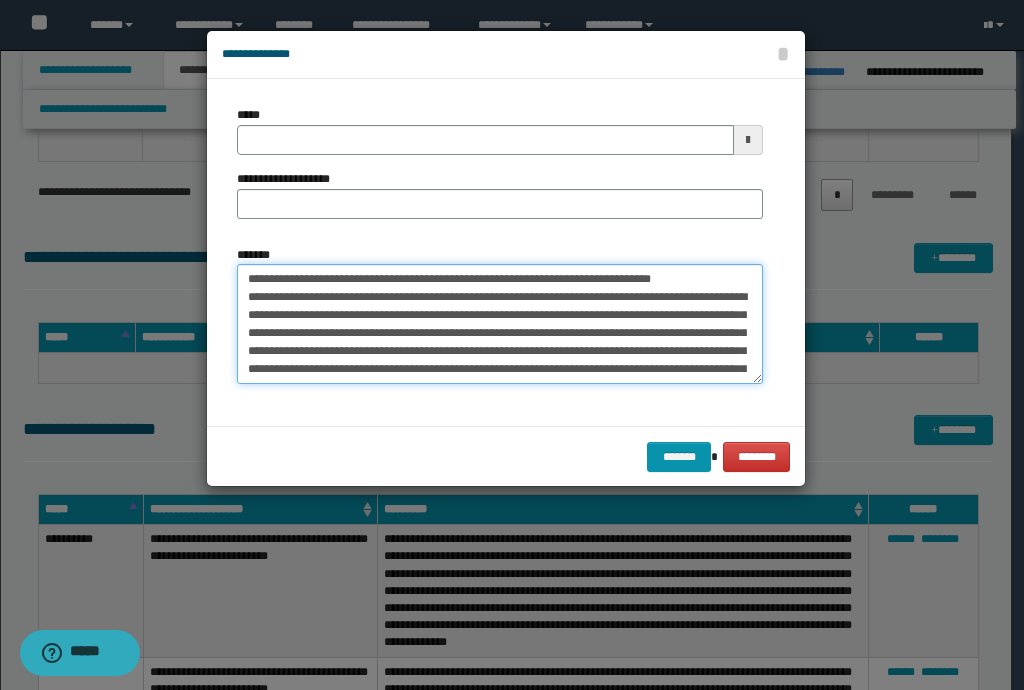 drag, startPoint x: 714, startPoint y: 285, endPoint x: 243, endPoint y: 277, distance: 471.06793 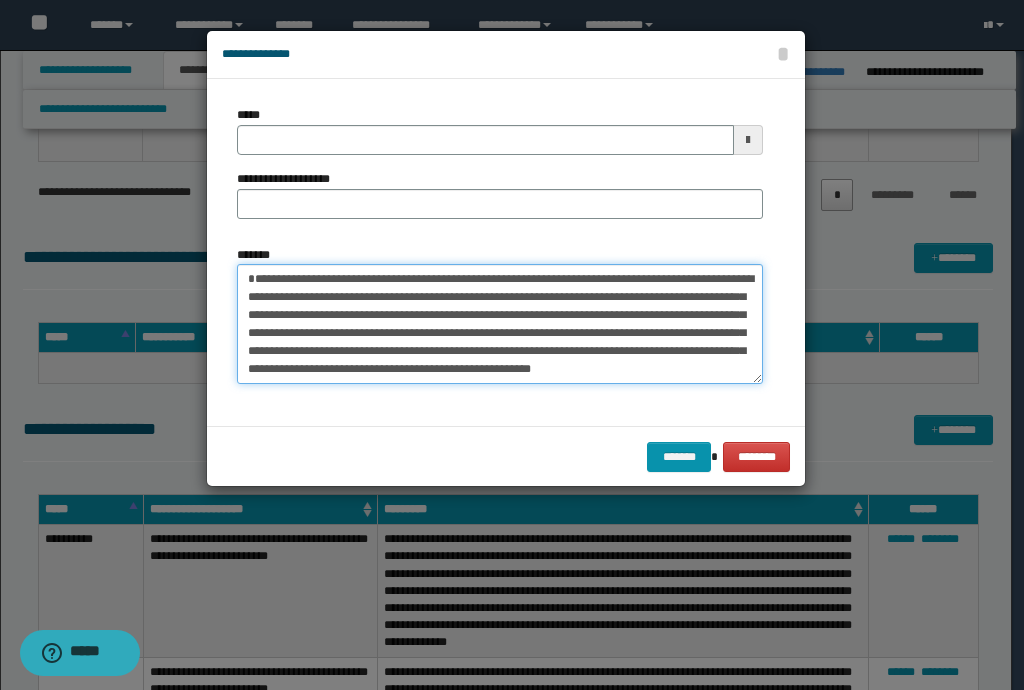 type on "**********" 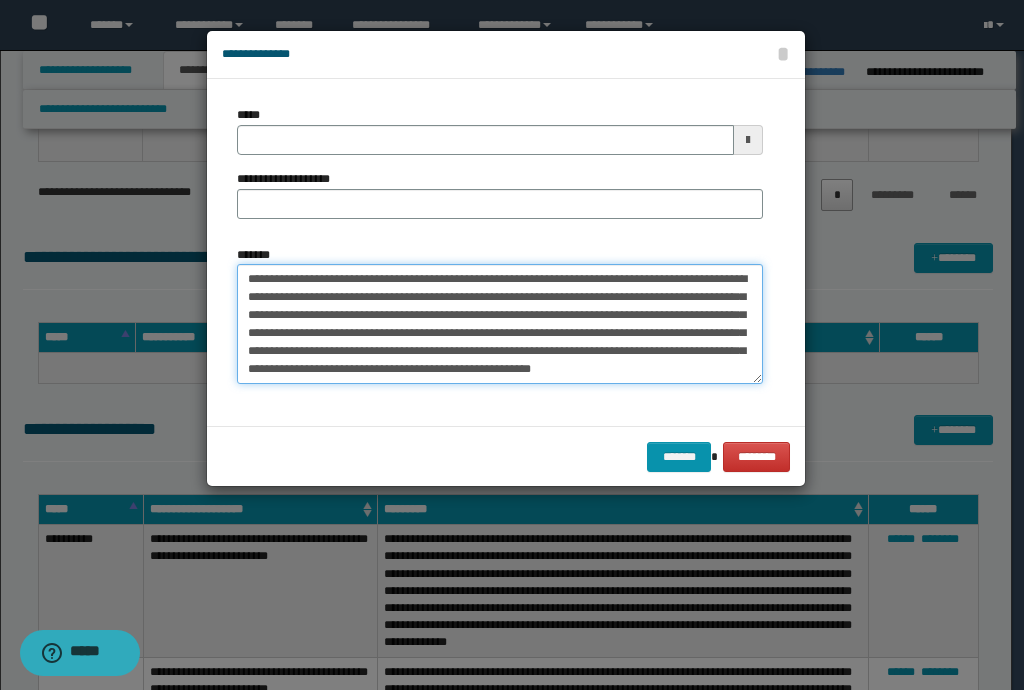 type 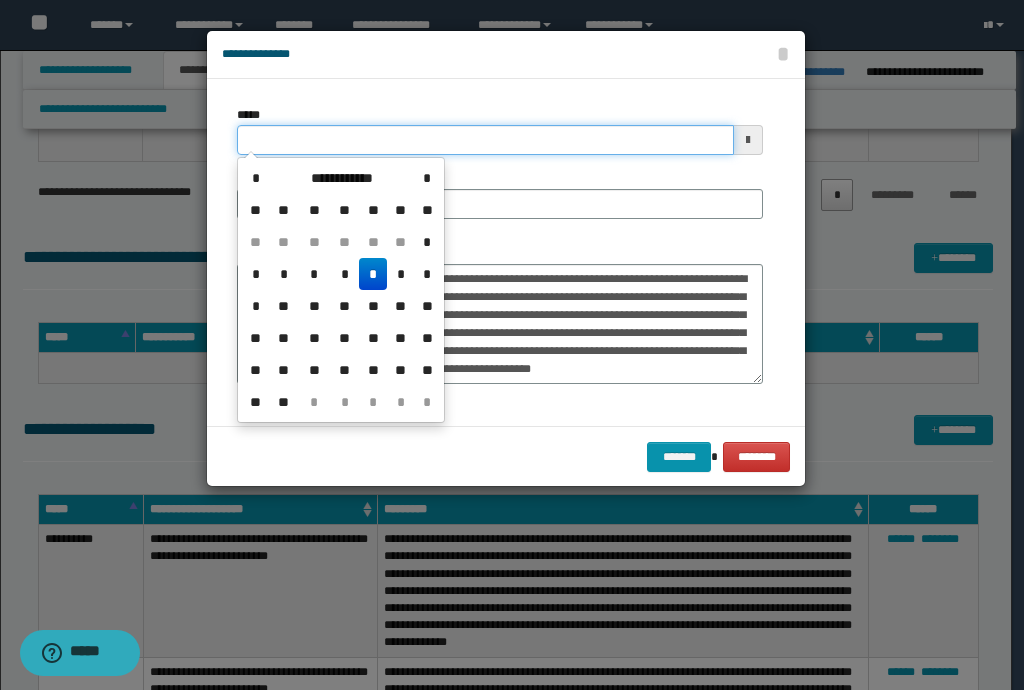 click on "*****" at bounding box center (485, 140) 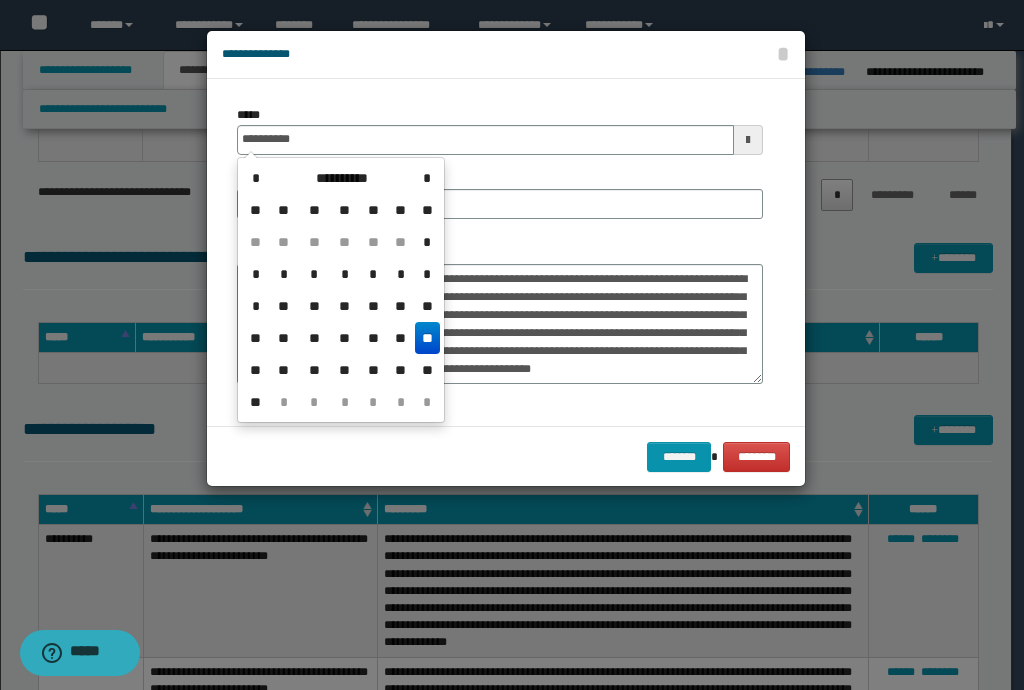 click on "**" at bounding box center [427, 338] 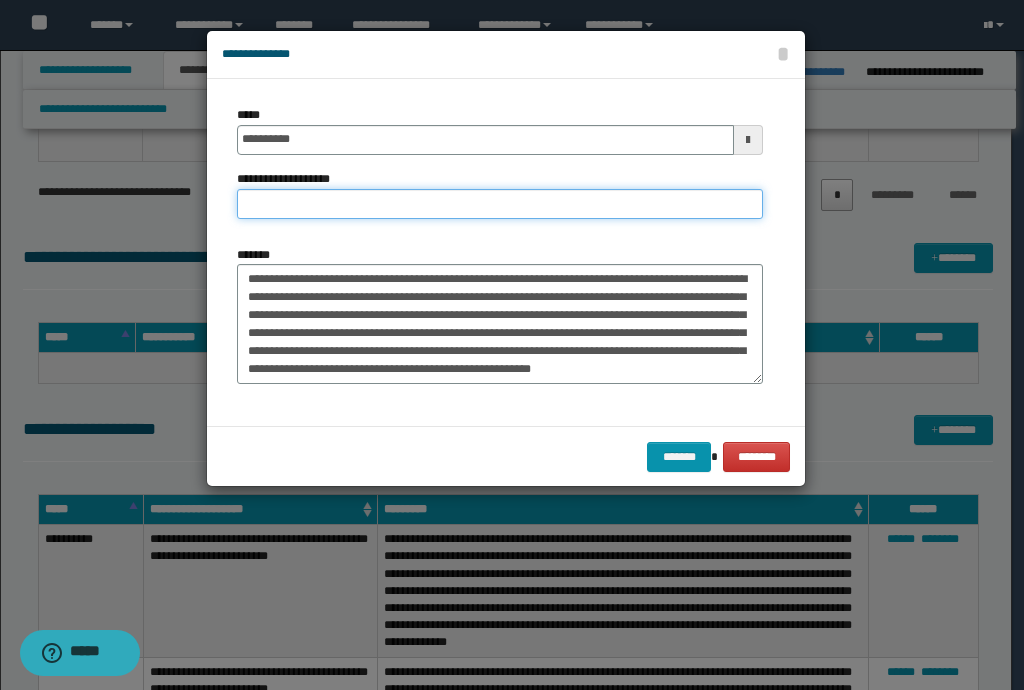 click on "**********" at bounding box center (500, 204) 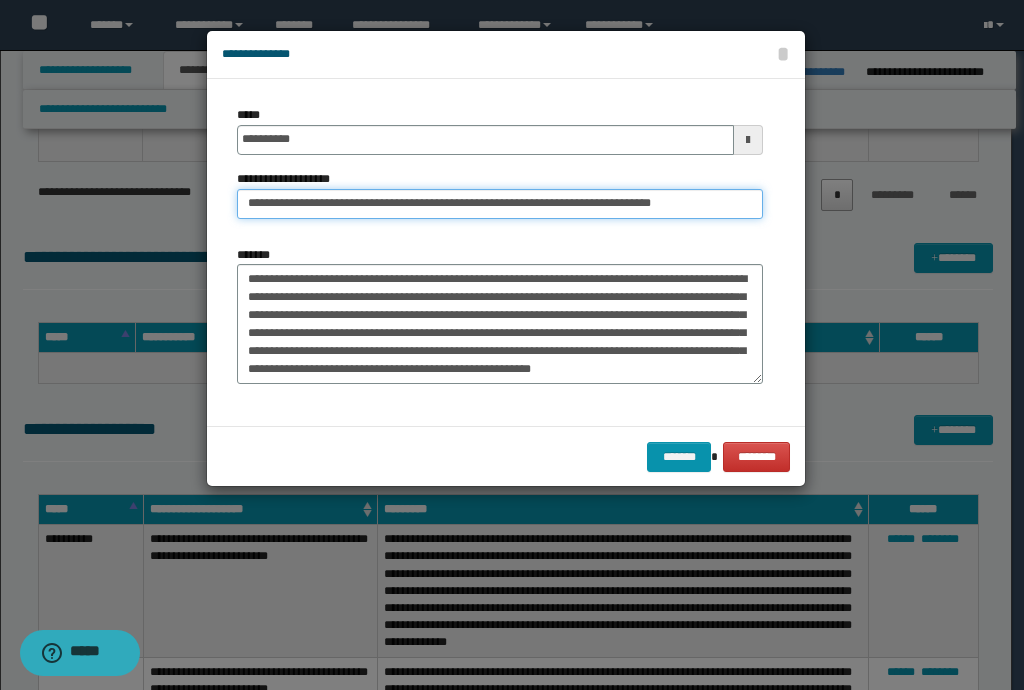drag, startPoint x: 317, startPoint y: 203, endPoint x: 0, endPoint y: 150, distance: 321.40005 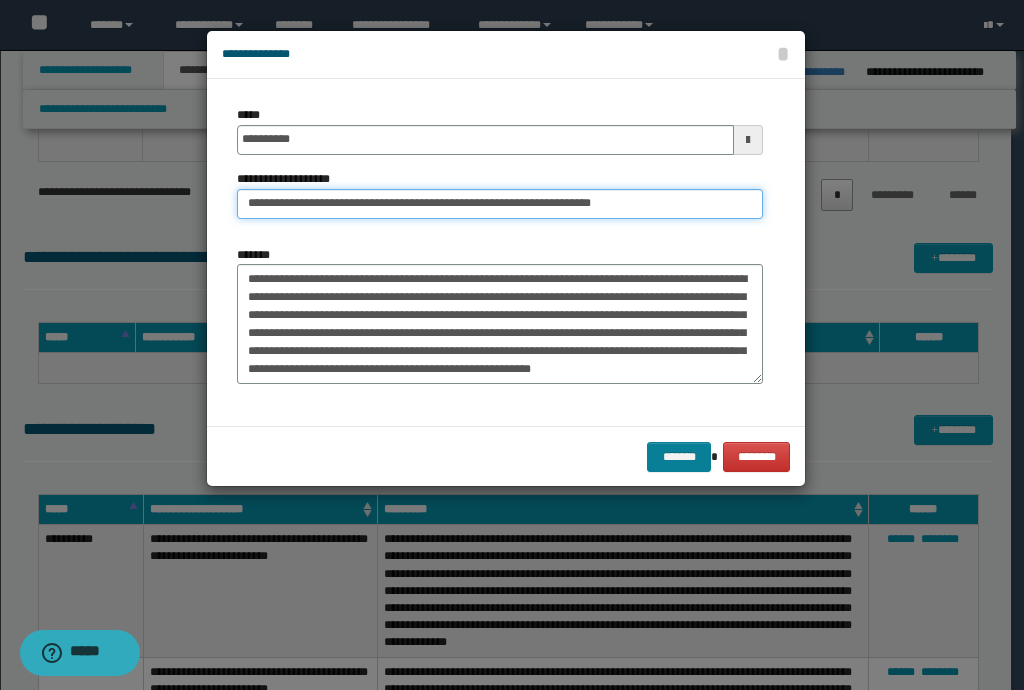 type on "**********" 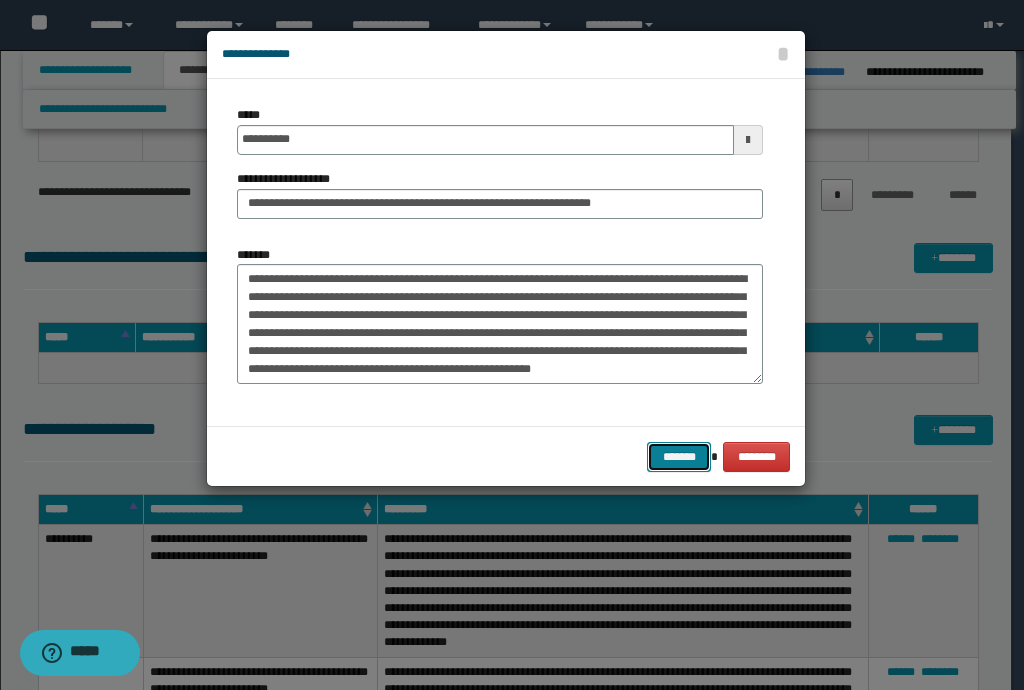 click on "*******" at bounding box center (679, 457) 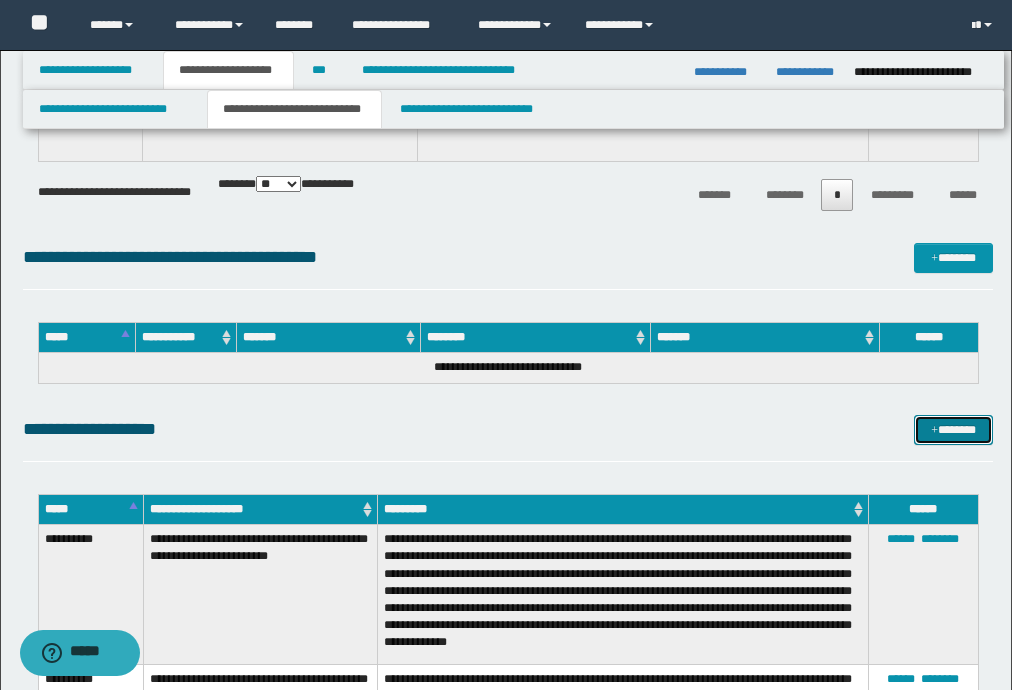 click on "*******" at bounding box center [953, 430] 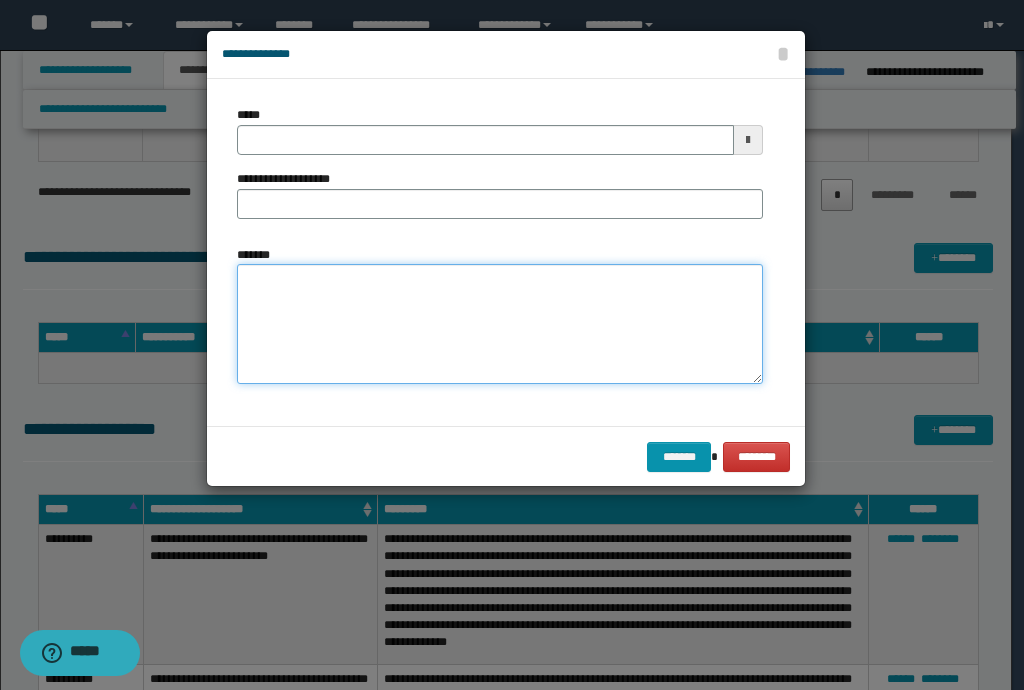 click on "*******" at bounding box center [500, 324] 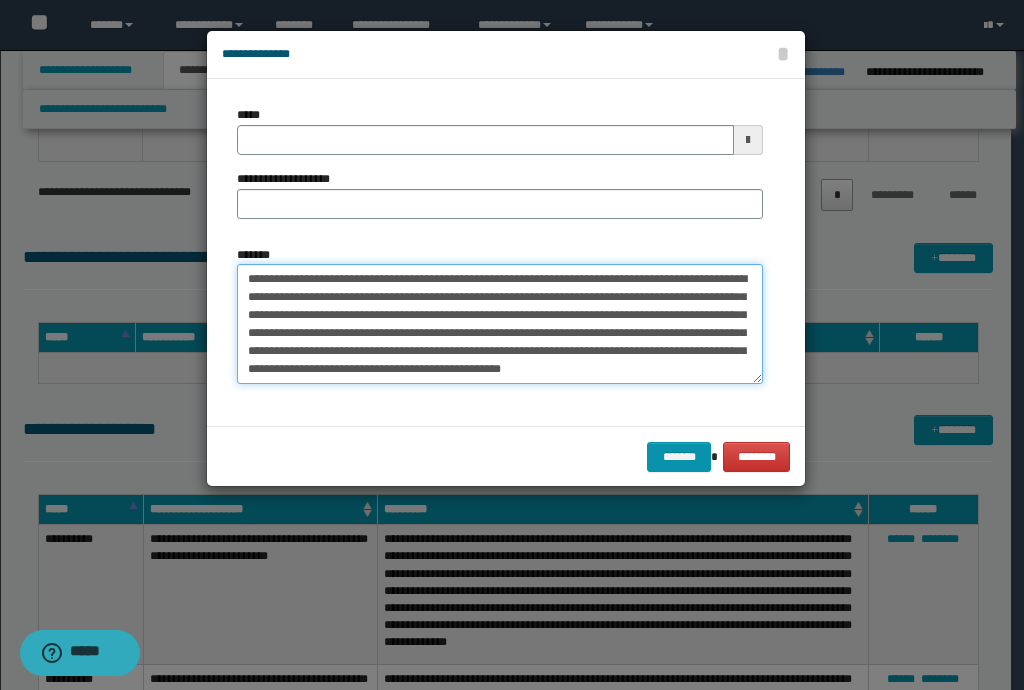 scroll, scrollTop: 0, scrollLeft: 0, axis: both 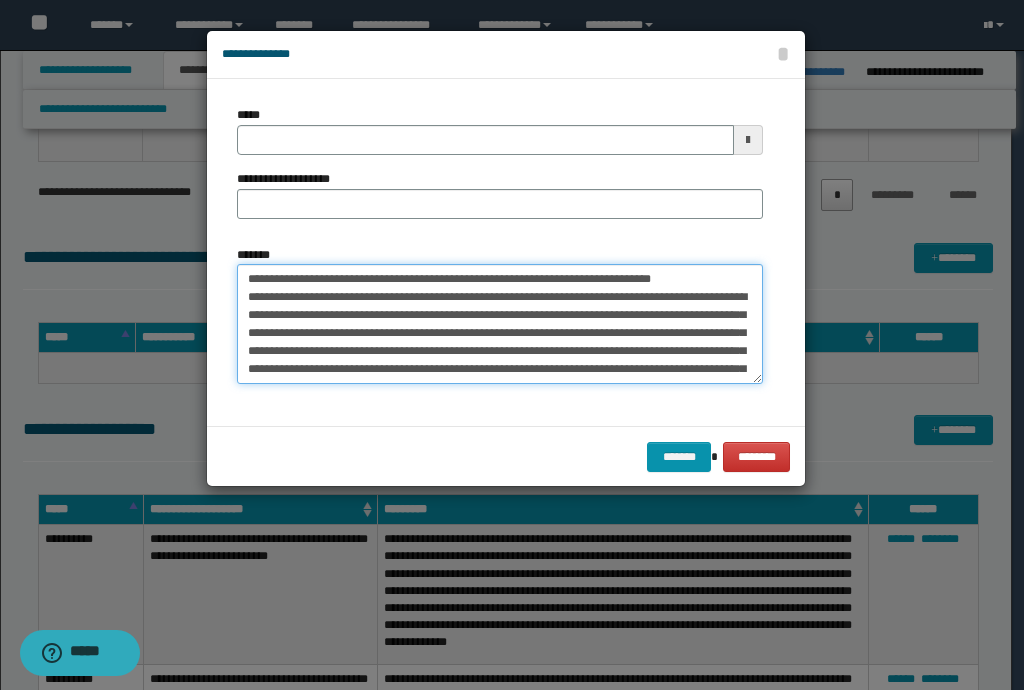 drag, startPoint x: 720, startPoint y: 279, endPoint x: 232, endPoint y: 272, distance: 488.0502 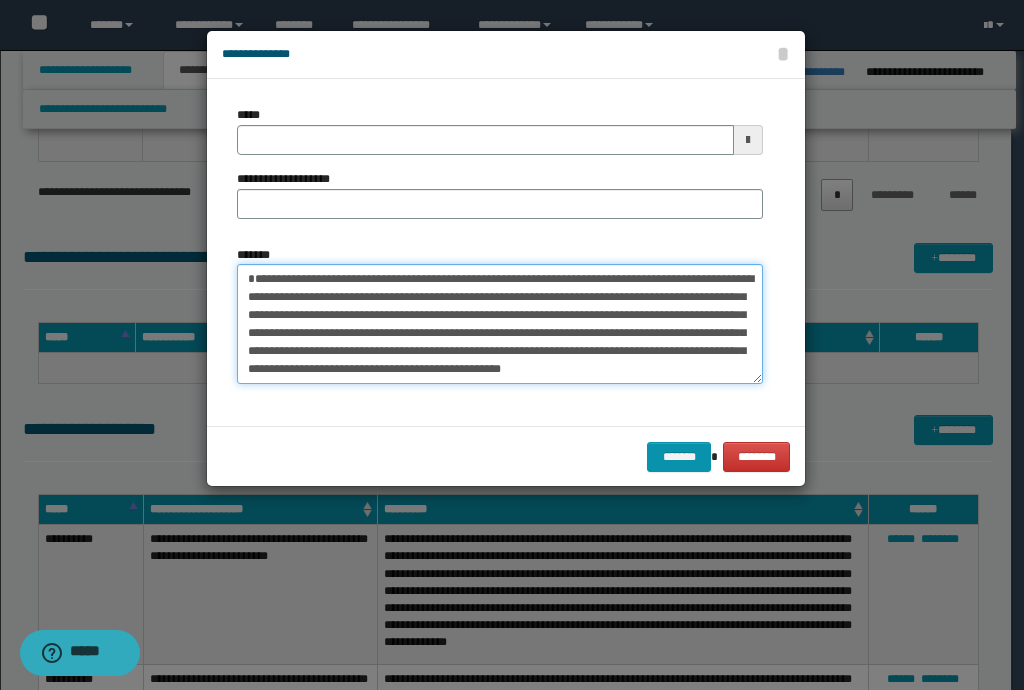 type on "**********" 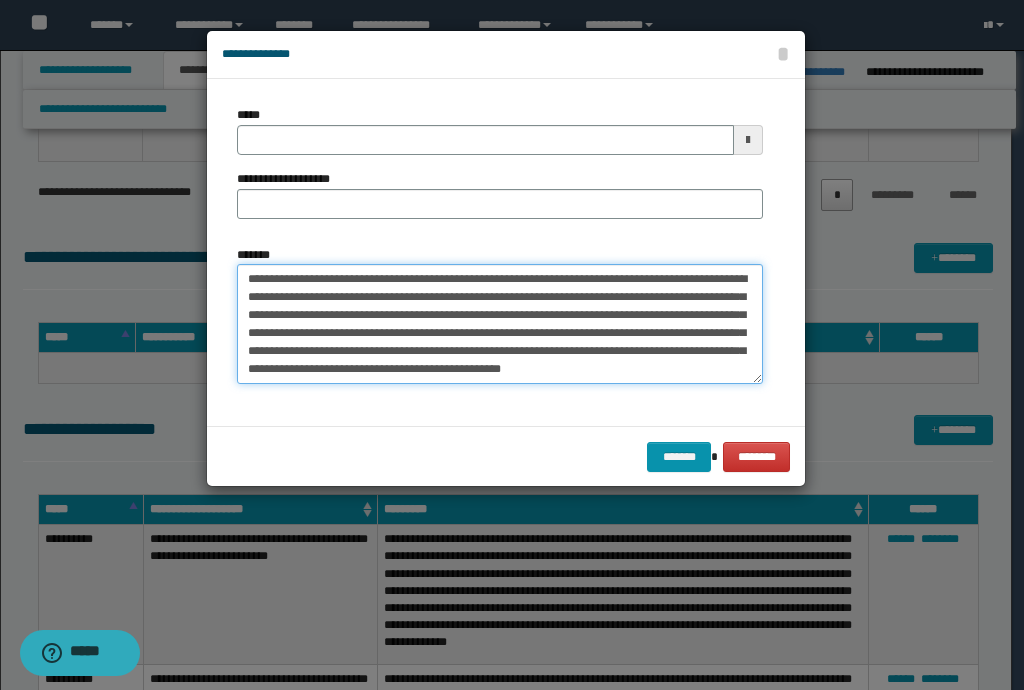 type 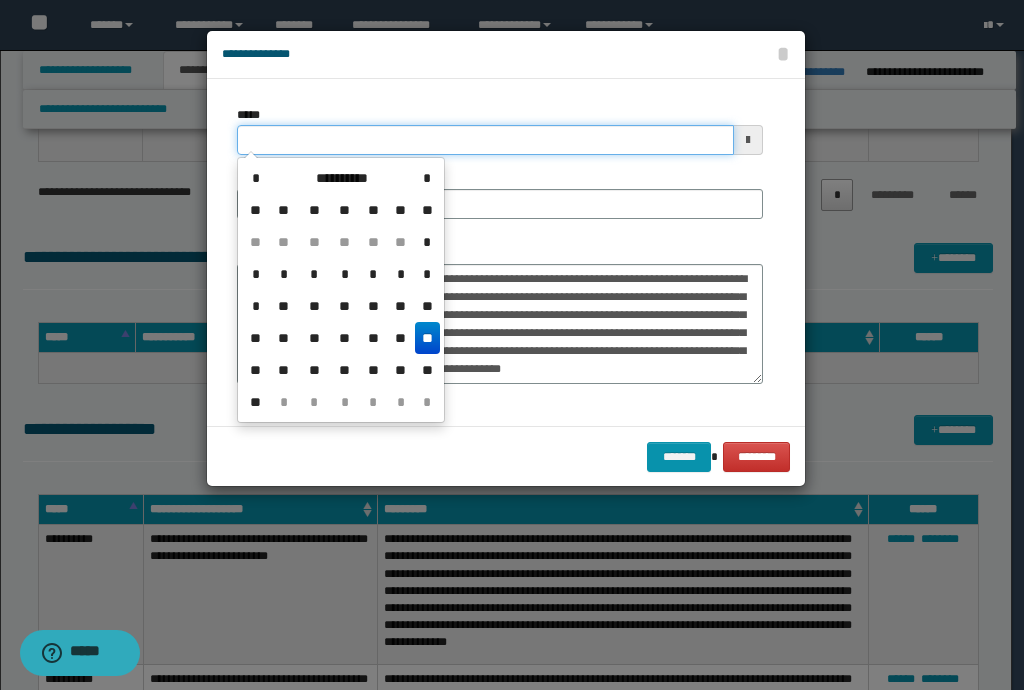 click on "*****" at bounding box center (485, 140) 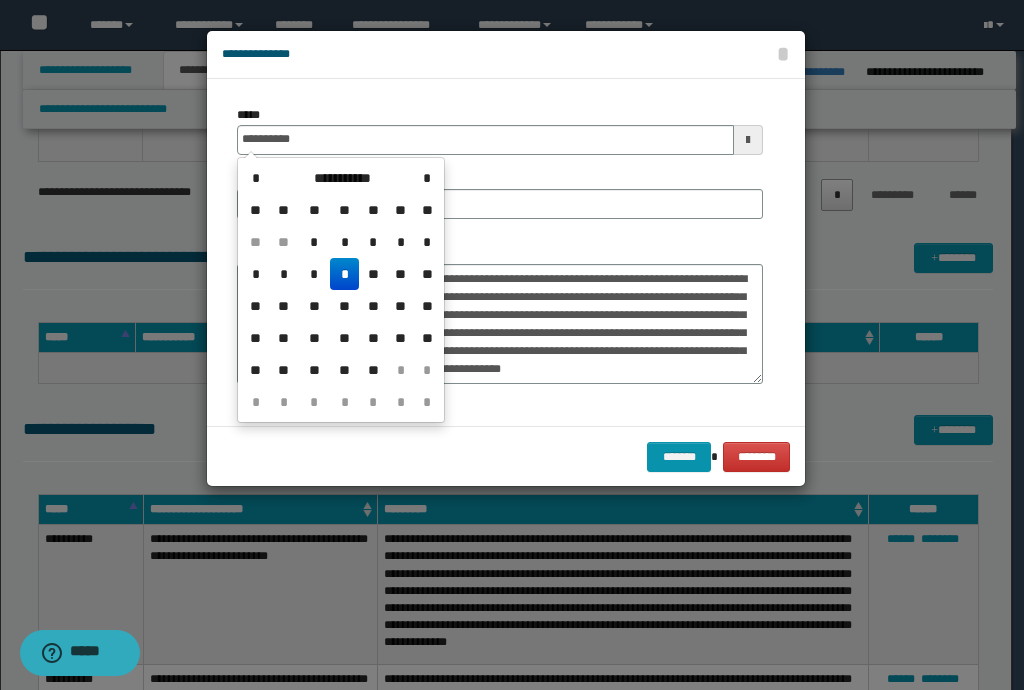 click on "*" at bounding box center [344, 274] 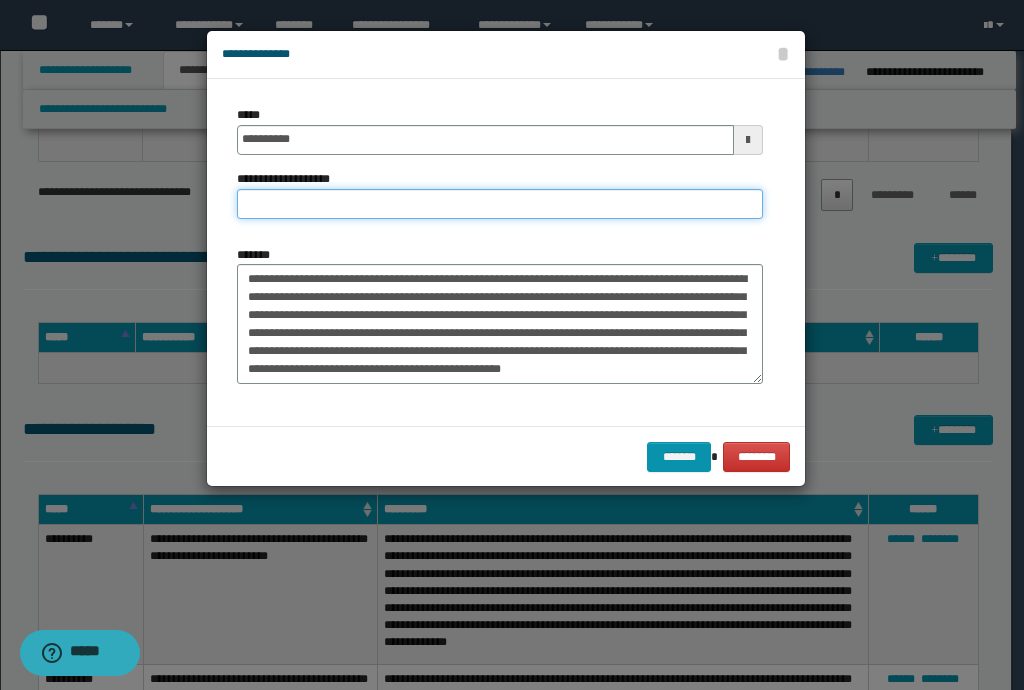 click on "**********" at bounding box center [500, 204] 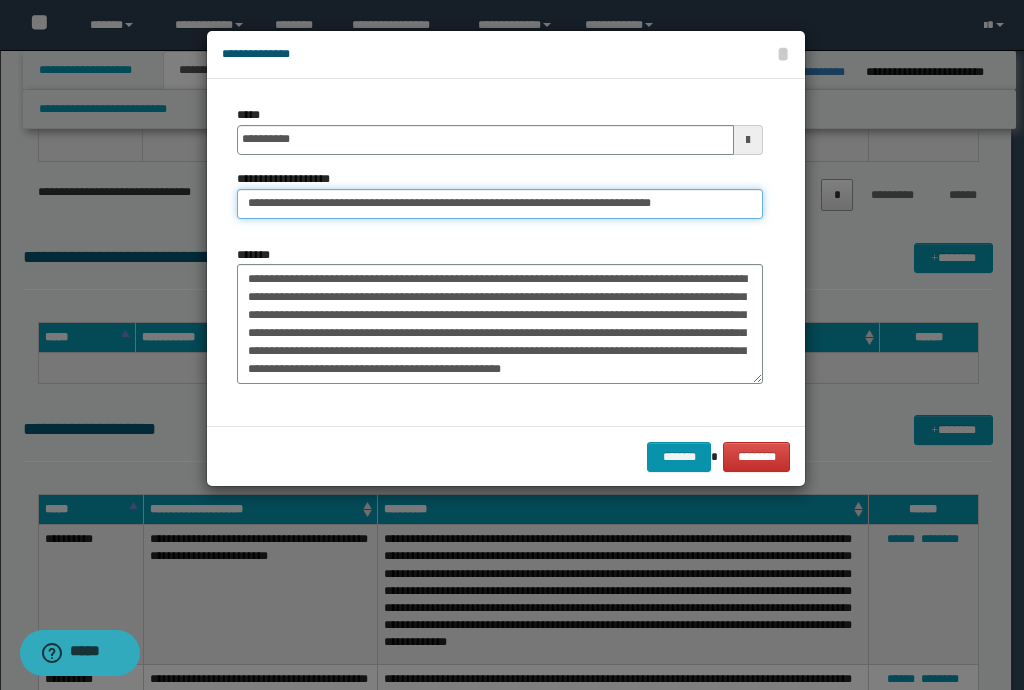 drag, startPoint x: 312, startPoint y: 200, endPoint x: 31, endPoint y: 154, distance: 284.74023 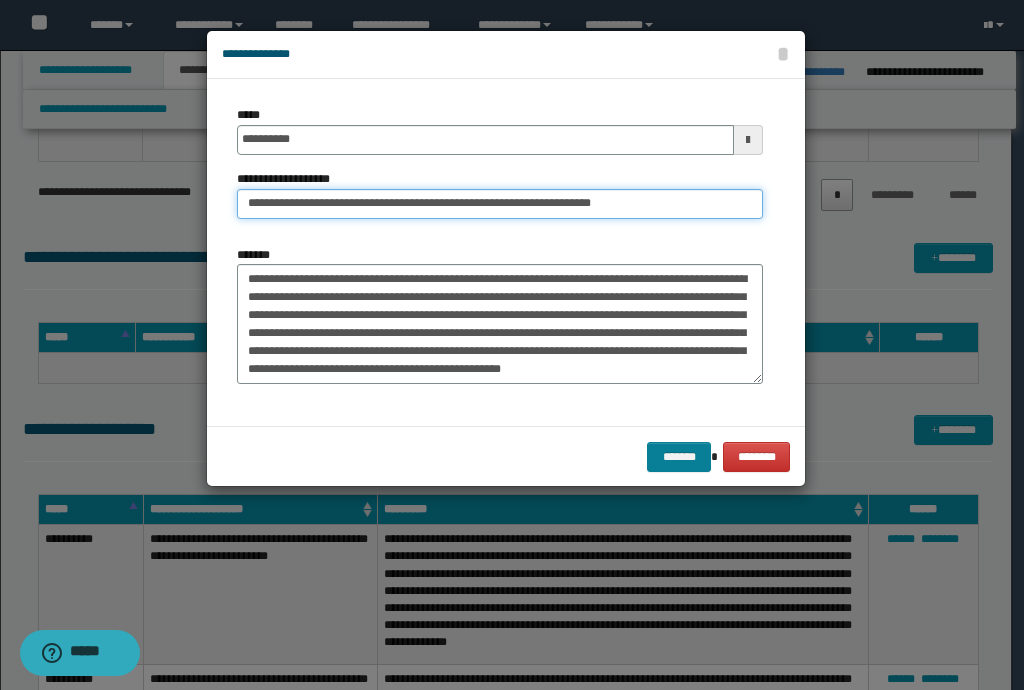 type on "**********" 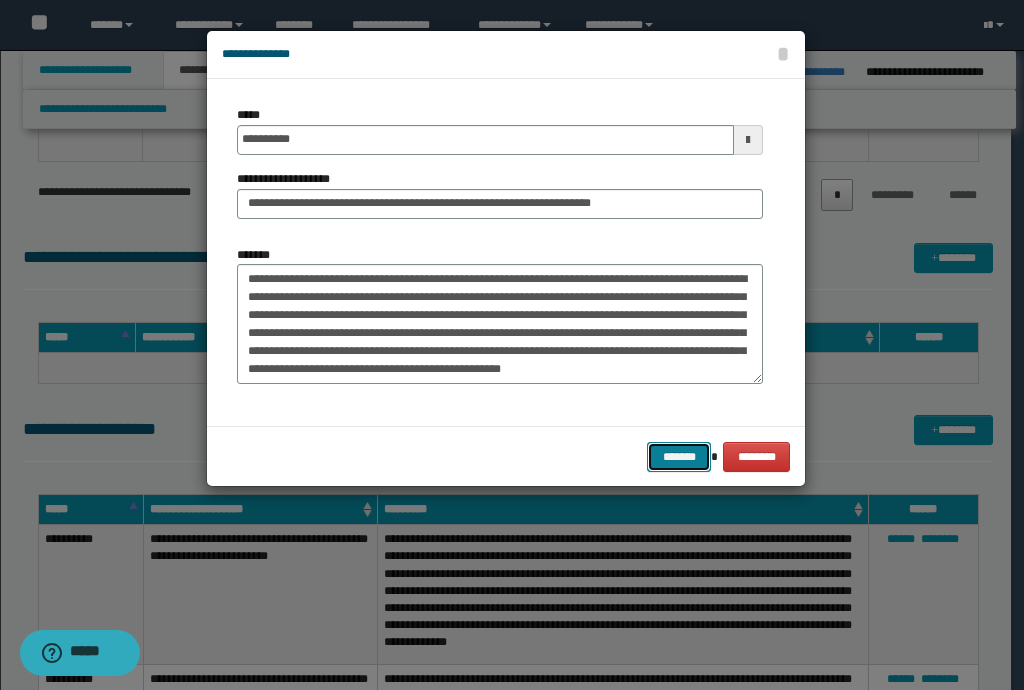 click on "*******" at bounding box center [679, 457] 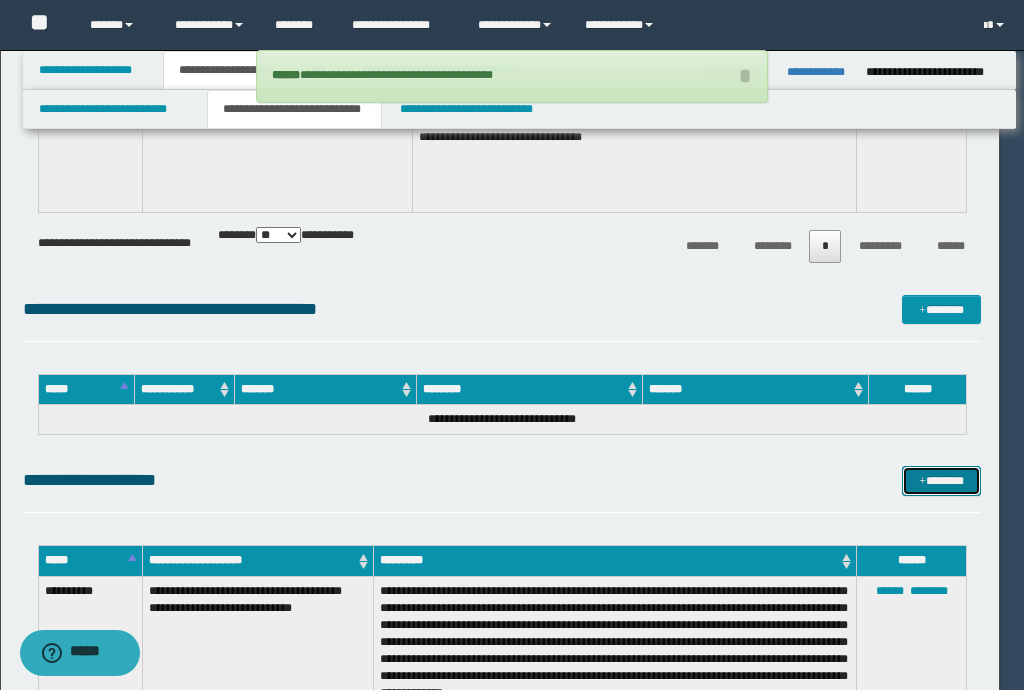 type 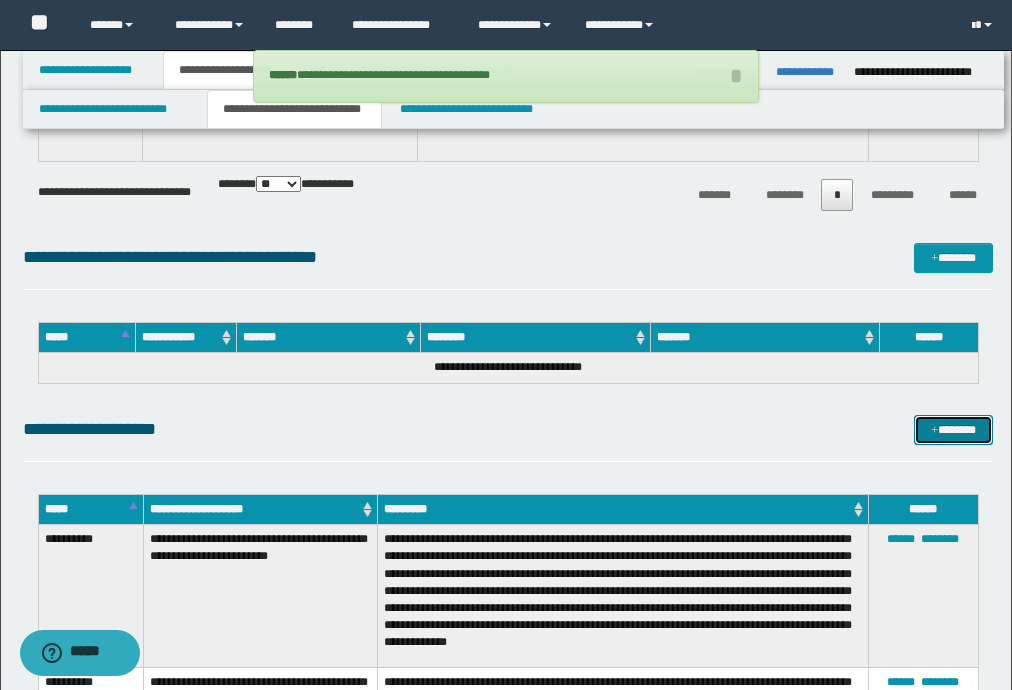 click on "*******" at bounding box center (953, 430) 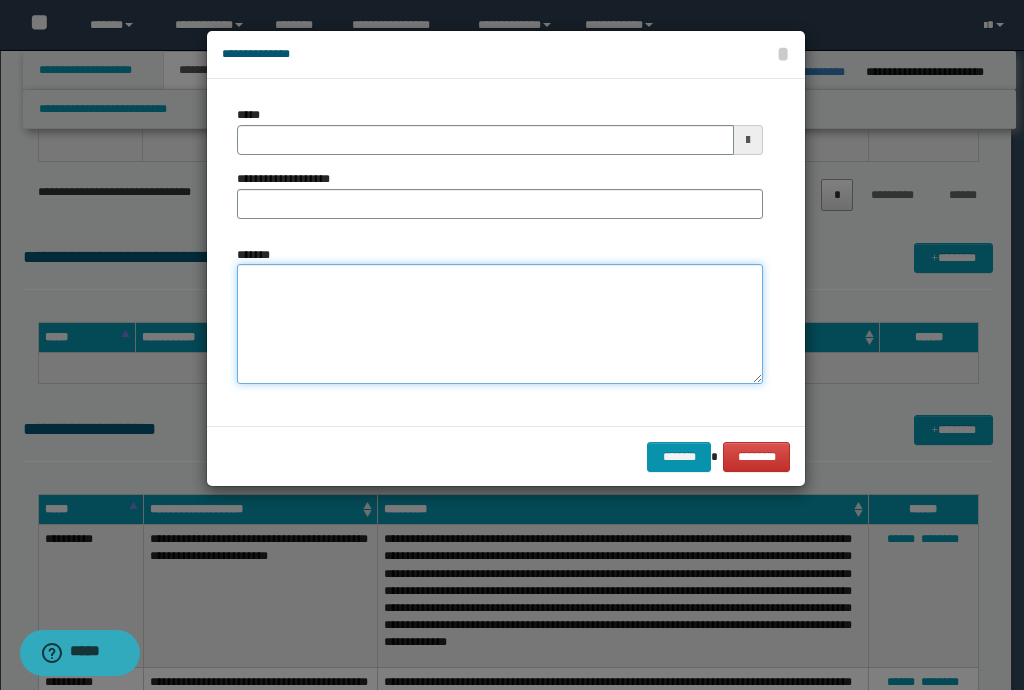 click on "*******" at bounding box center (500, 324) 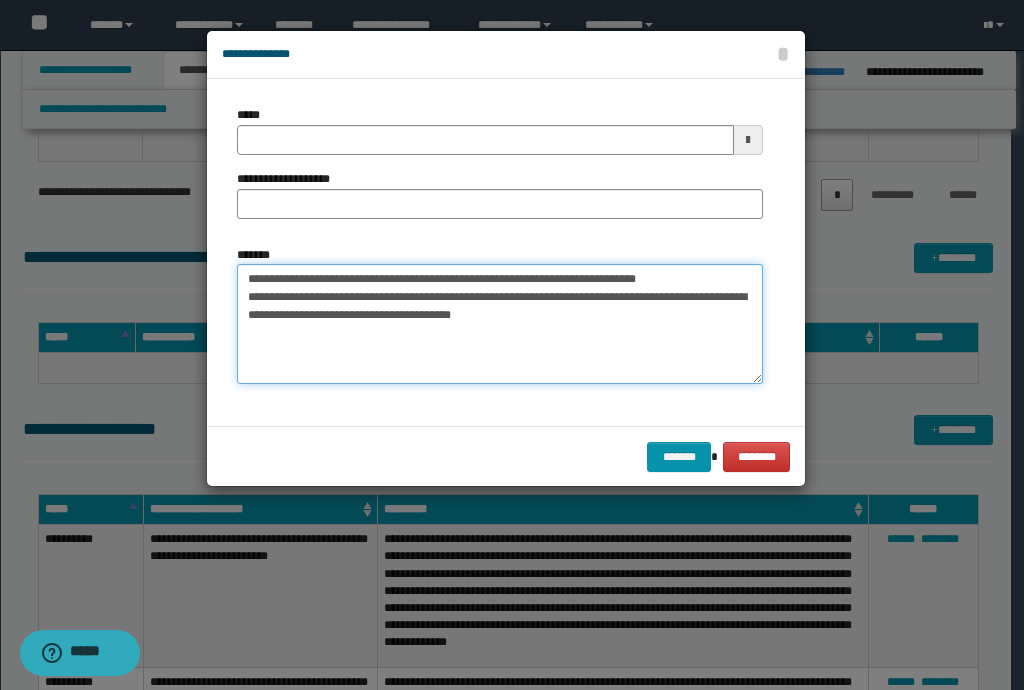 drag, startPoint x: 685, startPoint y: 274, endPoint x: 282, endPoint y: 272, distance: 403.00497 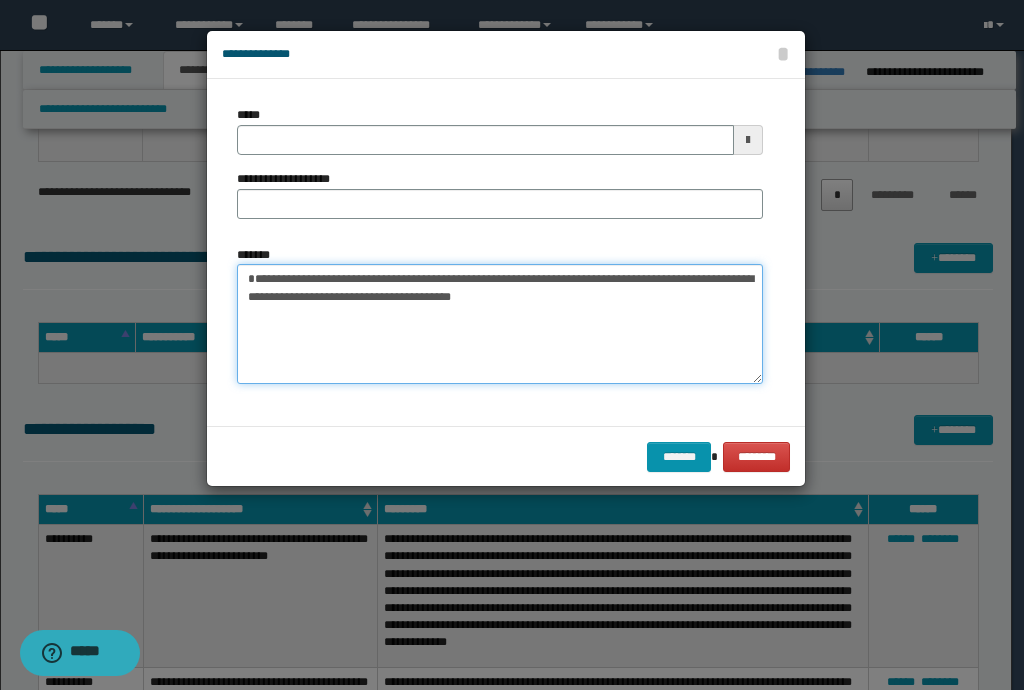 type on "**********" 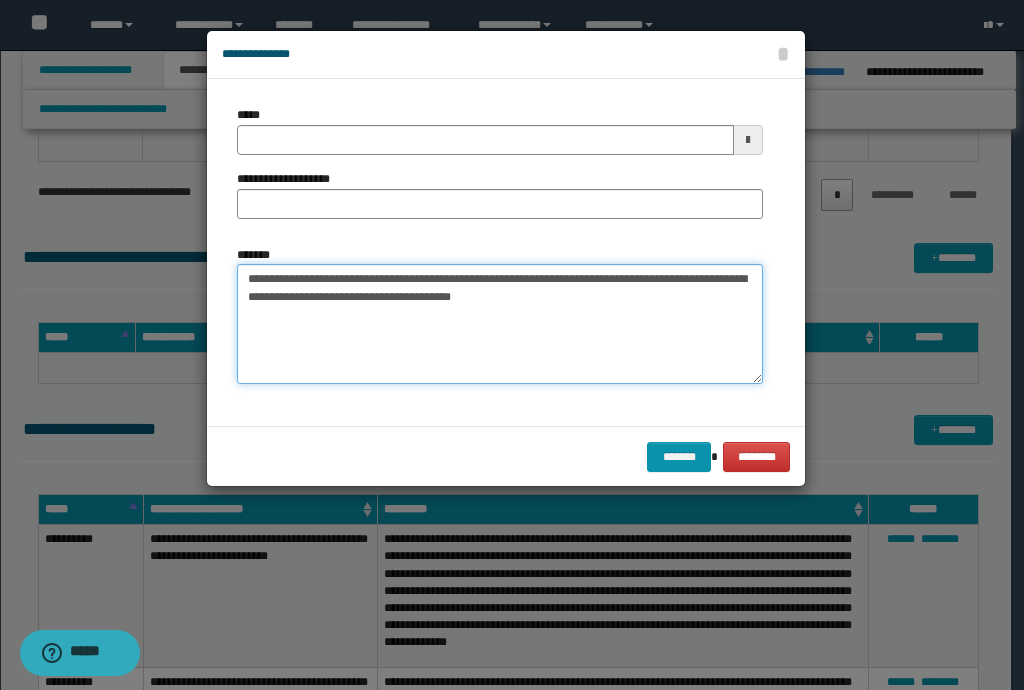 type 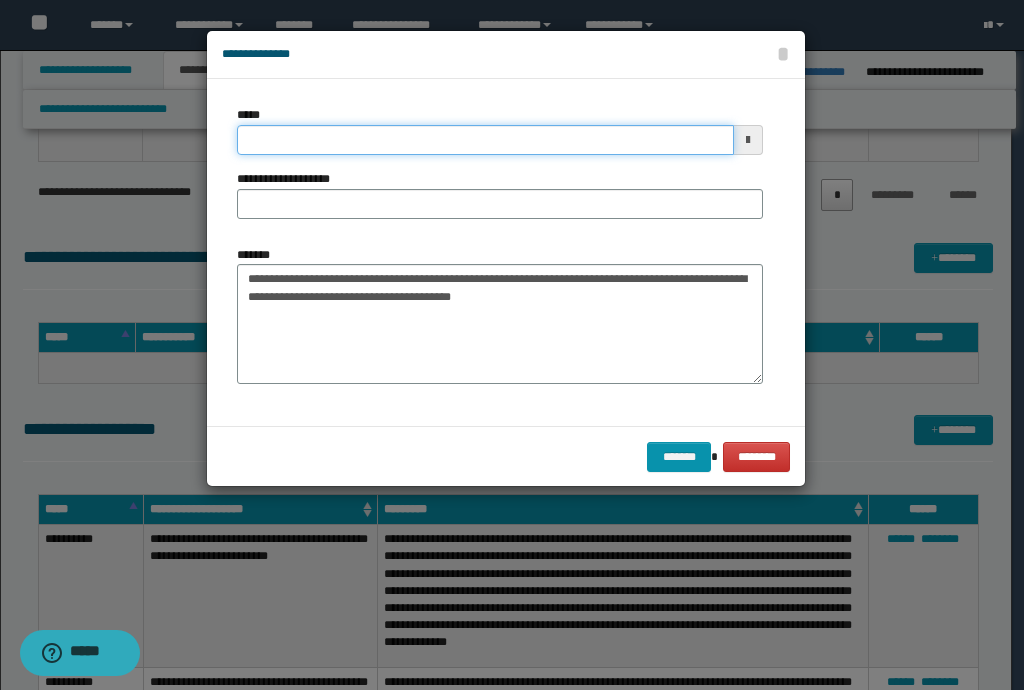 click on "*****" at bounding box center [485, 140] 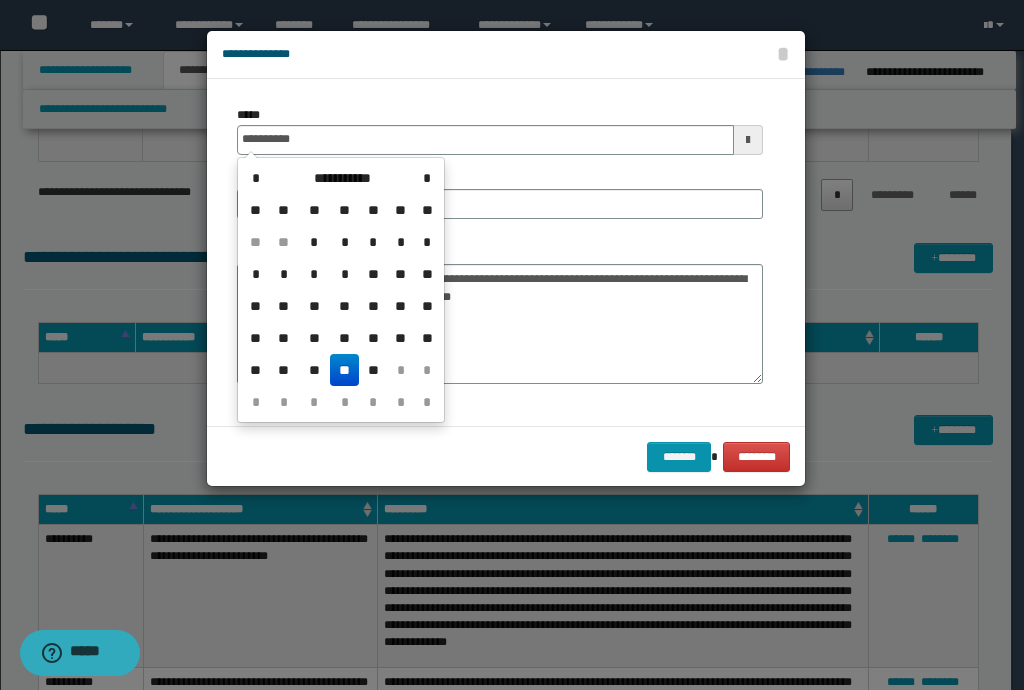 click on "**" at bounding box center (344, 370) 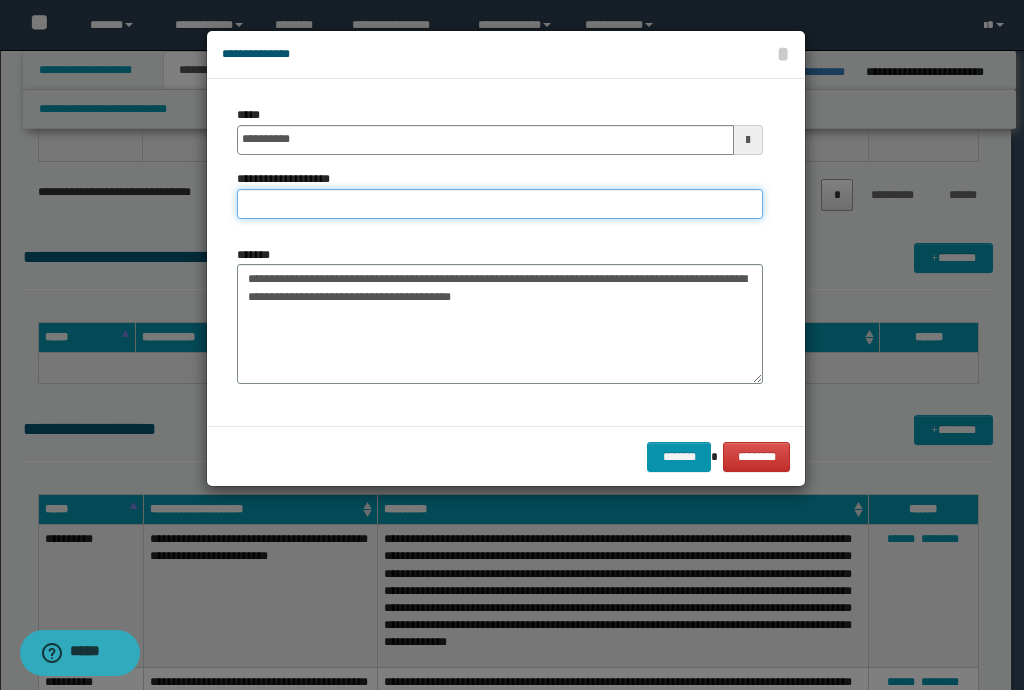 click on "**********" at bounding box center [500, 204] 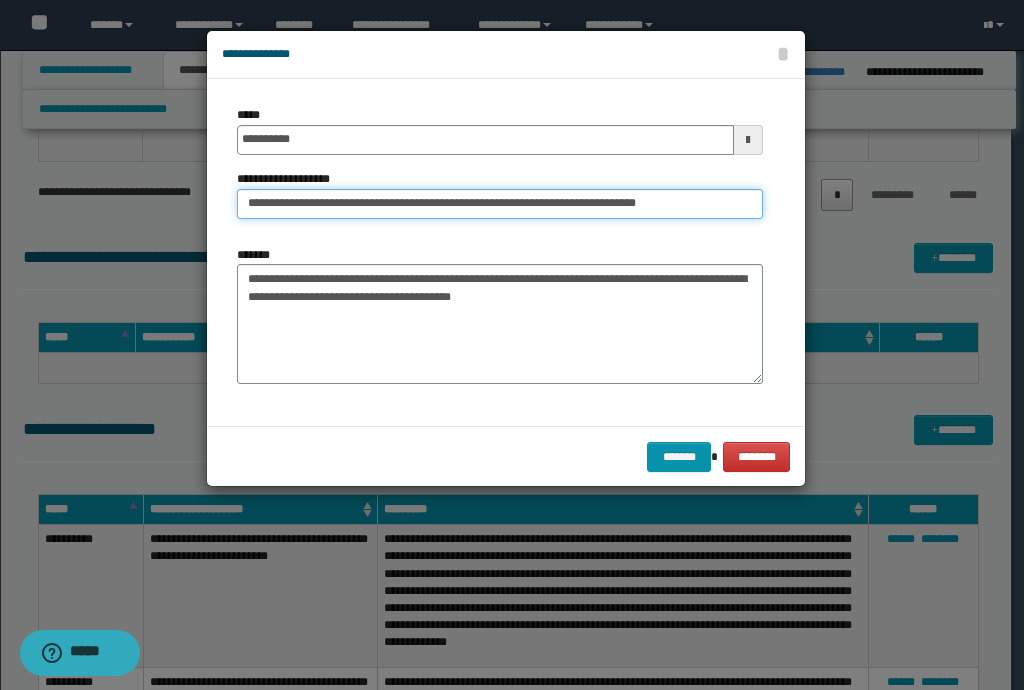drag, startPoint x: 288, startPoint y: 212, endPoint x: 31, endPoint y: 192, distance: 257.77704 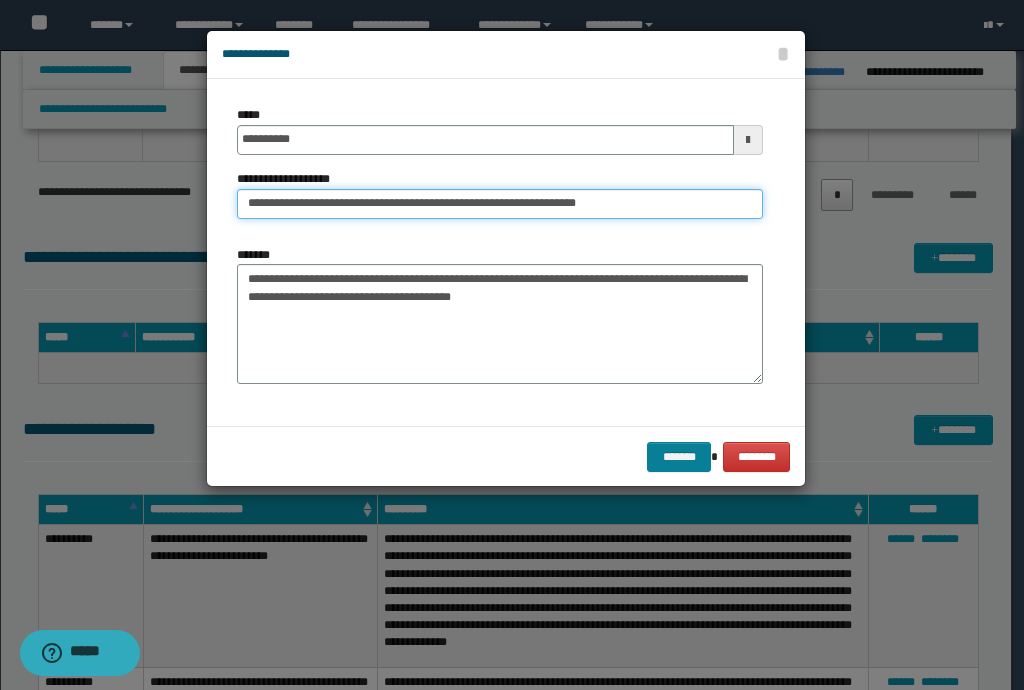 type on "**********" 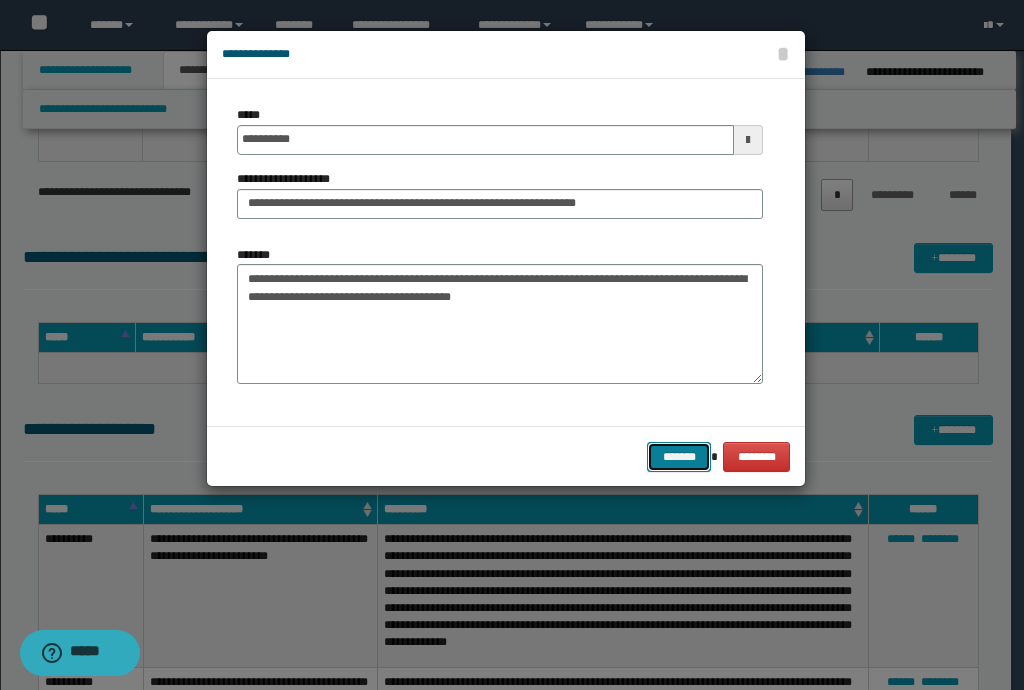 click on "*******" at bounding box center (679, 457) 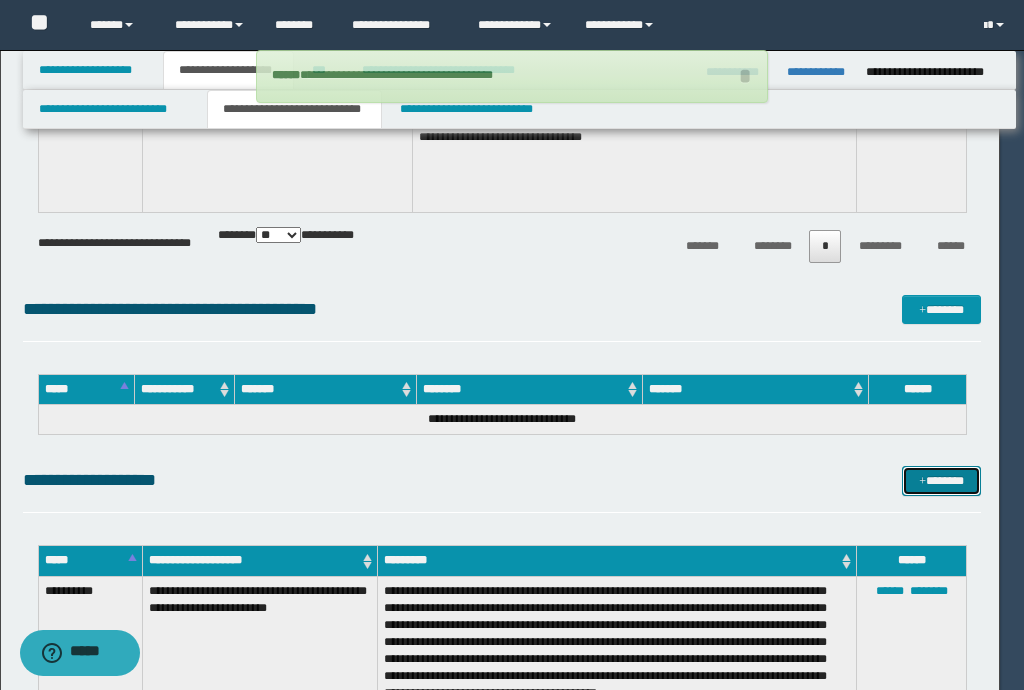 type 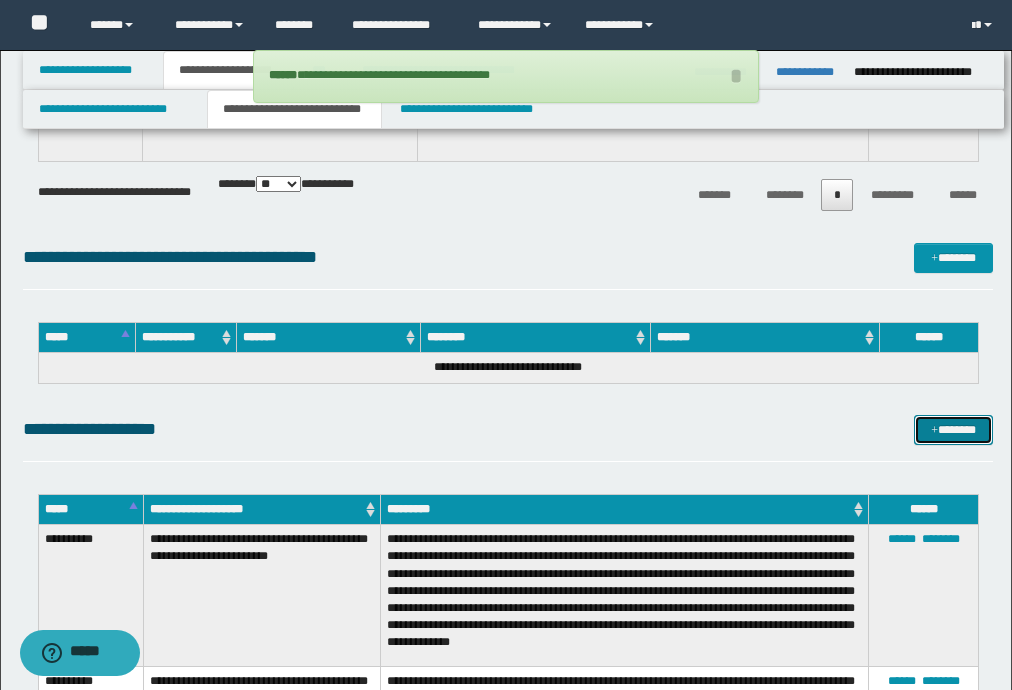 click on "*******" at bounding box center (953, 430) 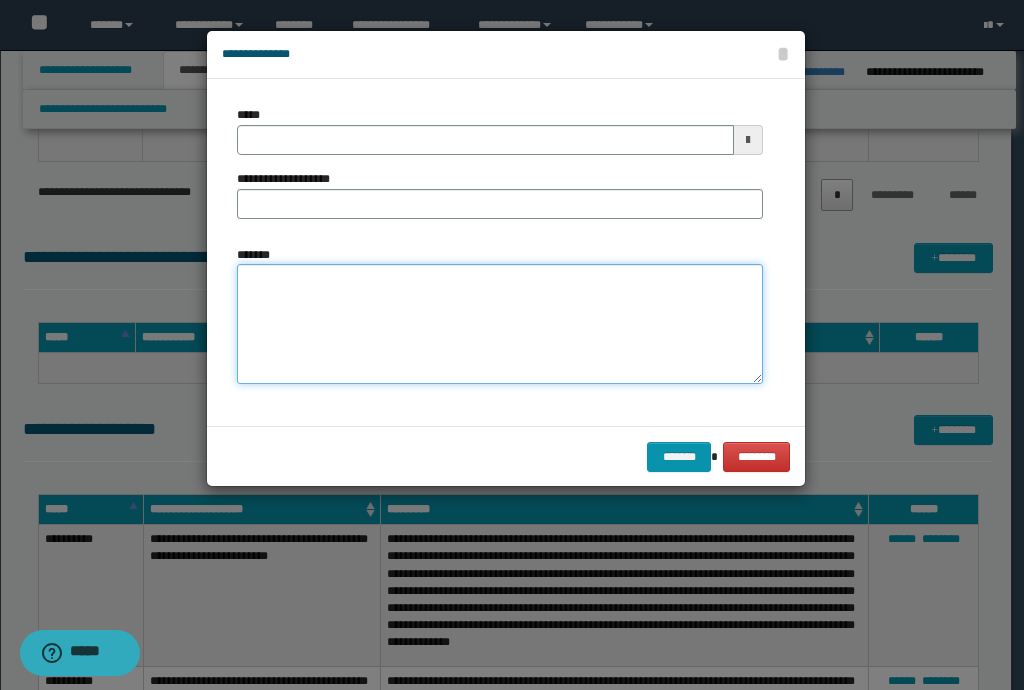 click on "*******" at bounding box center (500, 324) 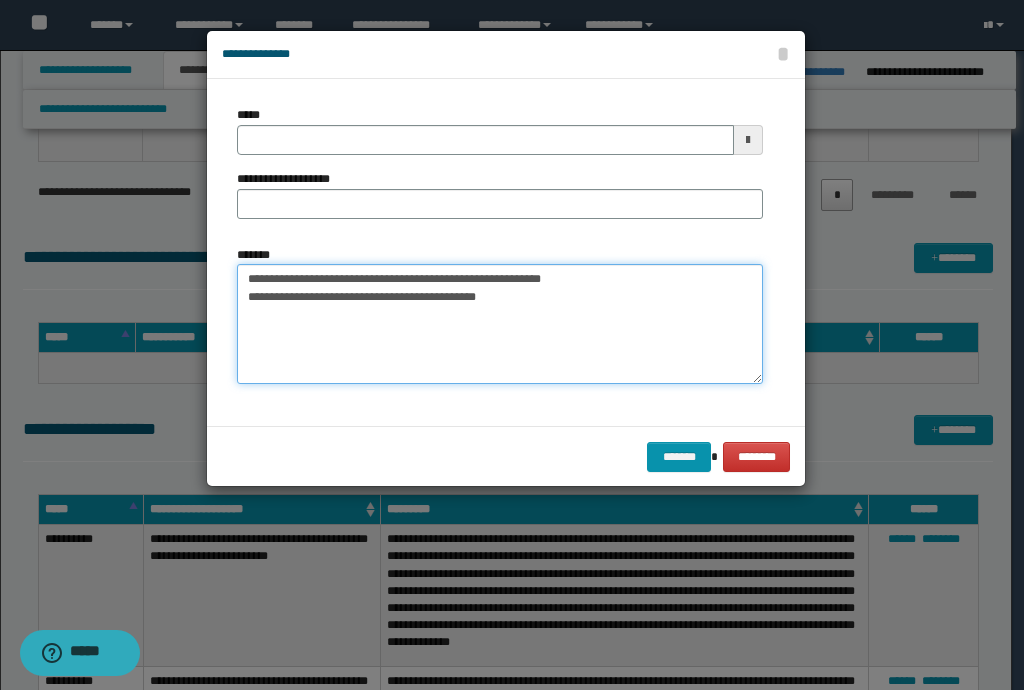 drag, startPoint x: 571, startPoint y: 279, endPoint x: 228, endPoint y: 269, distance: 343.14575 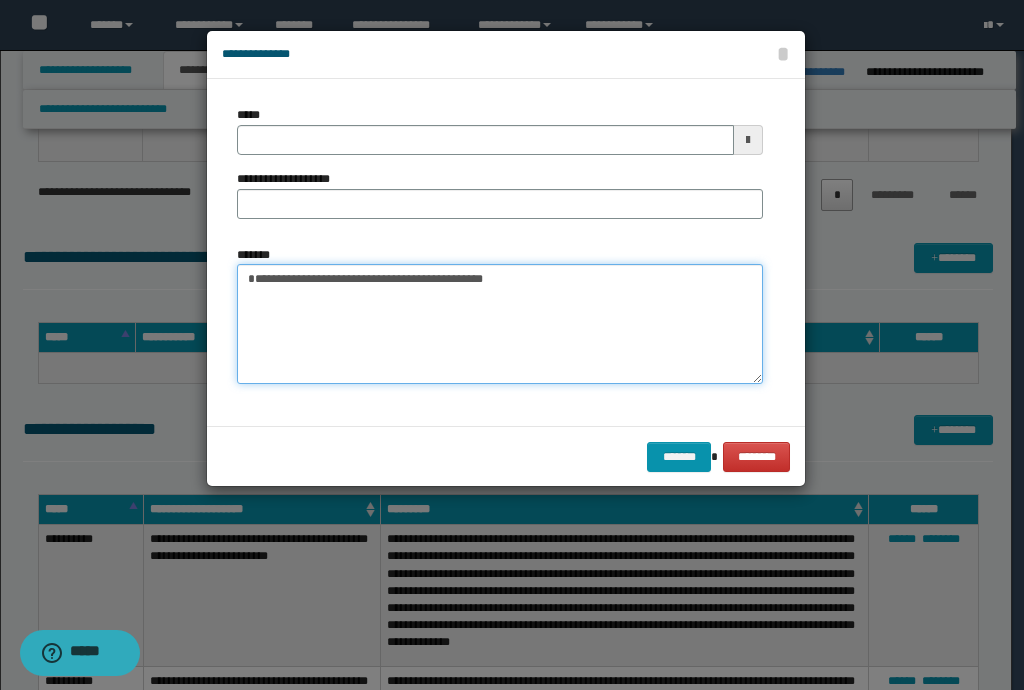type on "**********" 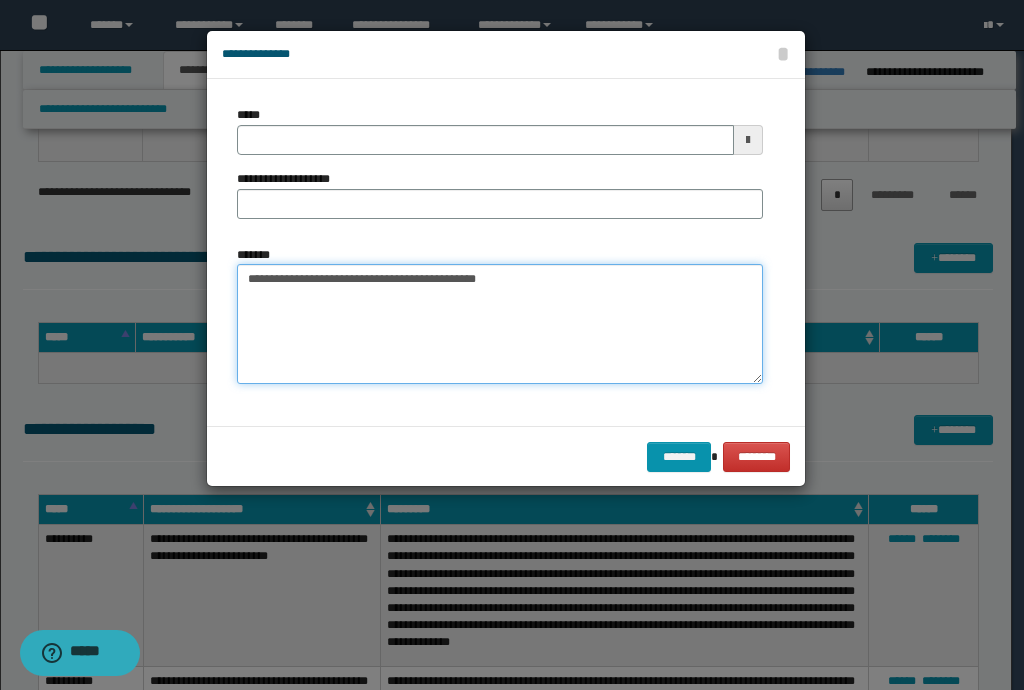 type 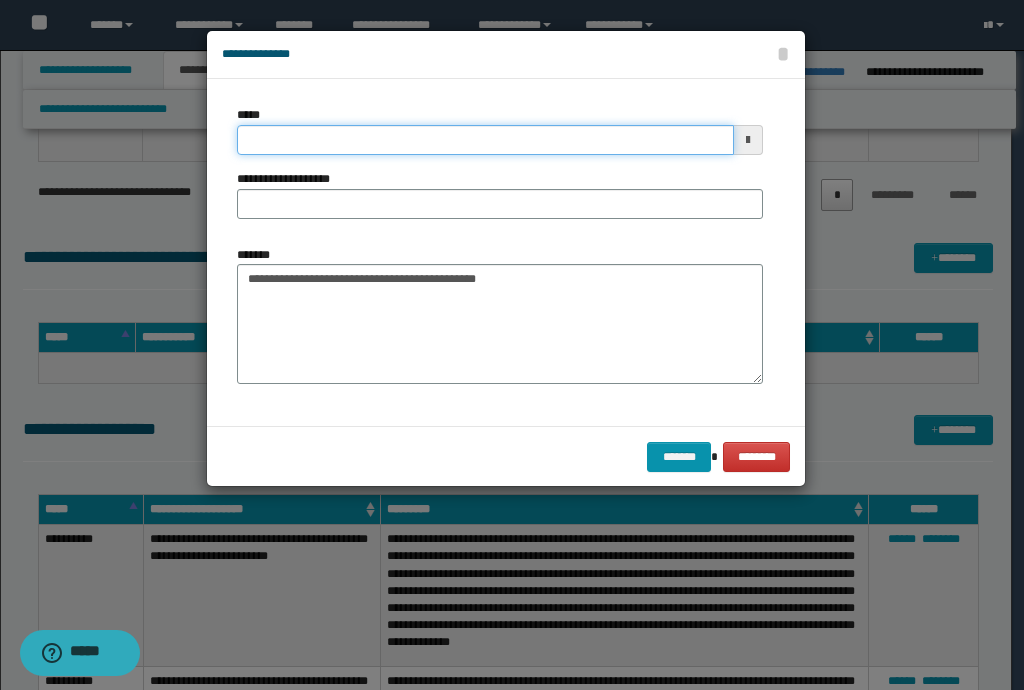 click on "*****" at bounding box center (485, 140) 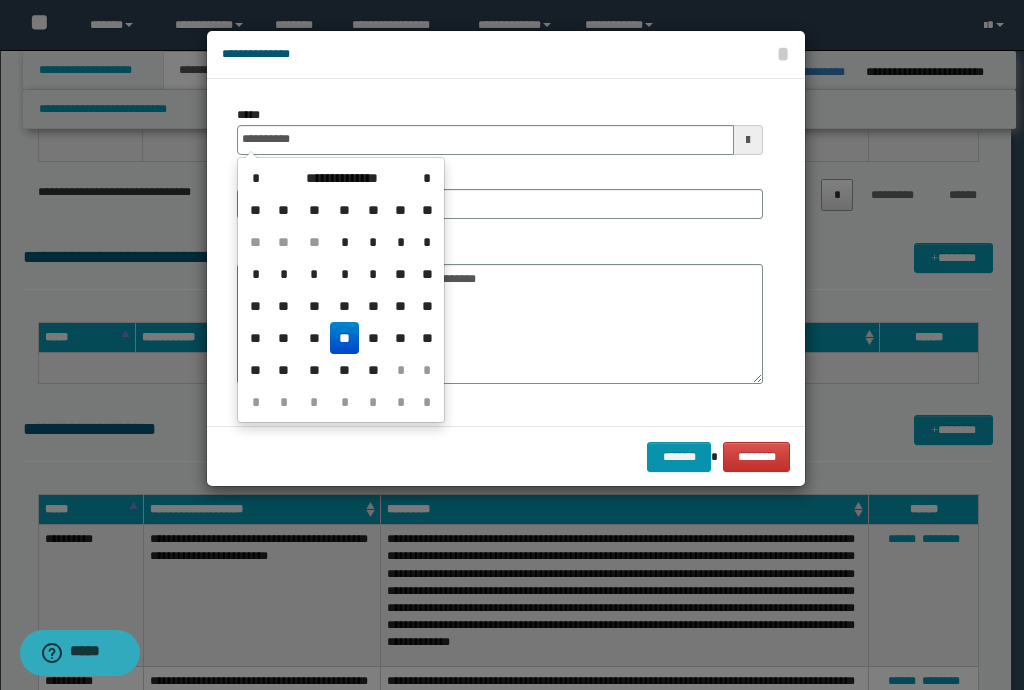 click on "**" at bounding box center [344, 338] 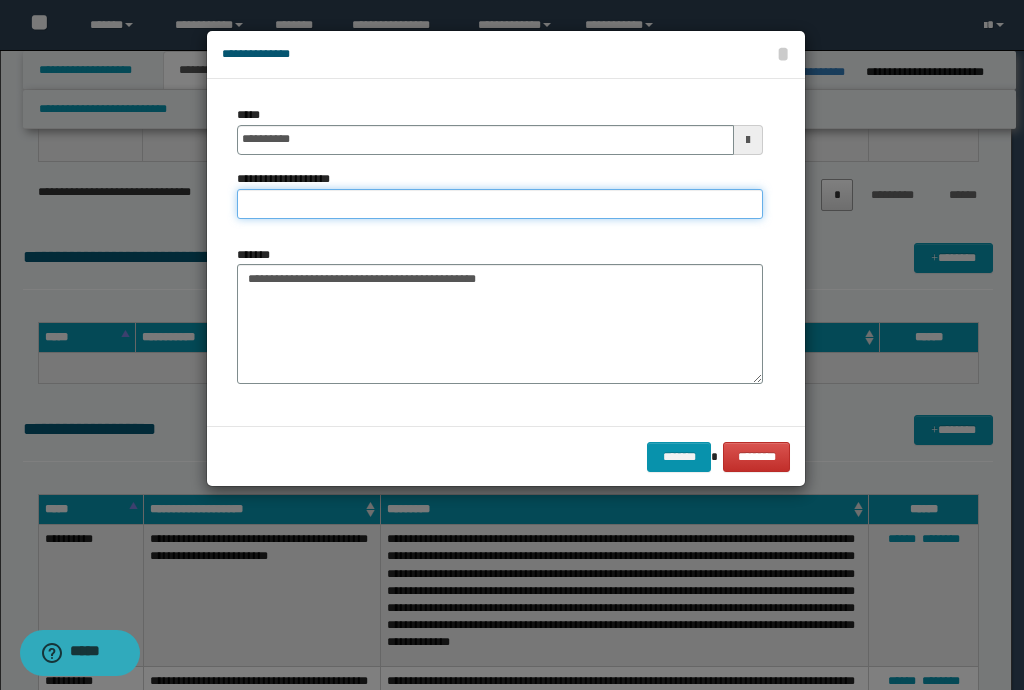 click on "**********" at bounding box center (500, 204) 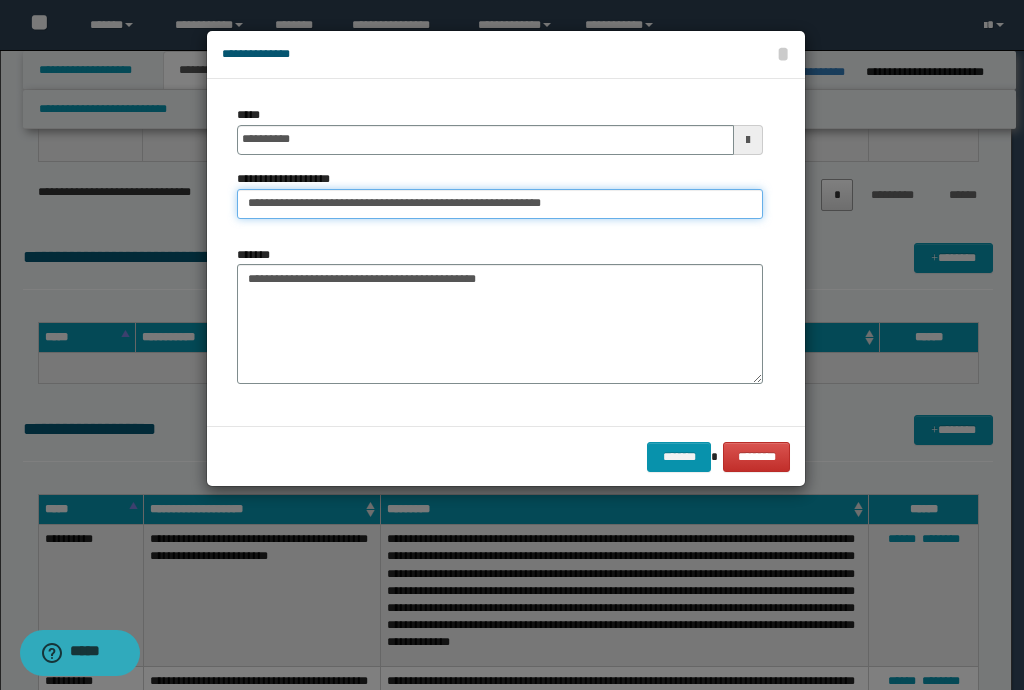 drag, startPoint x: 314, startPoint y: 206, endPoint x: 0, endPoint y: 172, distance: 315.8354 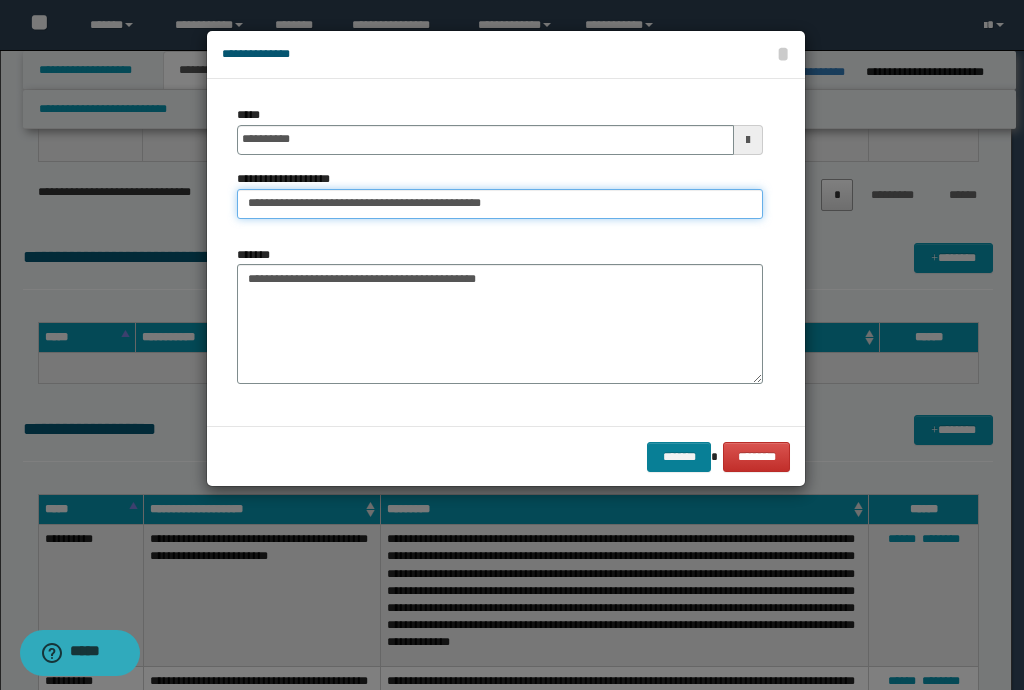 type on "**********" 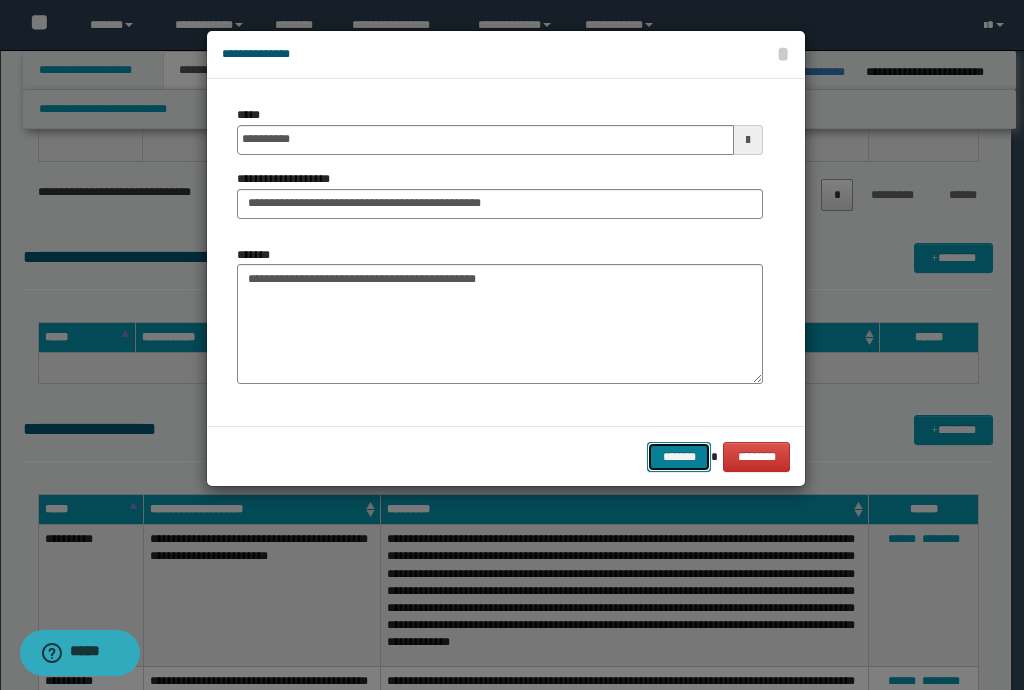 click on "*******" at bounding box center (679, 457) 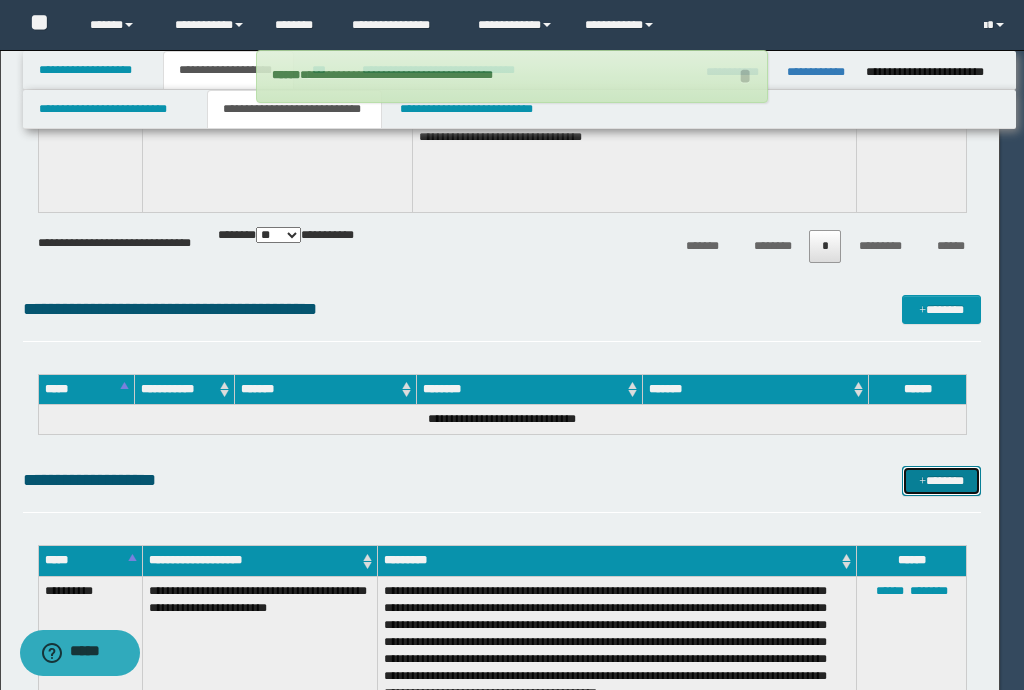 type 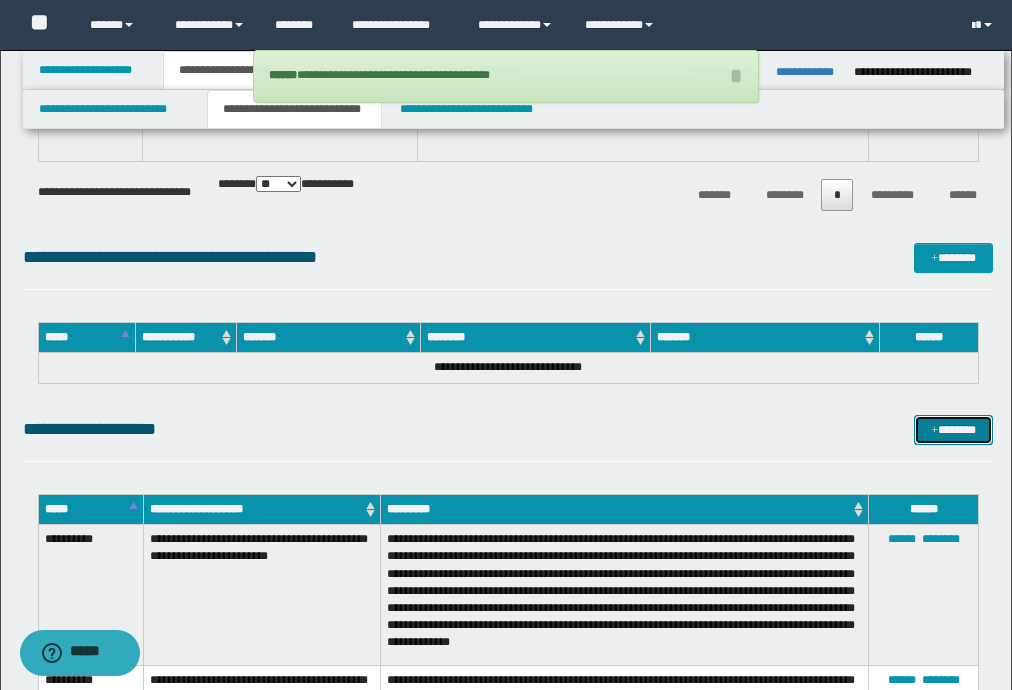 click on "*******" at bounding box center (953, 430) 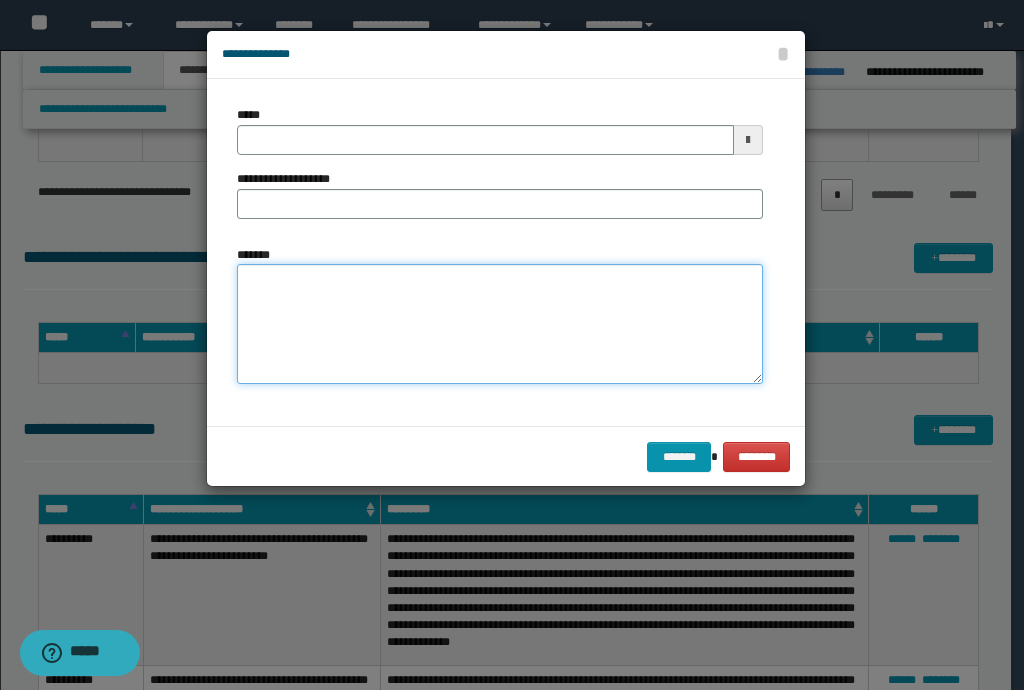 click on "*******" at bounding box center (500, 324) 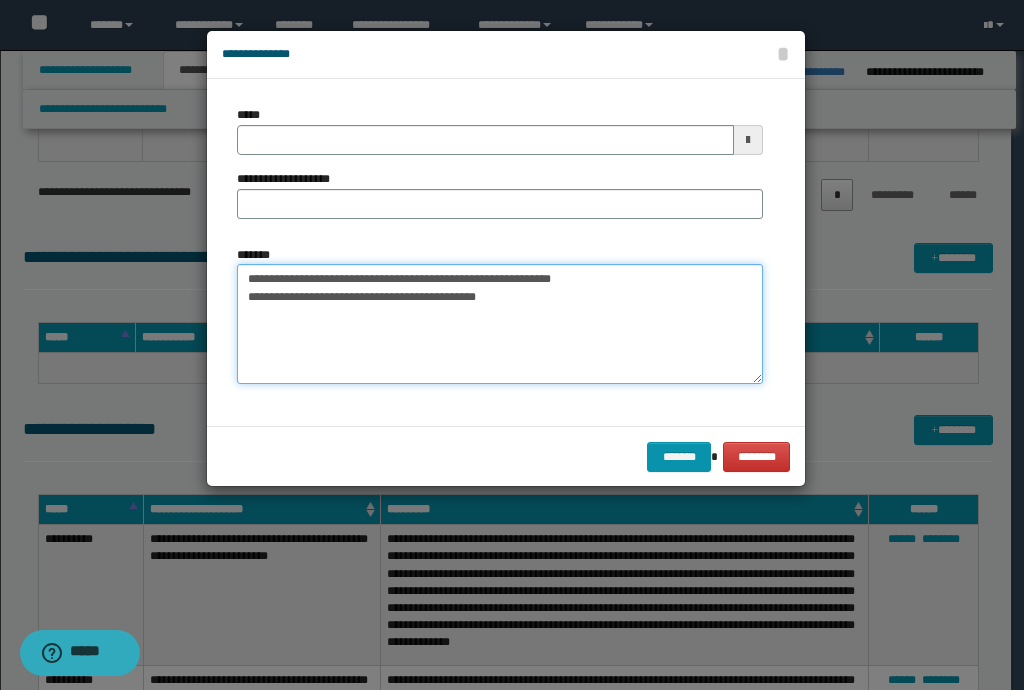 drag, startPoint x: 583, startPoint y: 275, endPoint x: 208, endPoint y: 281, distance: 375.048 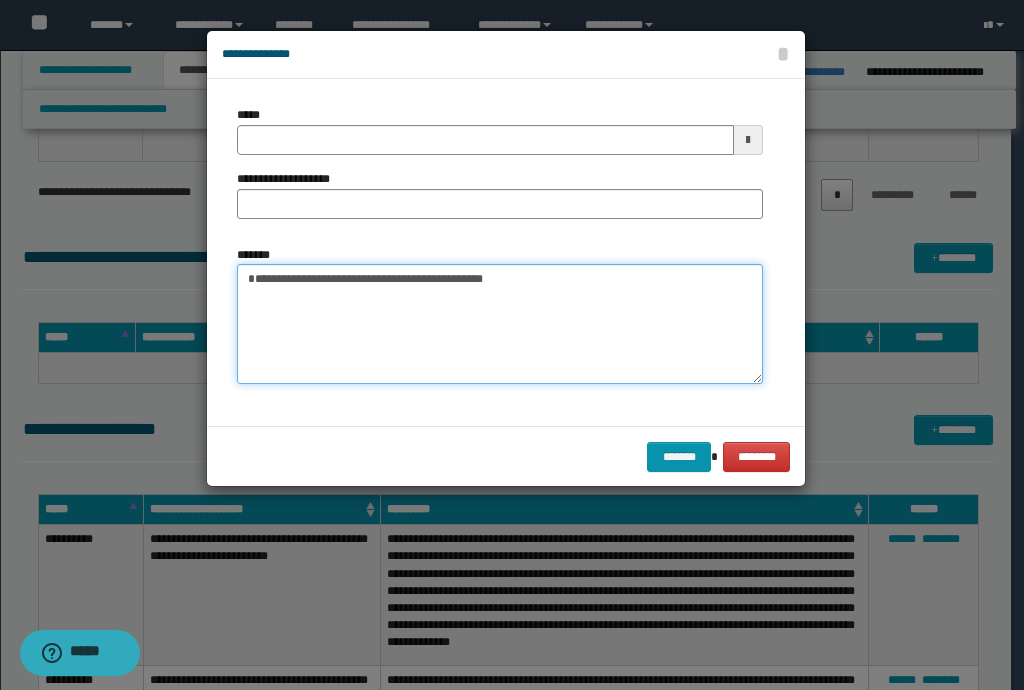 type on "**********" 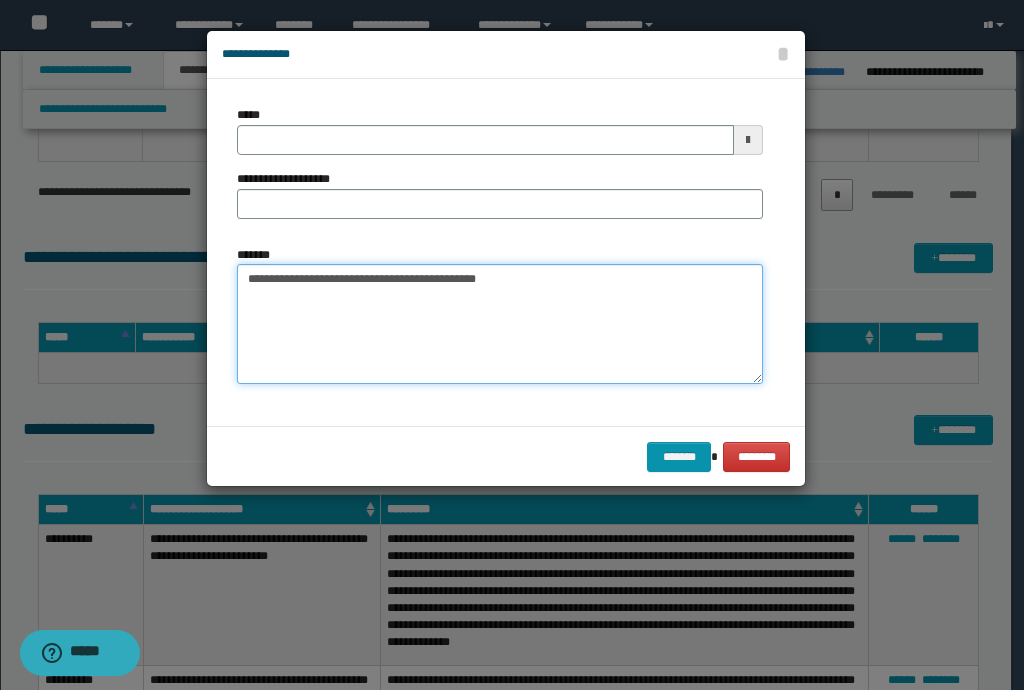 type 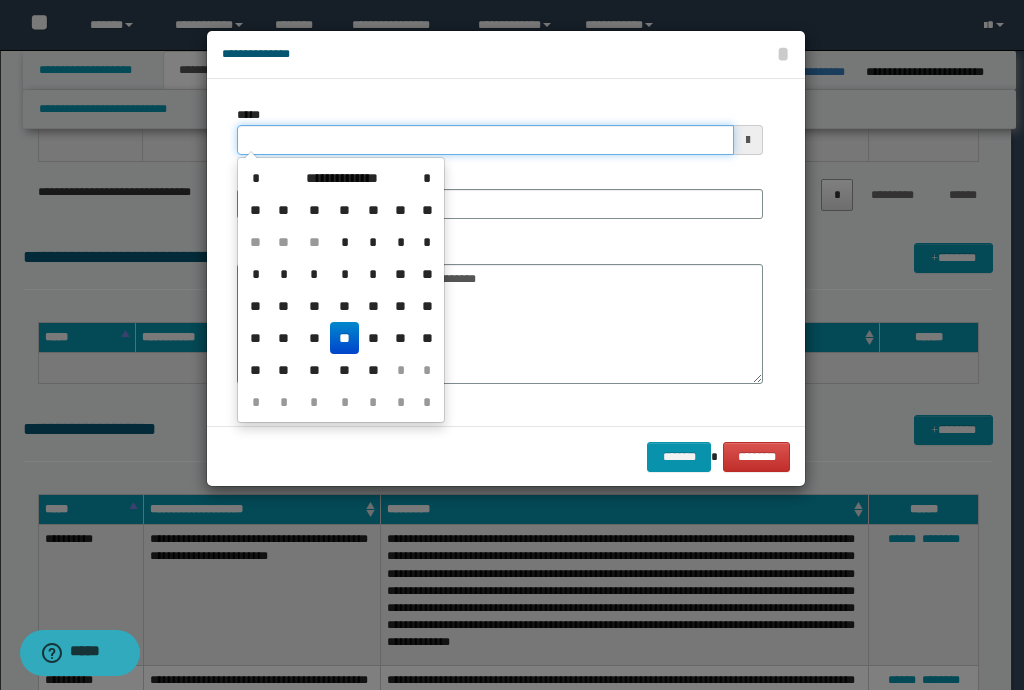click on "*****" at bounding box center [485, 140] 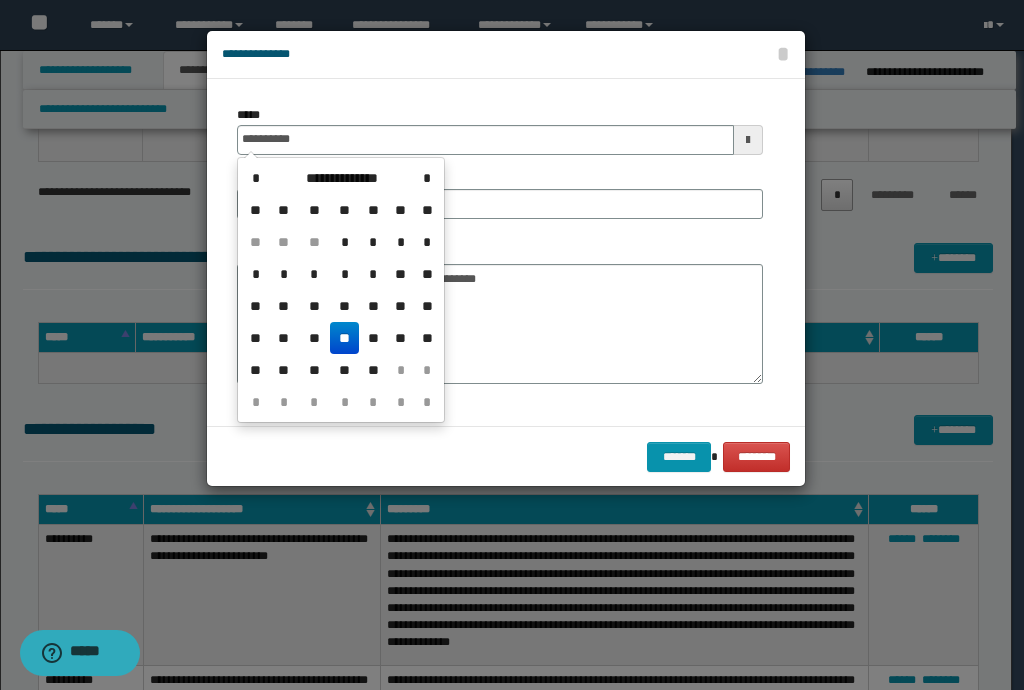 click on "**" at bounding box center [344, 338] 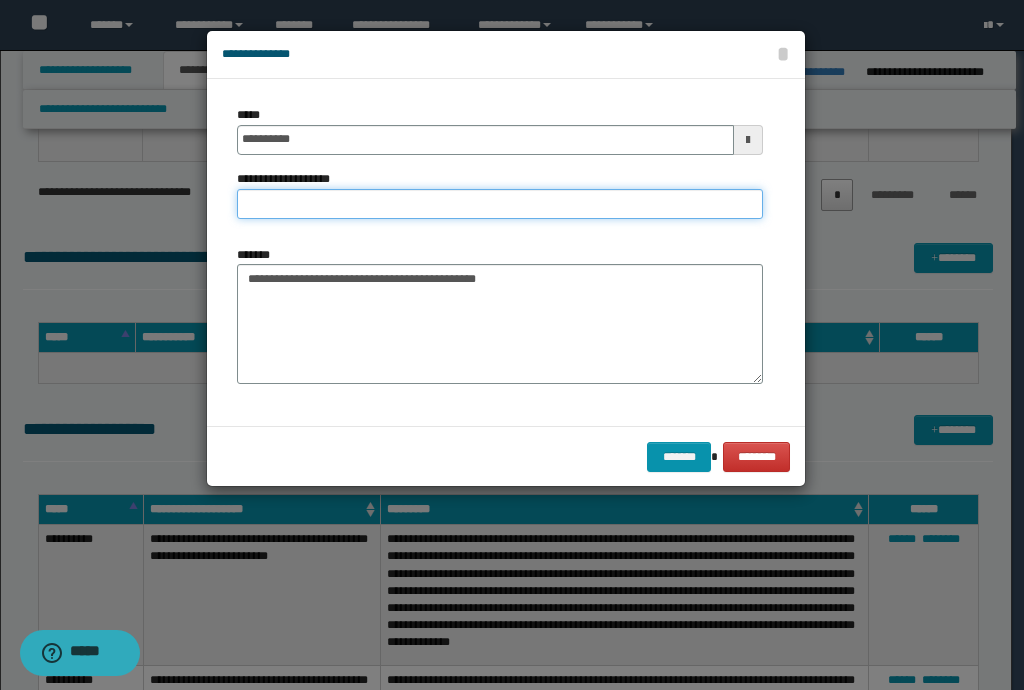 click on "**********" at bounding box center [500, 204] 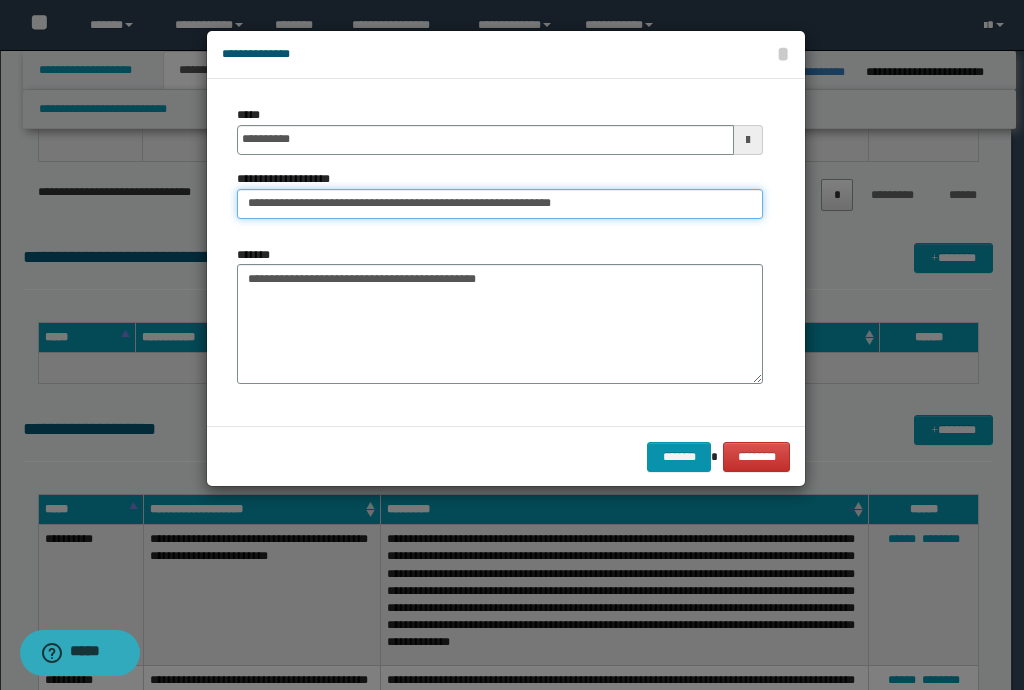 click on "**********" at bounding box center (500, 204) 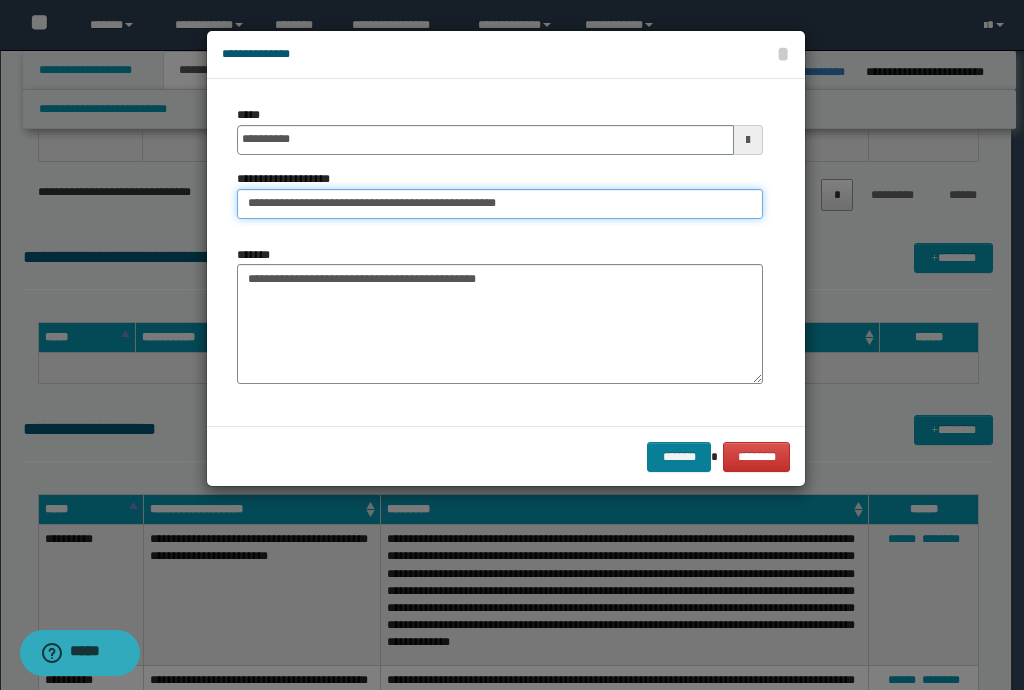 type on "**********" 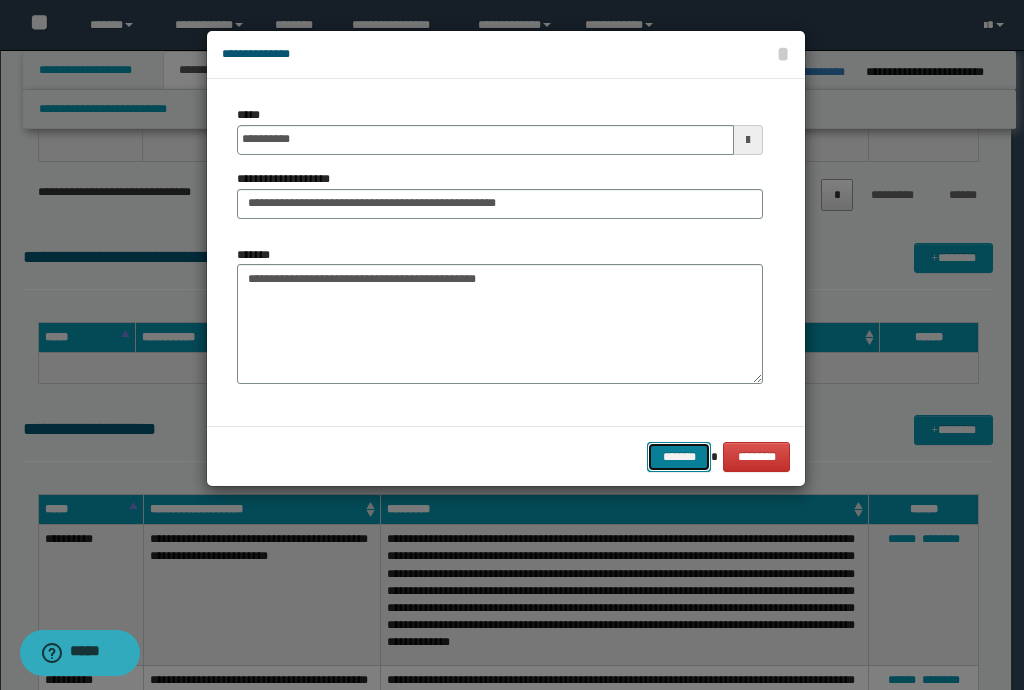 click on "*******" at bounding box center (679, 457) 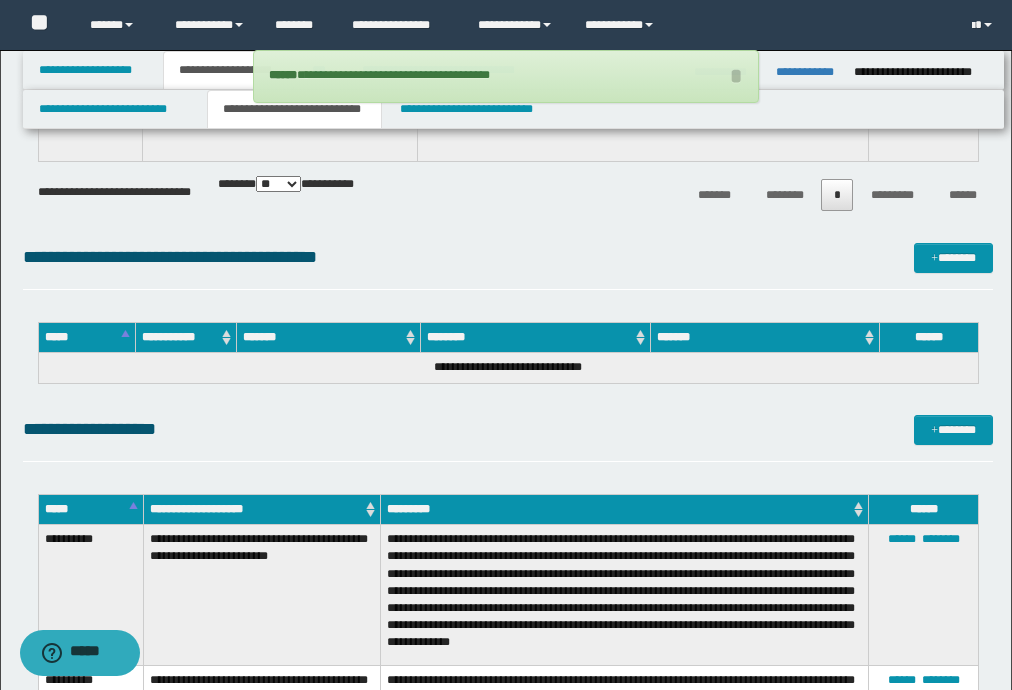 click on "**********" at bounding box center [508, 820] 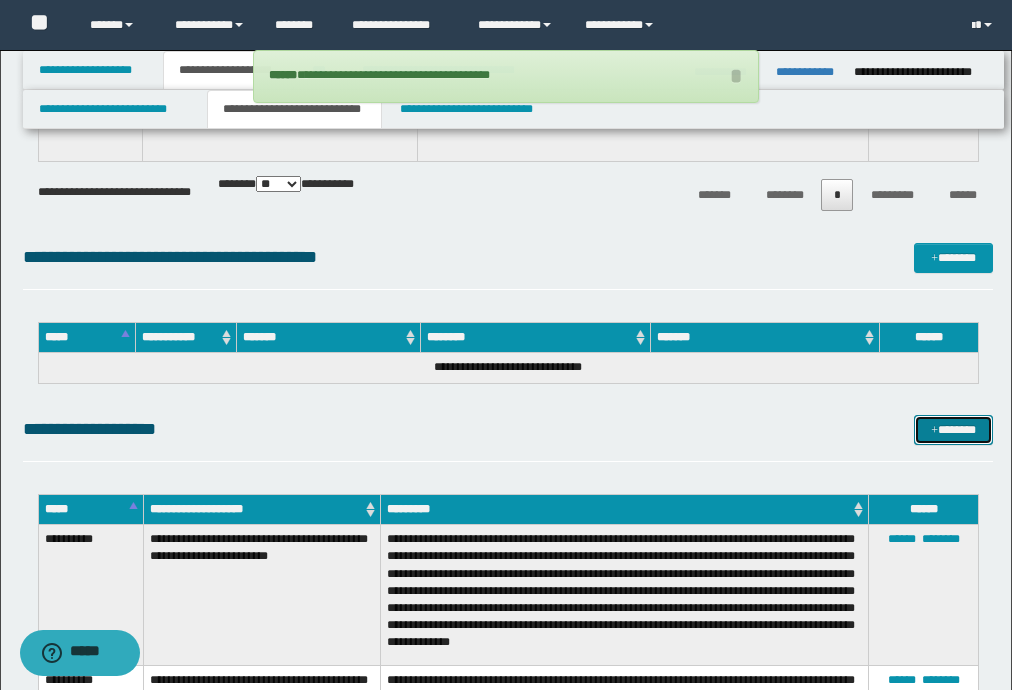 click on "*******" at bounding box center [953, 430] 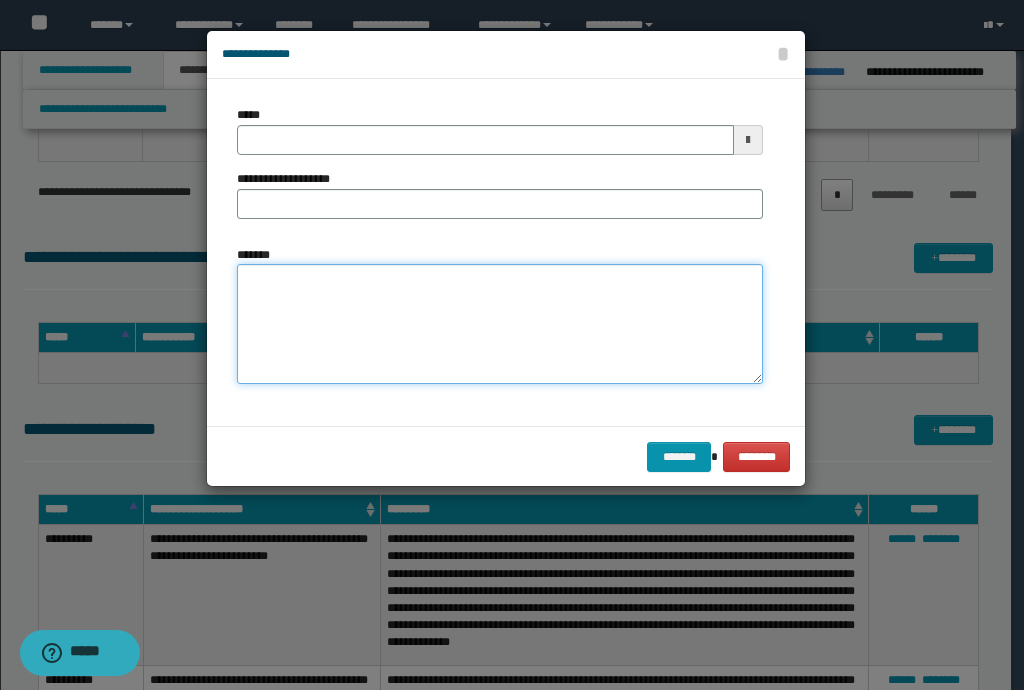 click on "*******" at bounding box center (500, 324) 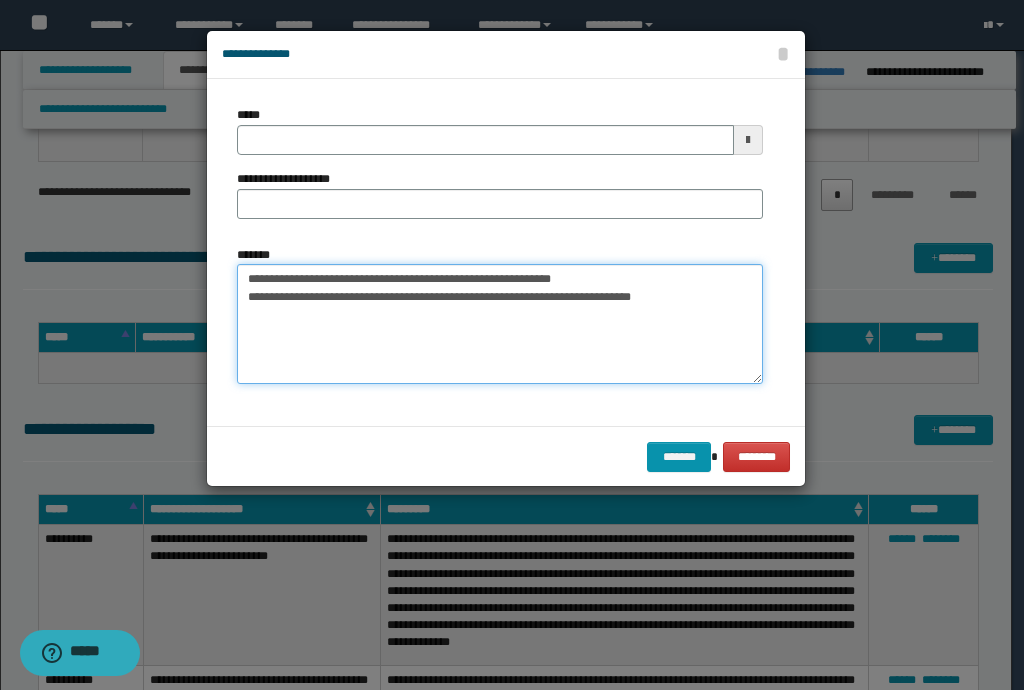 drag, startPoint x: 581, startPoint y: 277, endPoint x: 201, endPoint y: 276, distance: 380.0013 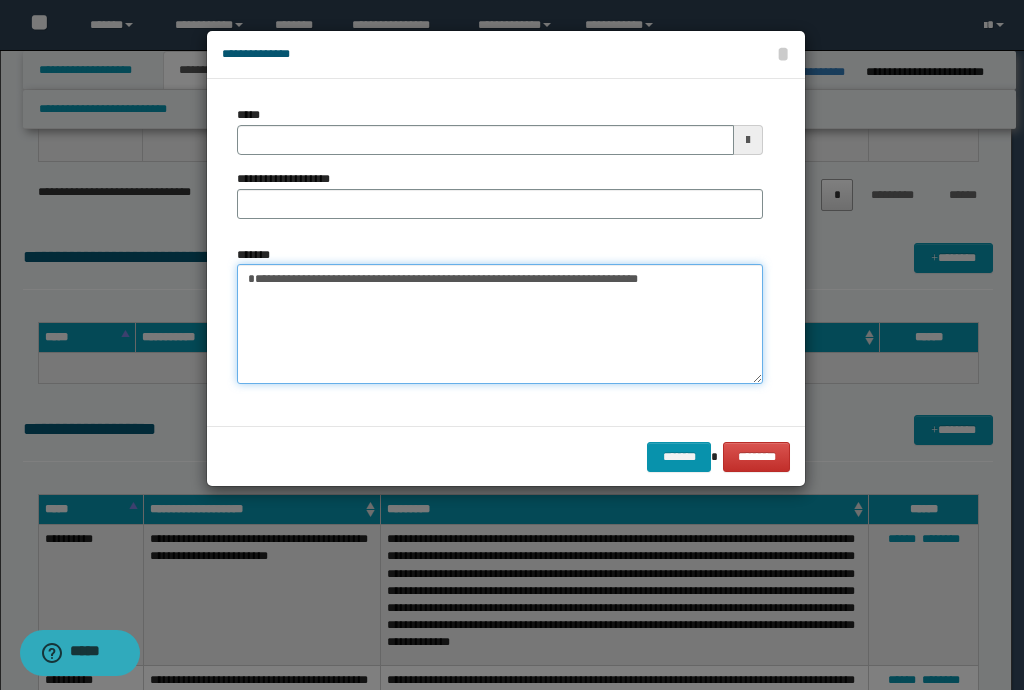 type on "**********" 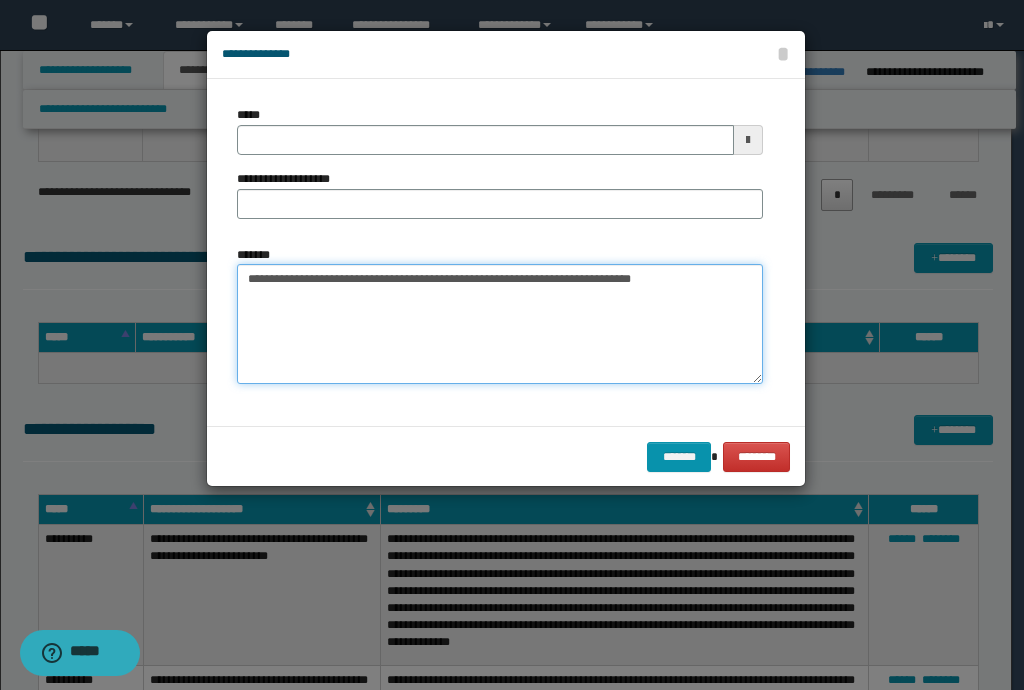 type 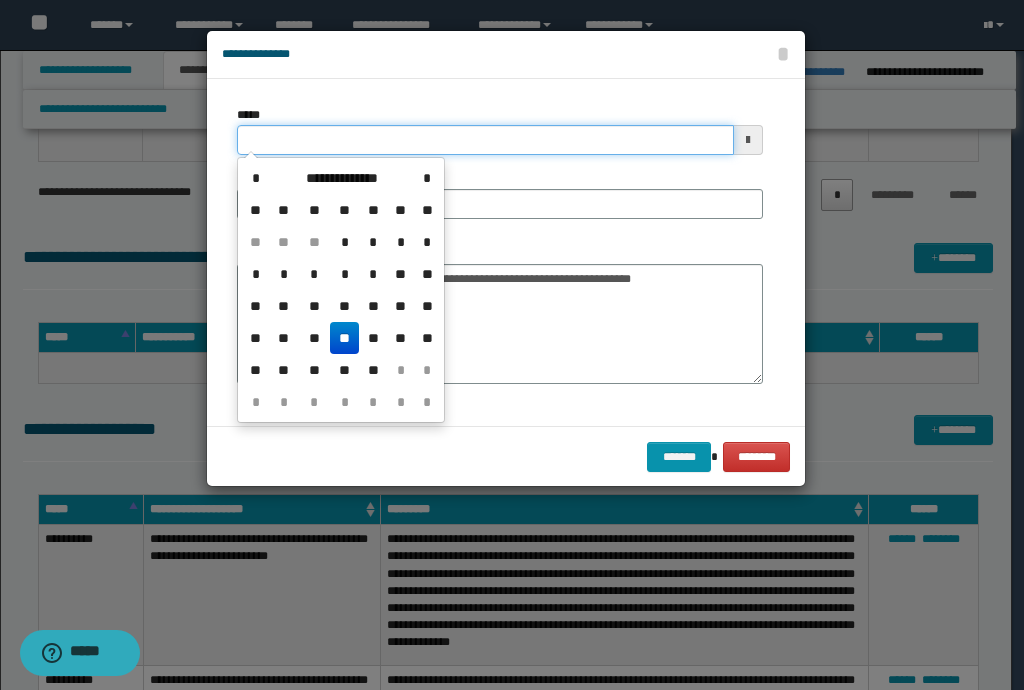drag, startPoint x: 257, startPoint y: 125, endPoint x: 254, endPoint y: 136, distance: 11.401754 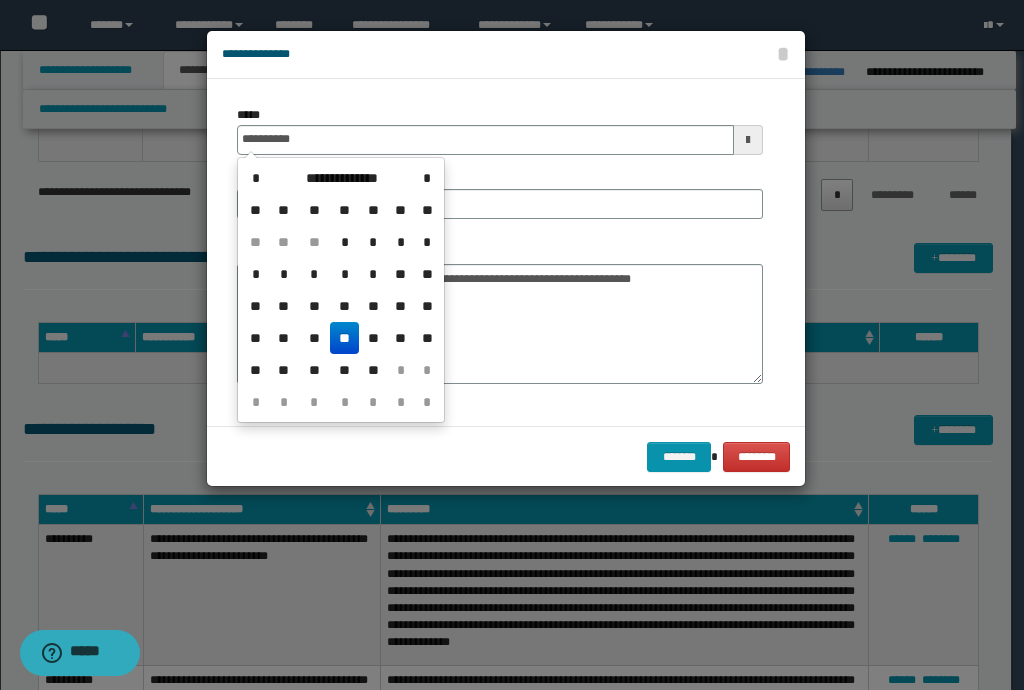 click on "**" at bounding box center [344, 338] 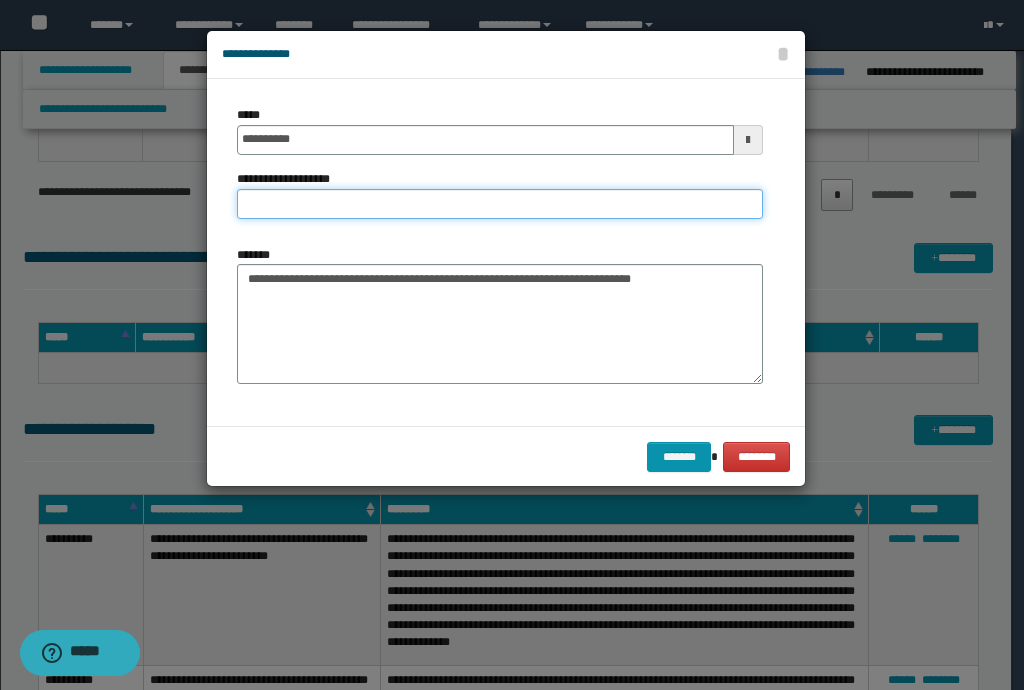 click on "**********" at bounding box center (500, 204) 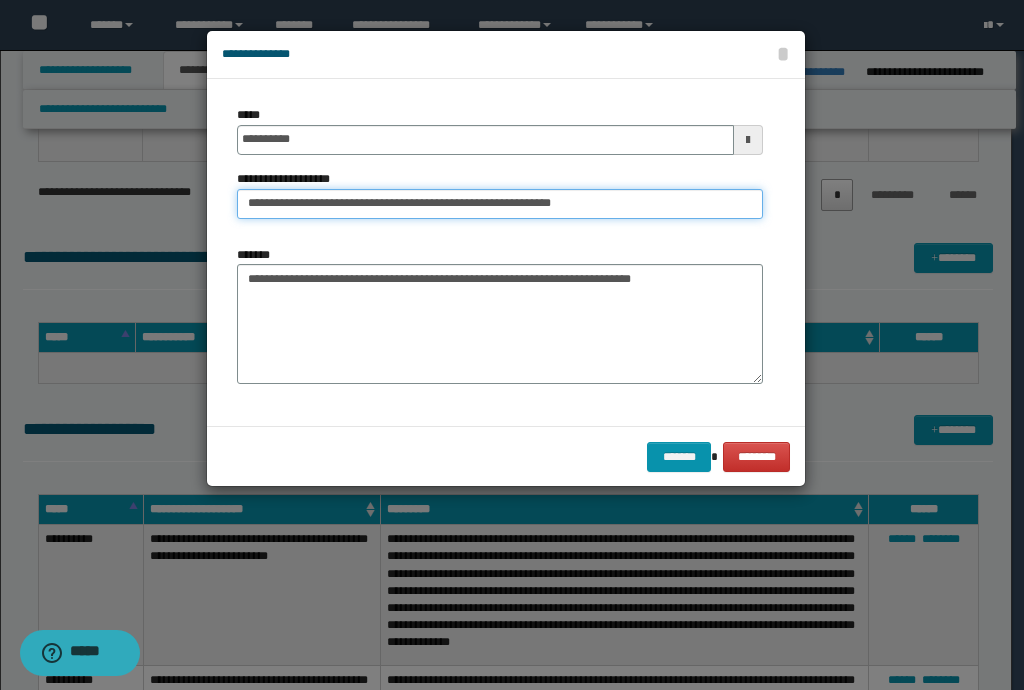 drag, startPoint x: 312, startPoint y: 207, endPoint x: 0, endPoint y: 151, distance: 316.9858 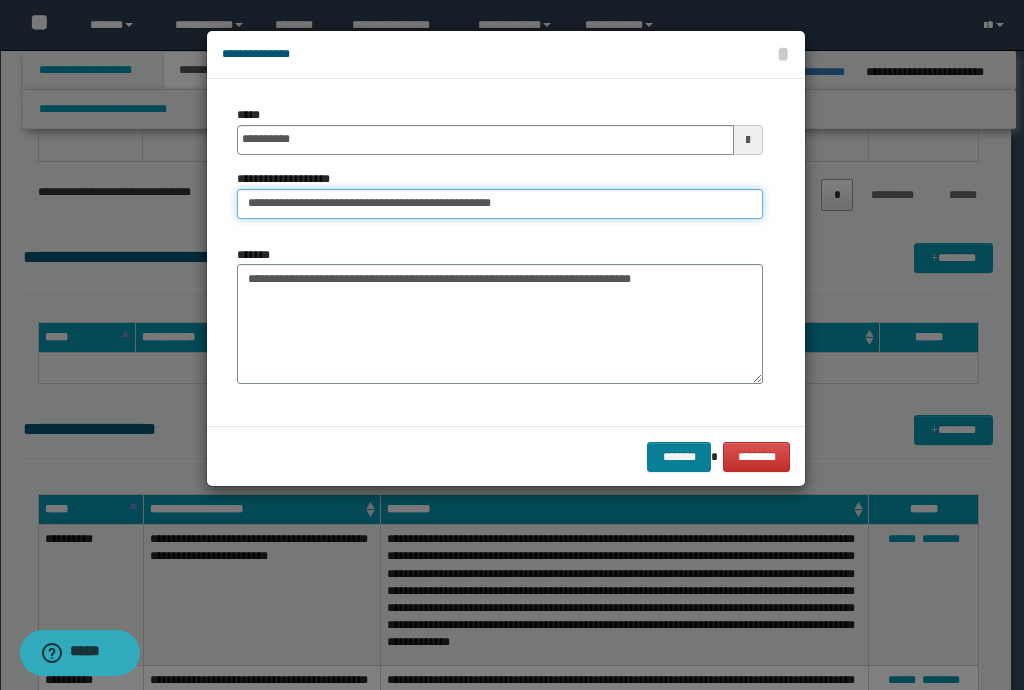 type on "**********" 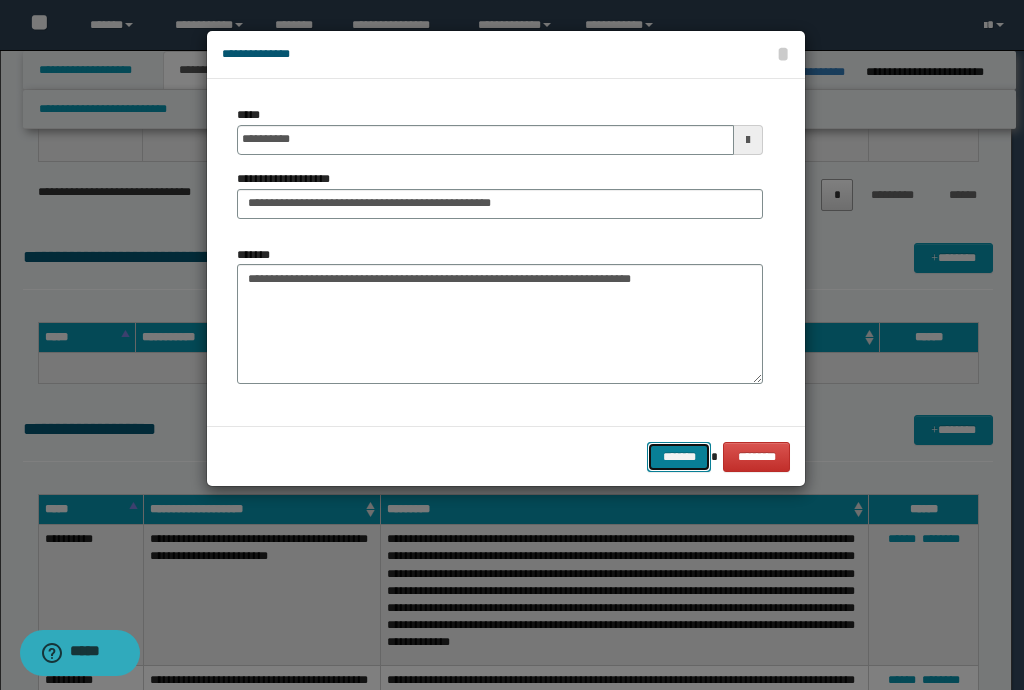 click on "*******" at bounding box center [679, 457] 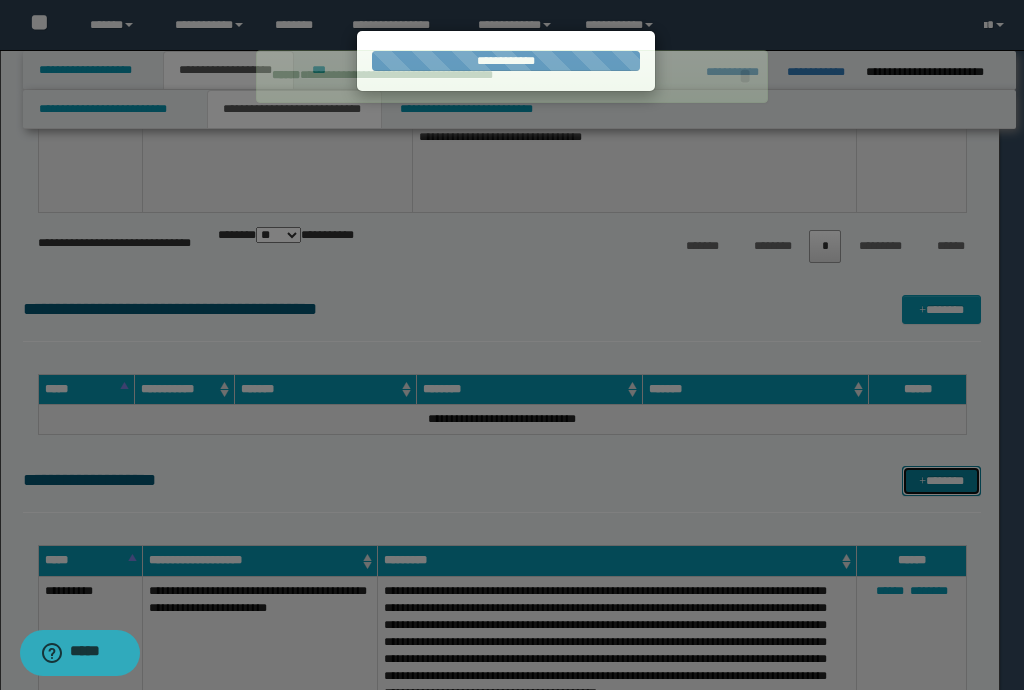type 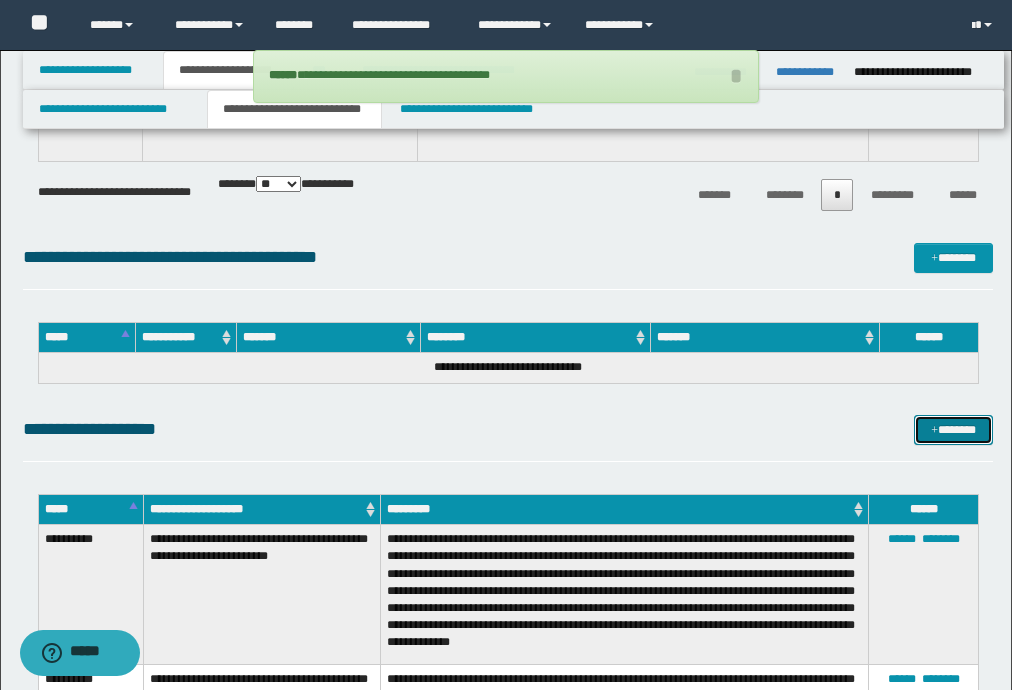 click on "*******" at bounding box center (953, 430) 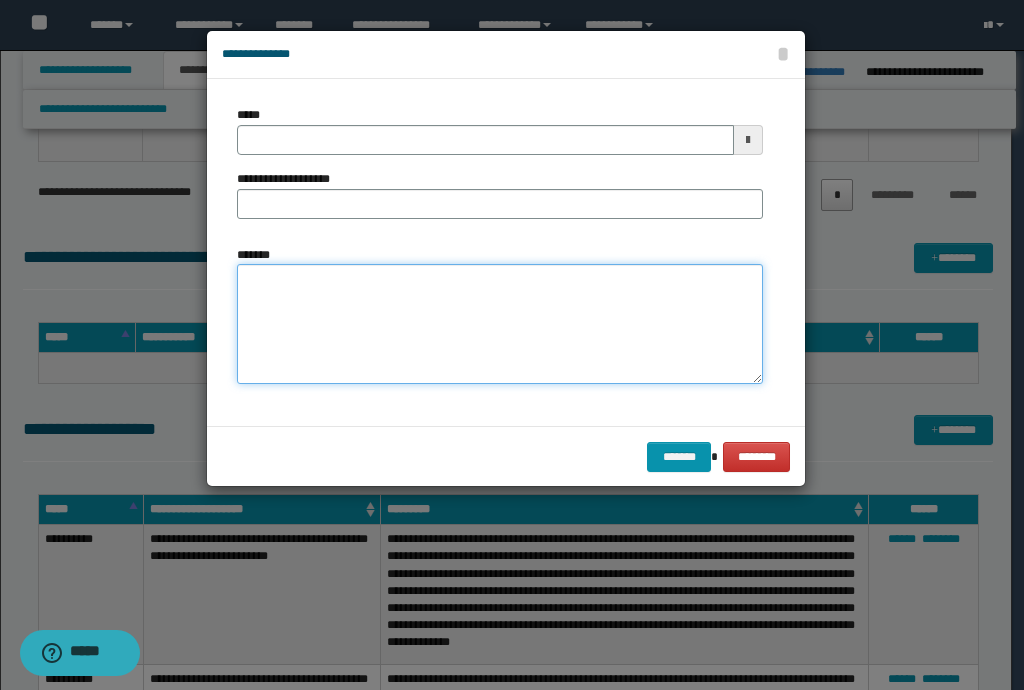 click on "*******" at bounding box center [500, 324] 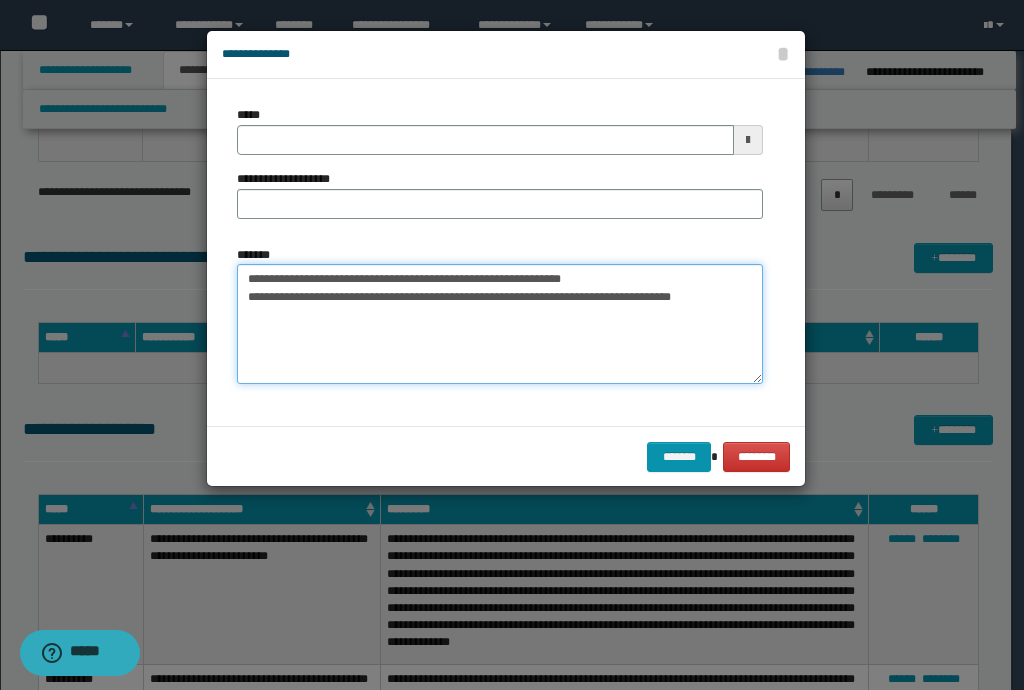 drag, startPoint x: 612, startPoint y: 281, endPoint x: 228, endPoint y: 285, distance: 384.02084 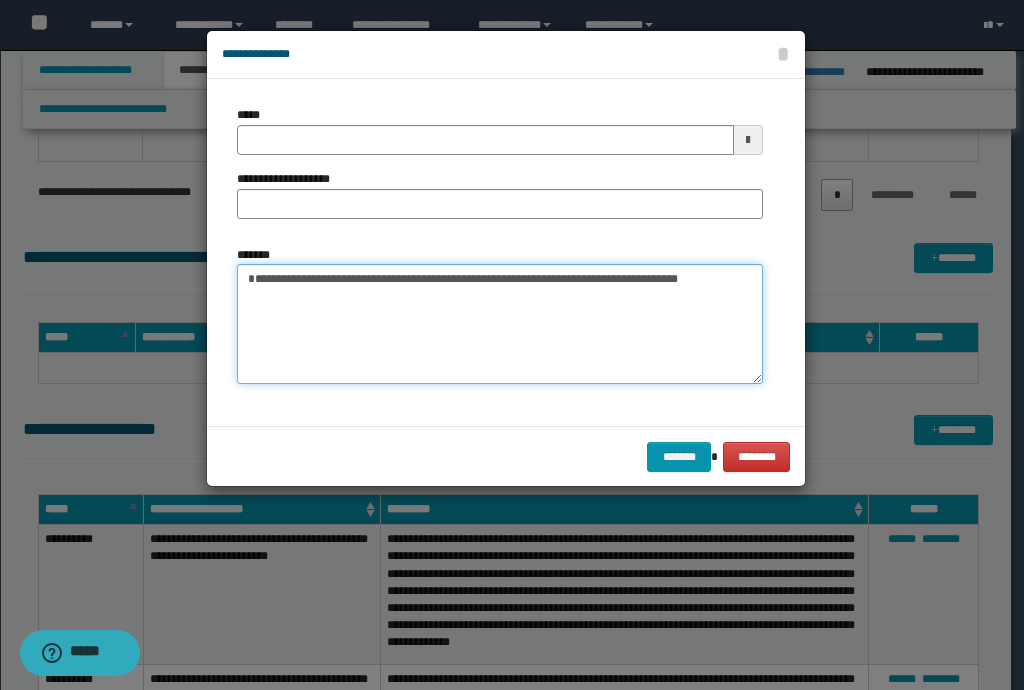 type on "**********" 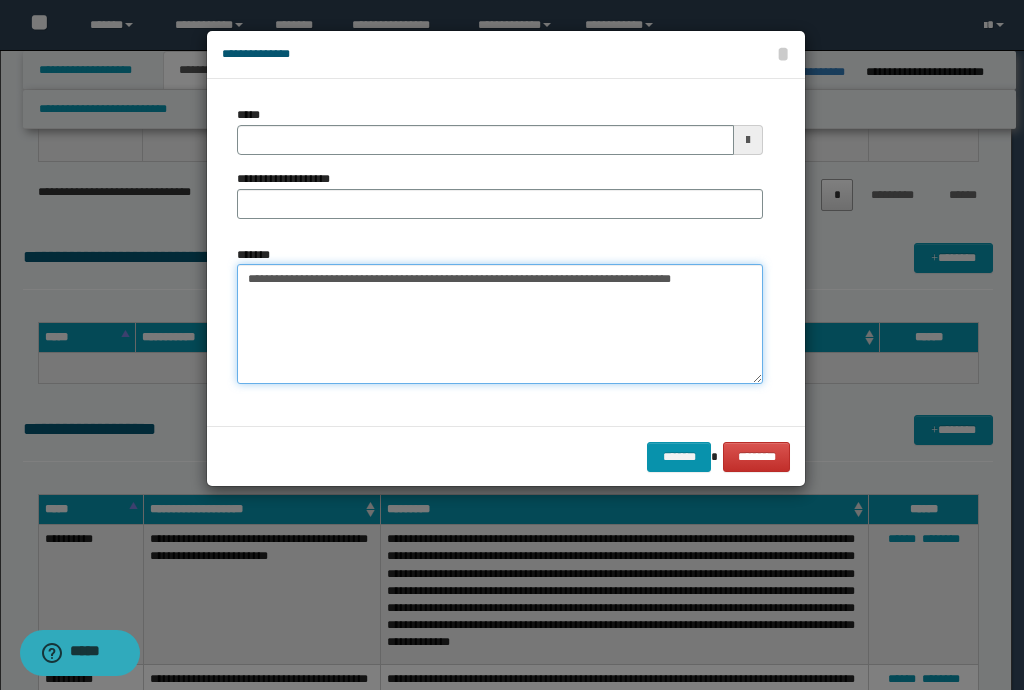 type 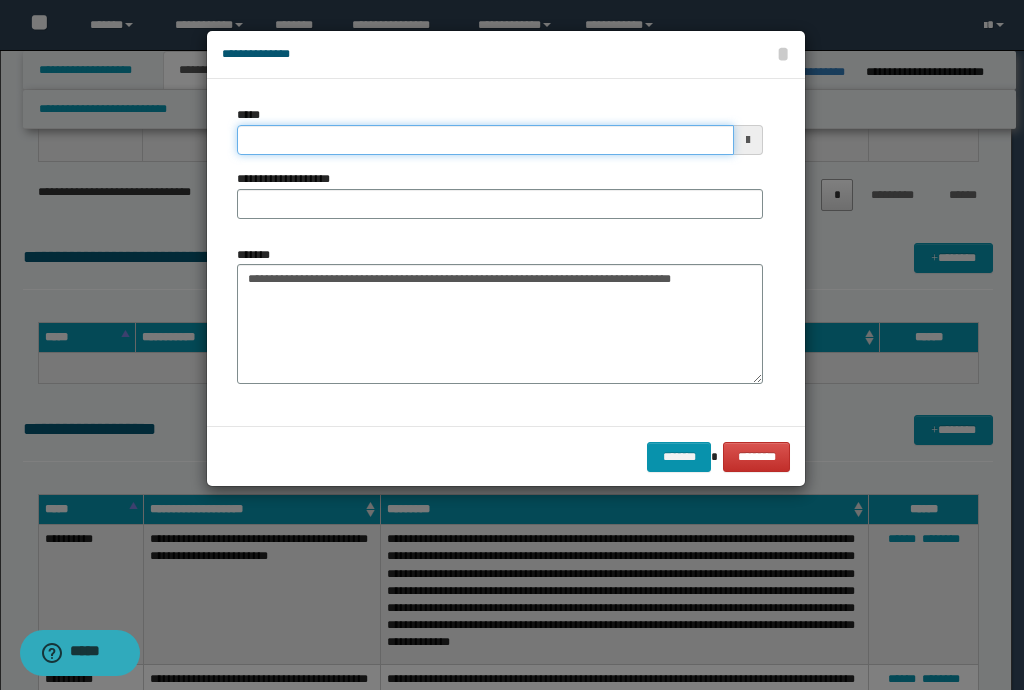 click on "*****" at bounding box center [485, 140] 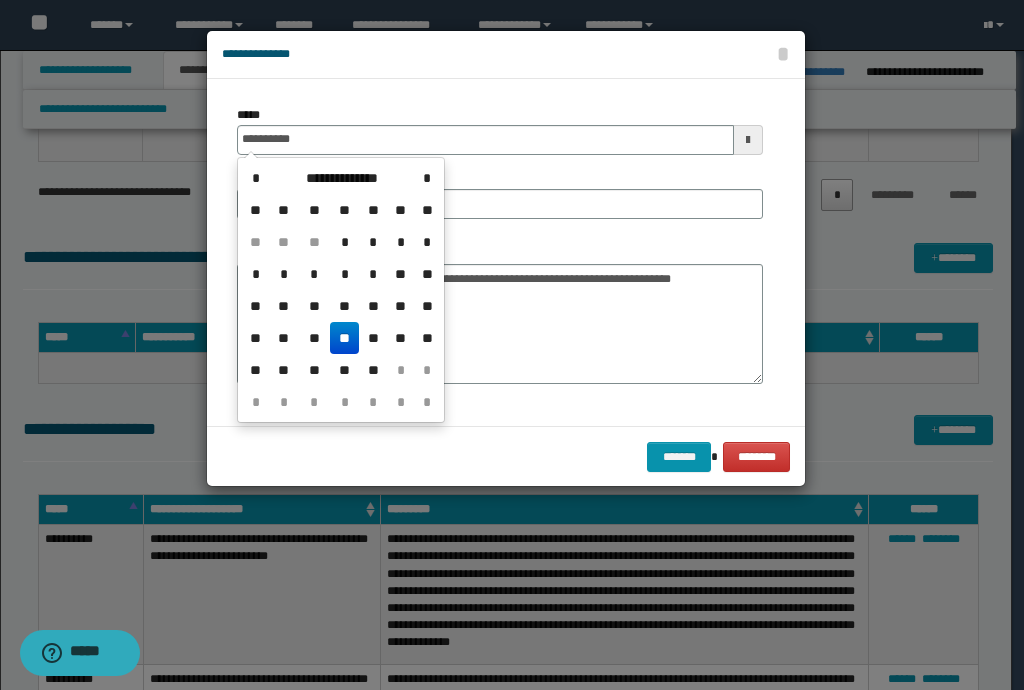 click on "**" at bounding box center (344, 338) 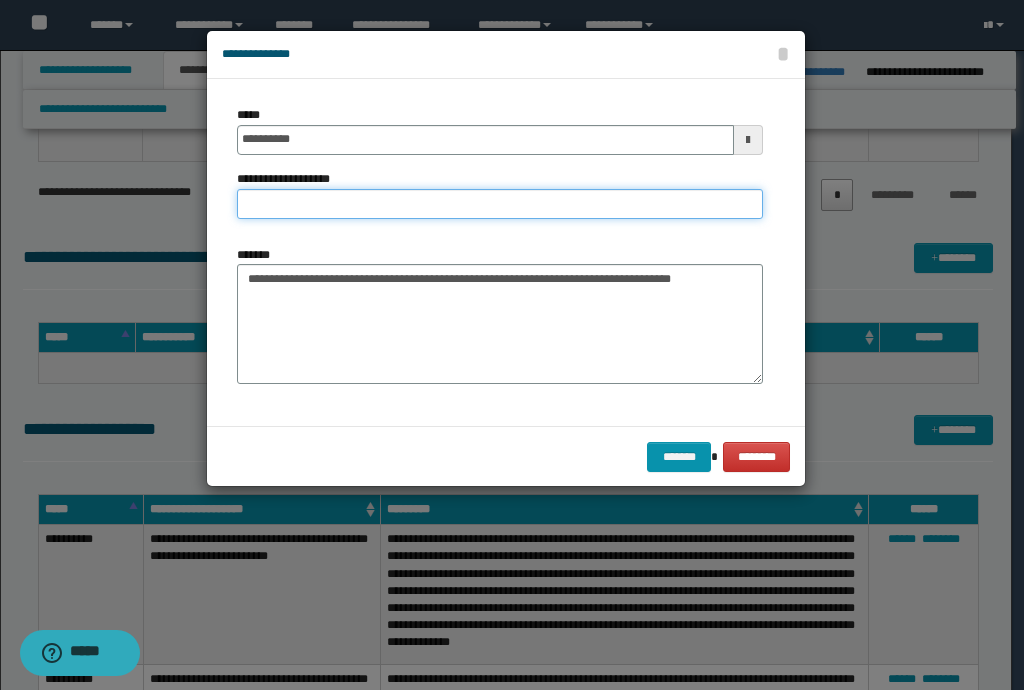 click on "**********" at bounding box center (500, 204) 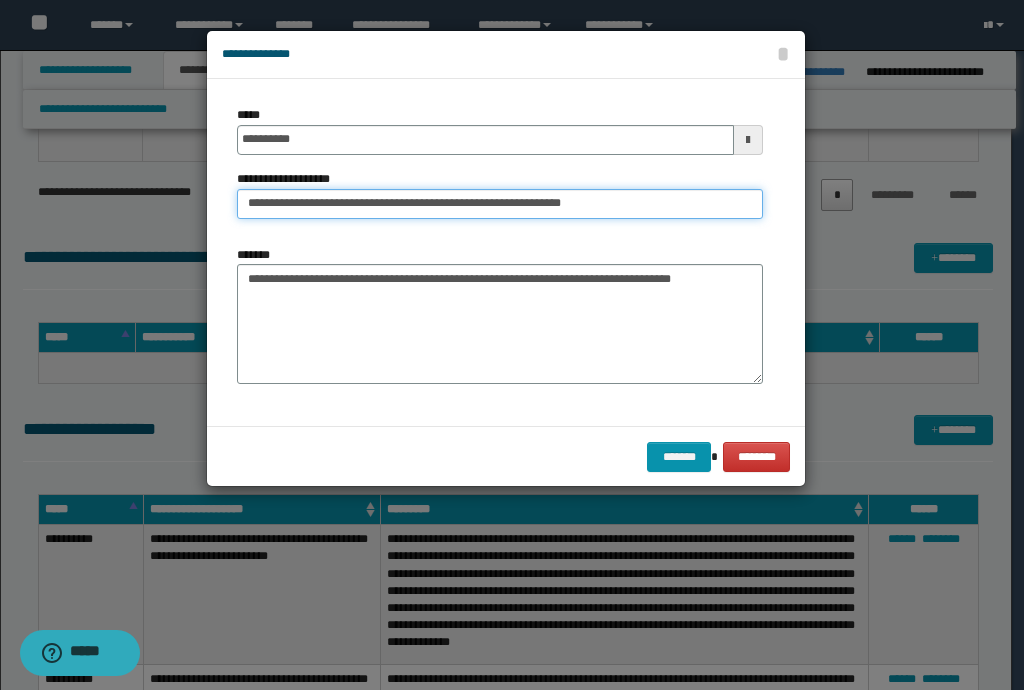 drag, startPoint x: 313, startPoint y: 208, endPoint x: 0, endPoint y: 158, distance: 316.96844 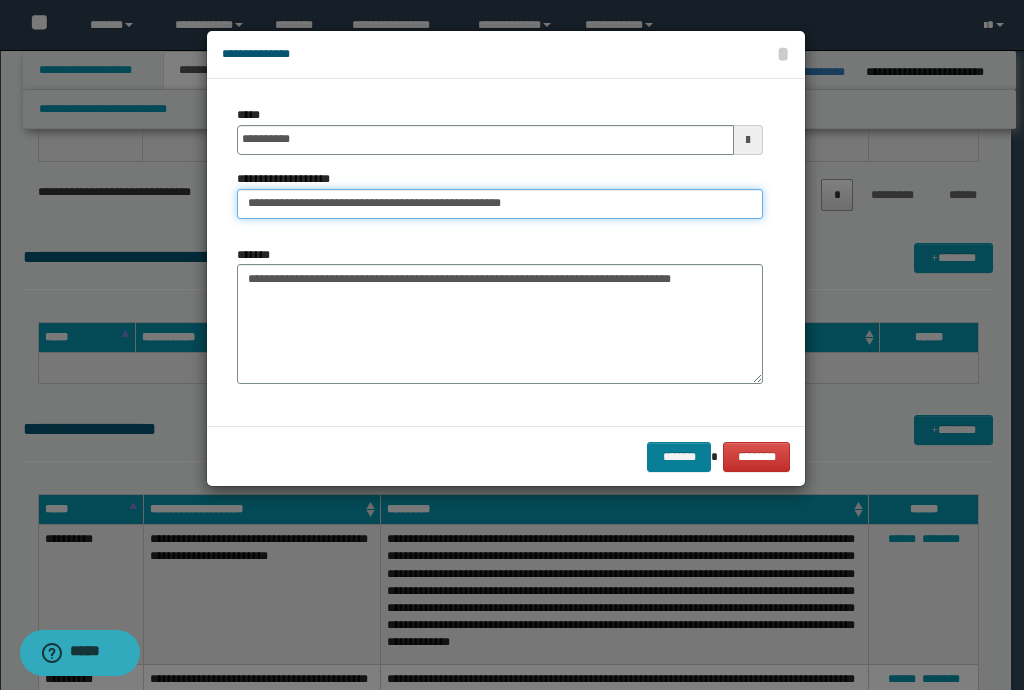 type on "**********" 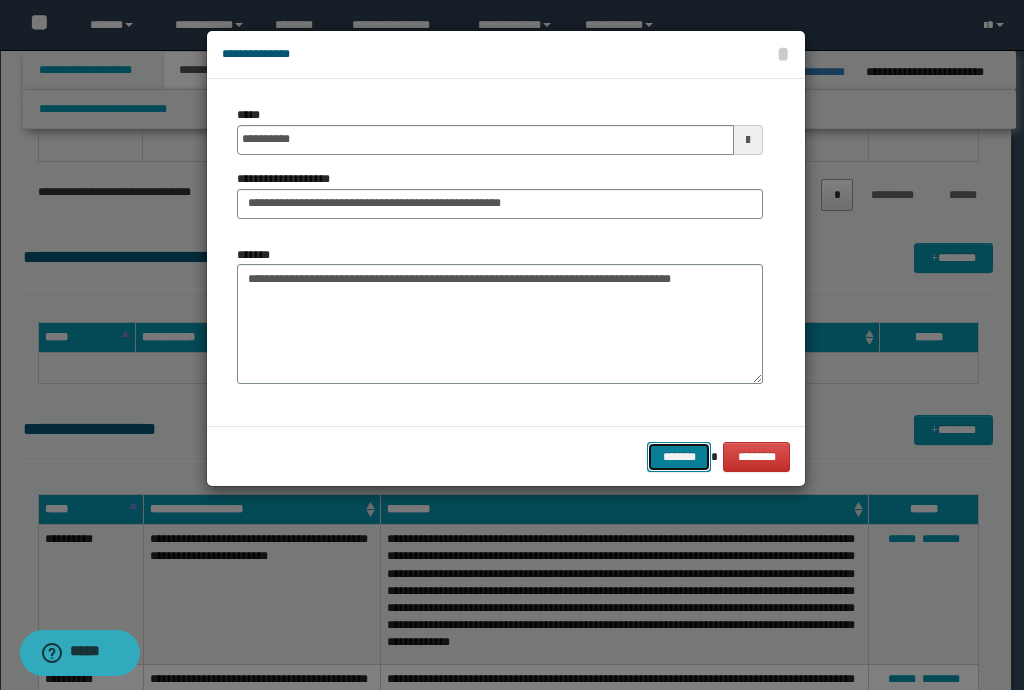 click on "*******" at bounding box center [679, 457] 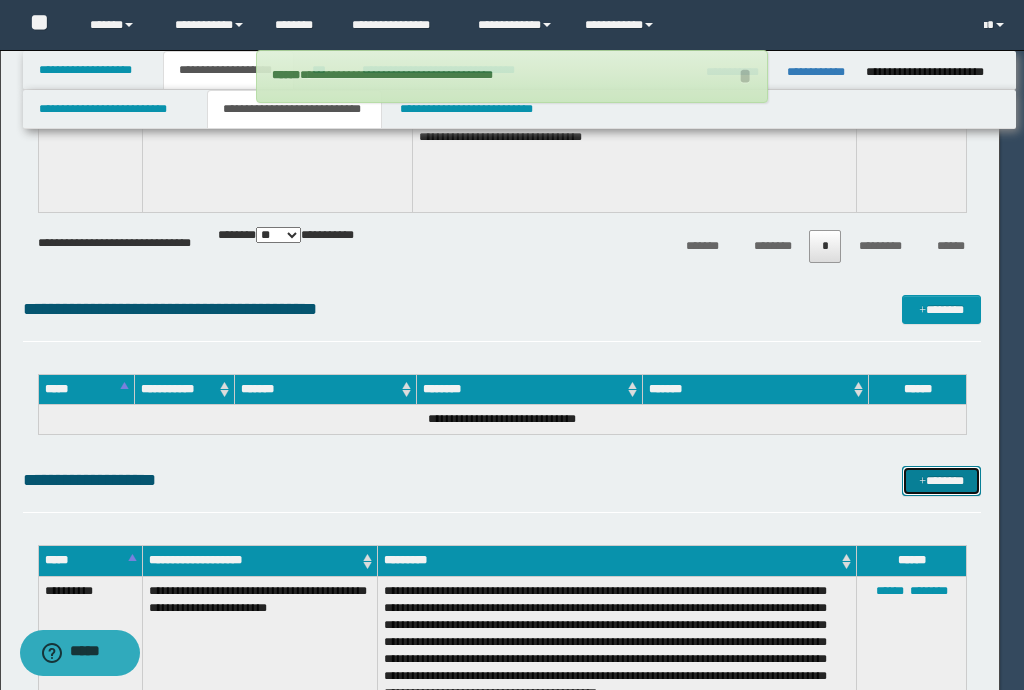 type 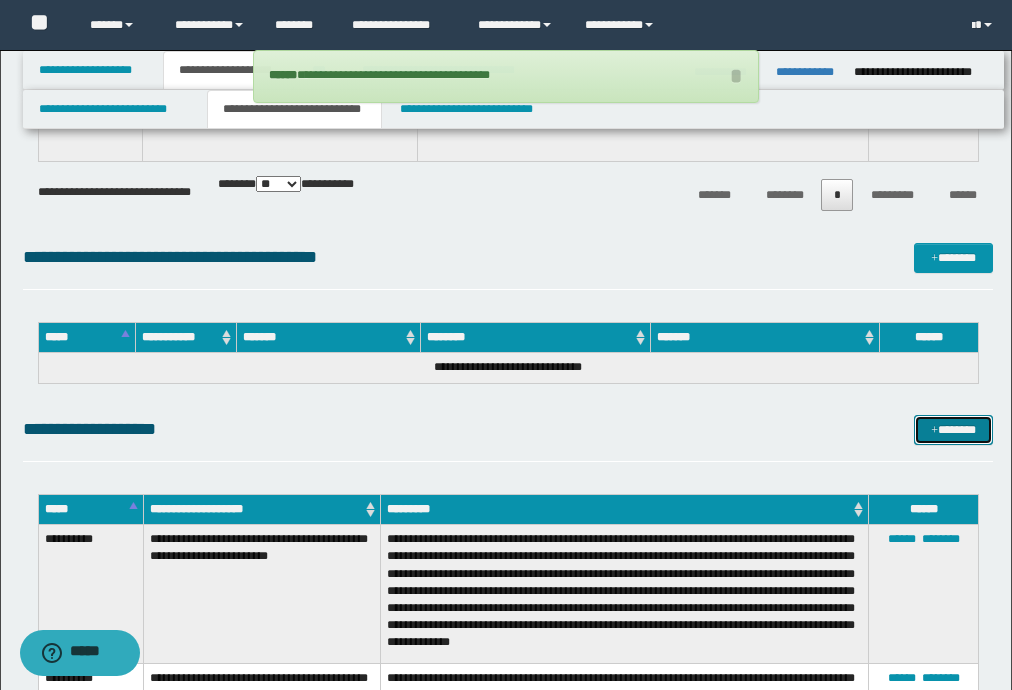 click on "*******" at bounding box center [953, 430] 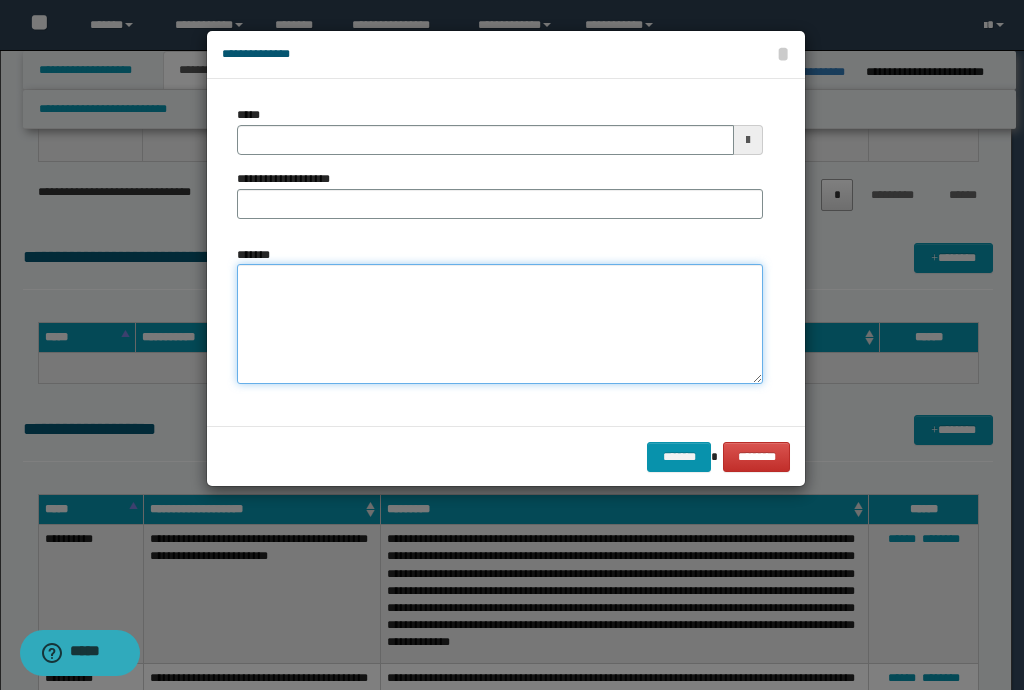 click on "*******" at bounding box center (500, 324) 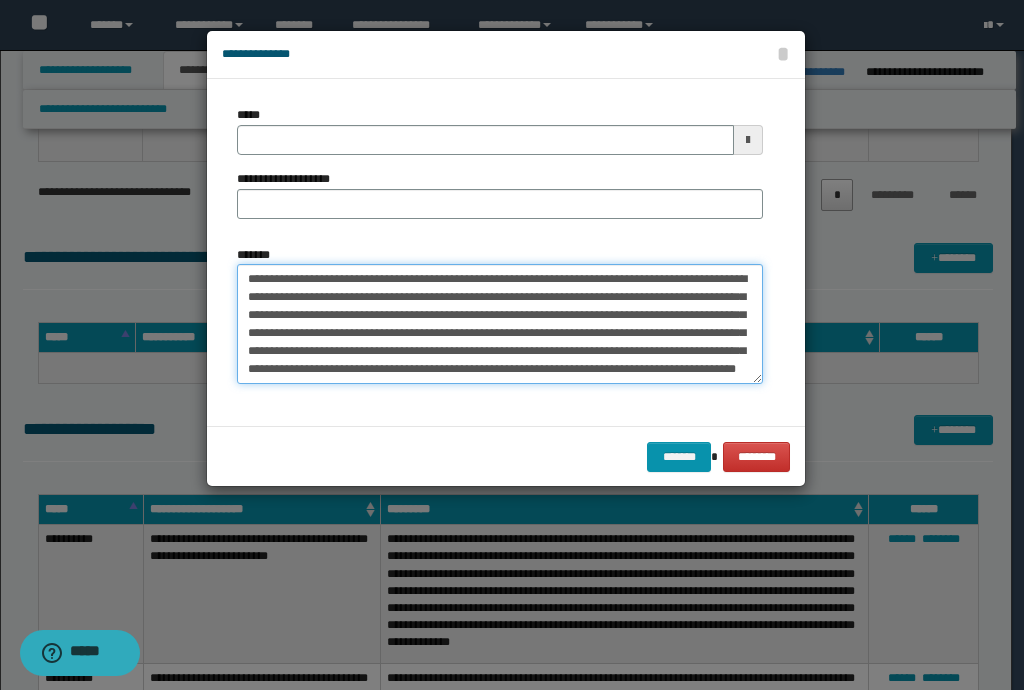 scroll, scrollTop: 0, scrollLeft: 0, axis: both 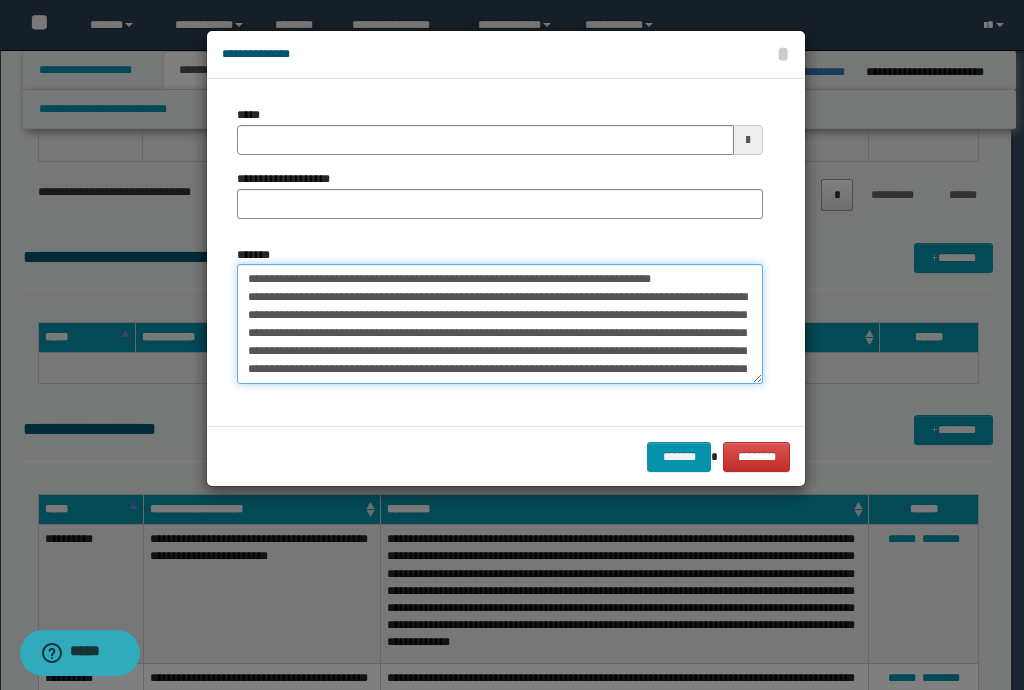 drag, startPoint x: 731, startPoint y: 277, endPoint x: 251, endPoint y: 286, distance: 480.08438 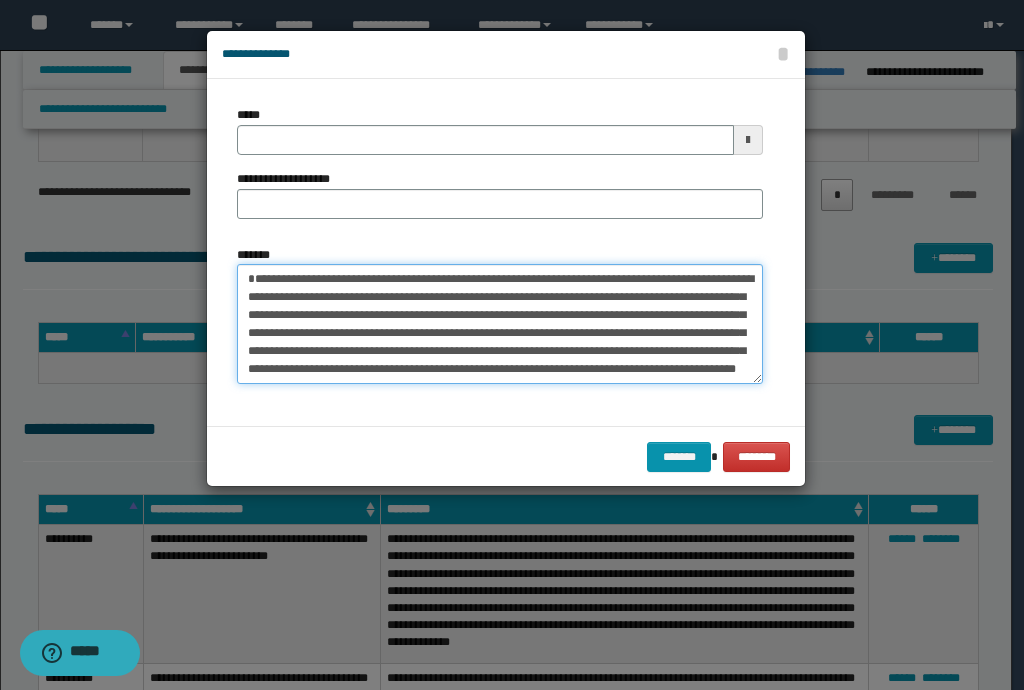 type on "**********" 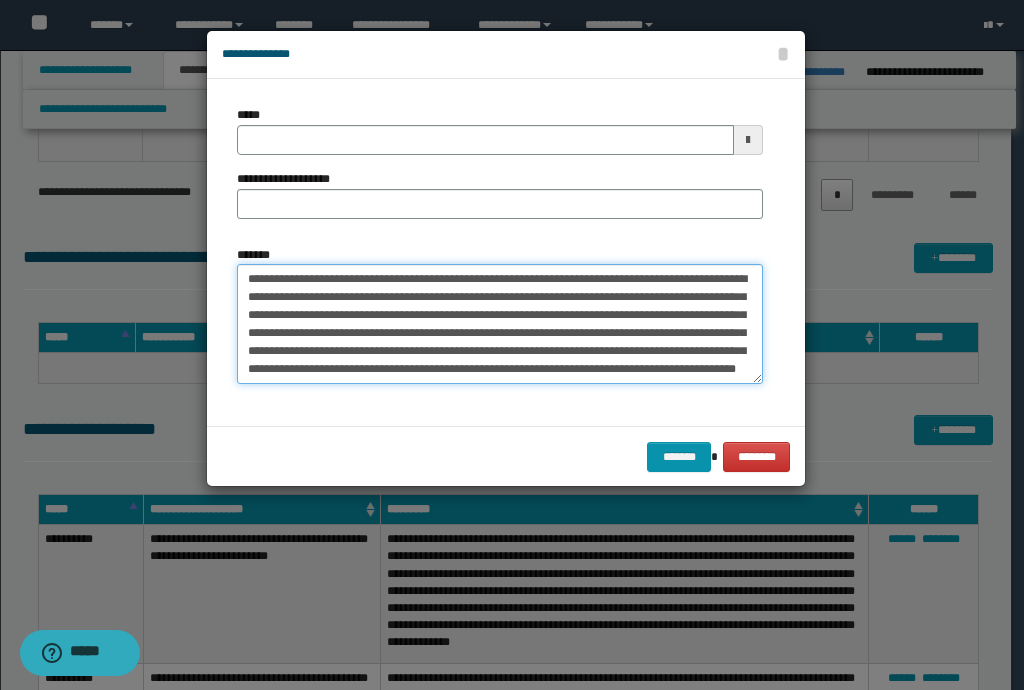 type 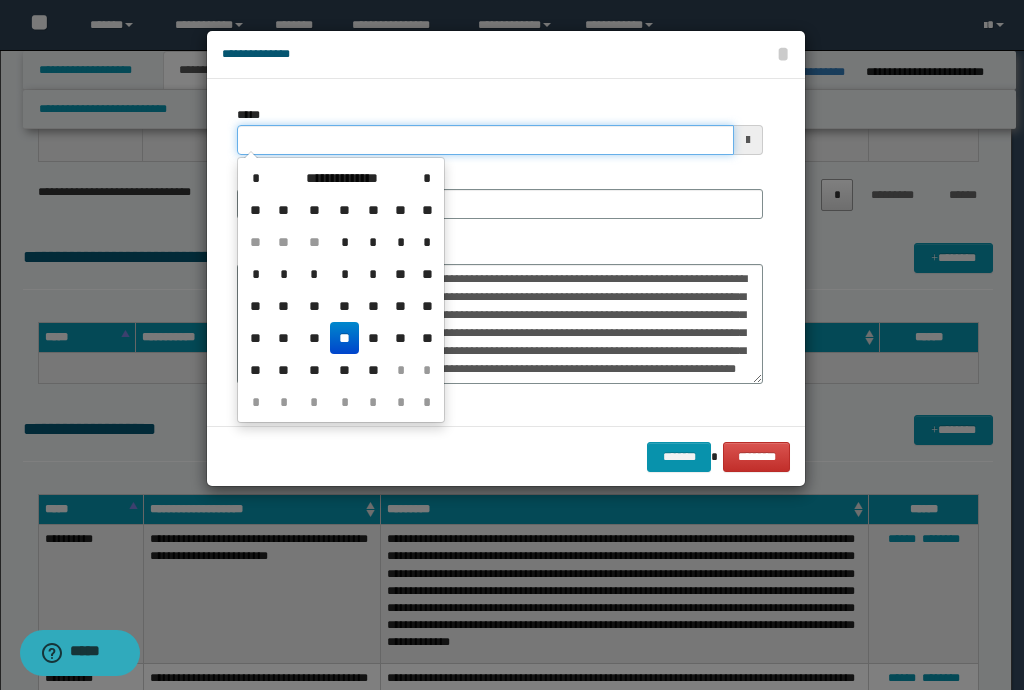click on "*****" at bounding box center (485, 140) 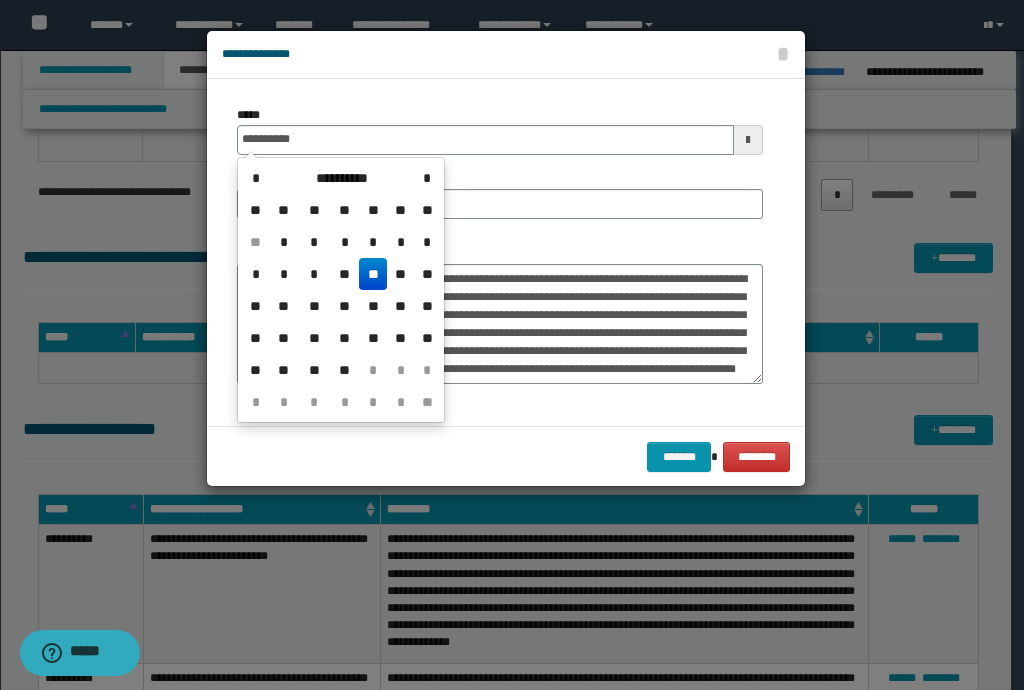 click on "**" at bounding box center [373, 274] 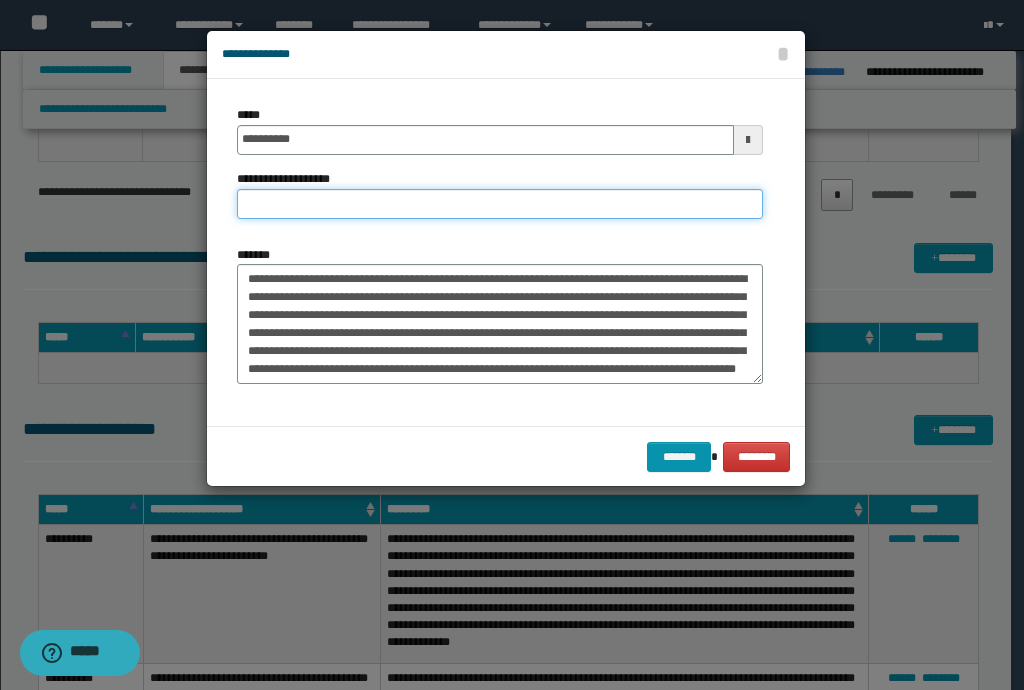 click on "**********" at bounding box center [500, 204] 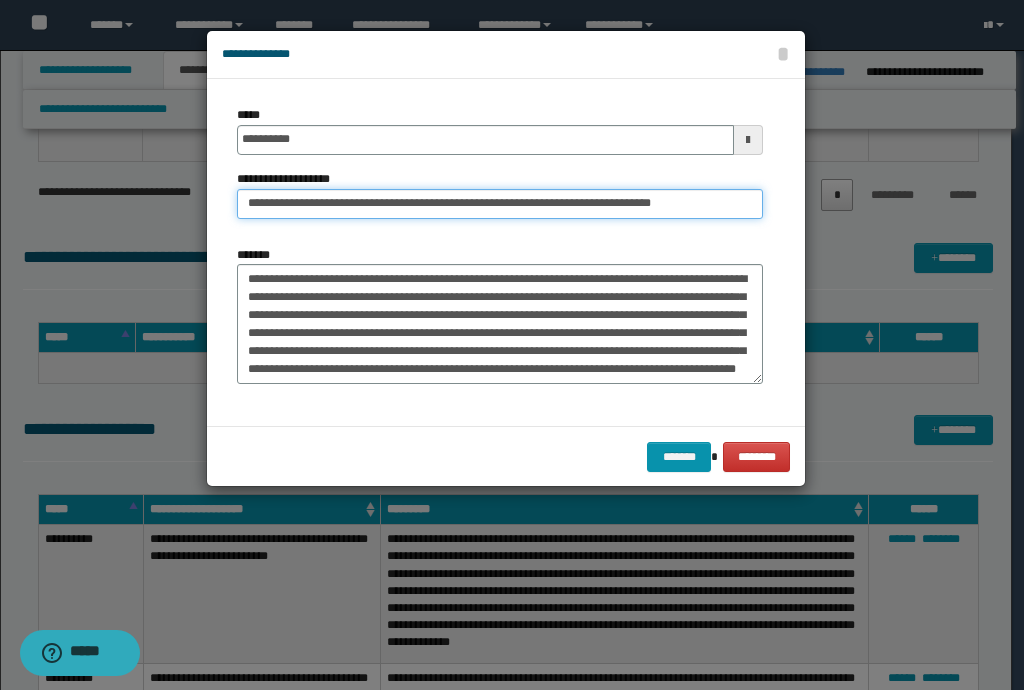 drag, startPoint x: 315, startPoint y: 202, endPoint x: 76, endPoint y: 186, distance: 239.53497 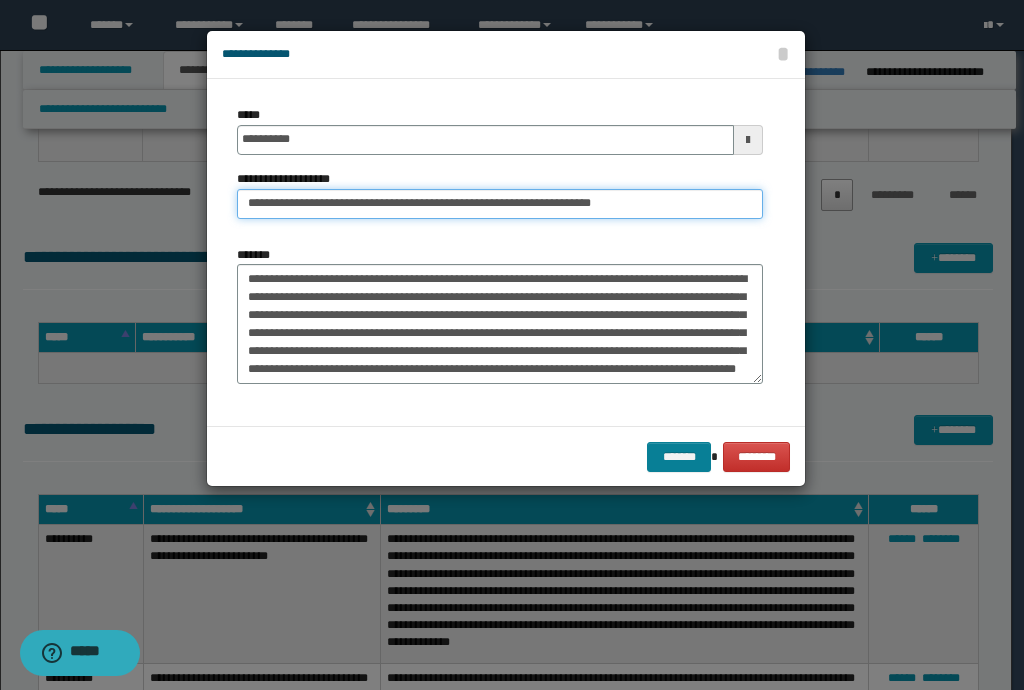 type on "**********" 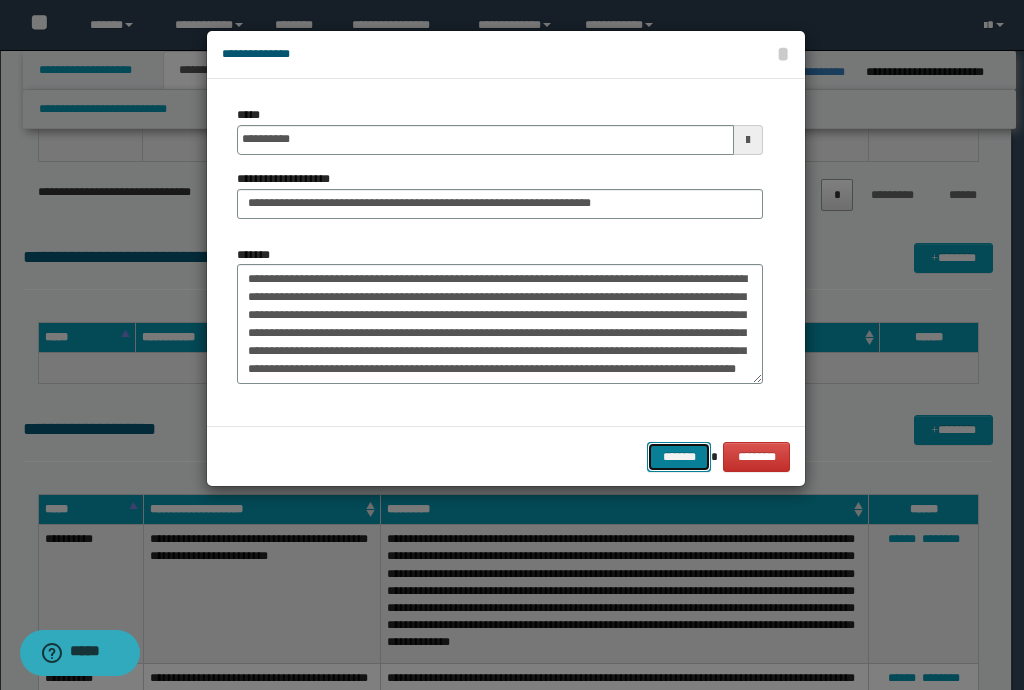 click on "*******" at bounding box center (679, 457) 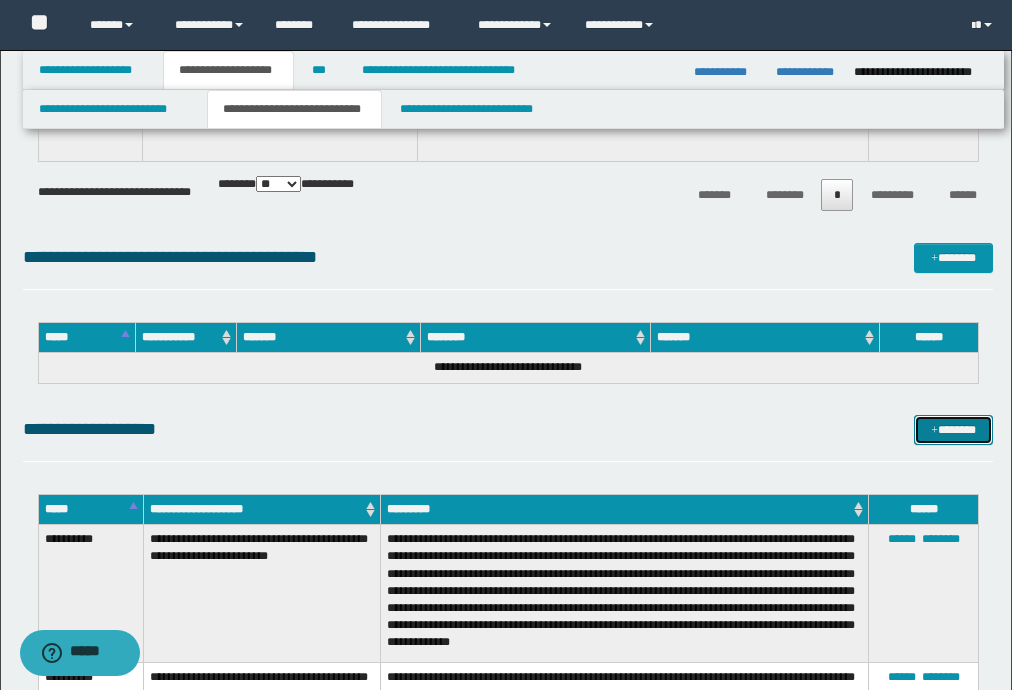 click on "*******" at bounding box center [953, 430] 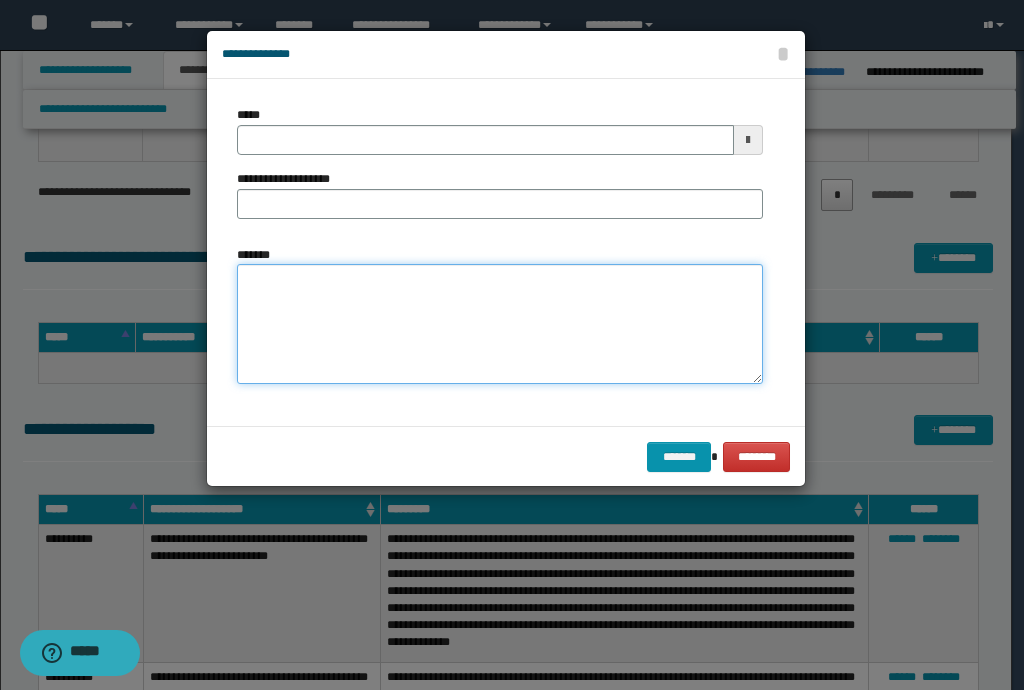 click on "*******" at bounding box center (500, 324) 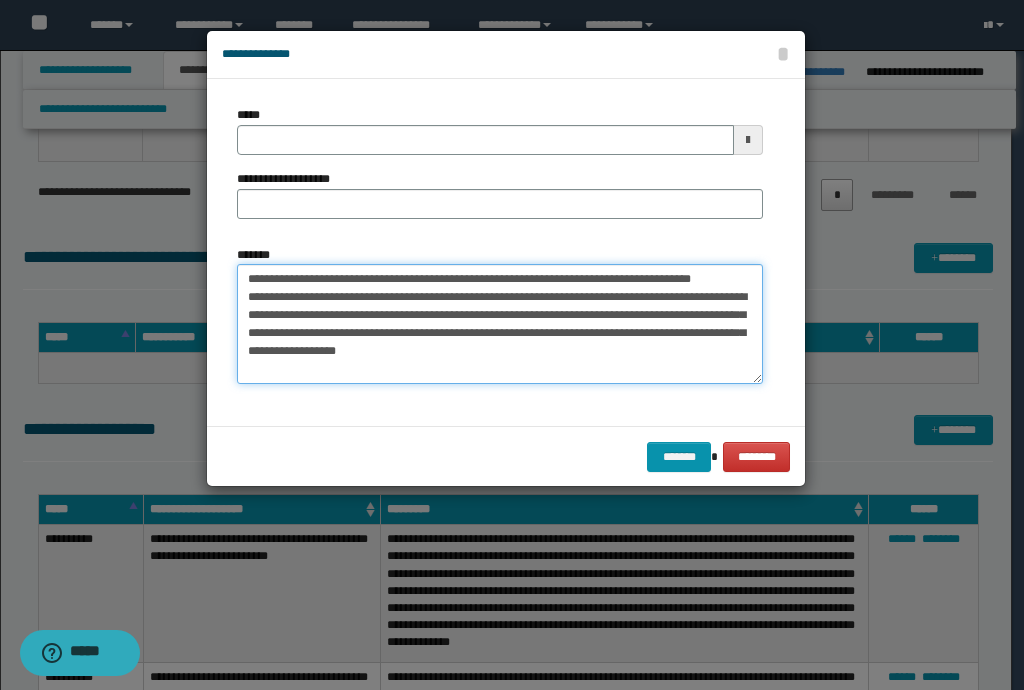 drag, startPoint x: 741, startPoint y: 276, endPoint x: 234, endPoint y: 282, distance: 507.0355 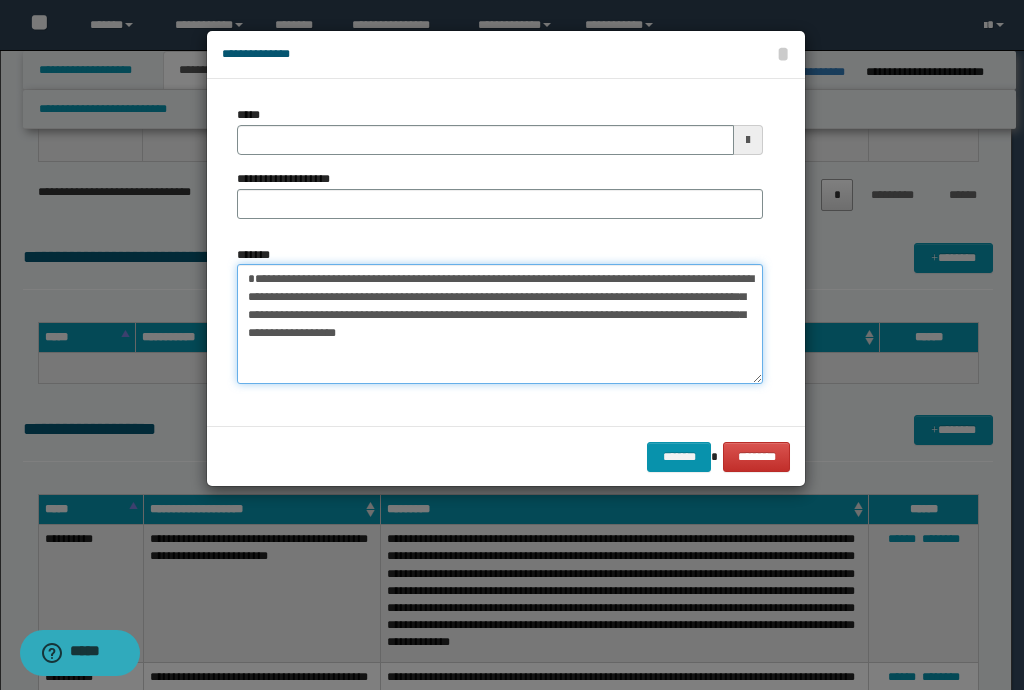 type on "**********" 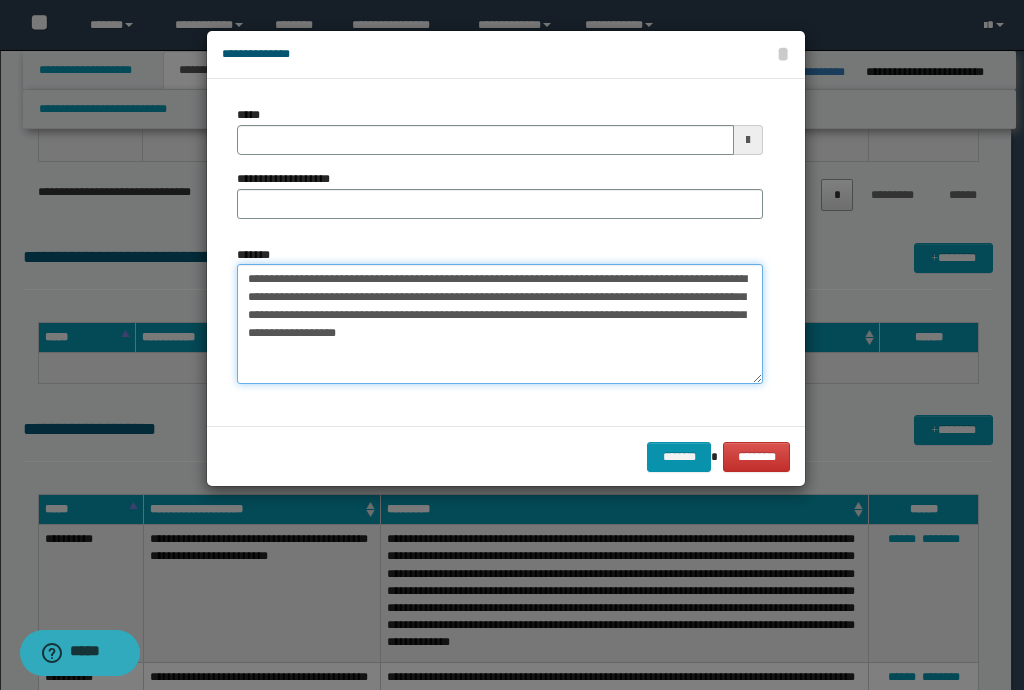type 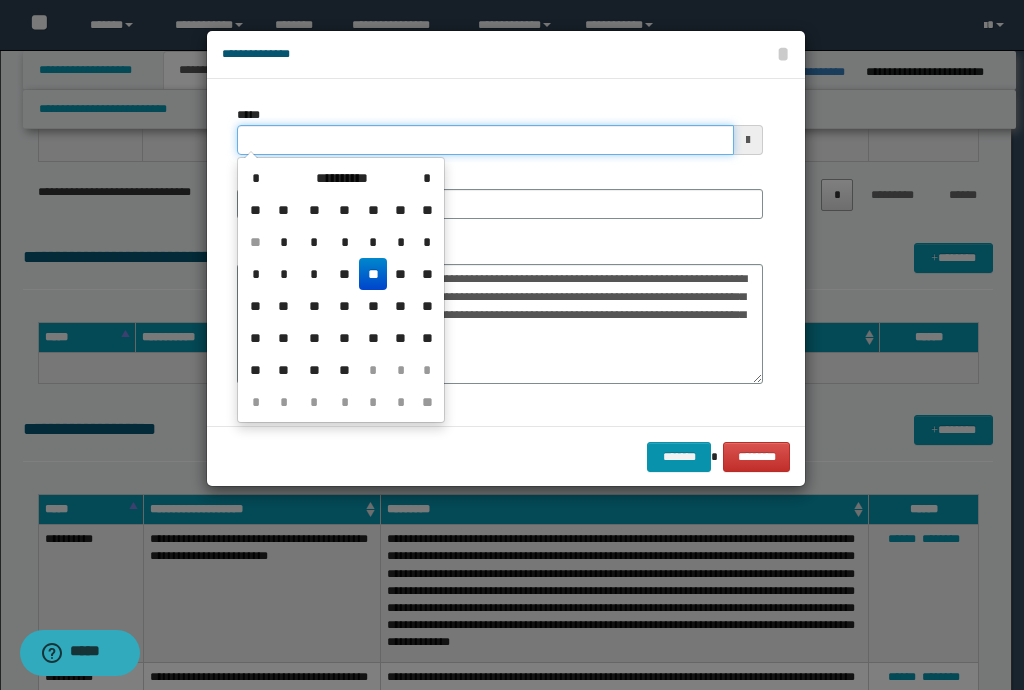 click on "*****" at bounding box center (485, 140) 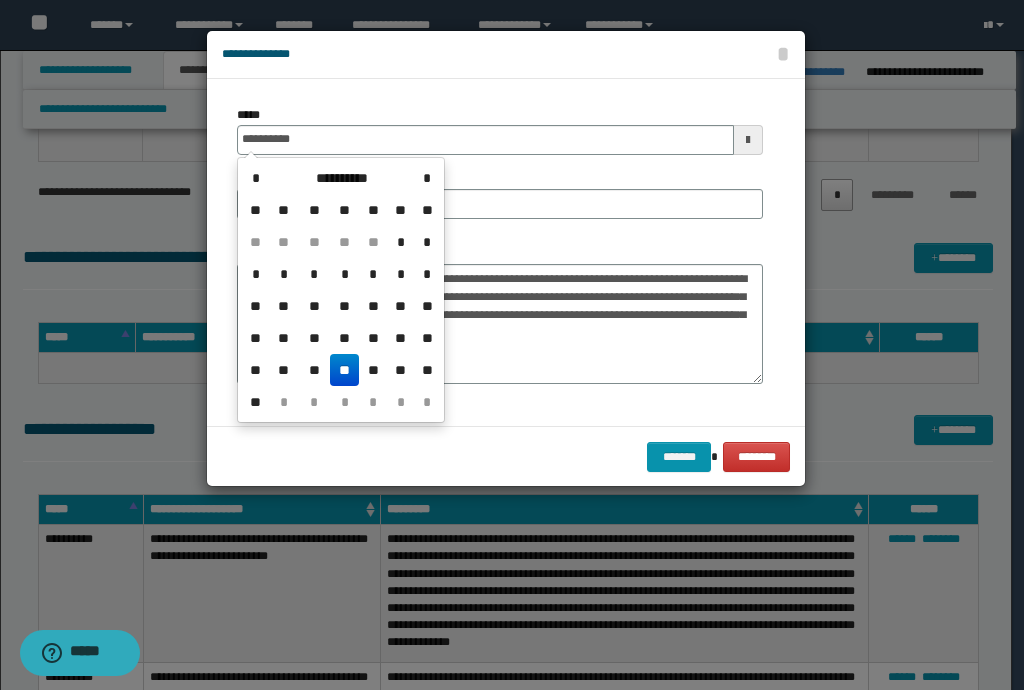 click on "**" at bounding box center (344, 370) 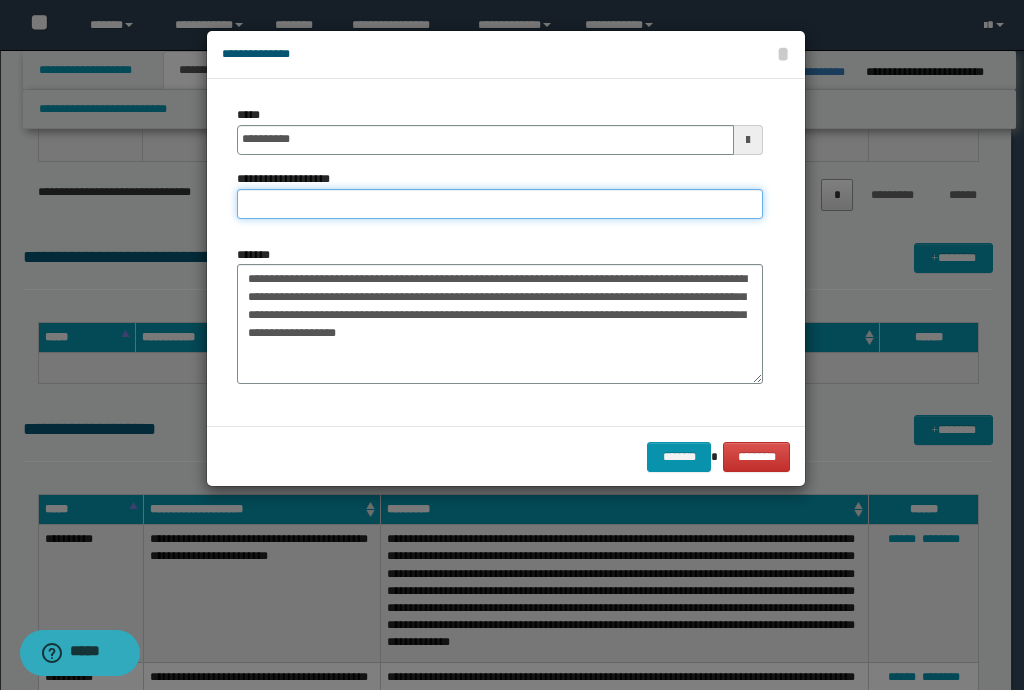 click on "**********" at bounding box center (500, 204) 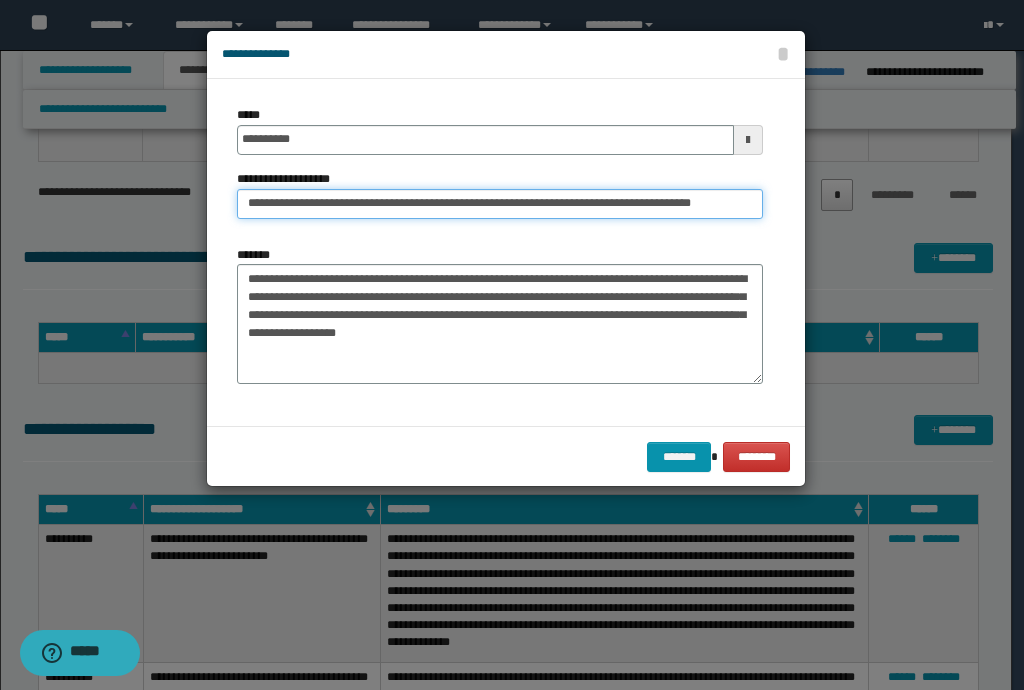 drag, startPoint x: 309, startPoint y: 205, endPoint x: 1, endPoint y: 165, distance: 310.58655 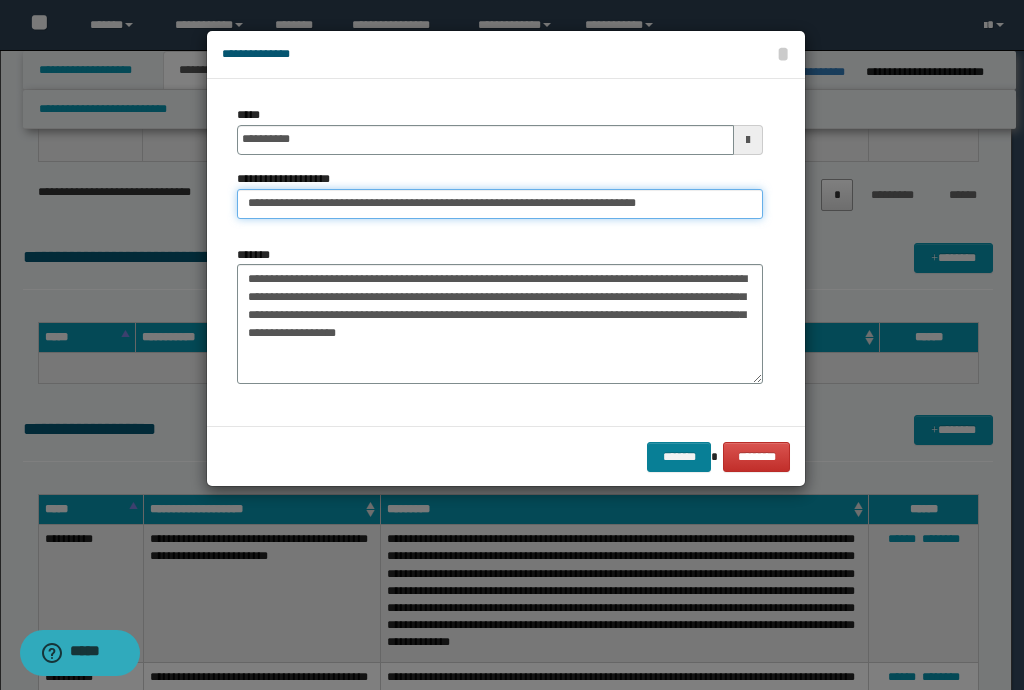 type on "**********" 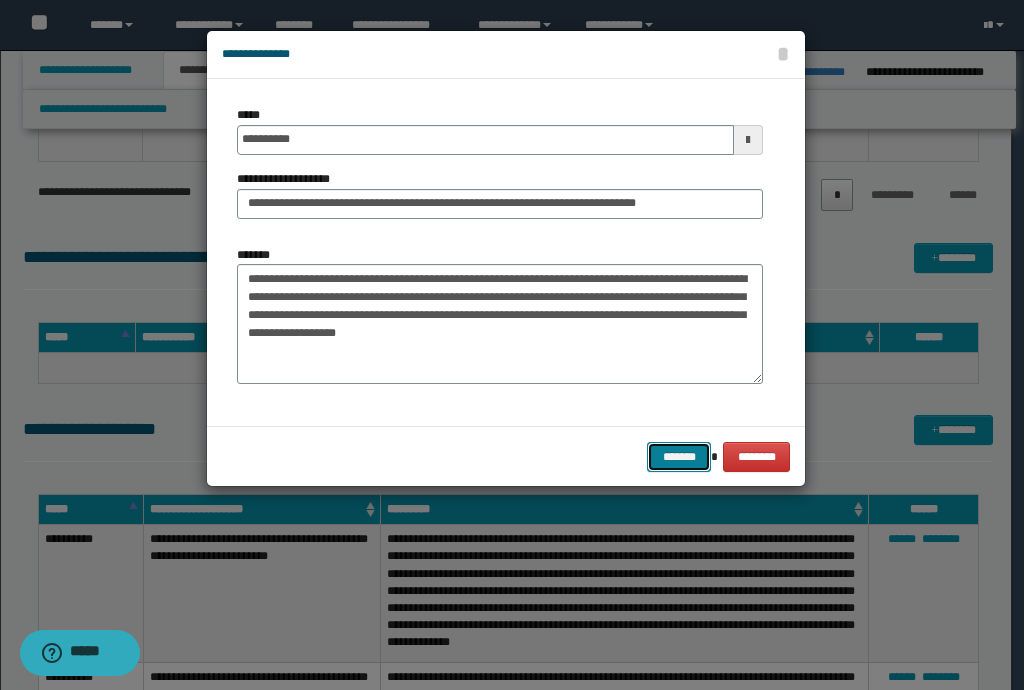 click on "*******" at bounding box center (679, 457) 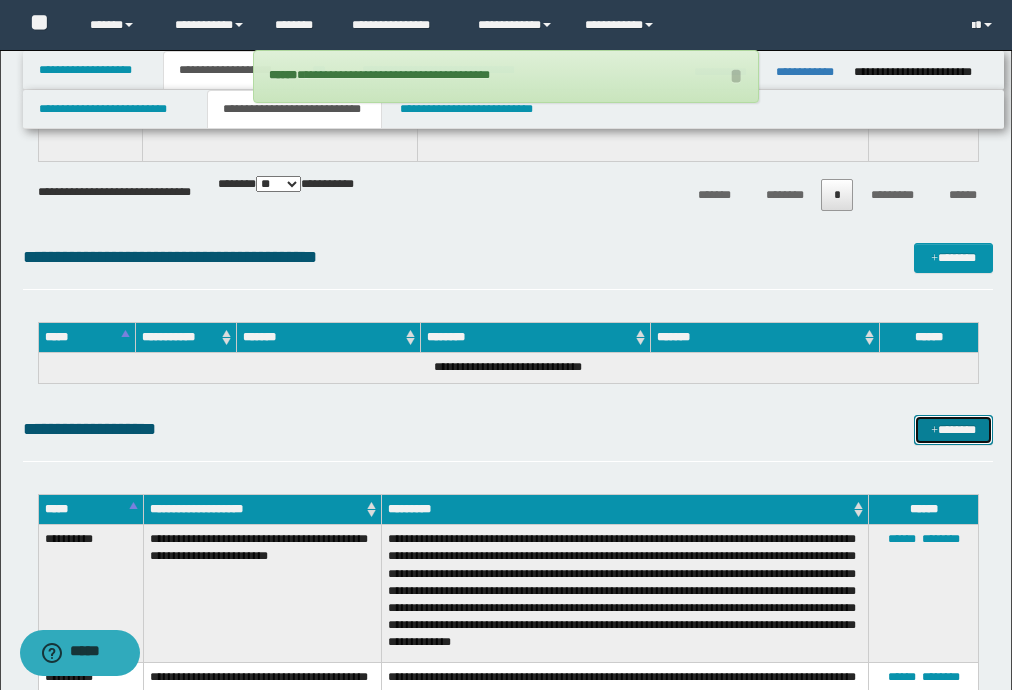 click on "*******" at bounding box center (953, 430) 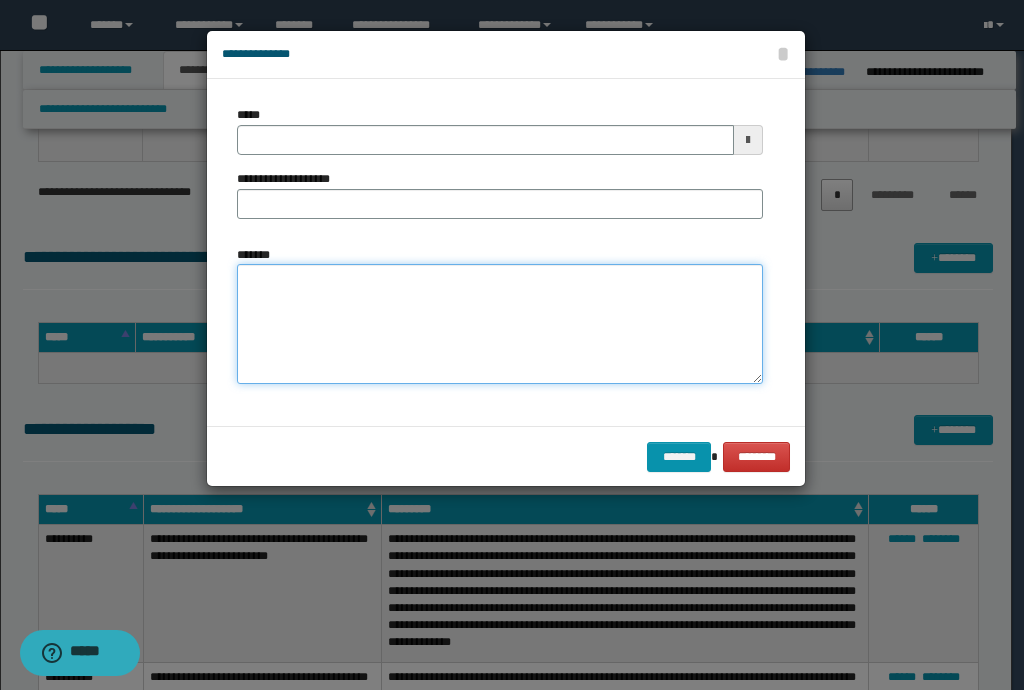 click on "*******" at bounding box center [500, 324] 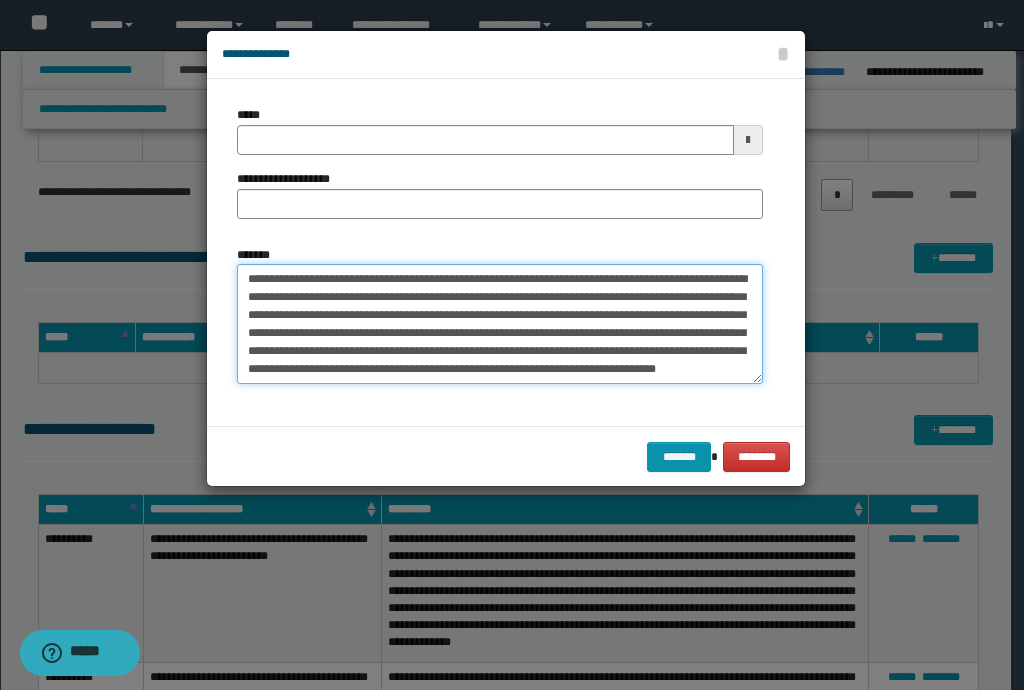 scroll, scrollTop: 0, scrollLeft: 0, axis: both 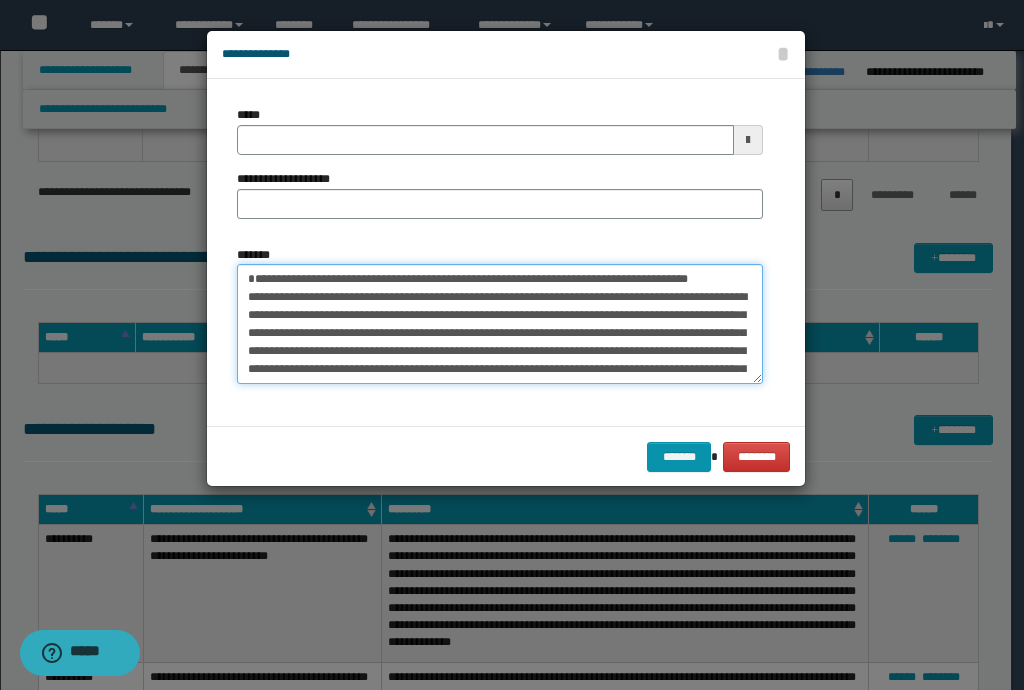 drag, startPoint x: 732, startPoint y: 295, endPoint x: 246, endPoint y: 301, distance: 486.03705 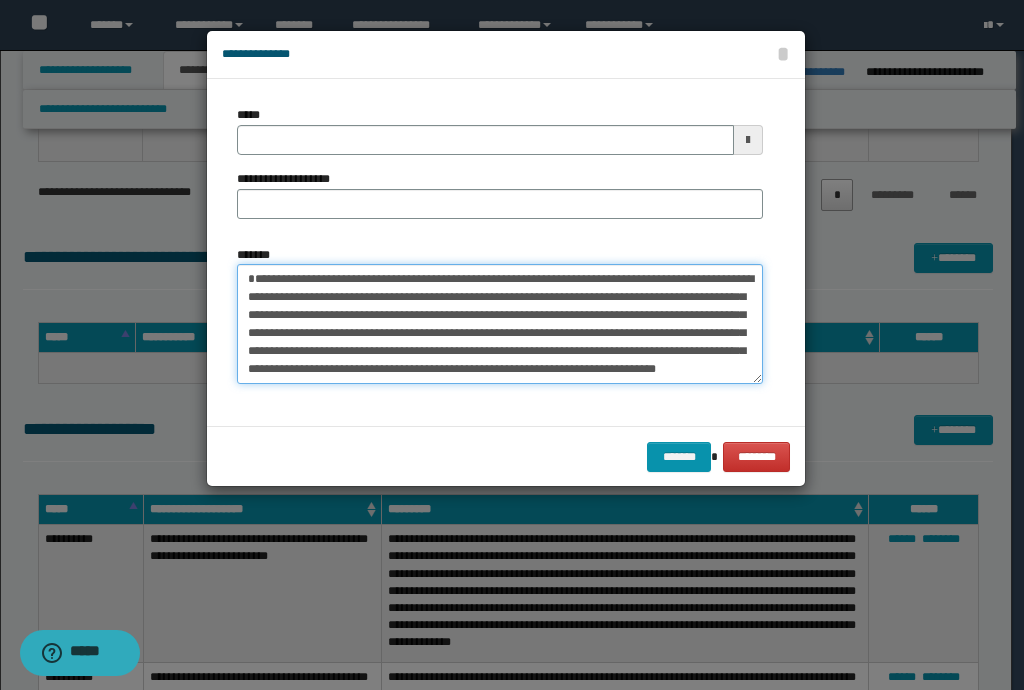 type on "**********" 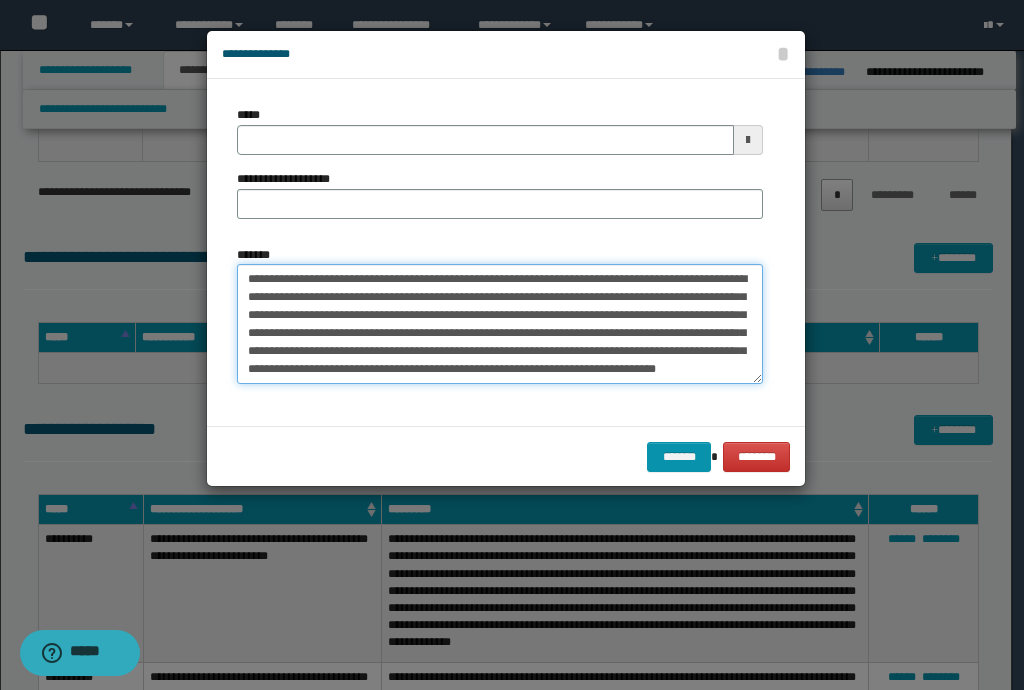 type 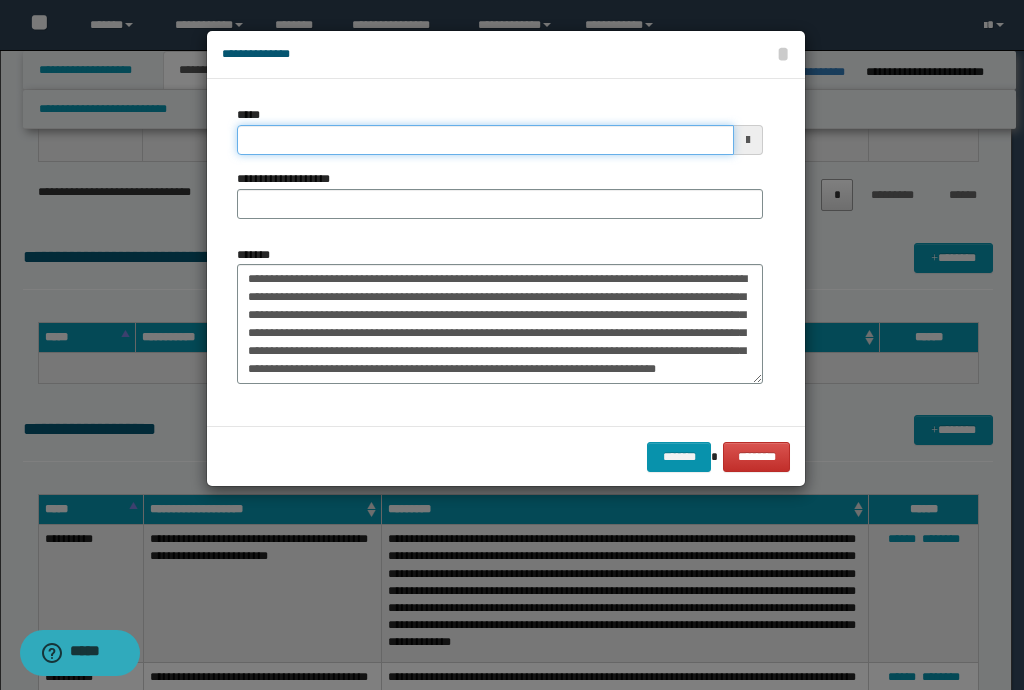 click on "*****" at bounding box center (485, 140) 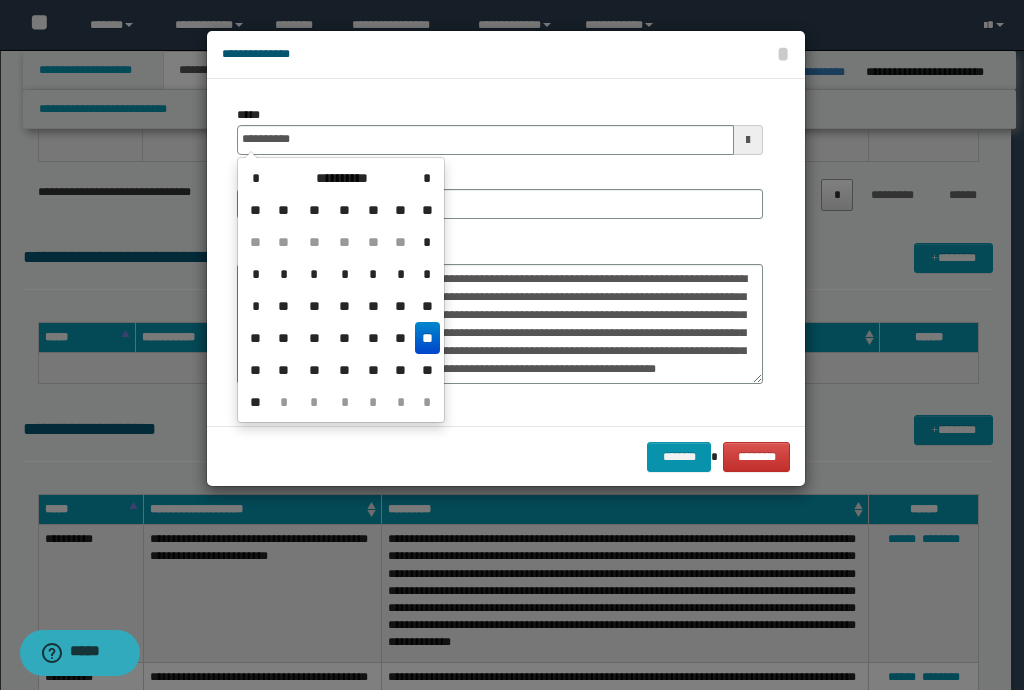 click on "**" at bounding box center [427, 338] 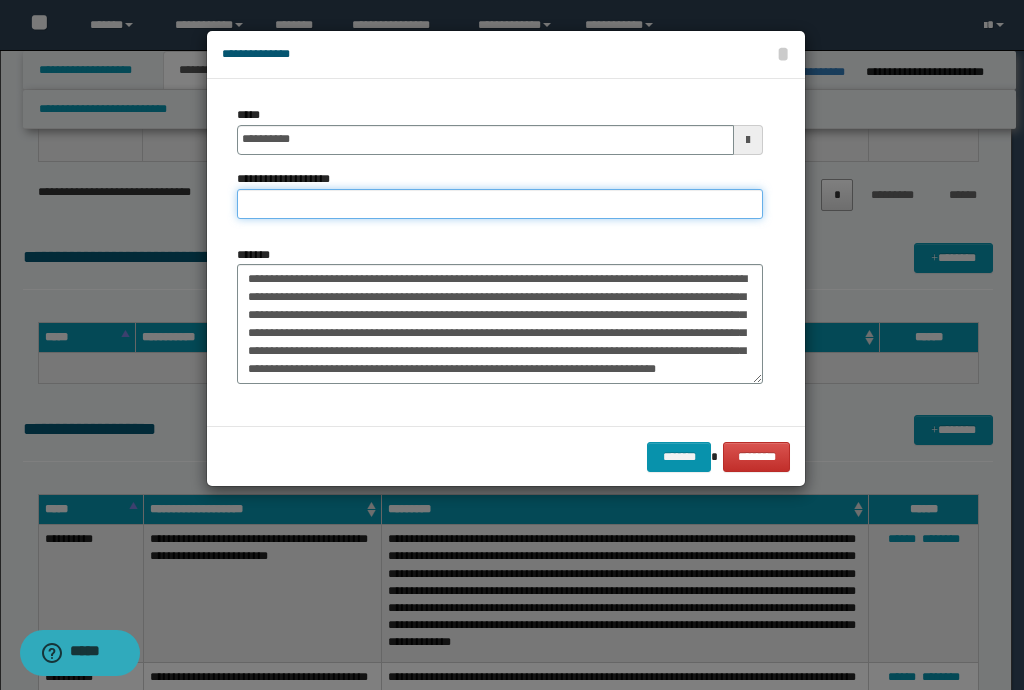 click on "**********" at bounding box center (500, 204) 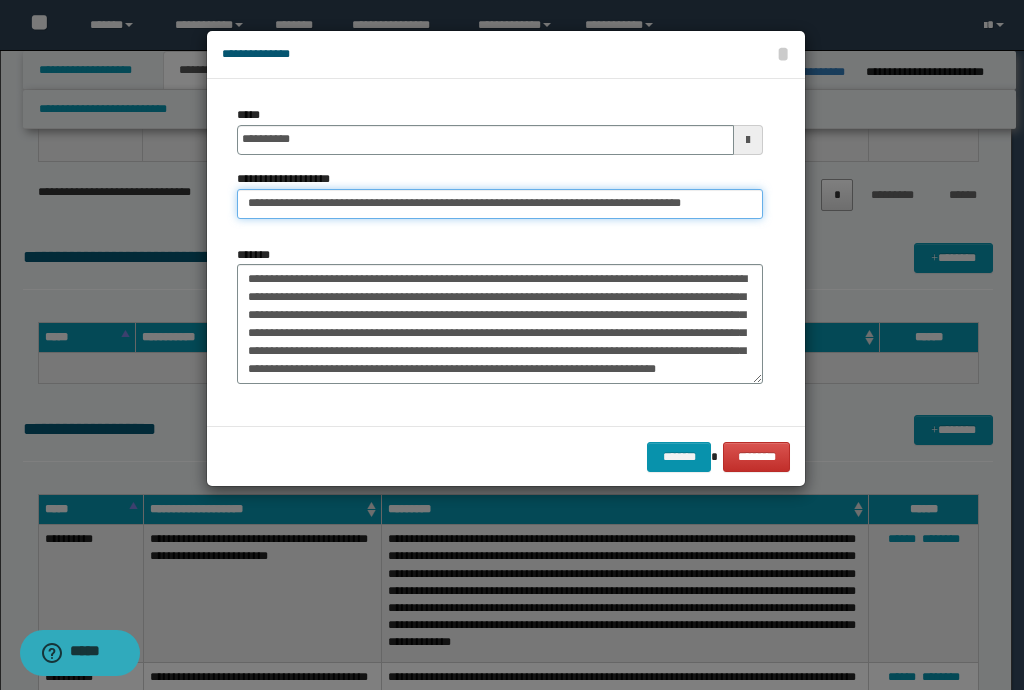 drag, startPoint x: 315, startPoint y: 197, endPoint x: 0, endPoint y: 176, distance: 315.69922 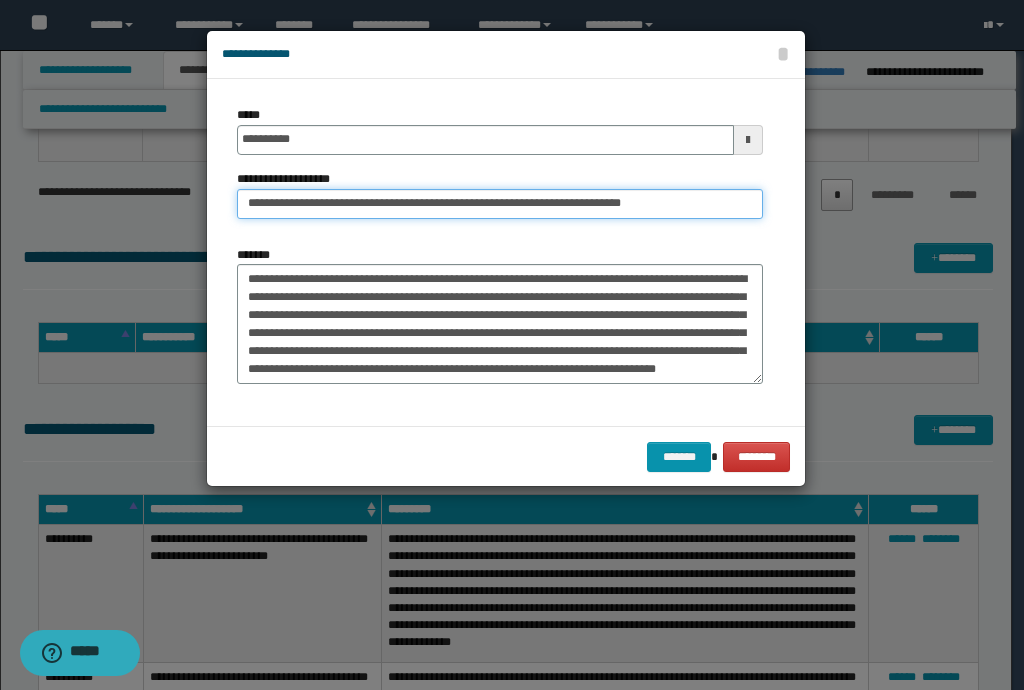 type on "**********" 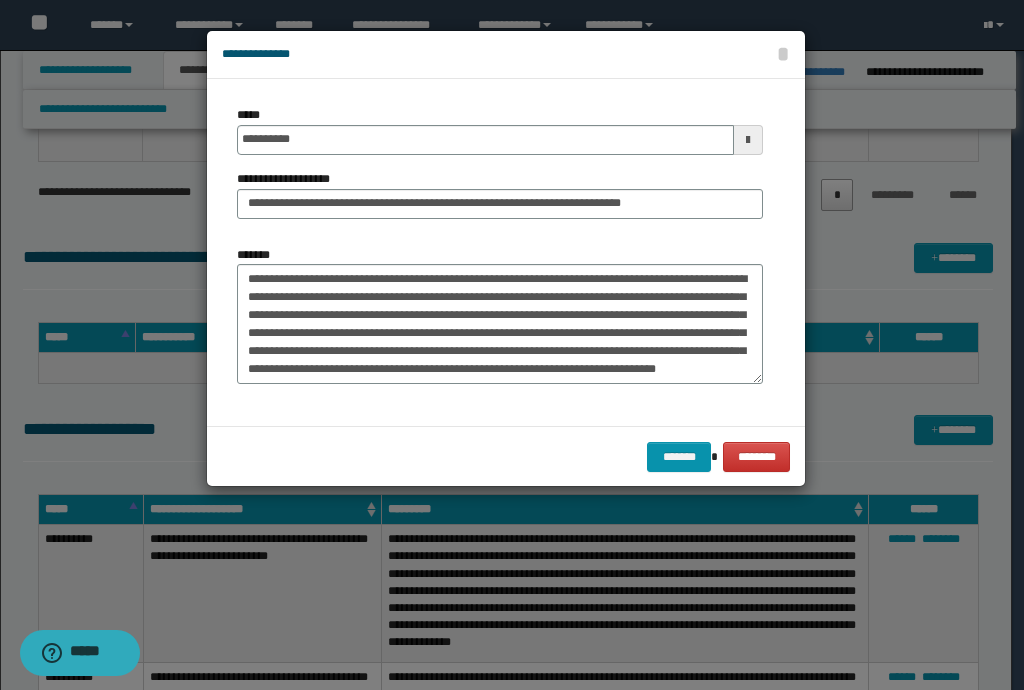 click on "*******
********" at bounding box center [506, 456] 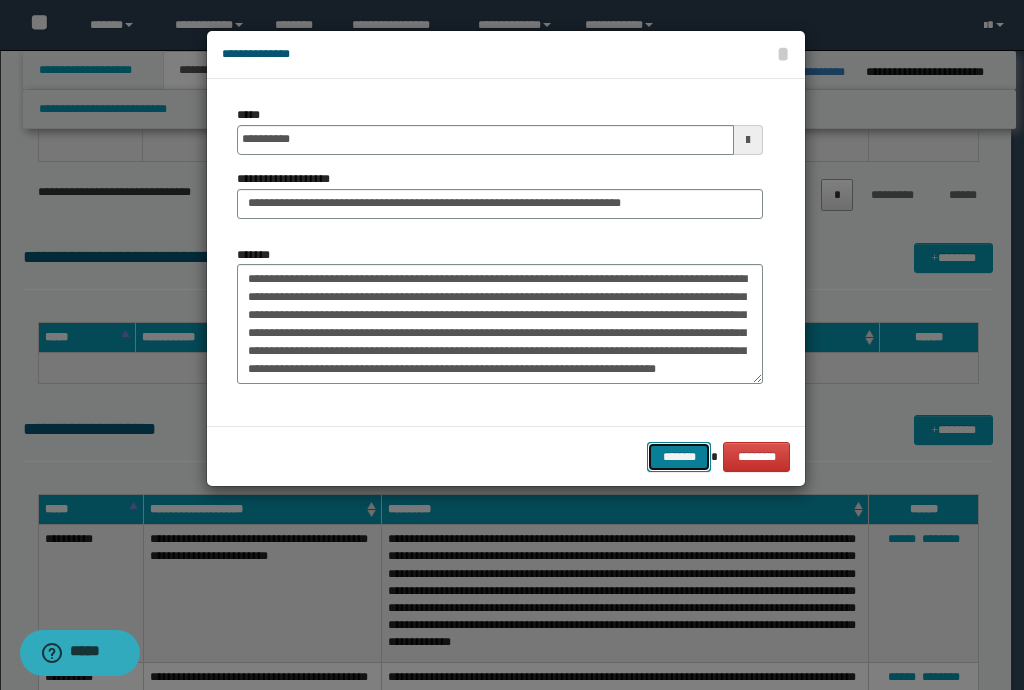 click on "*******" at bounding box center (679, 457) 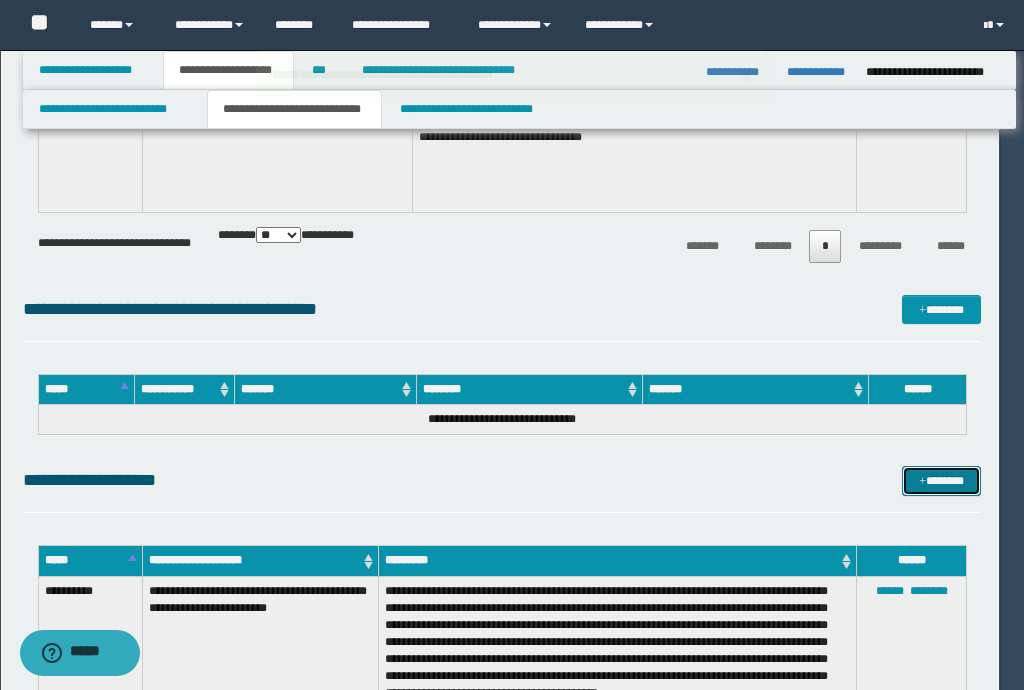 type 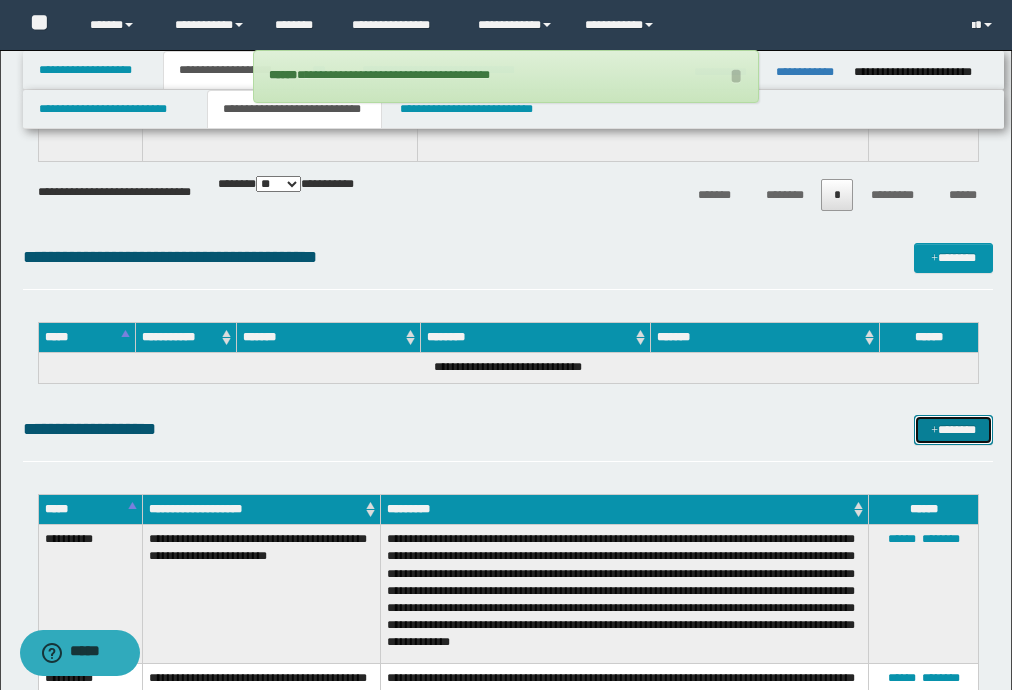 click on "*******" at bounding box center [953, 430] 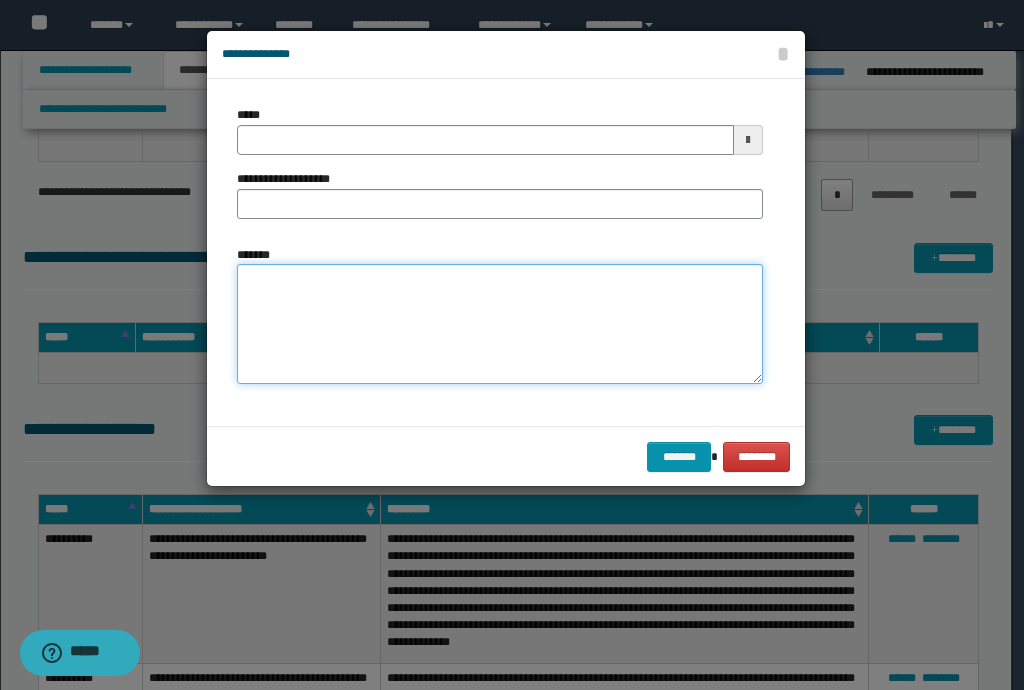 click on "*******" at bounding box center (500, 324) 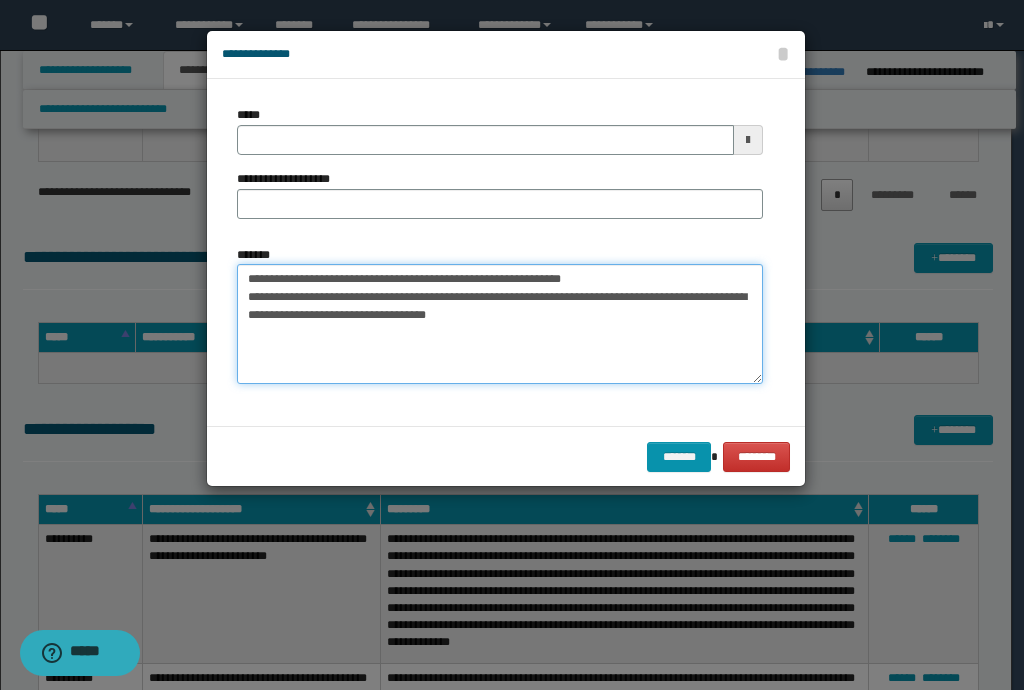 drag, startPoint x: 611, startPoint y: 285, endPoint x: 236, endPoint y: 289, distance: 375.02133 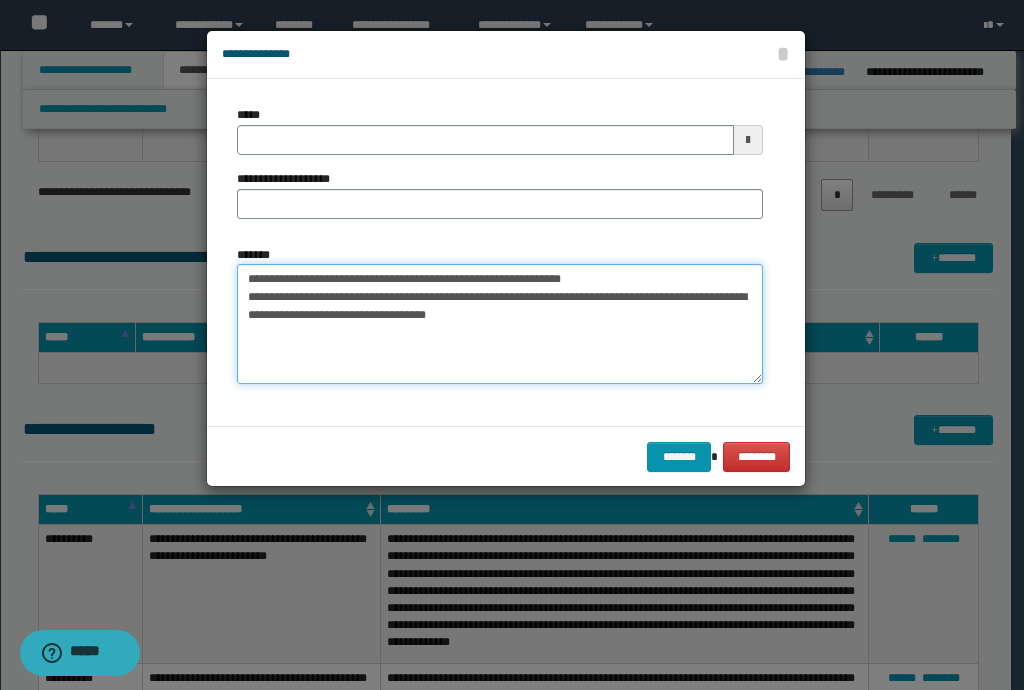 click on "**********" at bounding box center [500, 324] 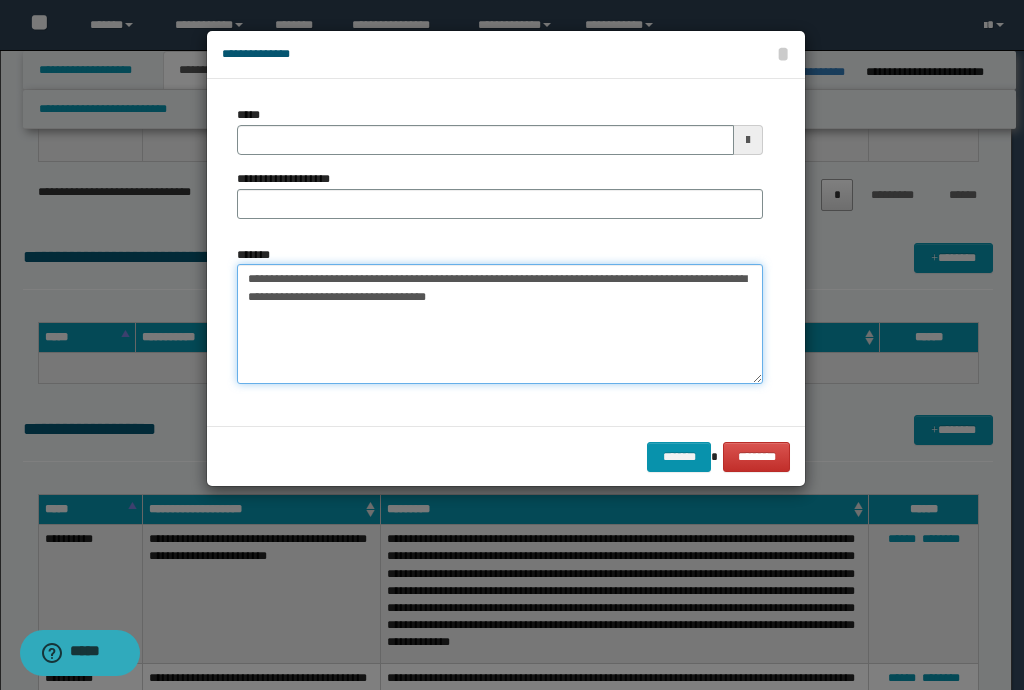 type 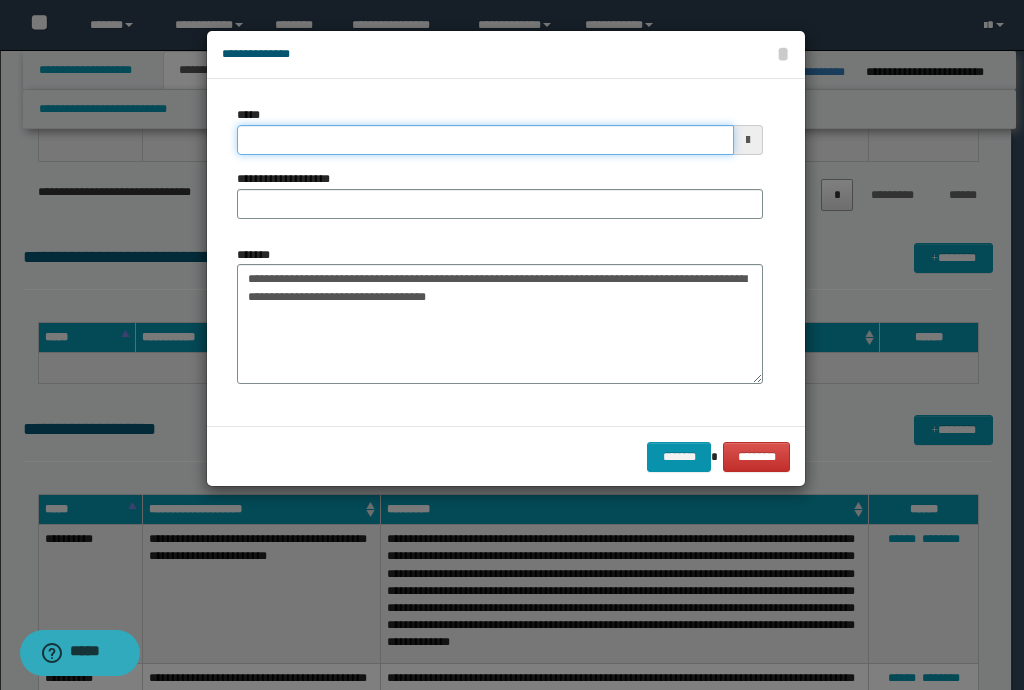 click on "*****" at bounding box center (485, 140) 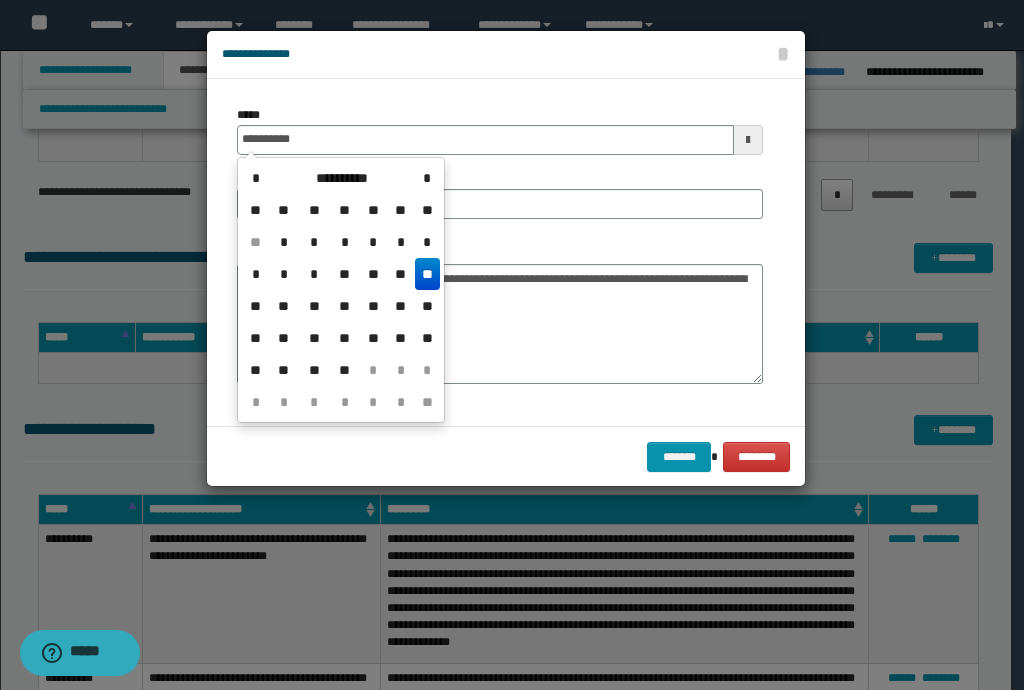 click on "**" at bounding box center [427, 274] 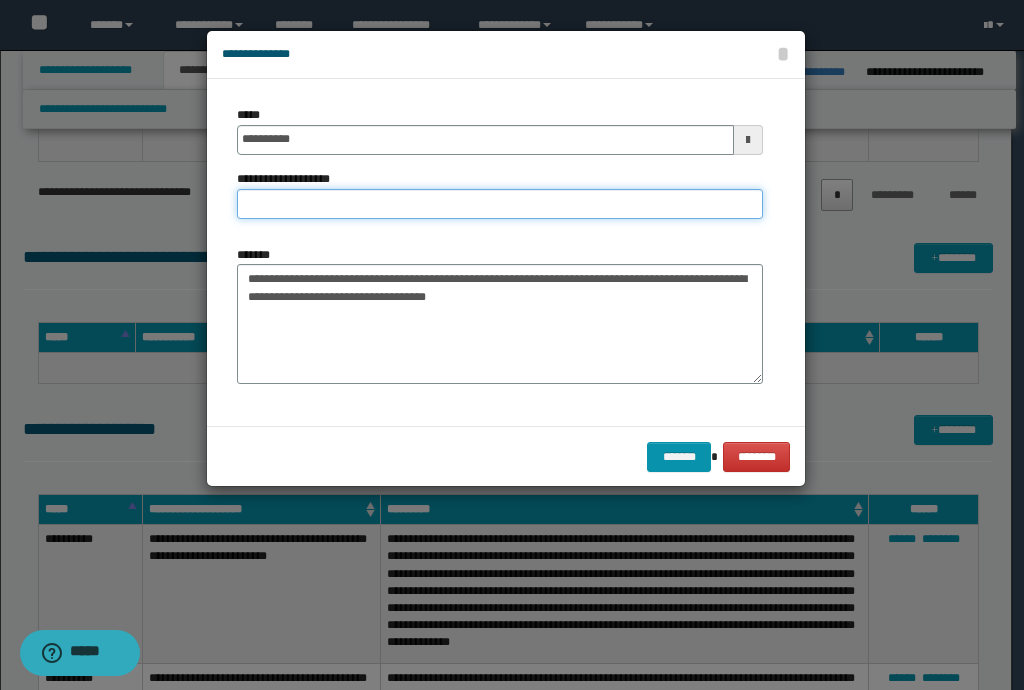 click on "**********" at bounding box center [500, 204] 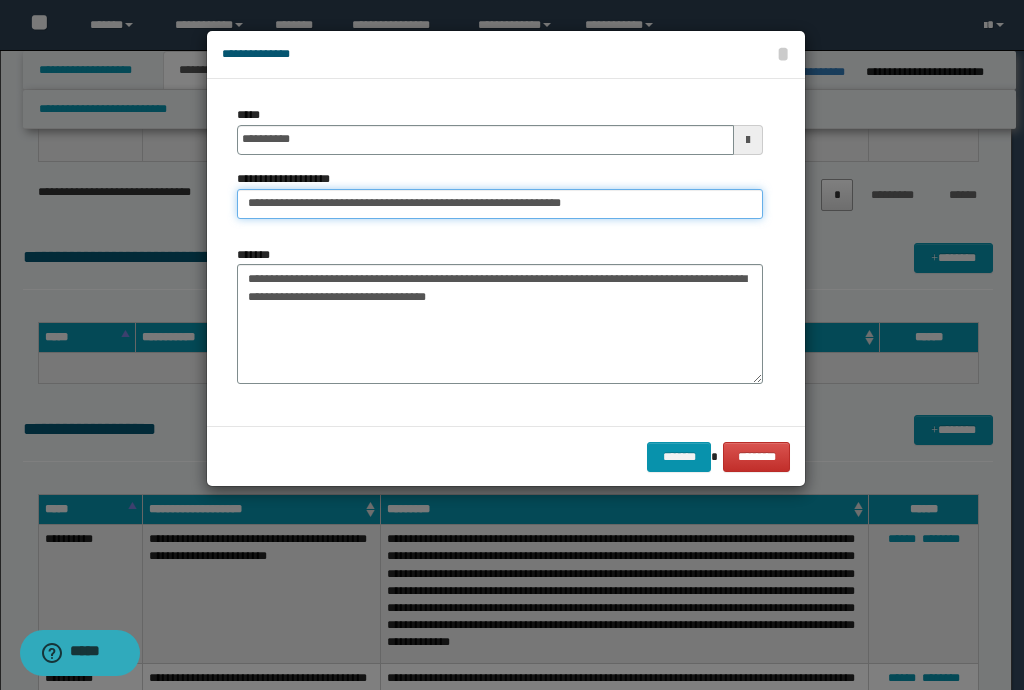 drag, startPoint x: 303, startPoint y: 206, endPoint x: 42, endPoint y: 165, distance: 264.20068 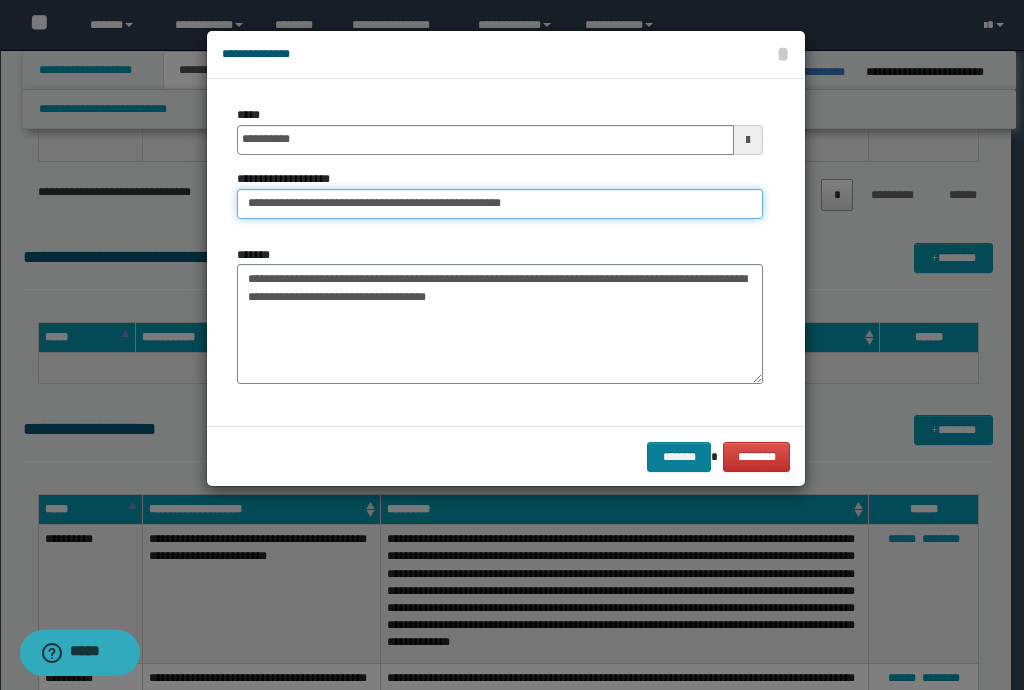 type on "**********" 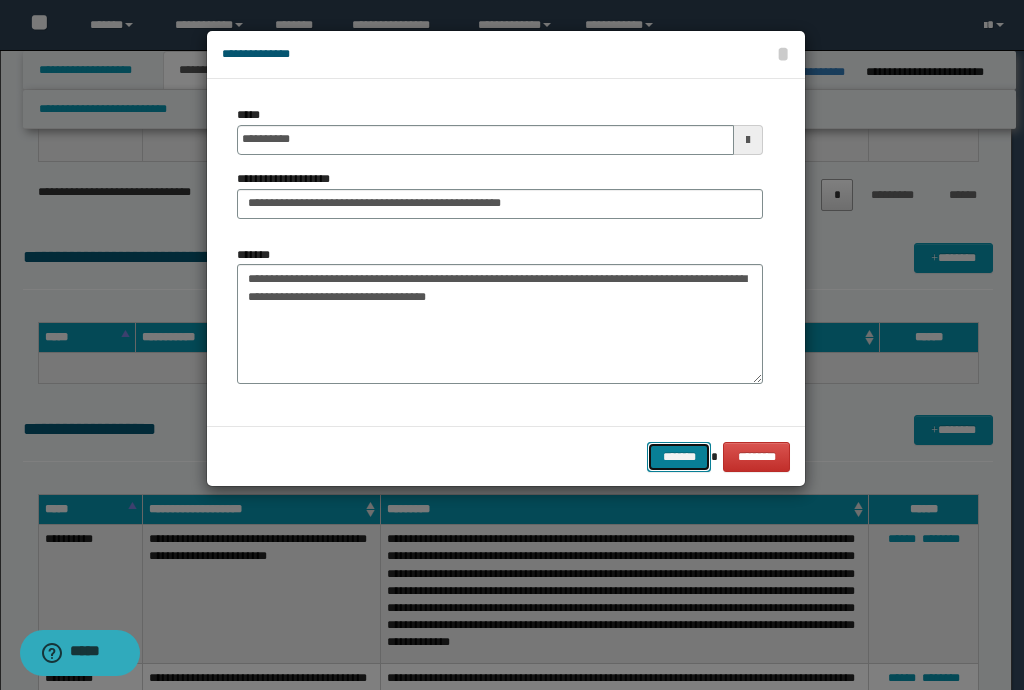 click on "*******" at bounding box center (679, 457) 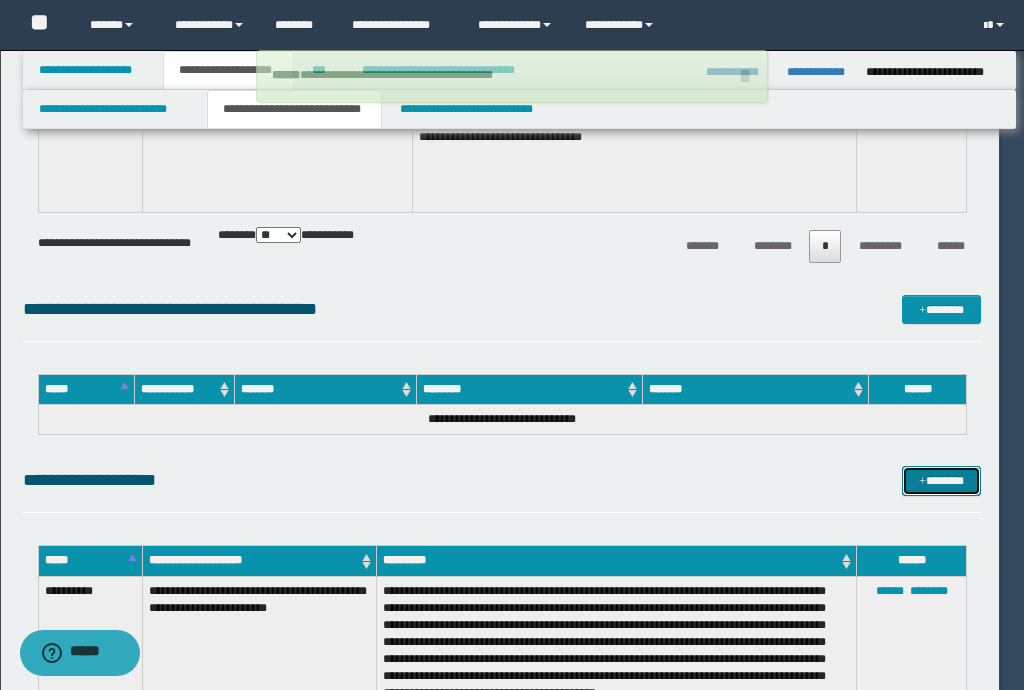 type 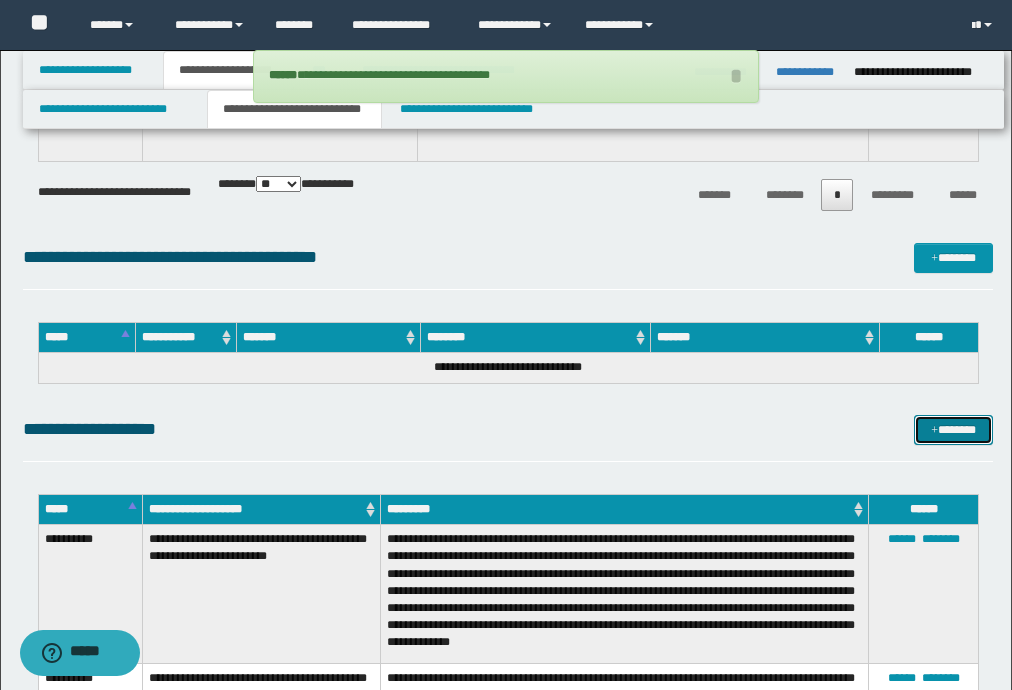 click on "*******" at bounding box center [953, 430] 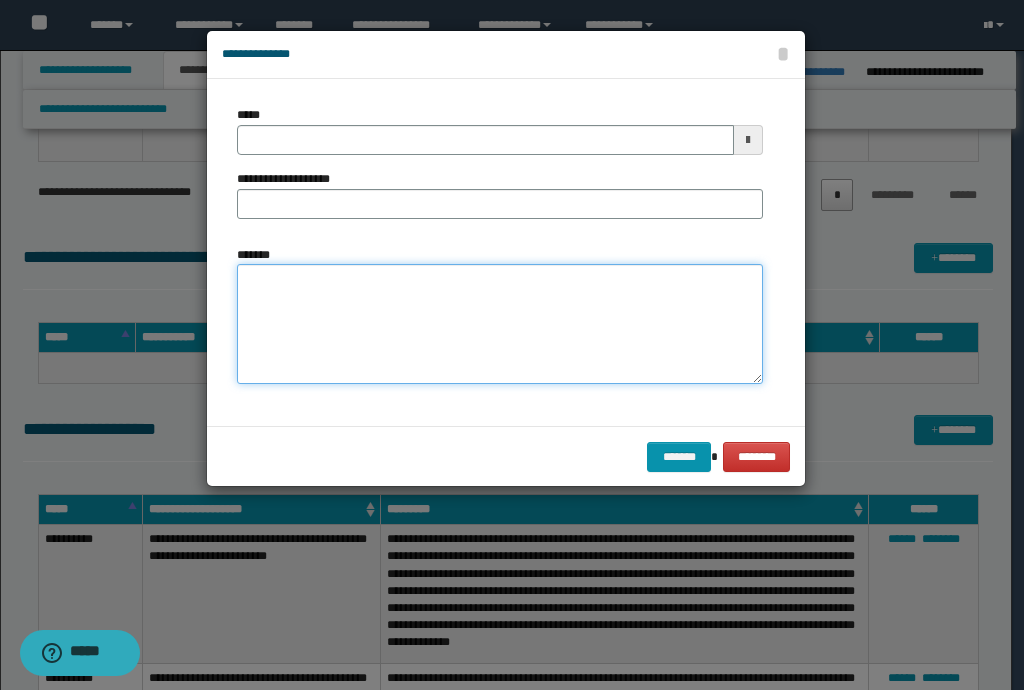 click on "*******" at bounding box center (500, 324) 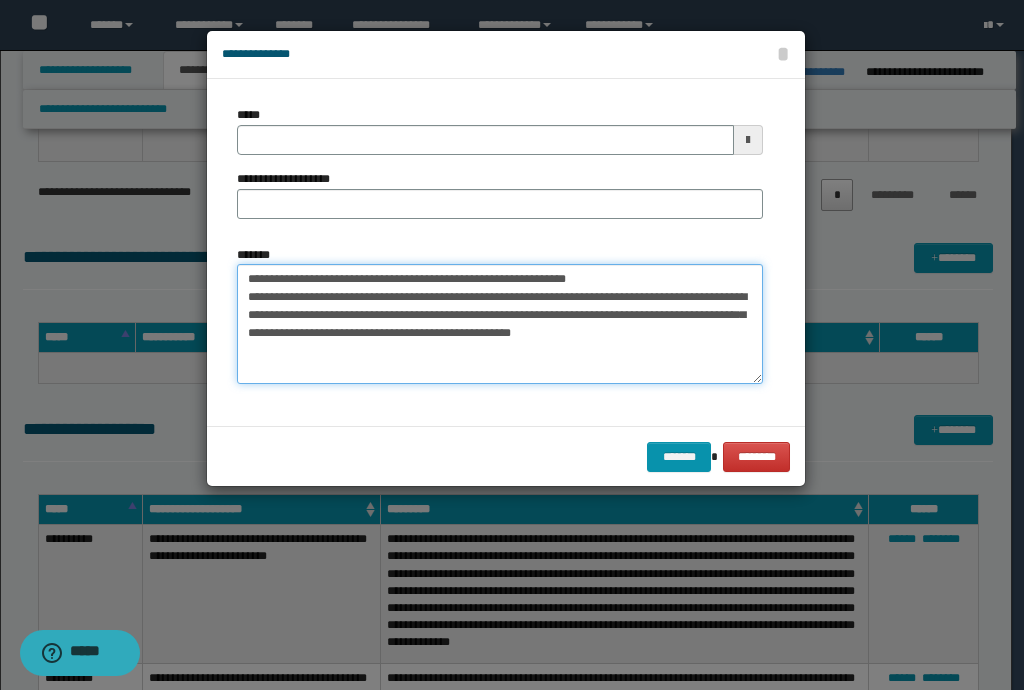drag, startPoint x: 622, startPoint y: 281, endPoint x: 214, endPoint y: 262, distance: 408.44217 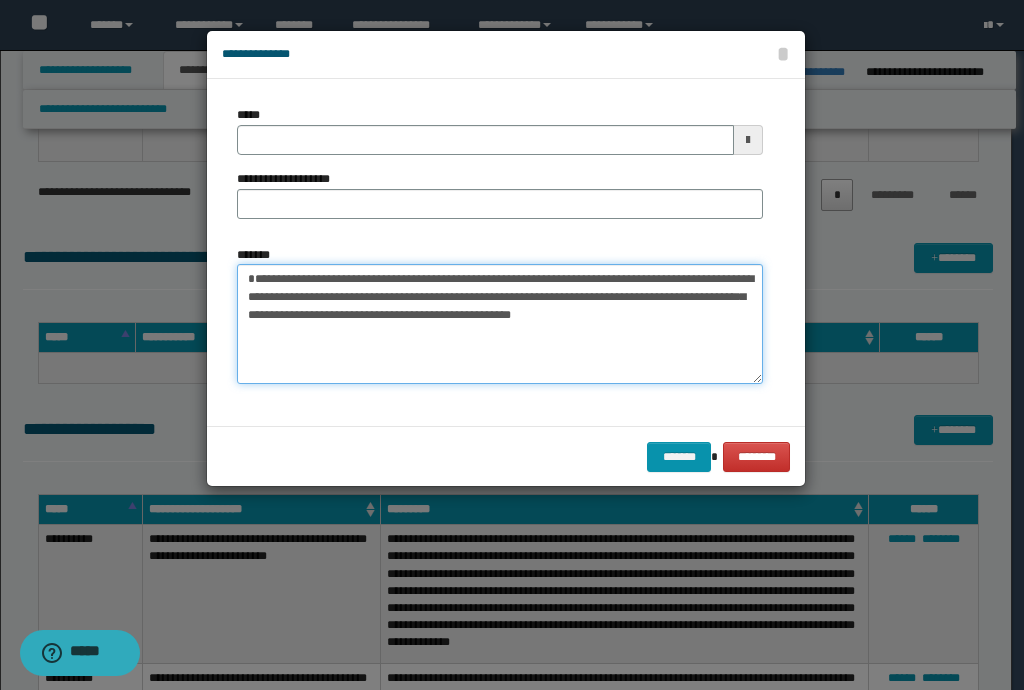 type on "**********" 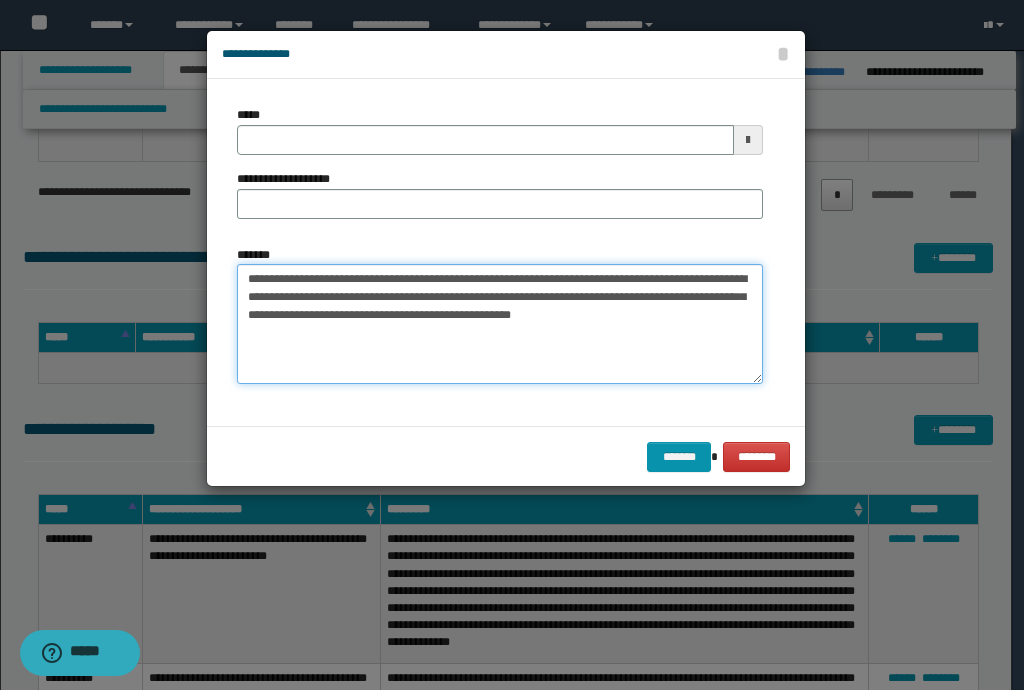 type 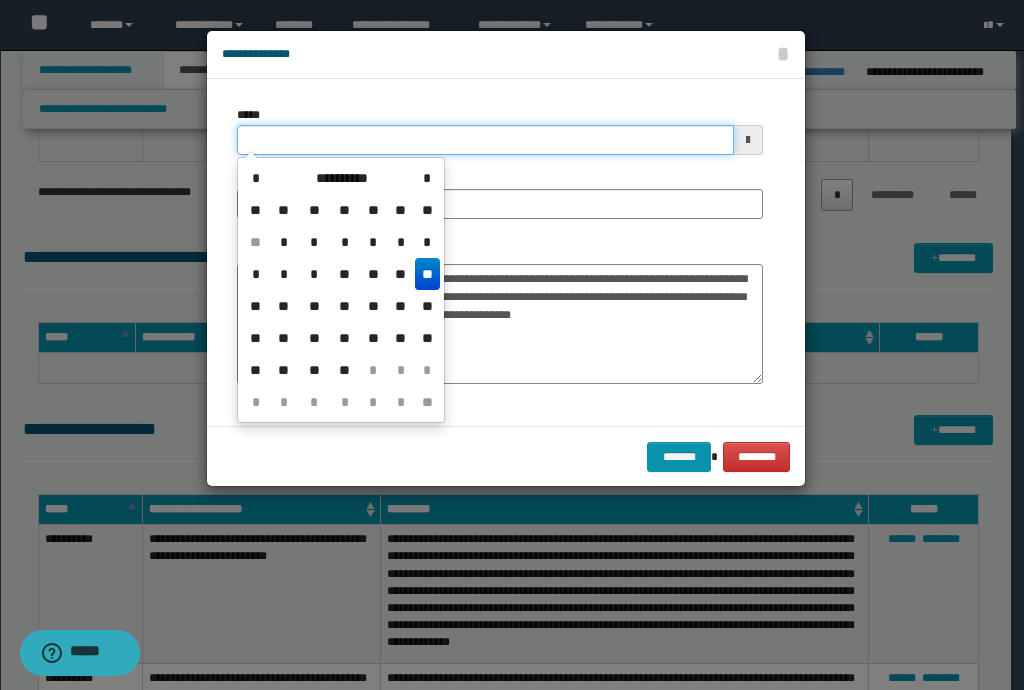 click on "*****" at bounding box center (485, 140) 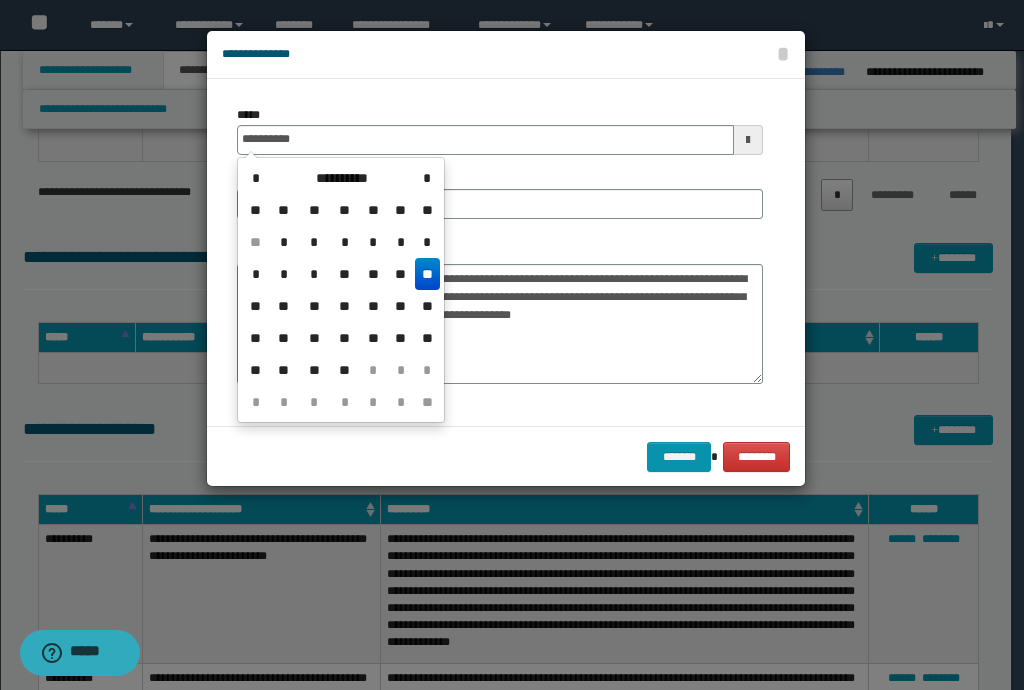 click on "**" at bounding box center [427, 274] 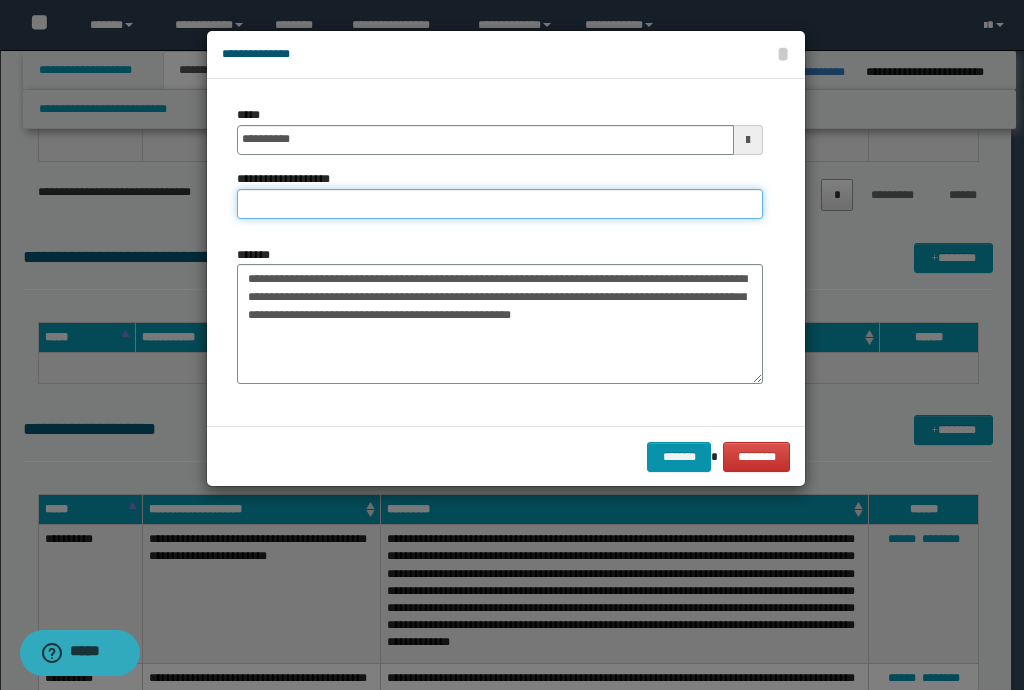 click on "**********" at bounding box center [500, 204] 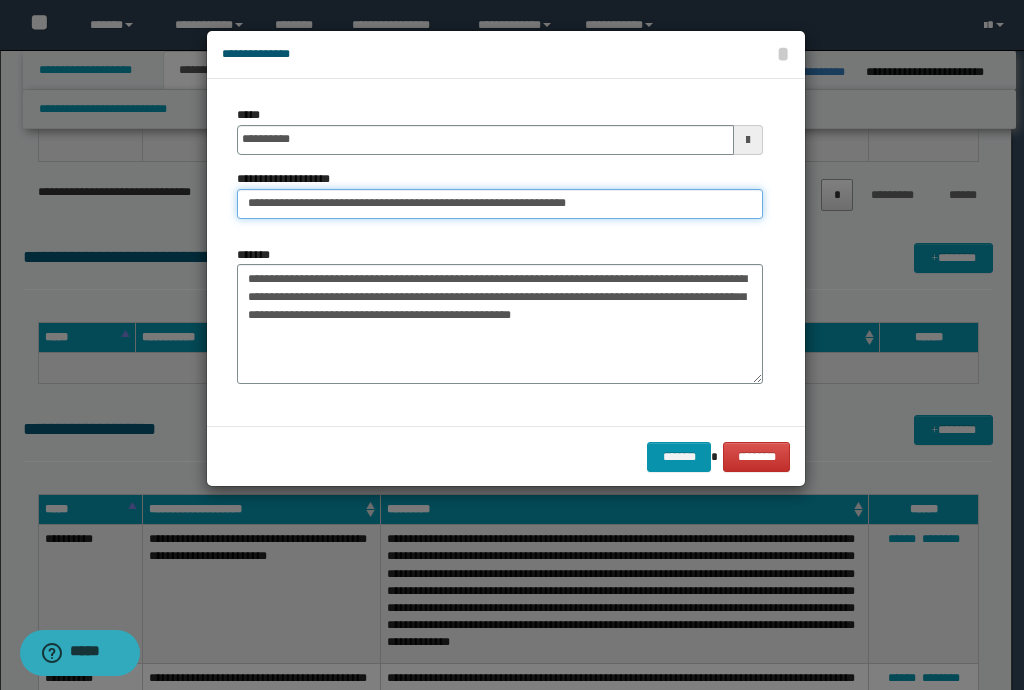 drag, startPoint x: 315, startPoint y: 206, endPoint x: 26, endPoint y: 196, distance: 289.17297 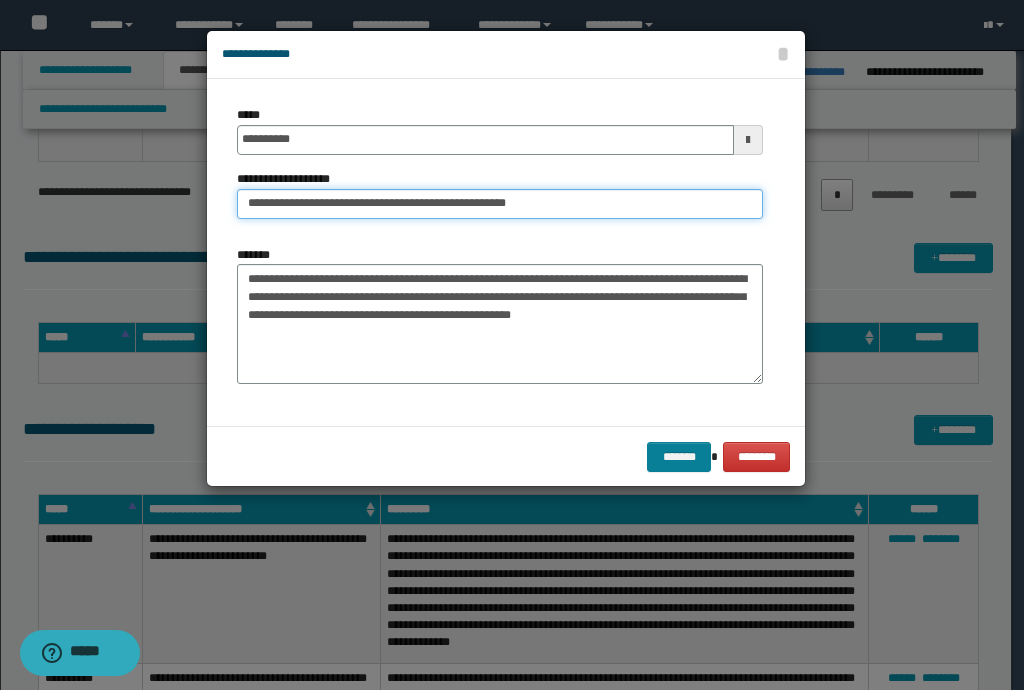 type on "**********" 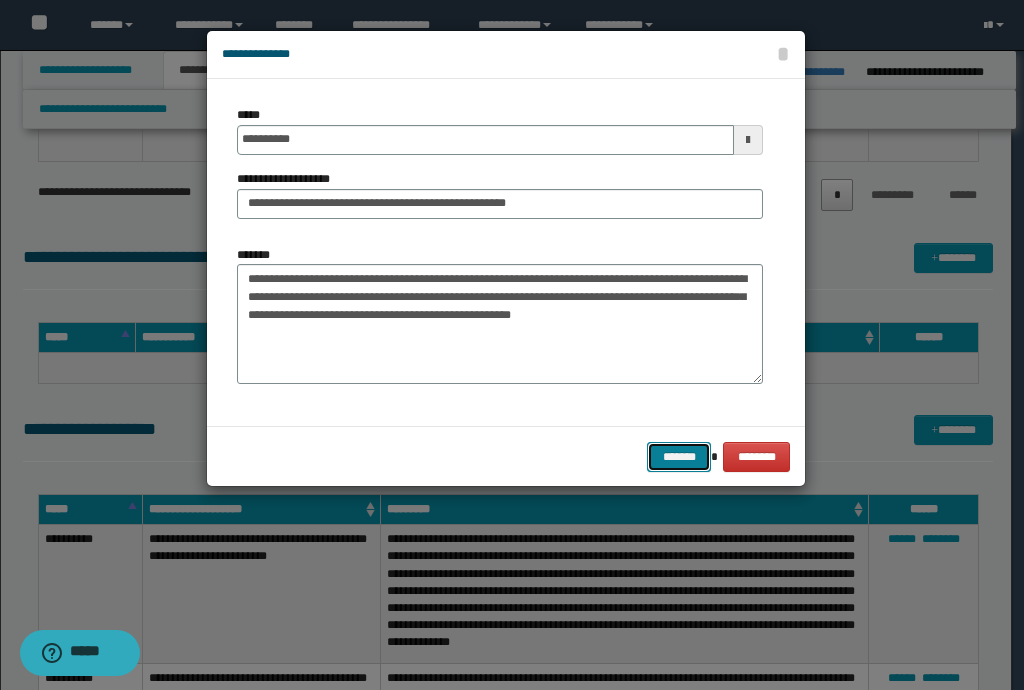 click on "*******" at bounding box center [679, 457] 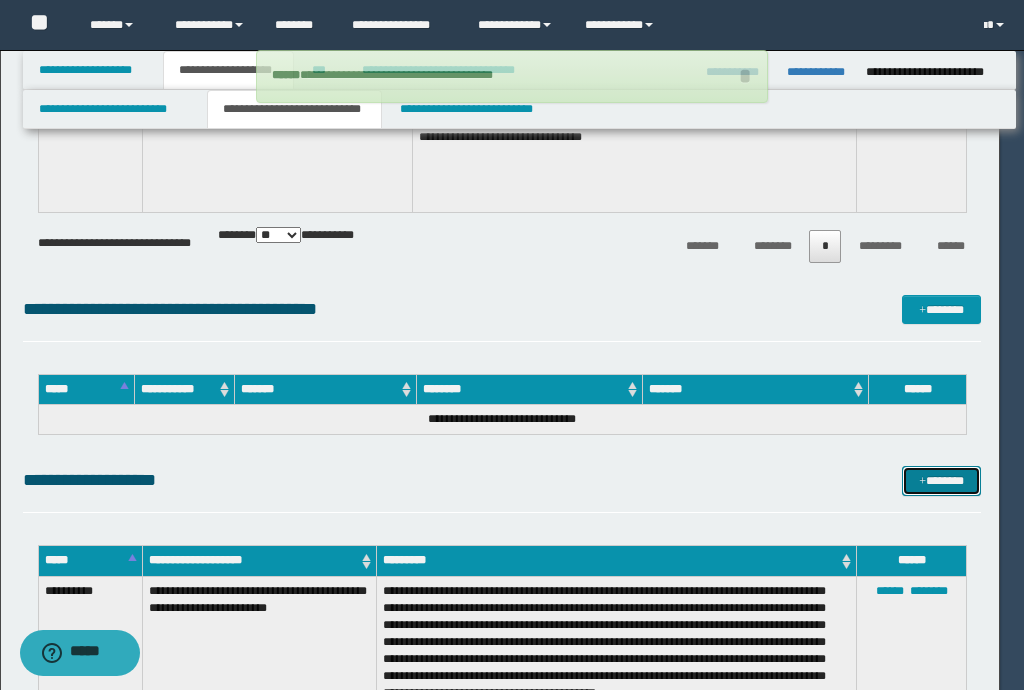 type 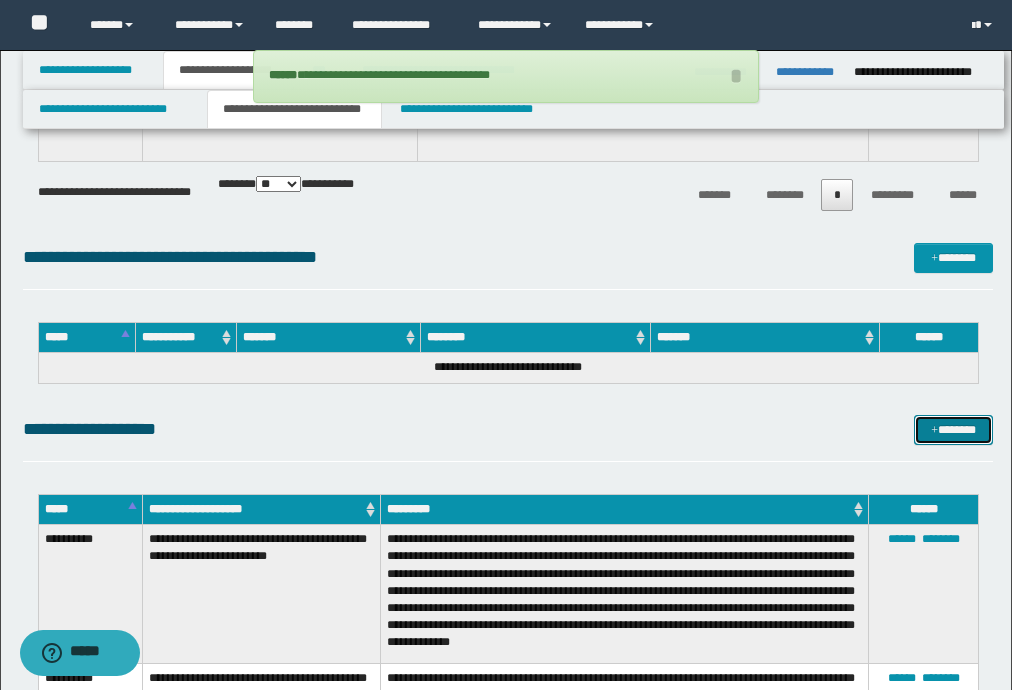 click on "*******" at bounding box center (953, 430) 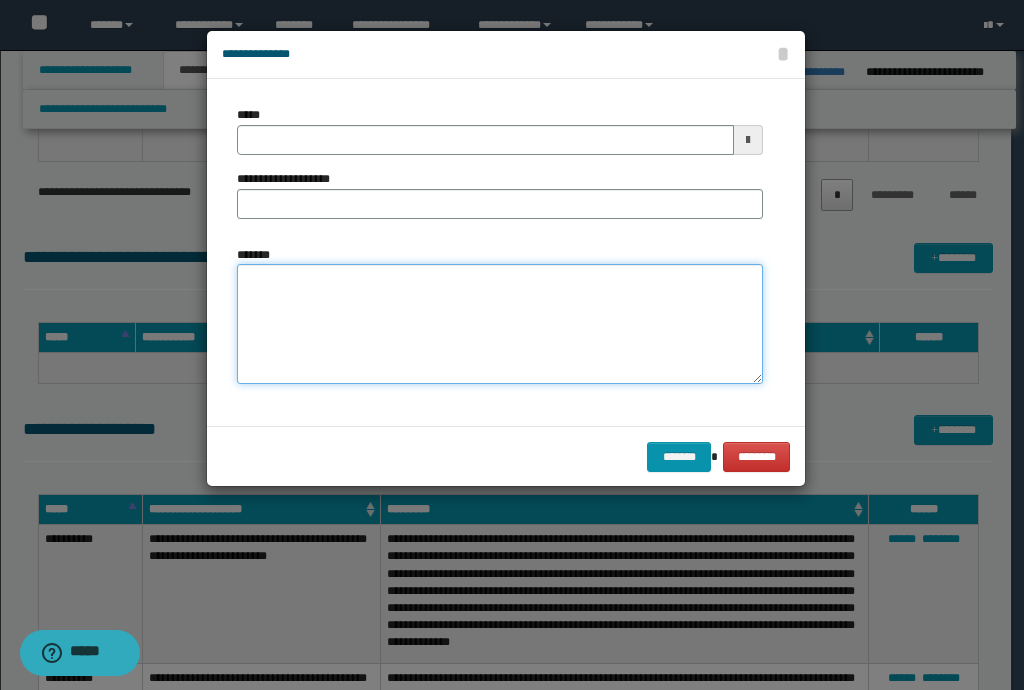 click on "*******" at bounding box center [500, 324] 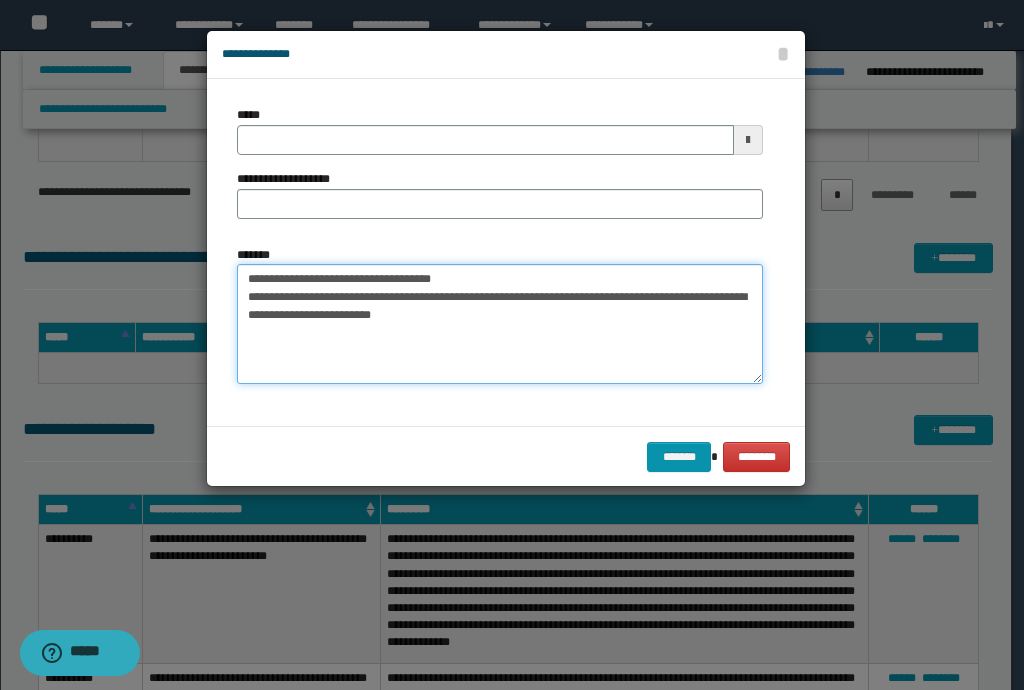 drag, startPoint x: 451, startPoint y: 279, endPoint x: 169, endPoint y: 282, distance: 282.01596 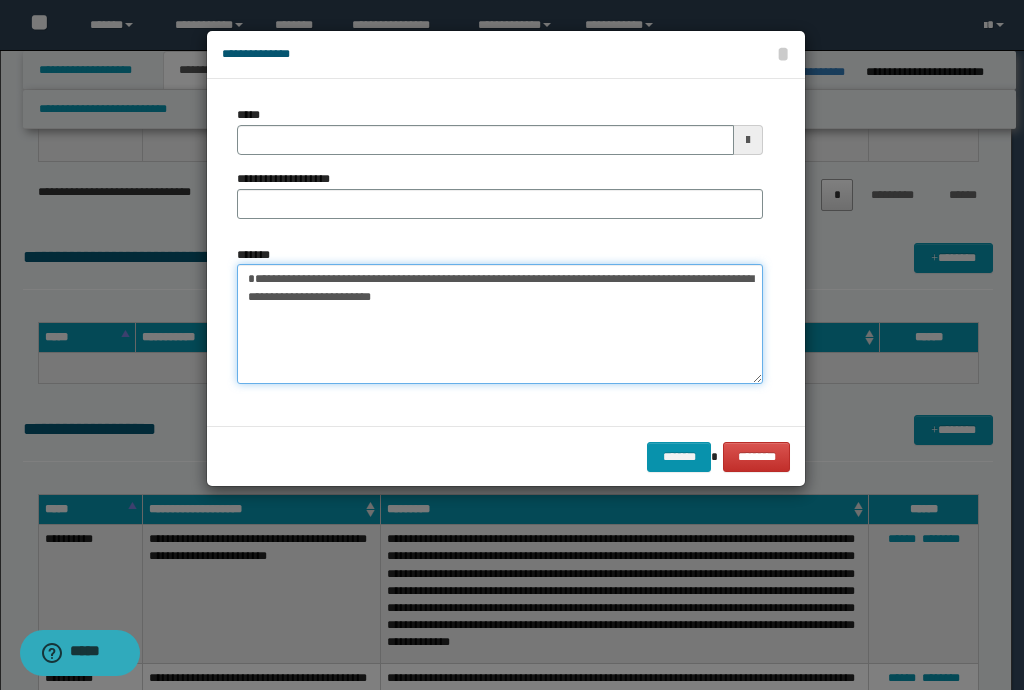 type on "**********" 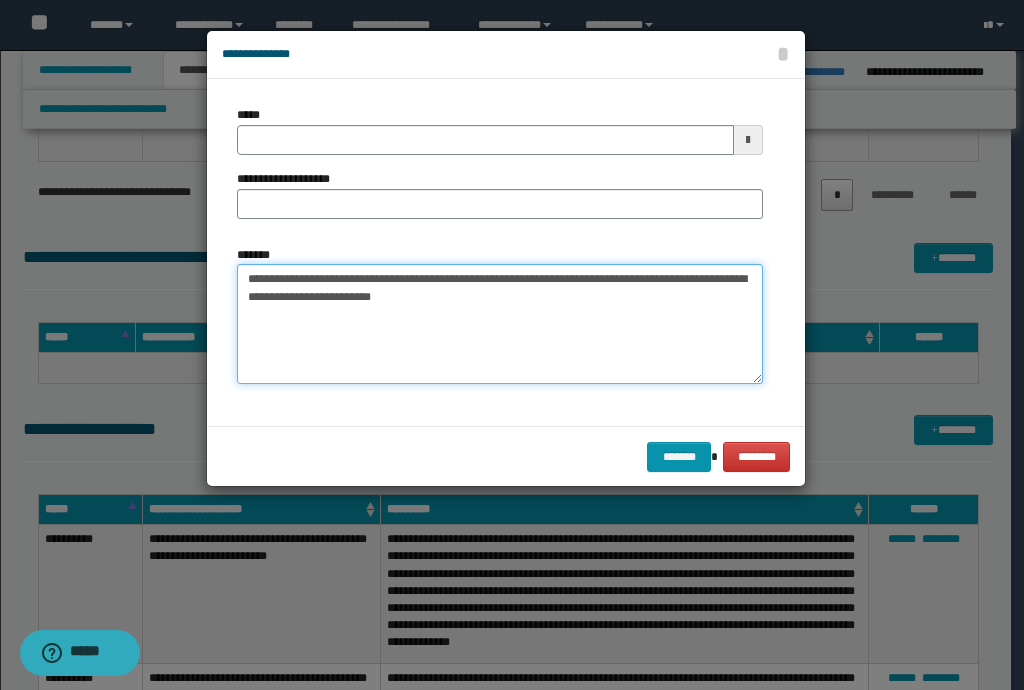 type 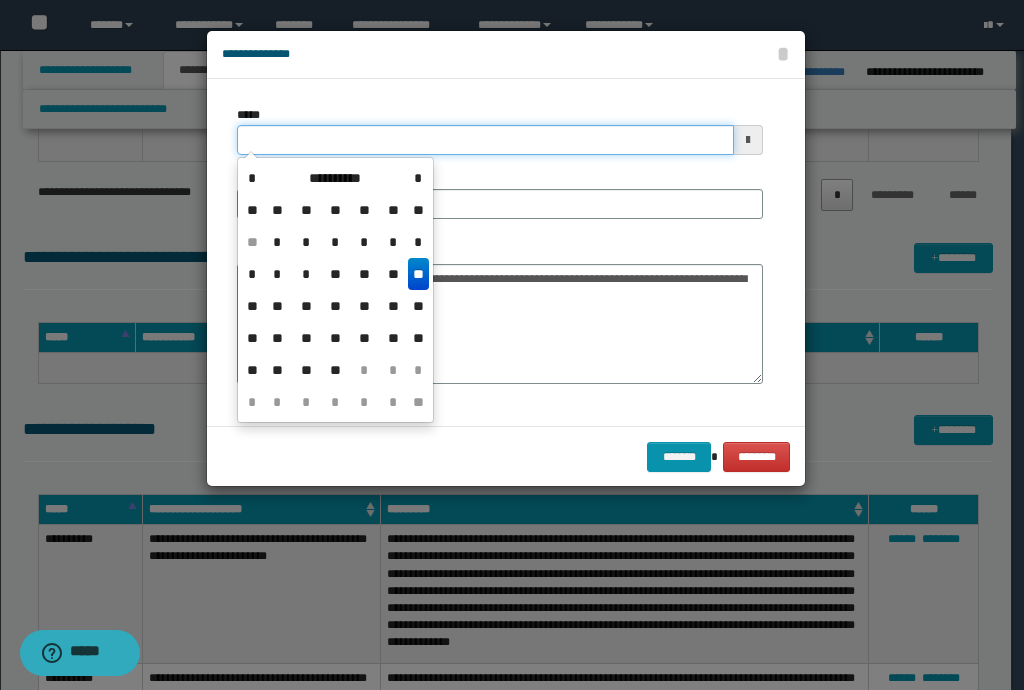 click on "*****" at bounding box center (485, 140) 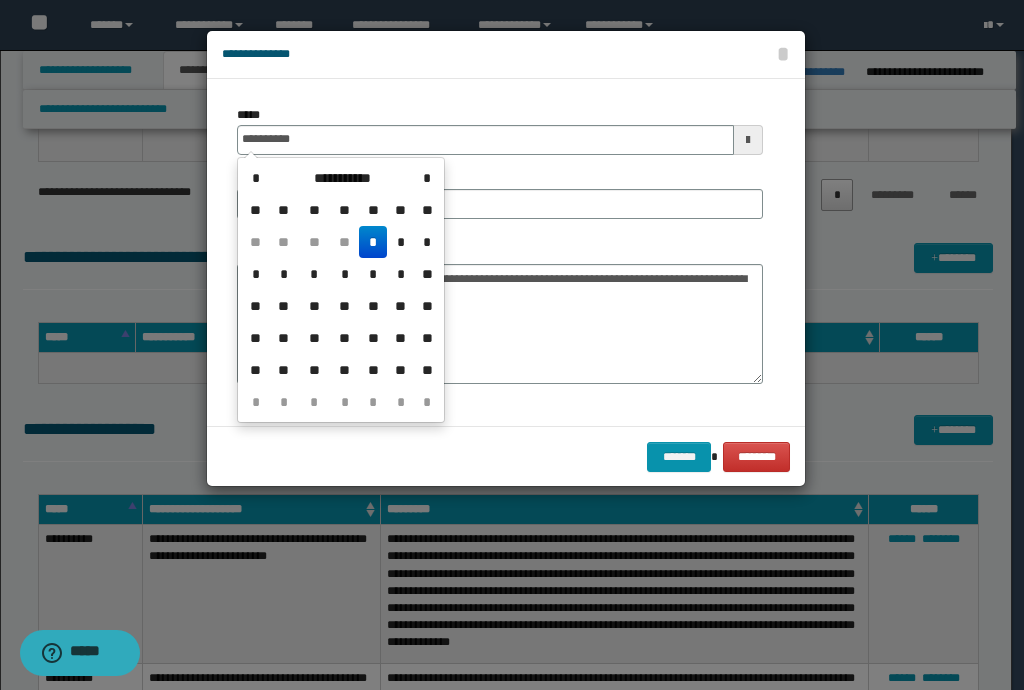click on "*" at bounding box center [373, 242] 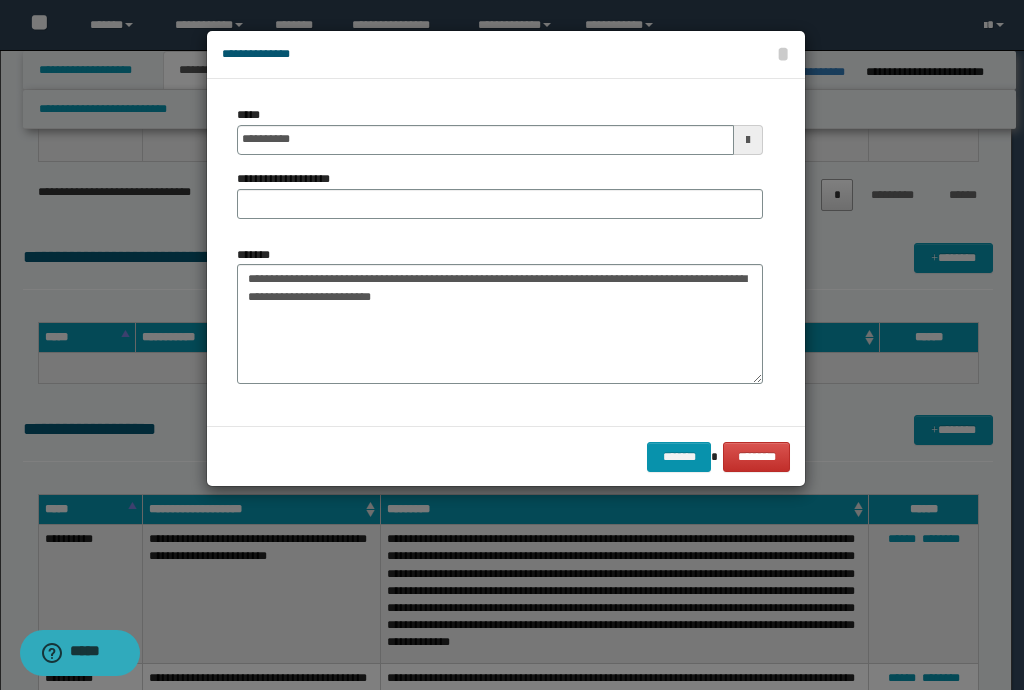 drag, startPoint x: 297, startPoint y: 224, endPoint x: 301, endPoint y: 206, distance: 18.439089 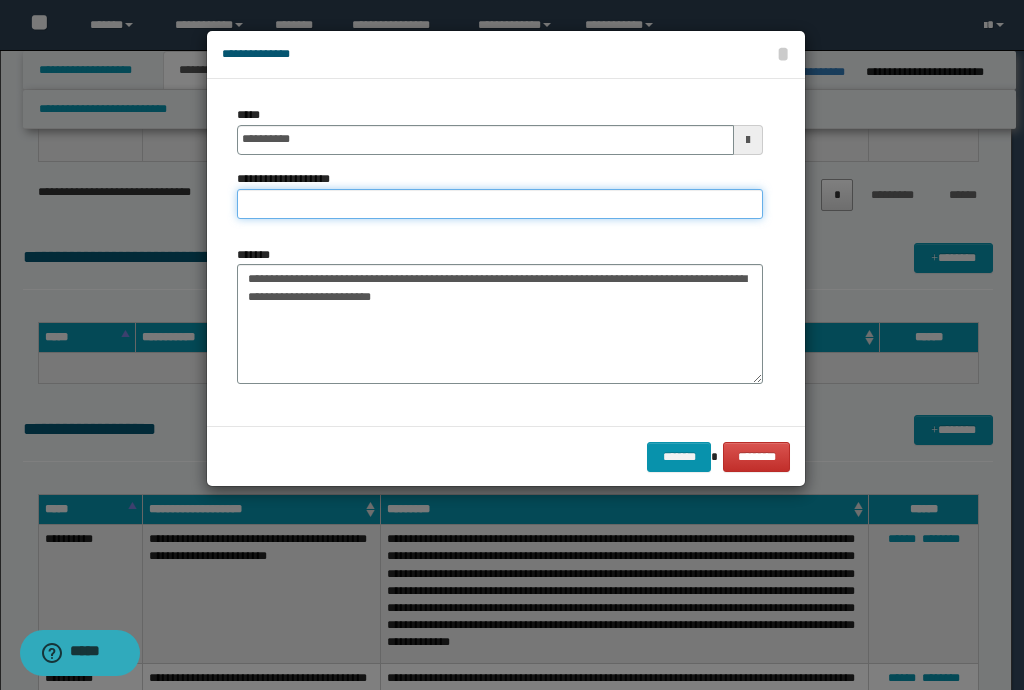 click on "**********" at bounding box center (500, 204) 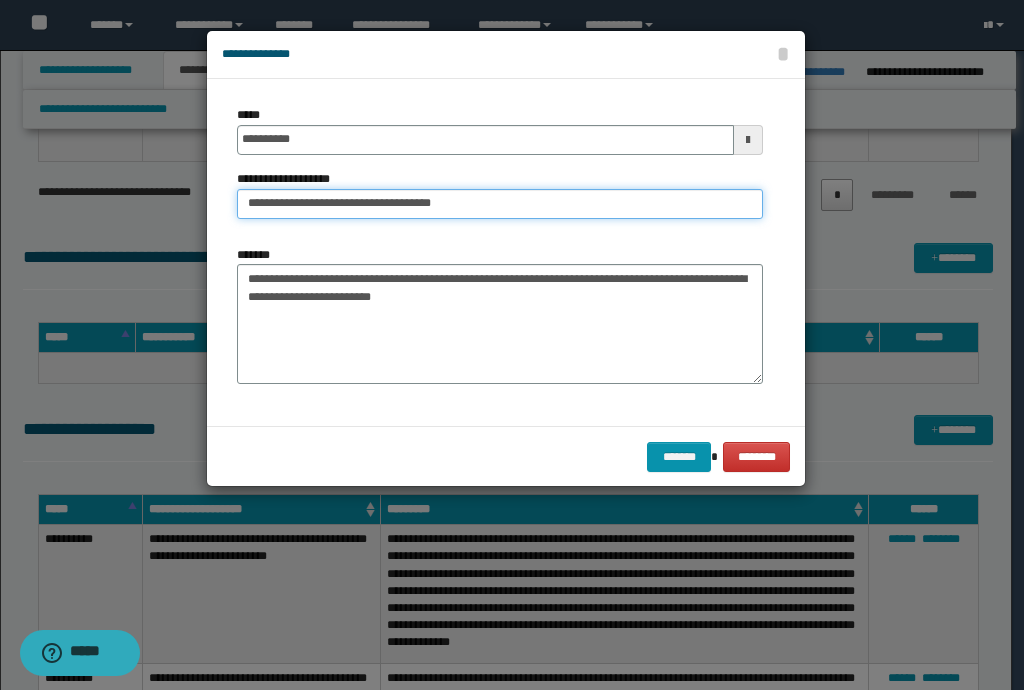 drag, startPoint x: 315, startPoint y: 203, endPoint x: 0, endPoint y: 216, distance: 315.26813 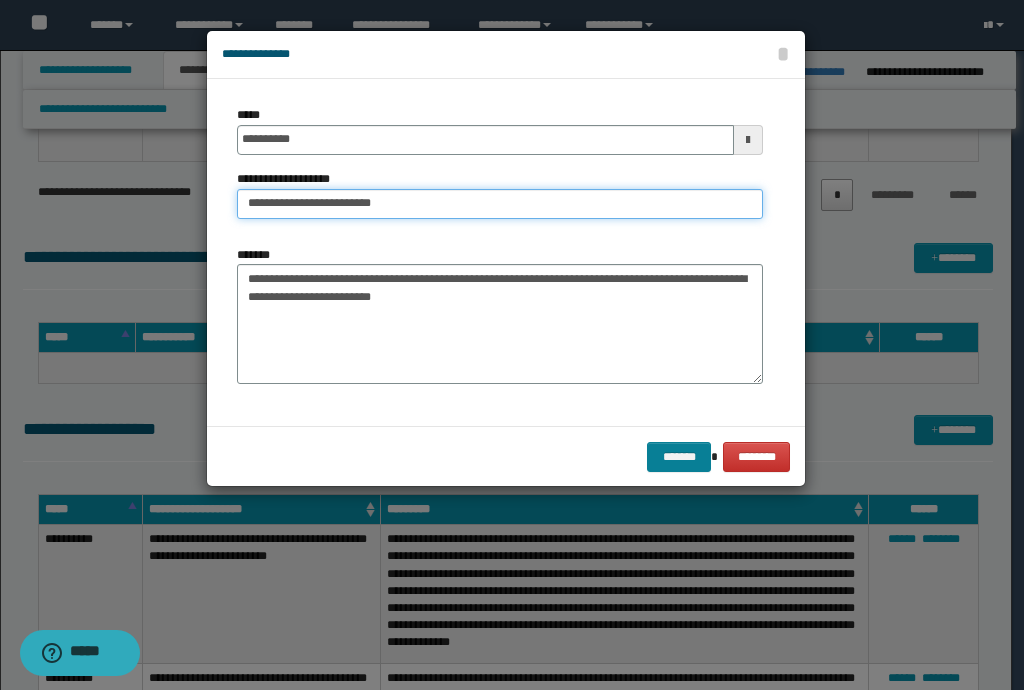 type on "**********" 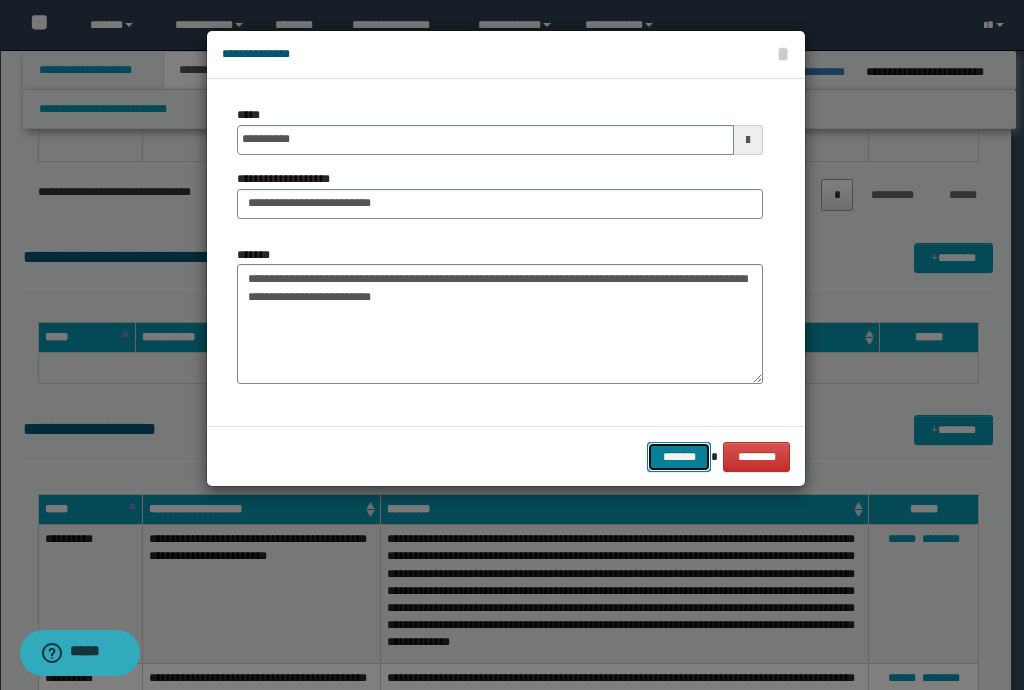 click on "*******" at bounding box center [679, 457] 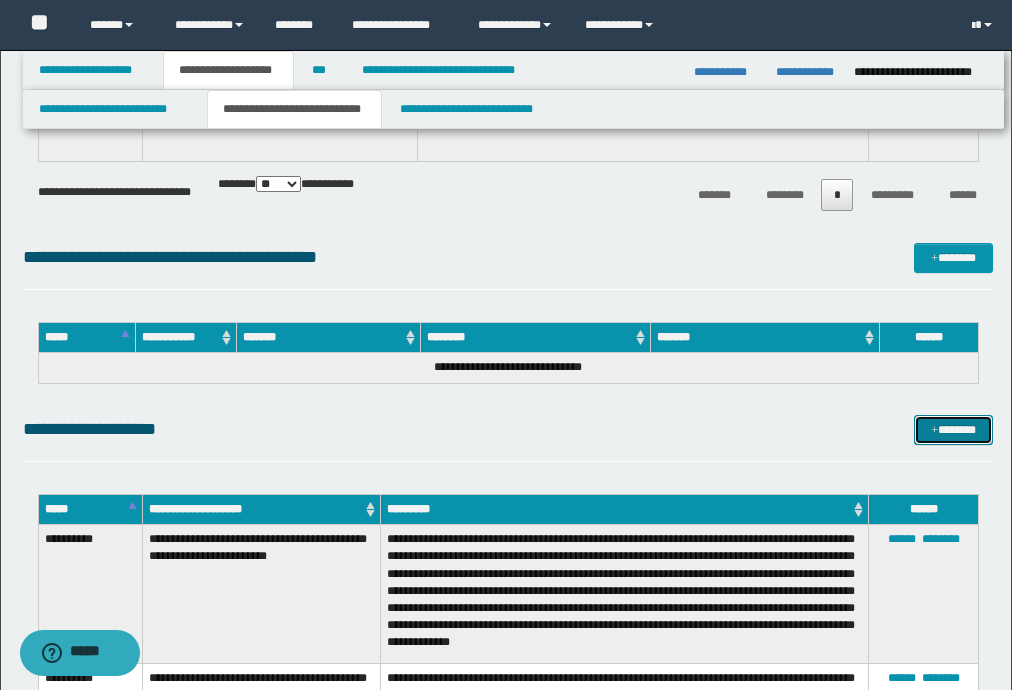 click on "*******" at bounding box center [953, 430] 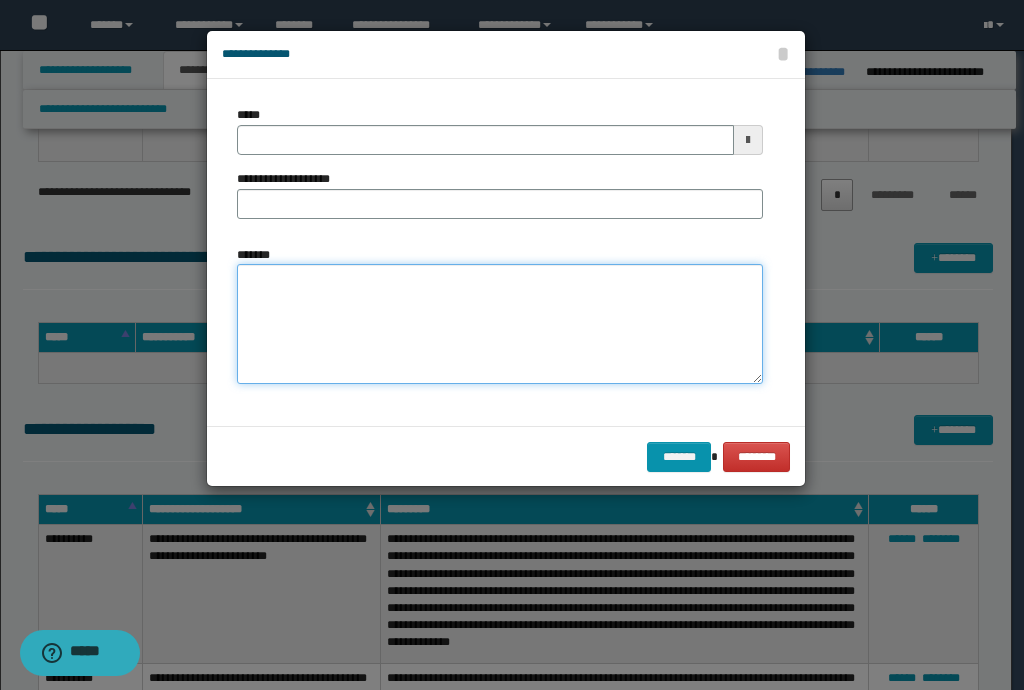 click on "*******" at bounding box center [500, 324] 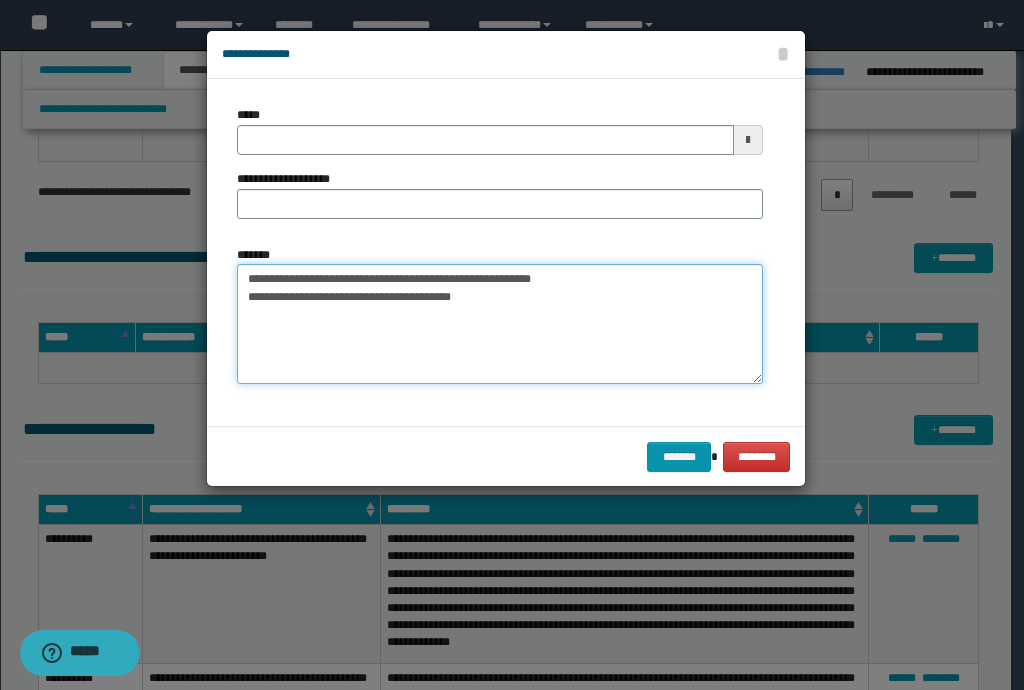 drag, startPoint x: 581, startPoint y: 286, endPoint x: 246, endPoint y: 280, distance: 335.05374 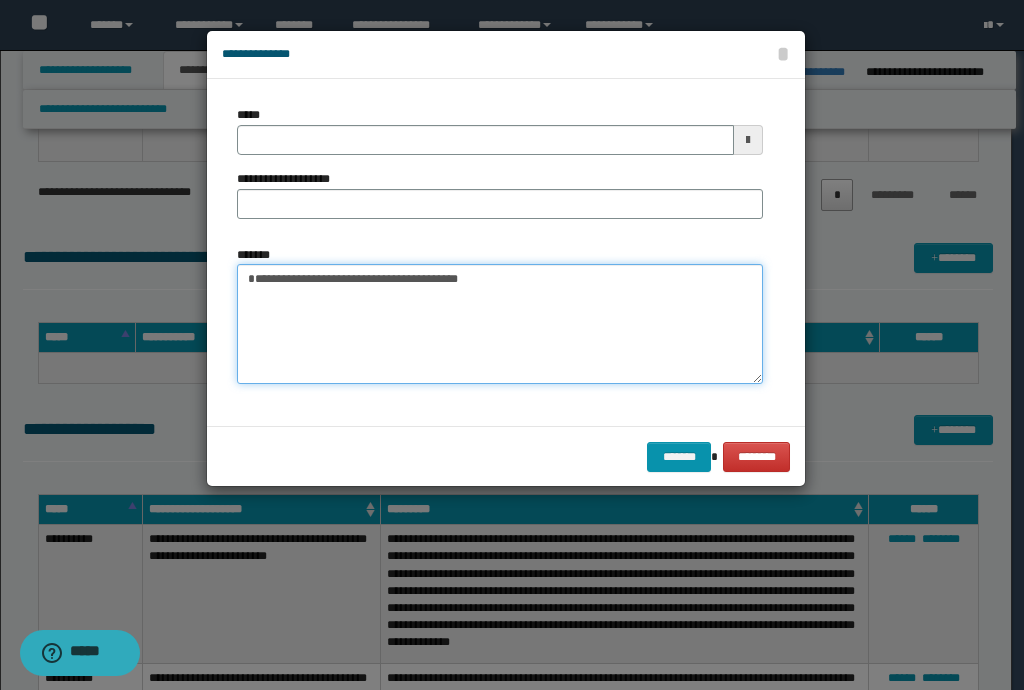 type on "**********" 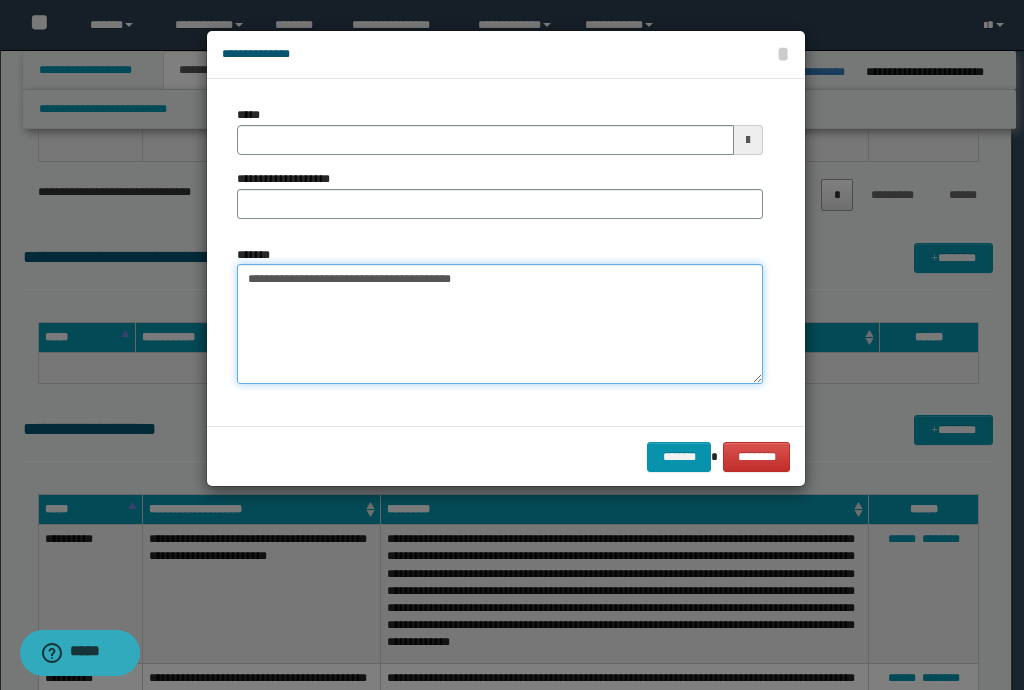 type 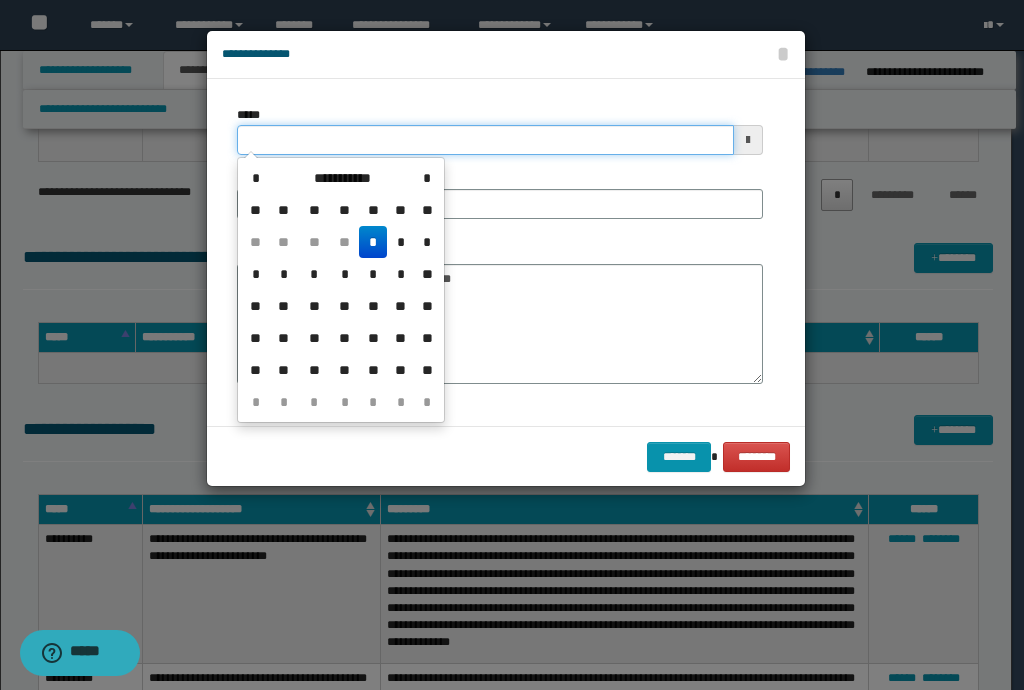 click on "*****" at bounding box center [485, 140] 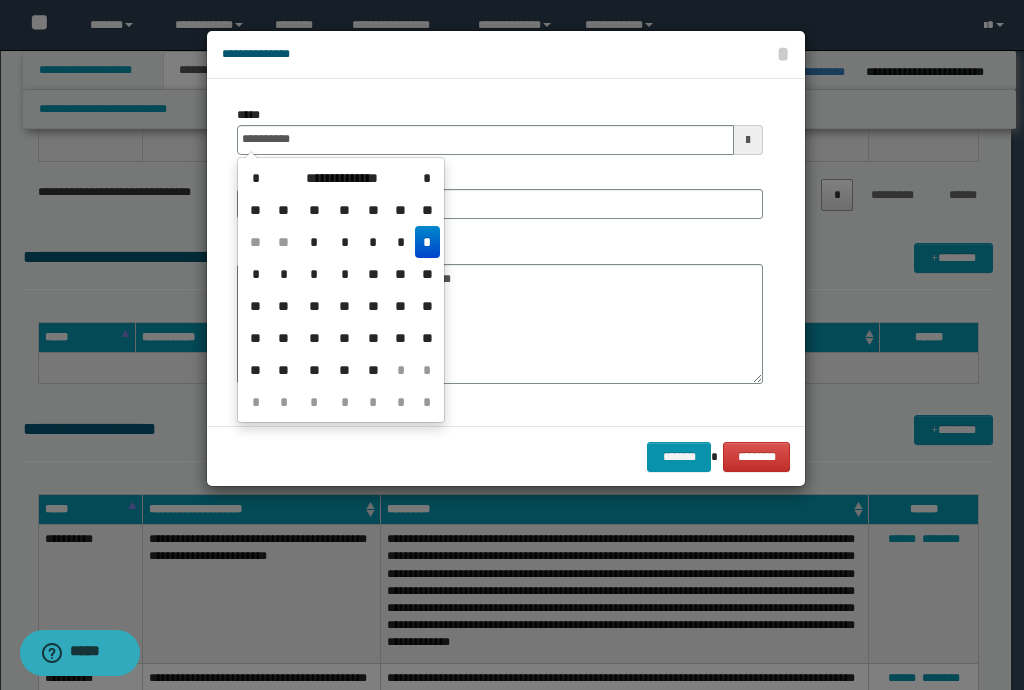 click on "*" at bounding box center (427, 242) 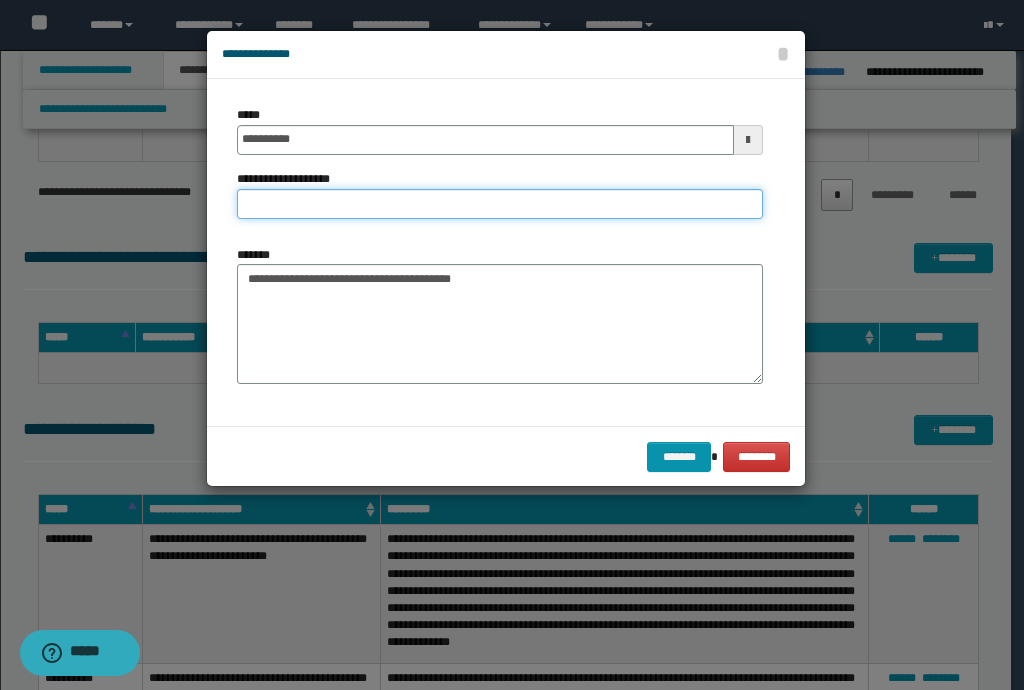click on "**********" at bounding box center (500, 204) 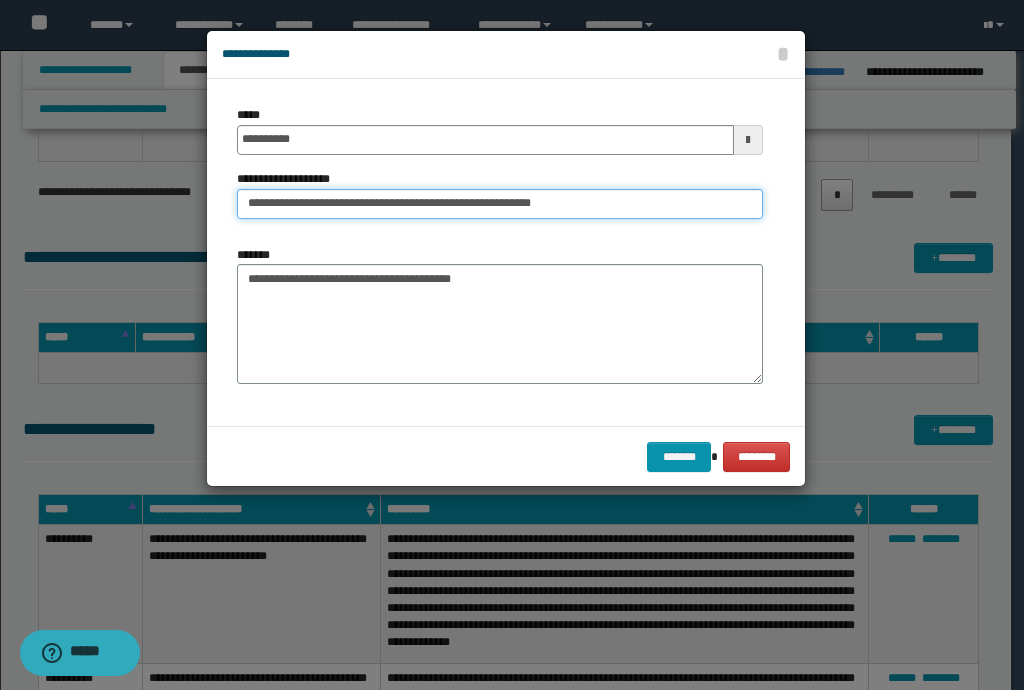 drag, startPoint x: 312, startPoint y: 204, endPoint x: 65, endPoint y: 223, distance: 247.72969 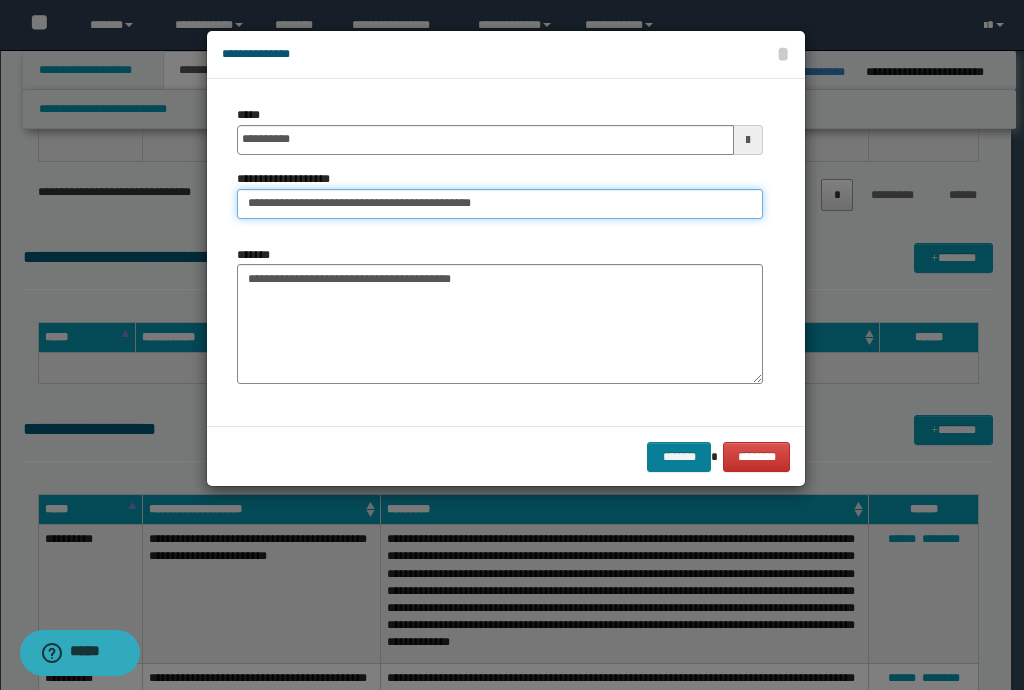 type on "**********" 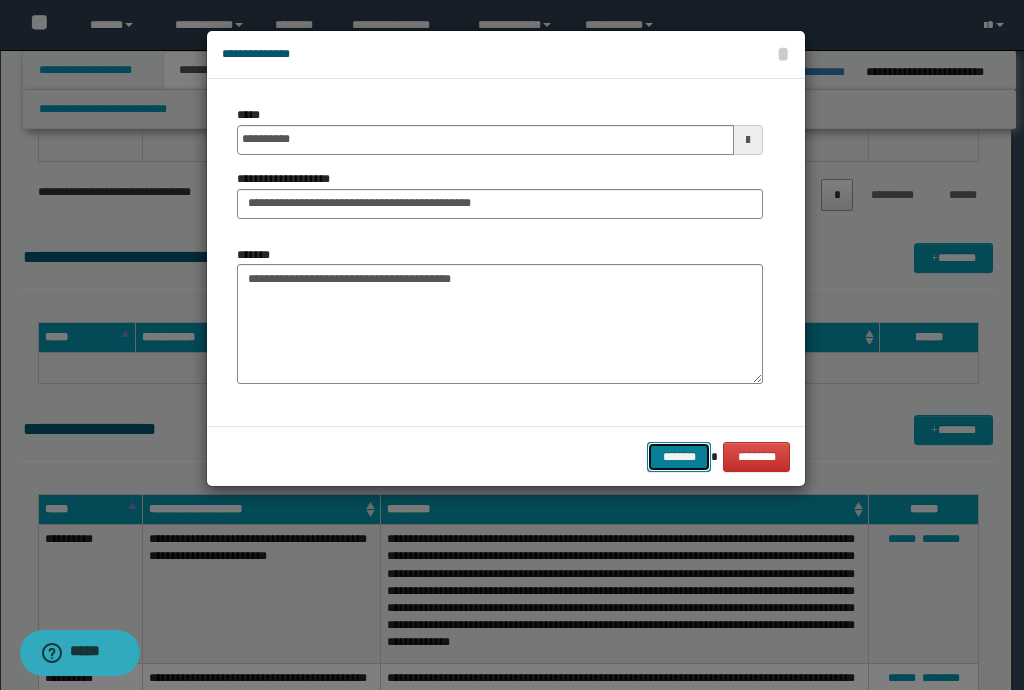 drag, startPoint x: 665, startPoint y: 449, endPoint x: 649, endPoint y: 424, distance: 29.681644 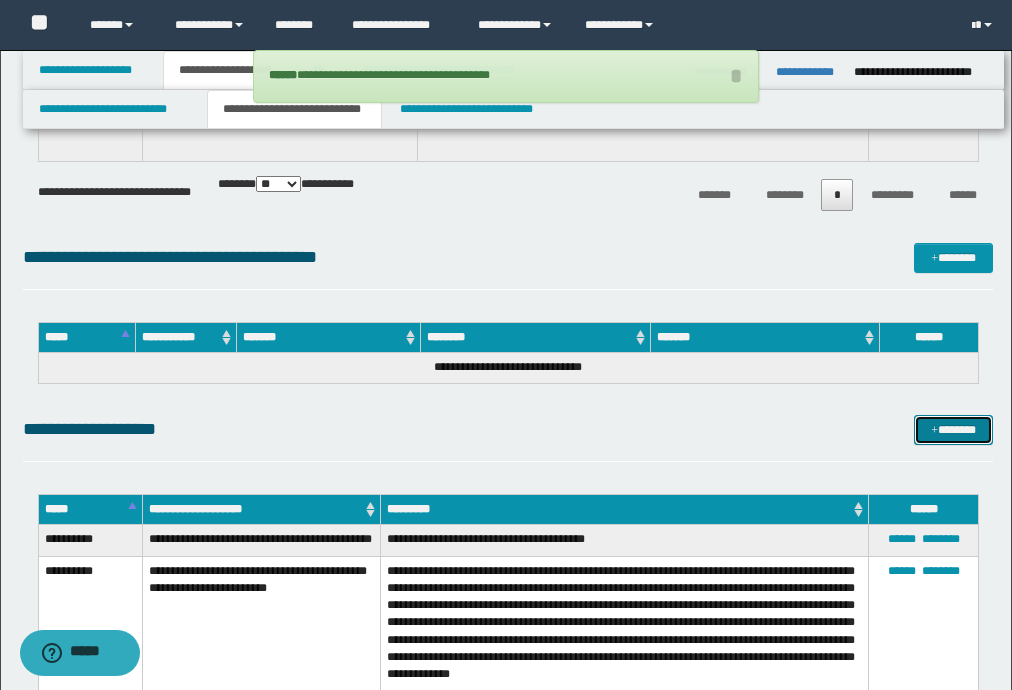click on "*******" at bounding box center [953, 430] 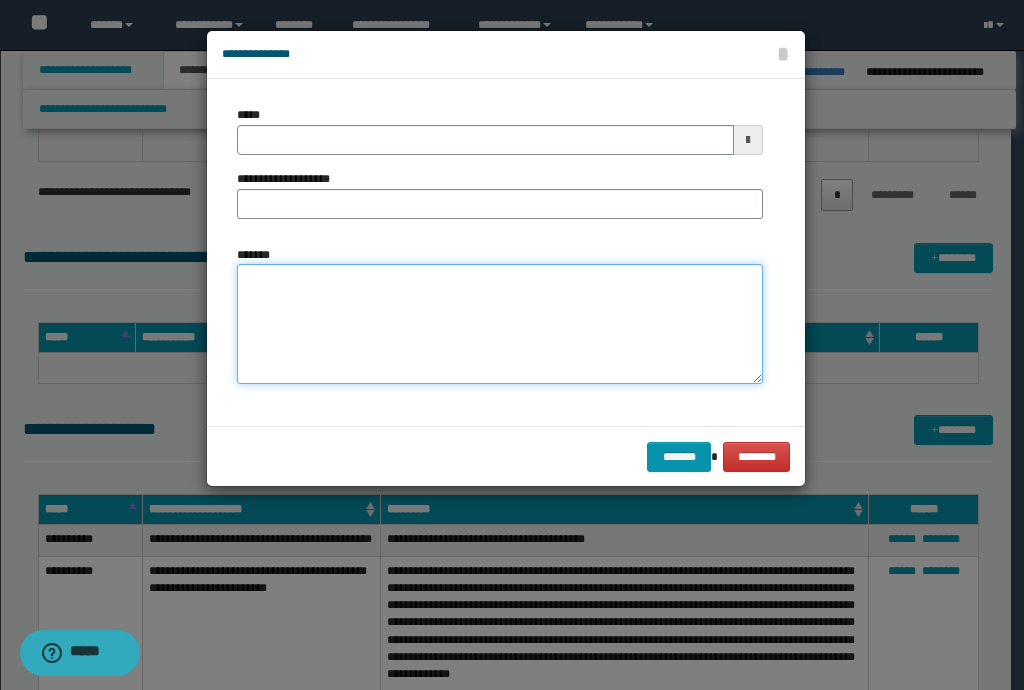 click on "*******" at bounding box center (500, 324) 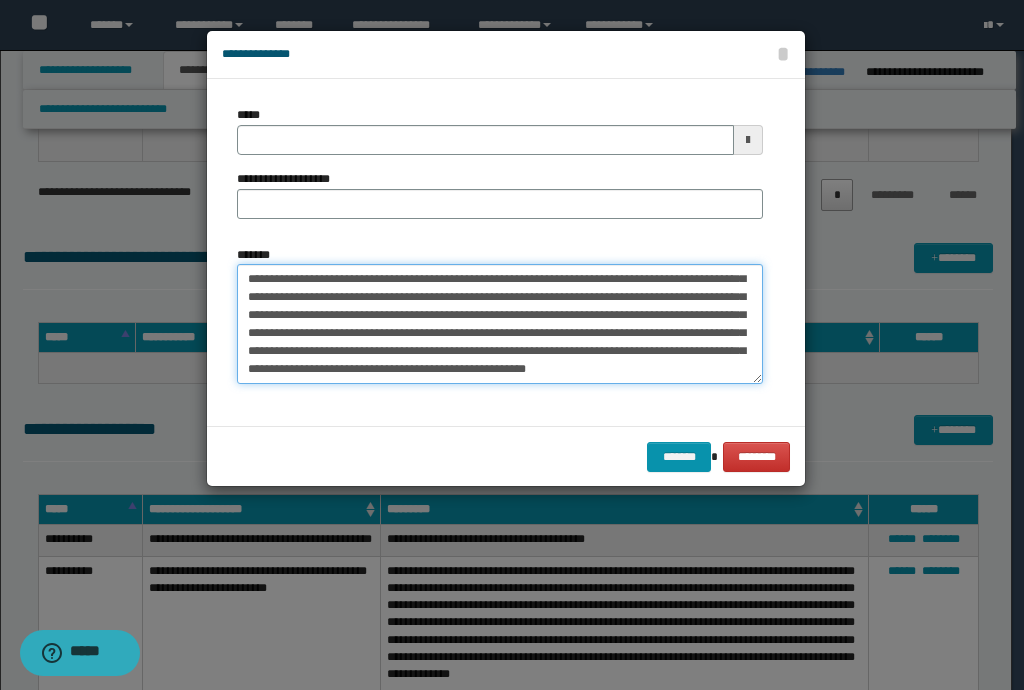 scroll, scrollTop: 0, scrollLeft: 0, axis: both 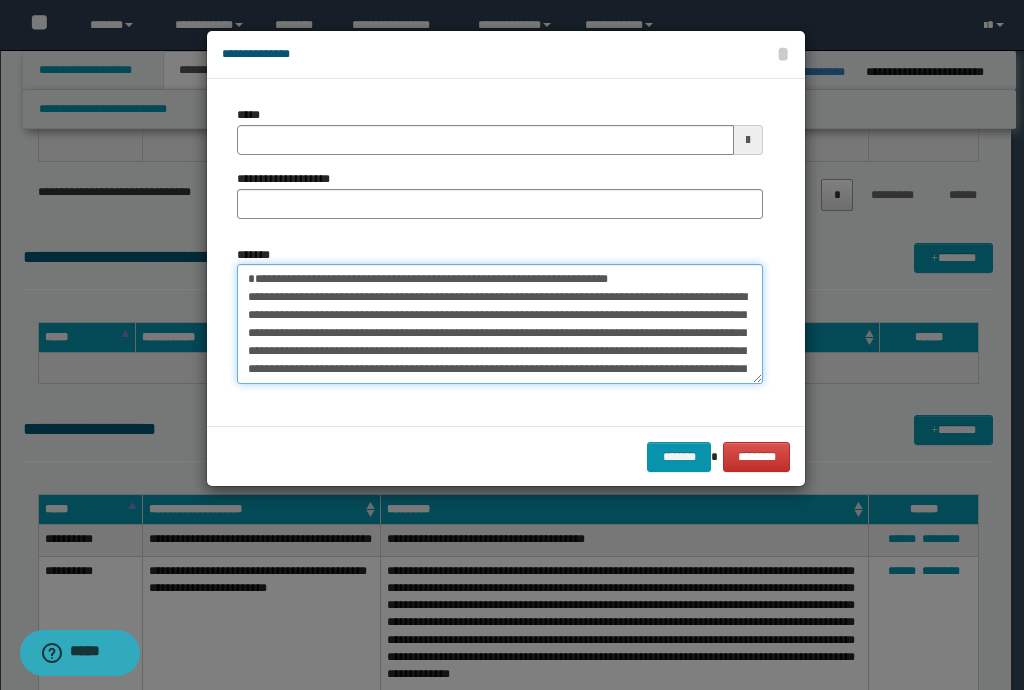 drag, startPoint x: 648, startPoint y: 296, endPoint x: 248, endPoint y: 299, distance: 400.01126 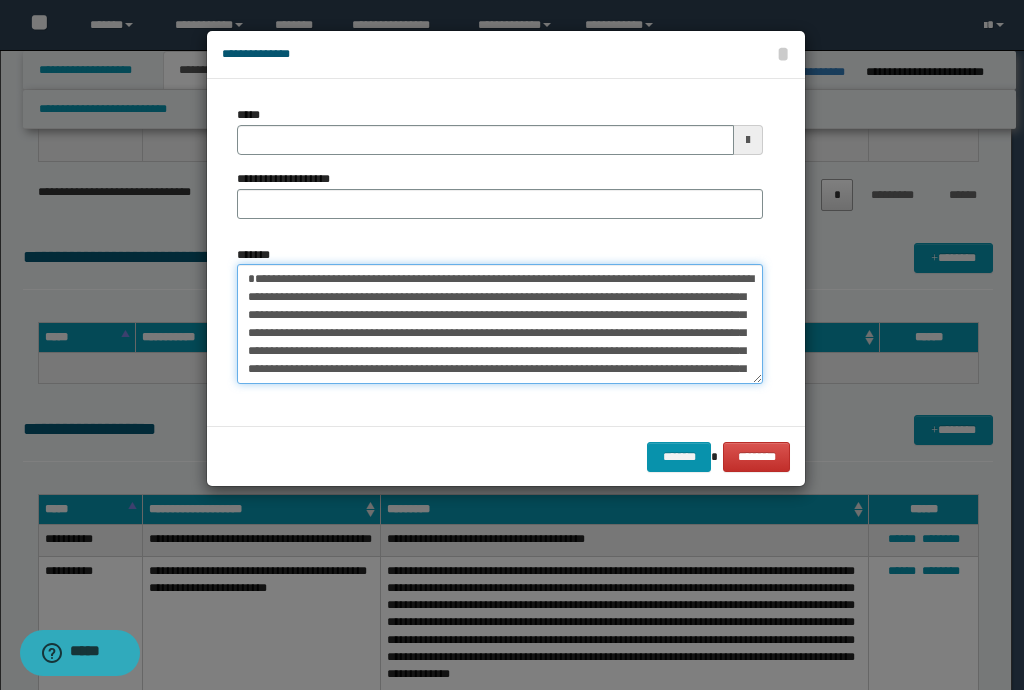 type on "**********" 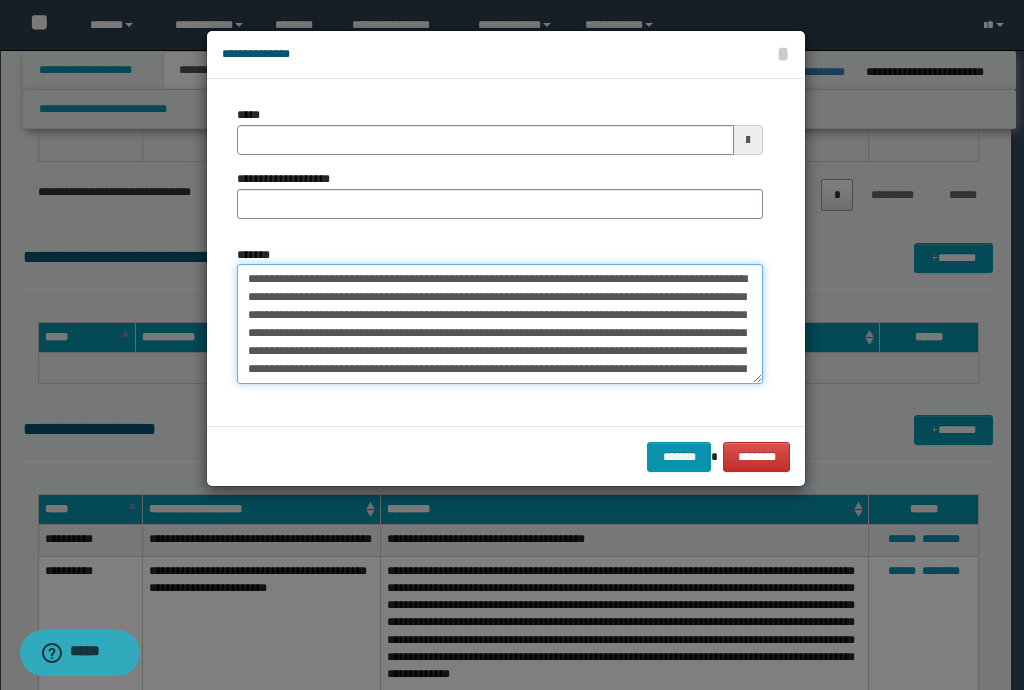 type 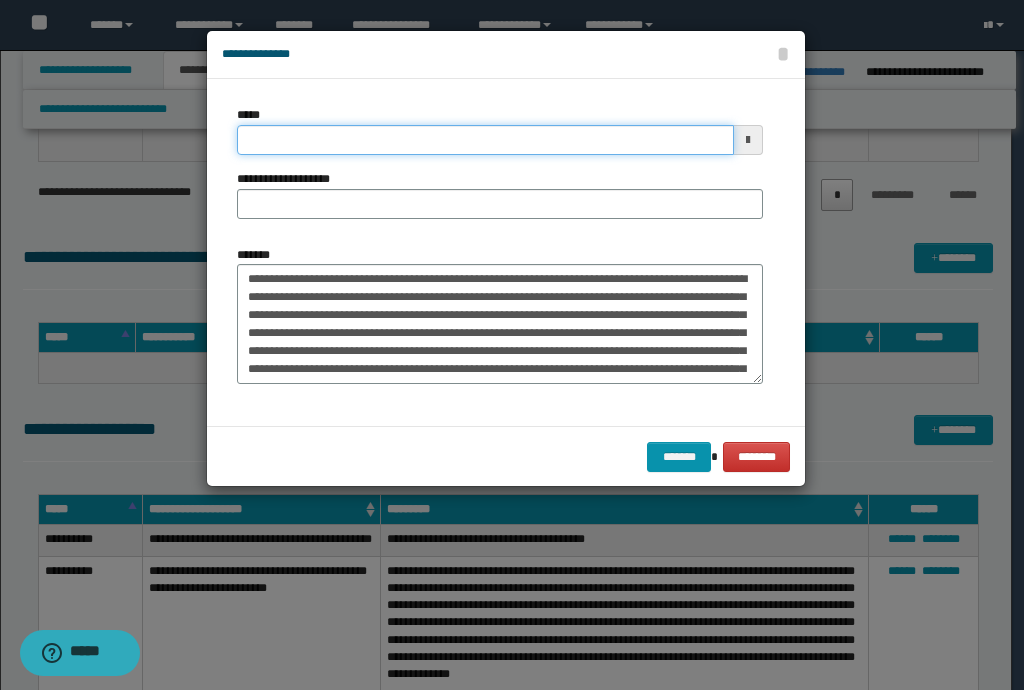 click on "*****" at bounding box center (485, 140) 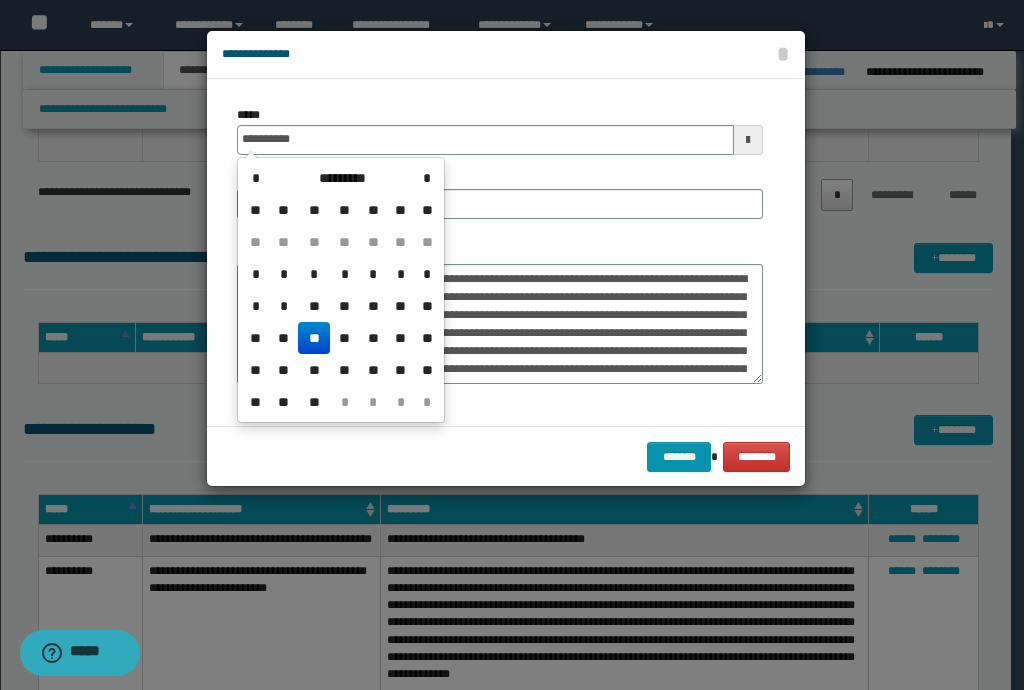 click on "**" at bounding box center (314, 338) 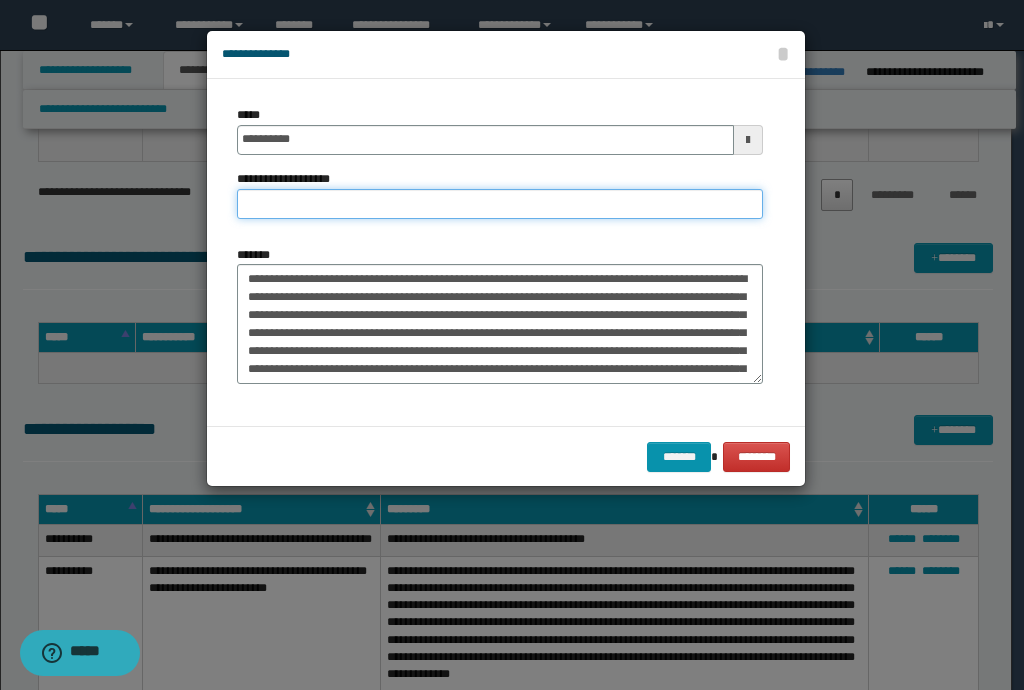 click on "**********" at bounding box center (500, 204) 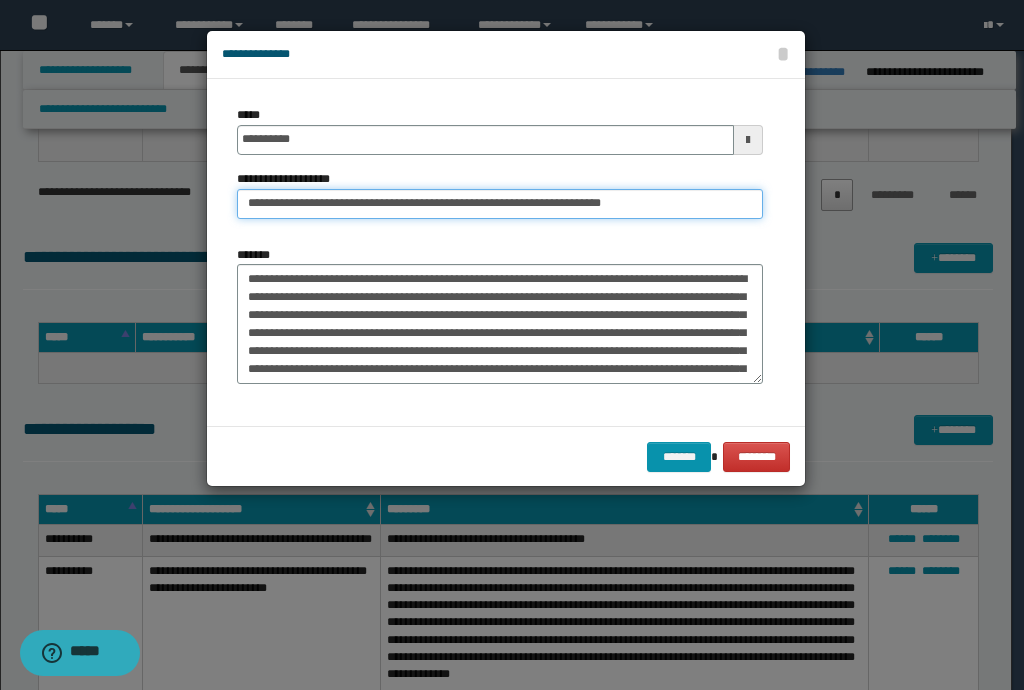drag, startPoint x: 317, startPoint y: 201, endPoint x: 60, endPoint y: 224, distance: 258.02713 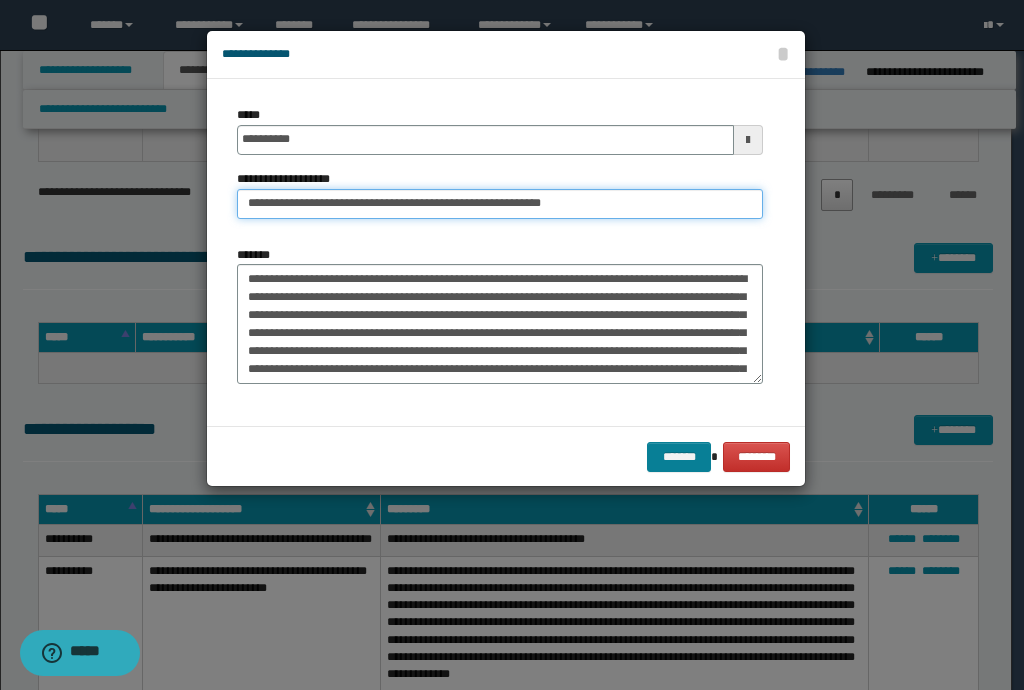 type on "**********" 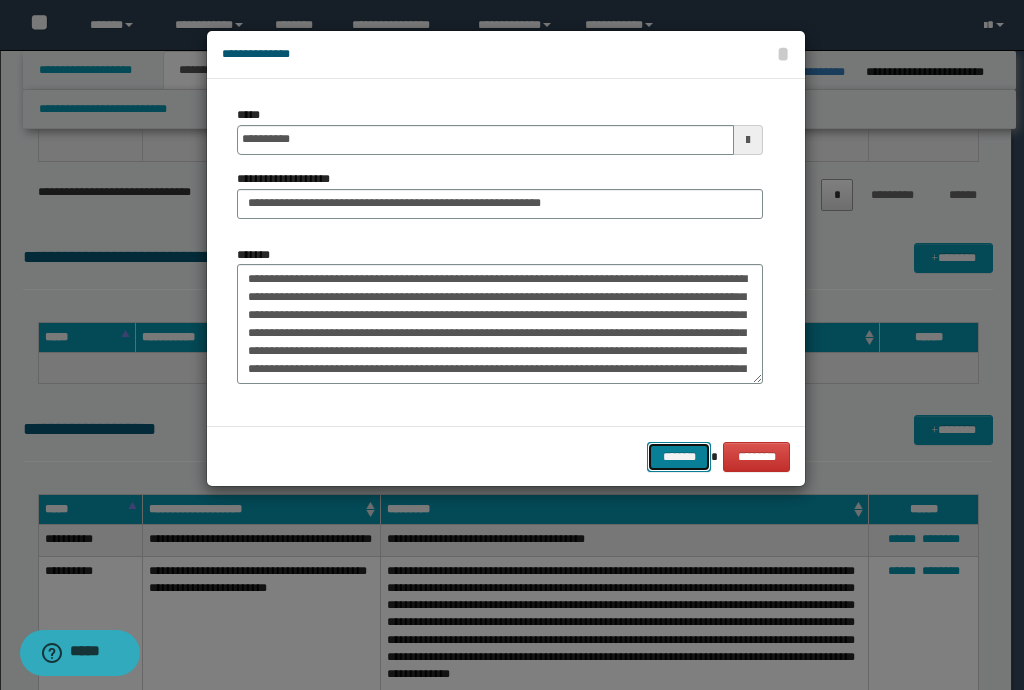 drag, startPoint x: 657, startPoint y: 450, endPoint x: 644, endPoint y: 432, distance: 22.203604 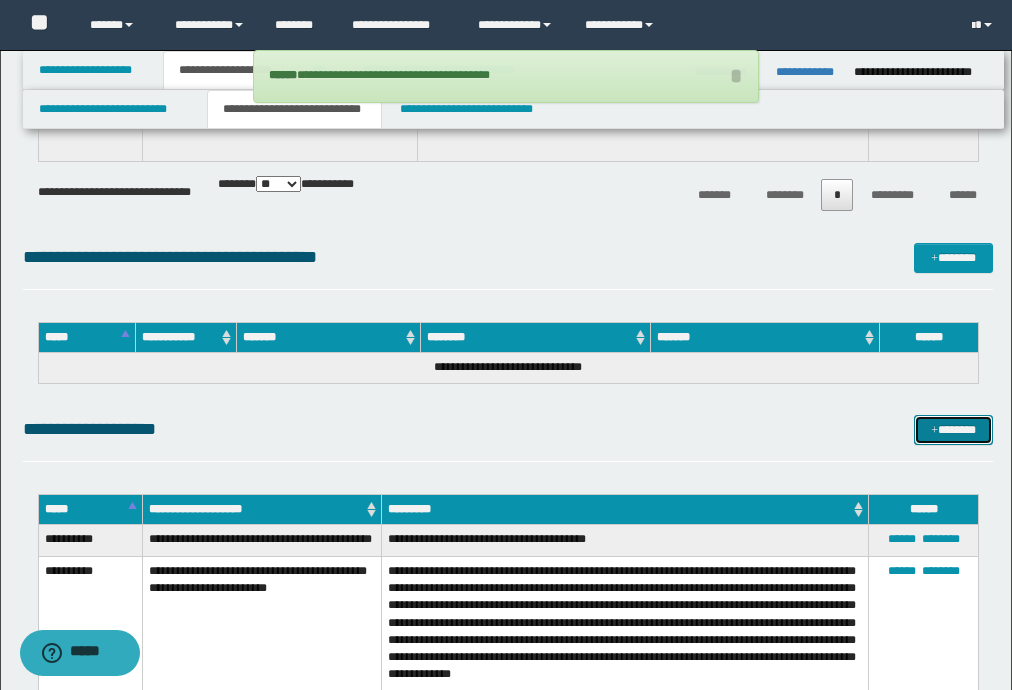 click on "*******" at bounding box center (953, 430) 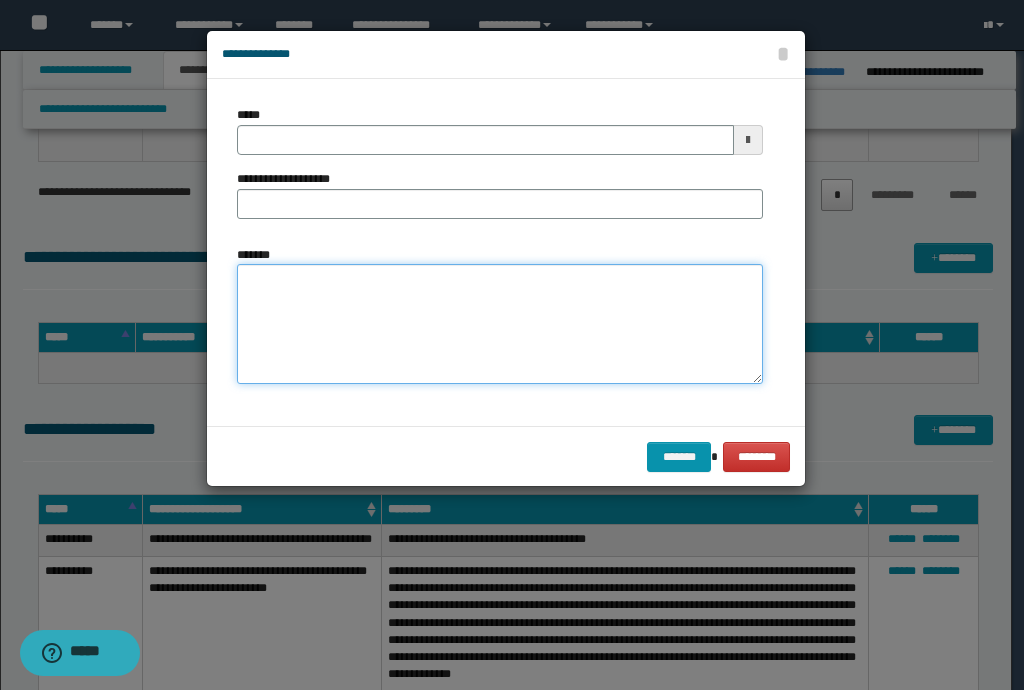 click on "*******" at bounding box center [500, 324] 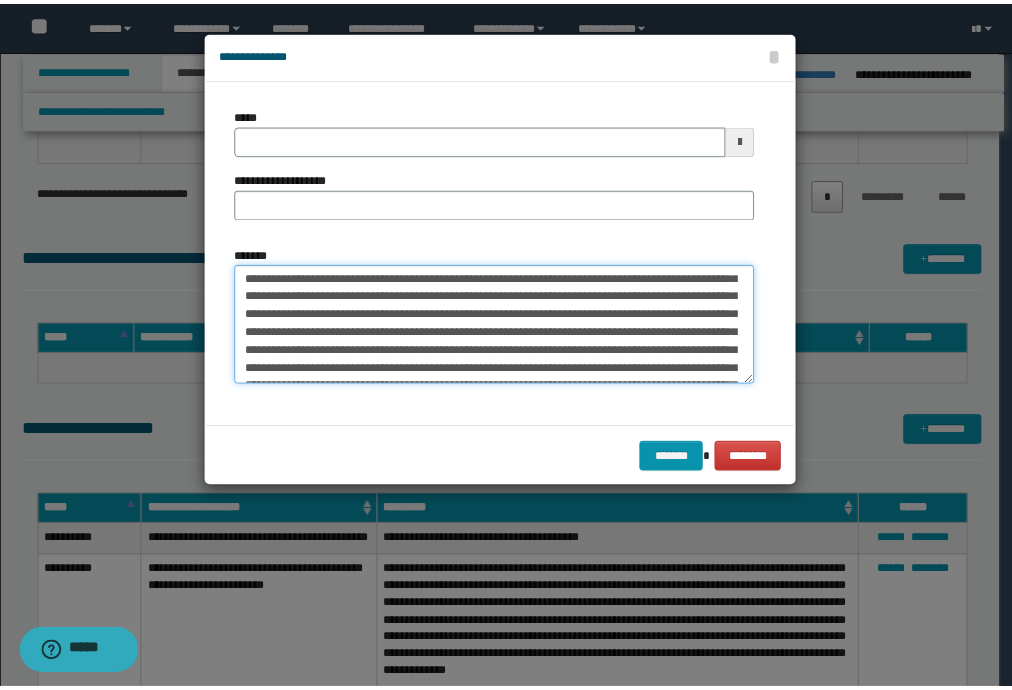 scroll, scrollTop: 0, scrollLeft: 0, axis: both 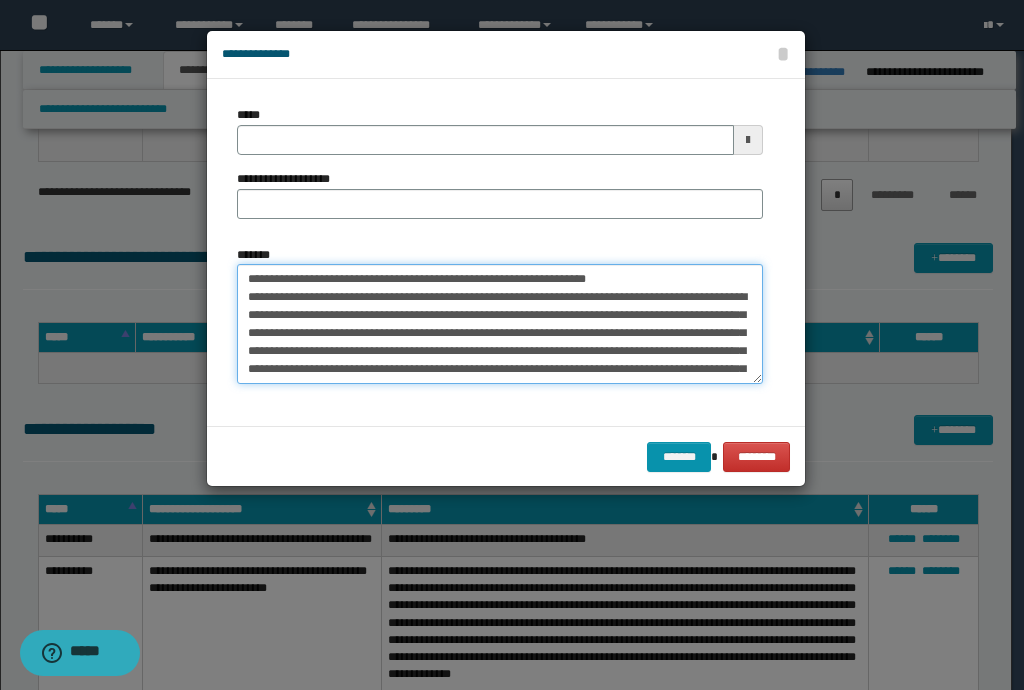 drag, startPoint x: 601, startPoint y: 276, endPoint x: 221, endPoint y: 284, distance: 380.0842 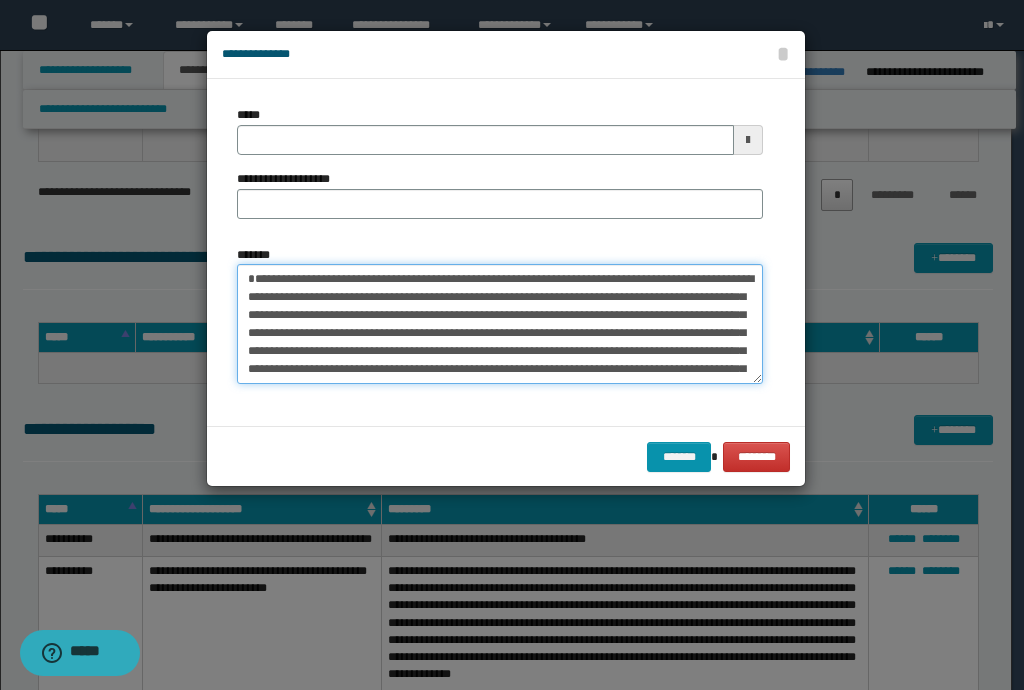 type on "**********" 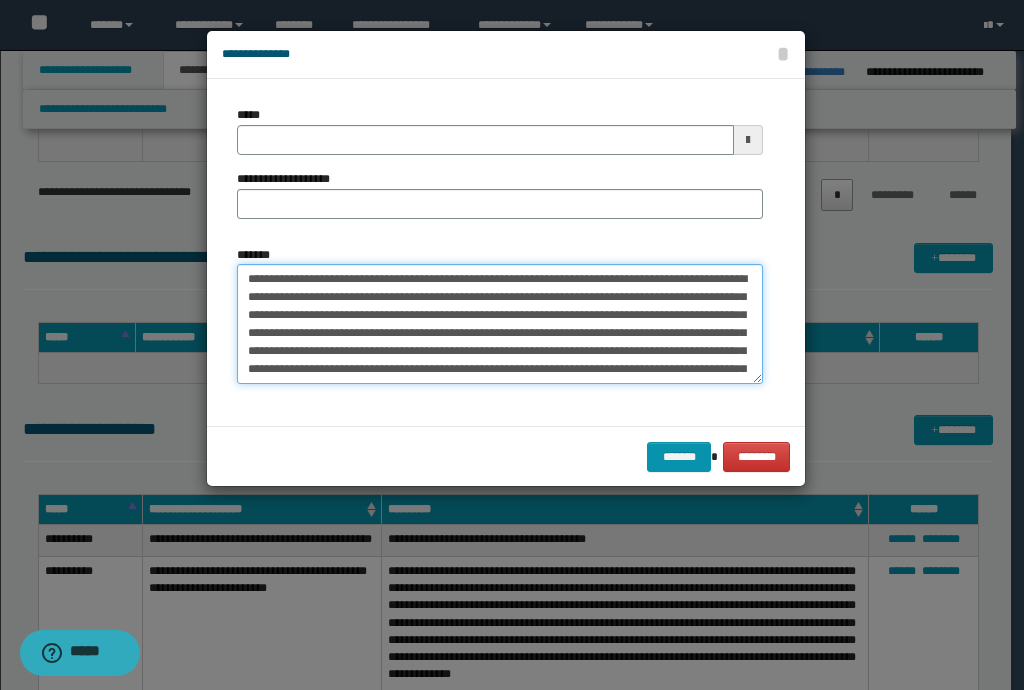 type 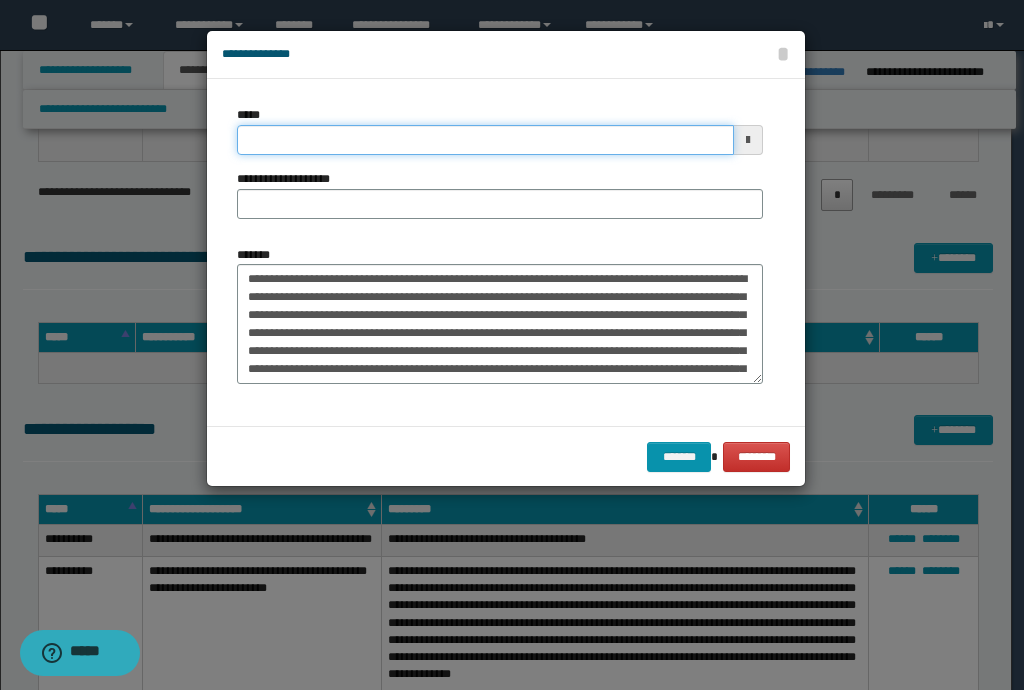 click on "*****" at bounding box center (485, 140) 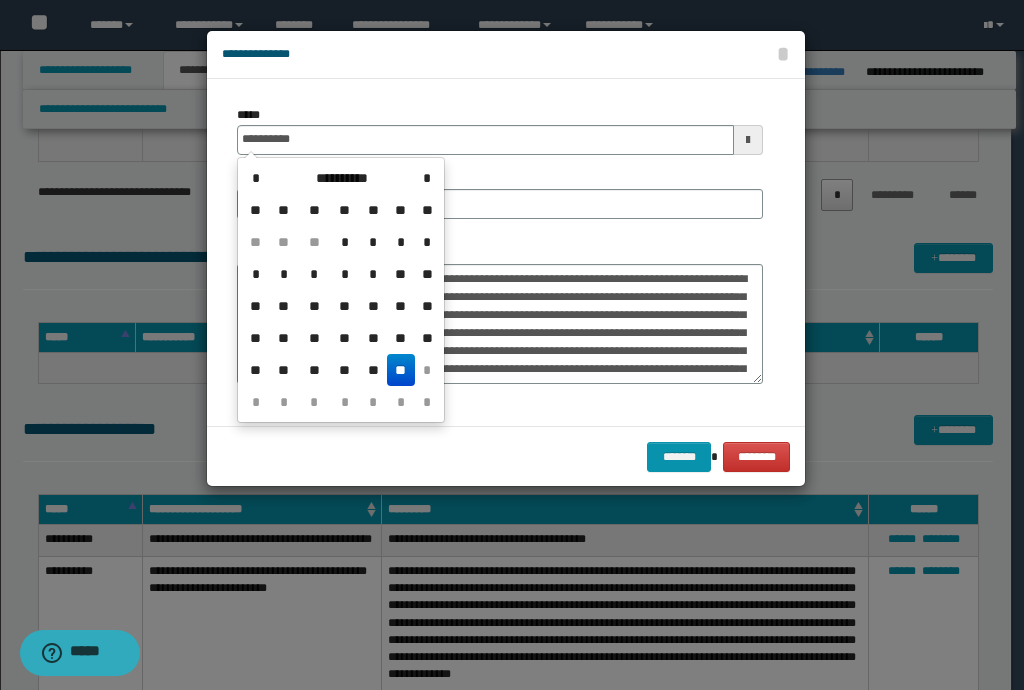 click on "**" at bounding box center (401, 370) 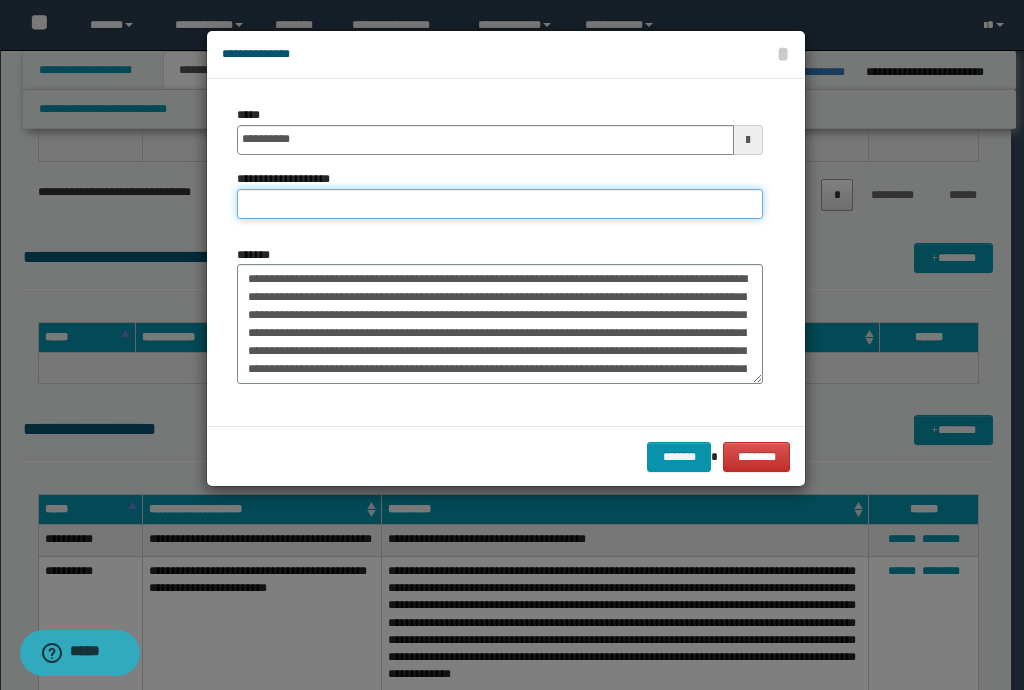 click on "**********" at bounding box center (500, 204) 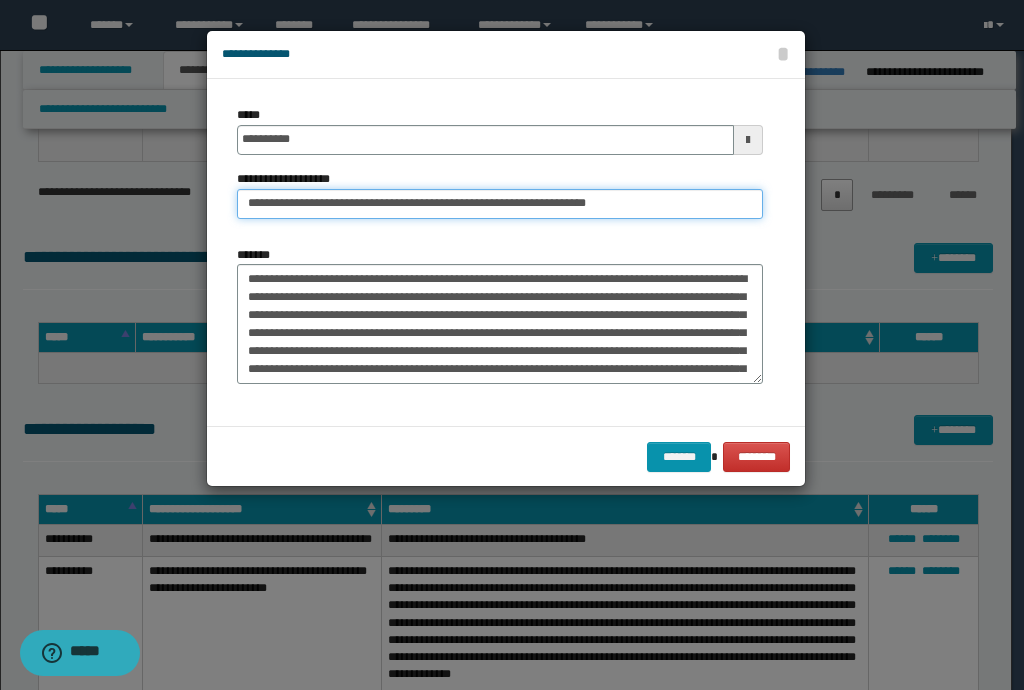drag, startPoint x: 314, startPoint y: 201, endPoint x: 63, endPoint y: 211, distance: 251.19913 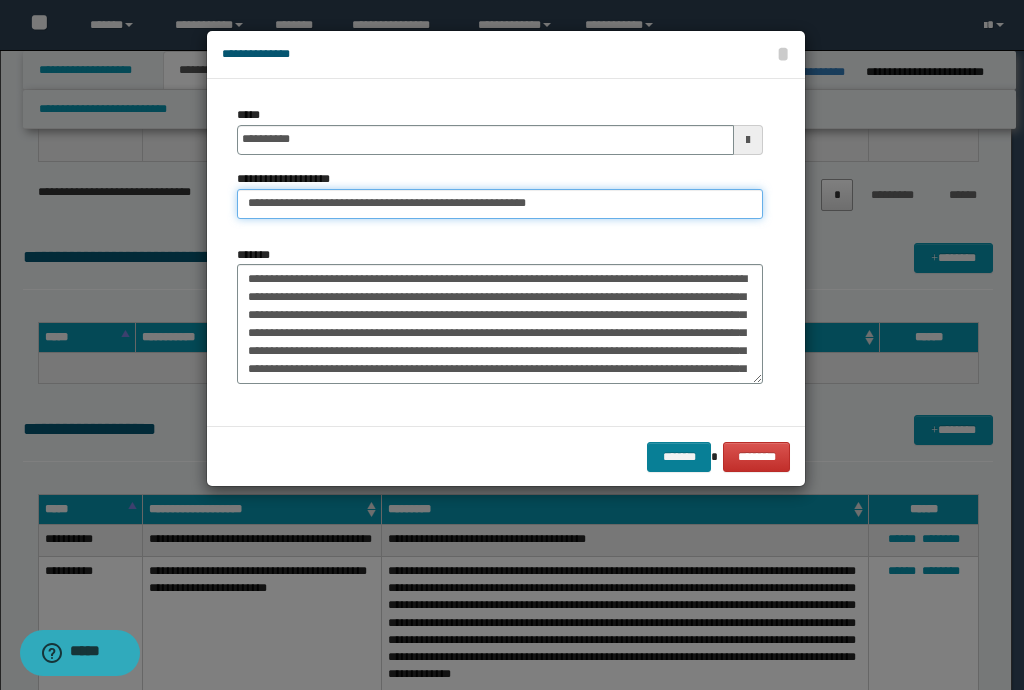 type on "**********" 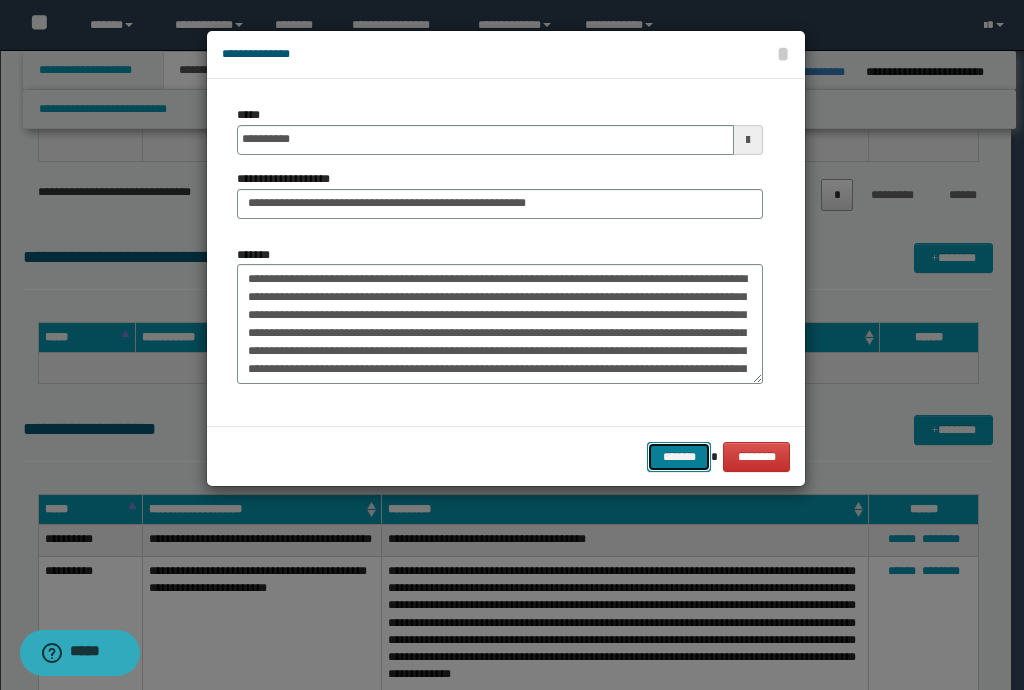 click on "*******" at bounding box center [679, 457] 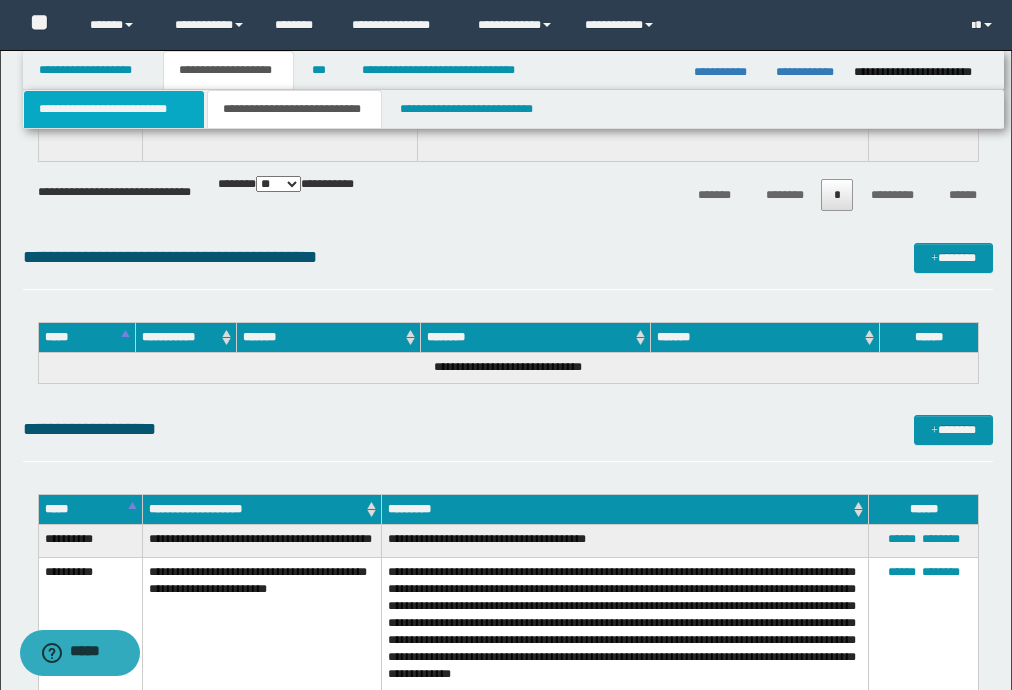 click on "**********" at bounding box center (114, 109) 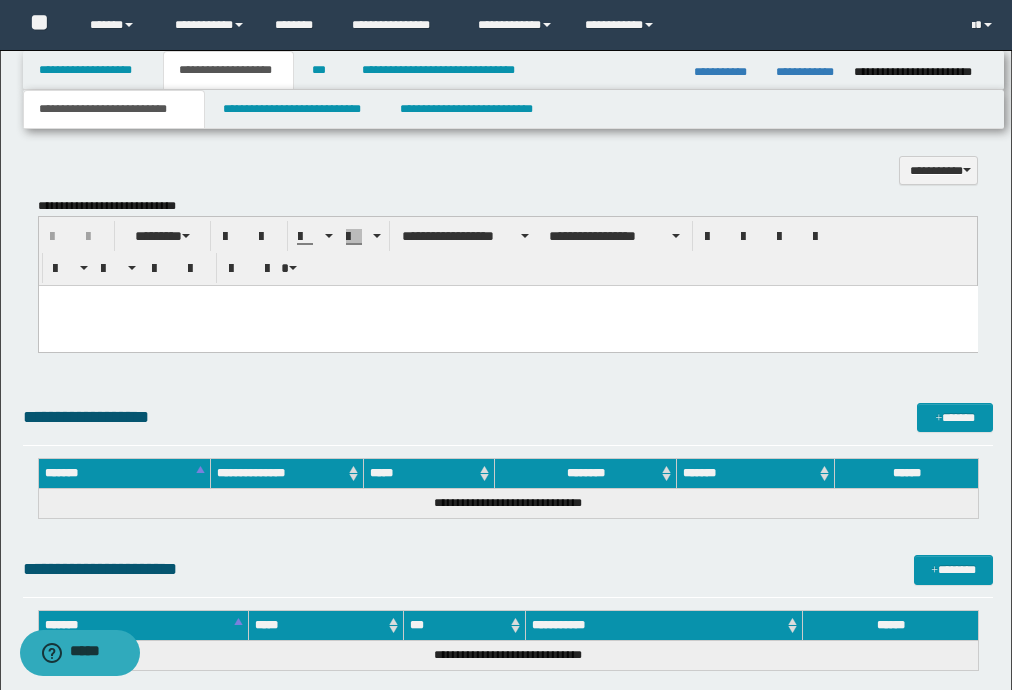 scroll, scrollTop: 1383, scrollLeft: 0, axis: vertical 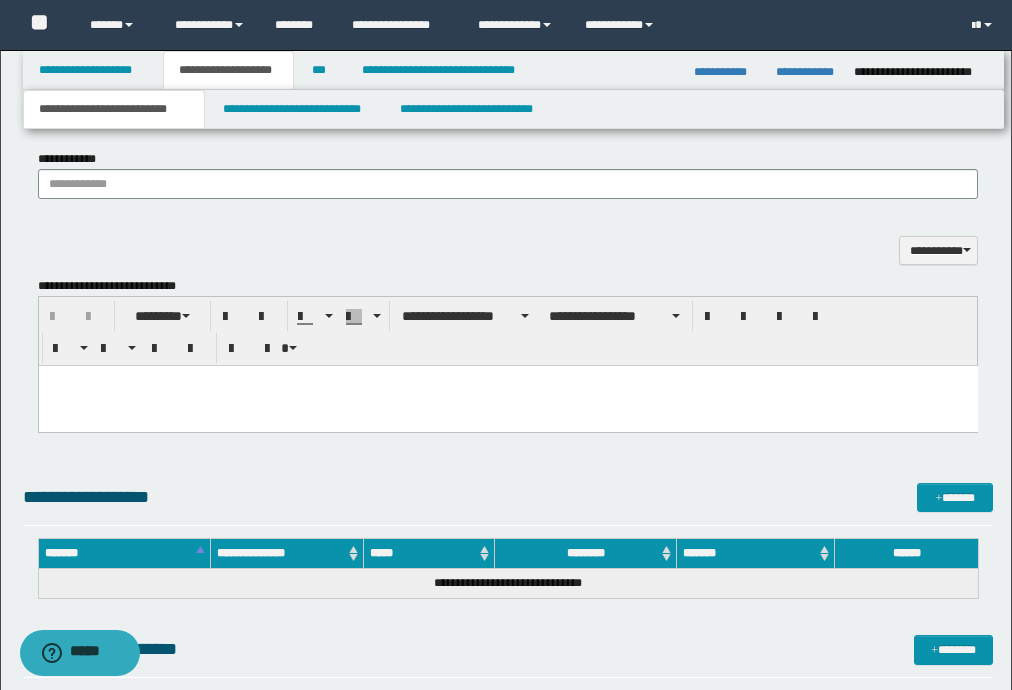 click at bounding box center [507, 406] 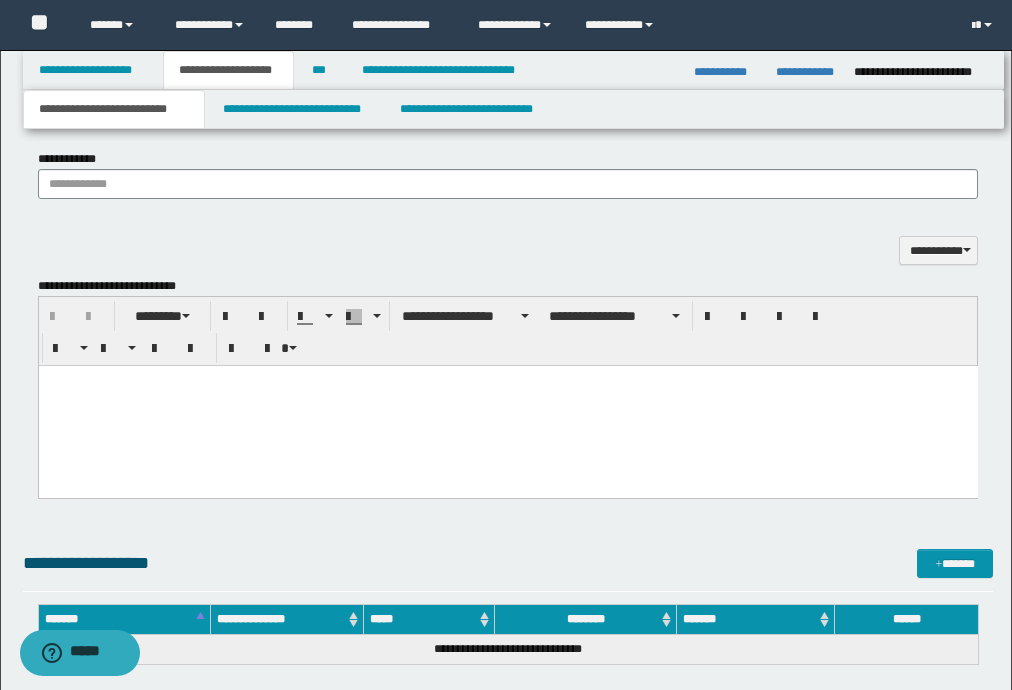 type 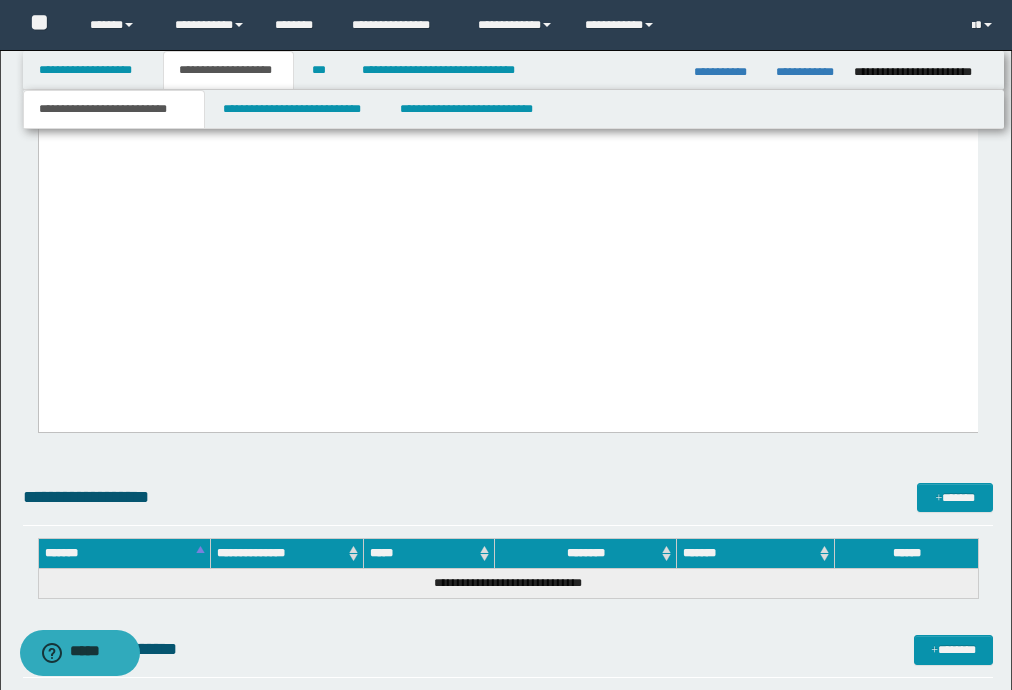 drag, startPoint x: 47, startPoint y: -2301, endPoint x: 217, endPoint y: 364, distance: 2670.4167 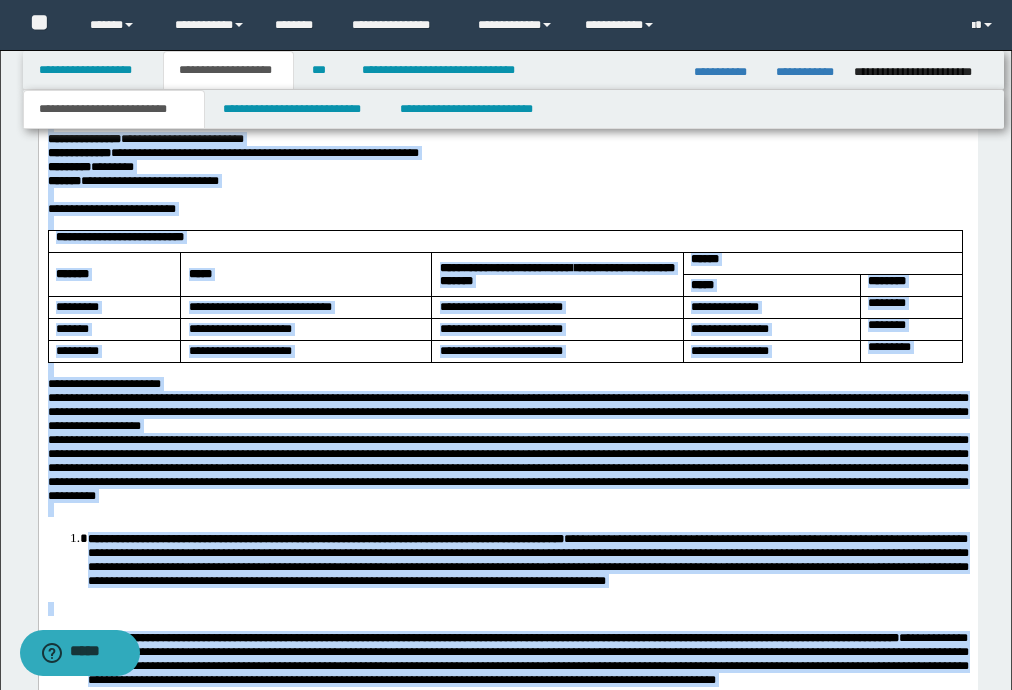 scroll, scrollTop: 1427, scrollLeft: 0, axis: vertical 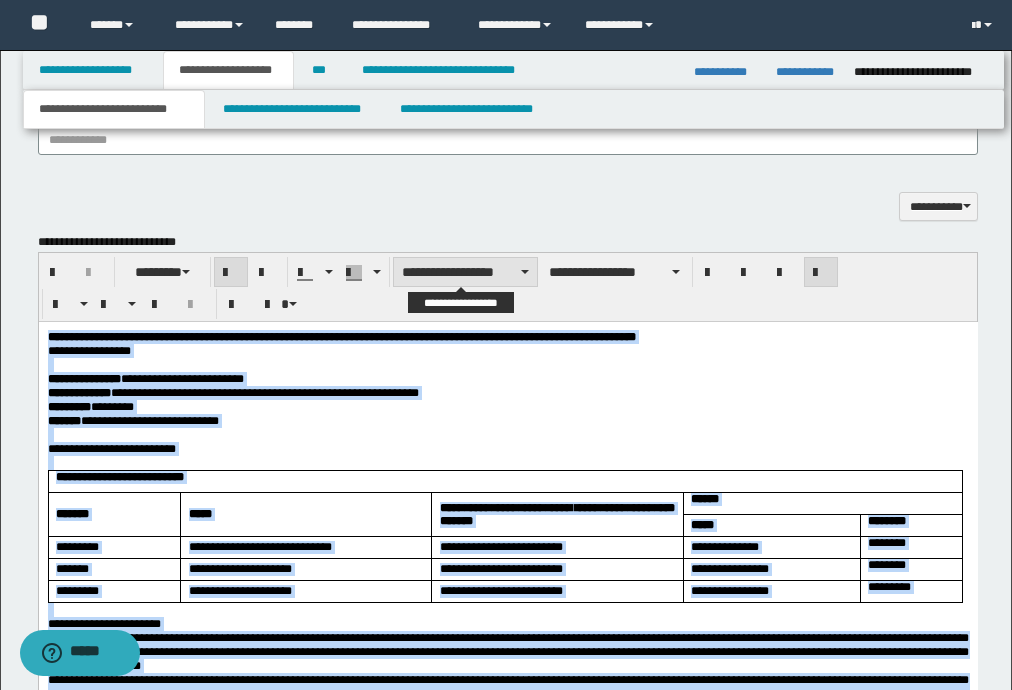 click on "**********" at bounding box center (465, 272) 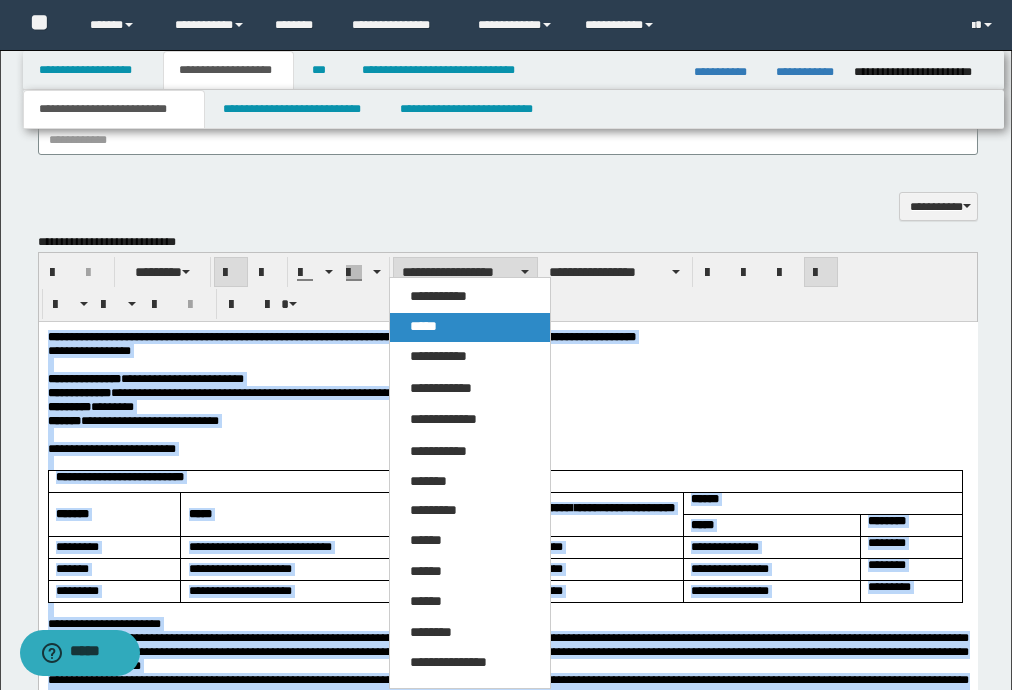 click on "*****" at bounding box center [423, 326] 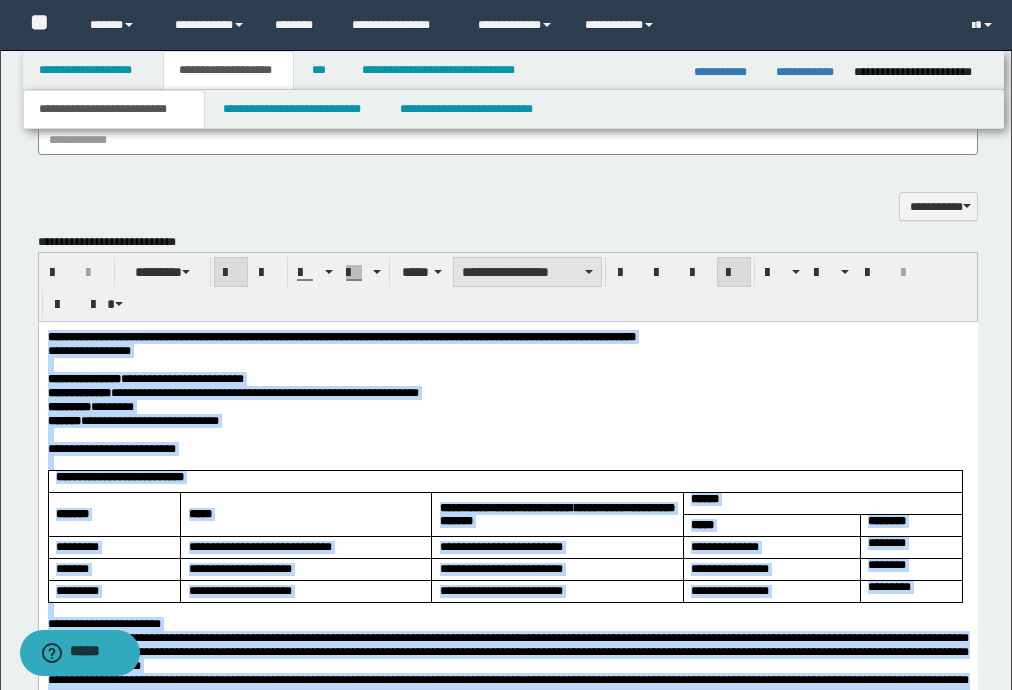 click on "**********" at bounding box center (527, 272) 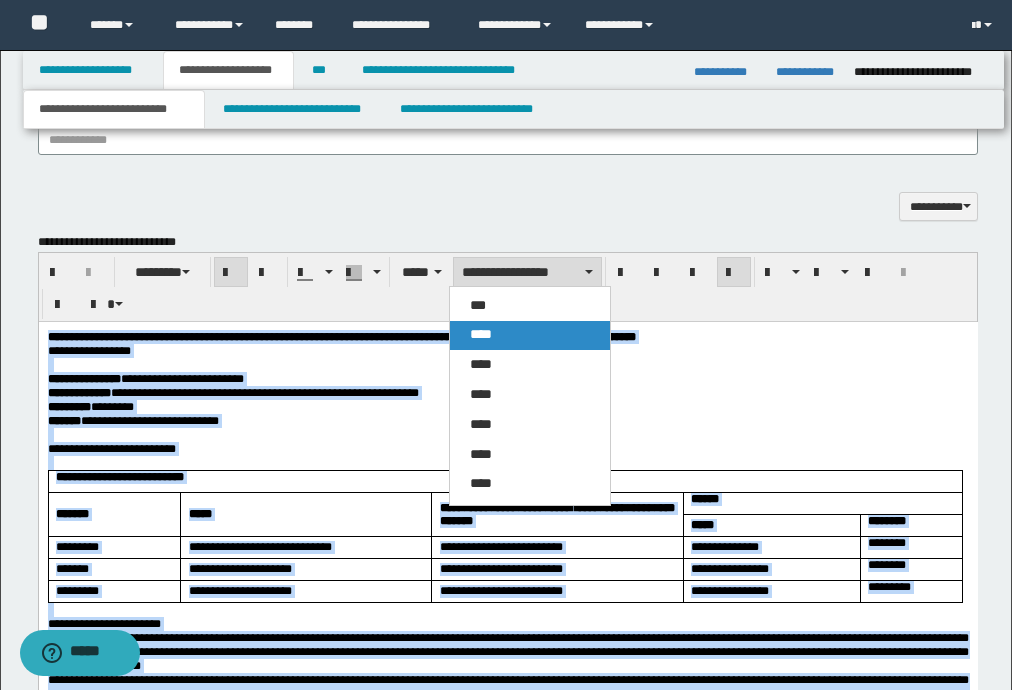 click on "****" at bounding box center (530, 335) 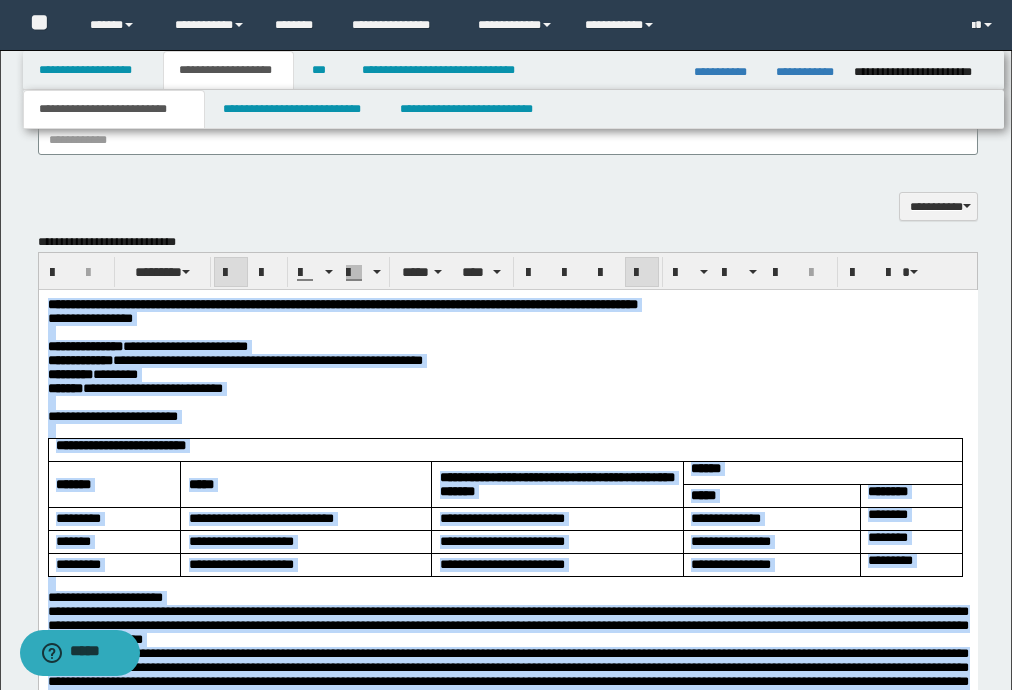 click at bounding box center [642, 273] 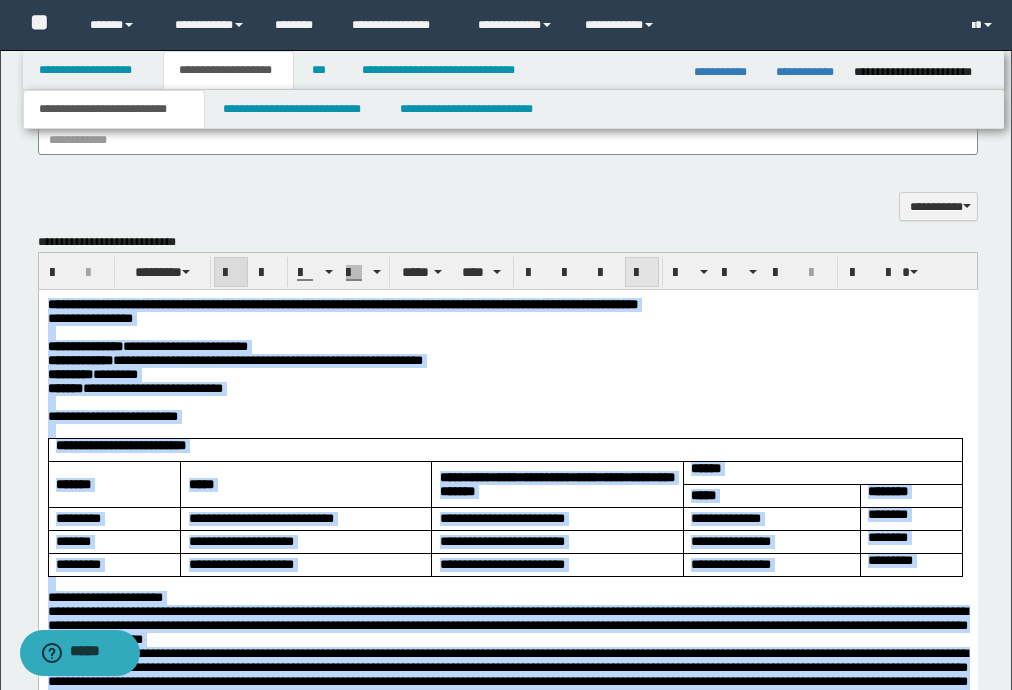 click at bounding box center [642, 273] 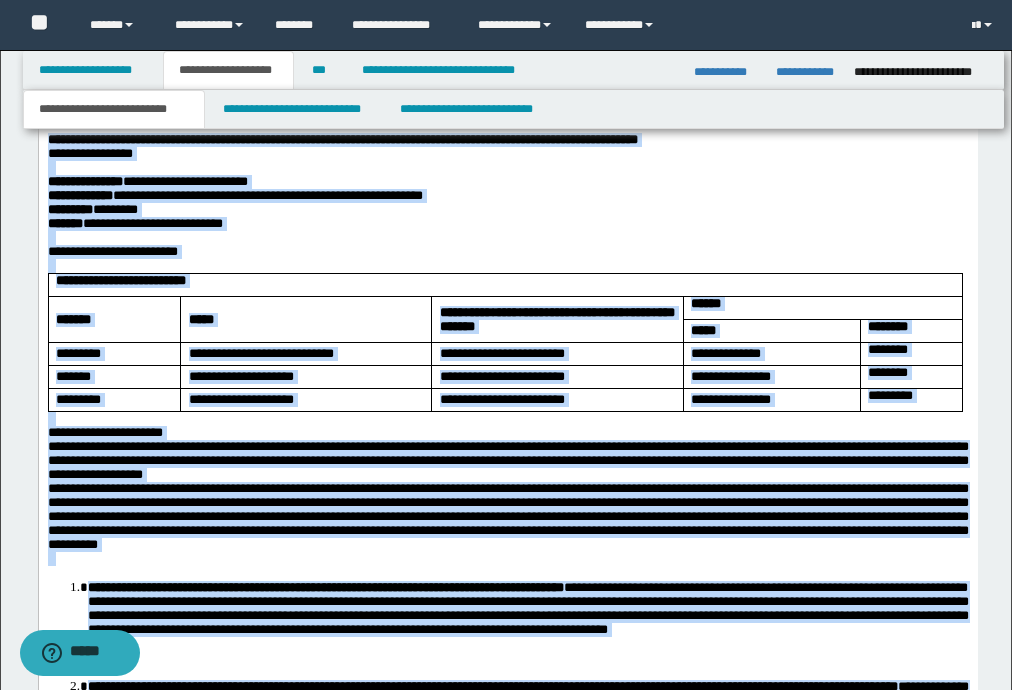 scroll, scrollTop: 1507, scrollLeft: 0, axis: vertical 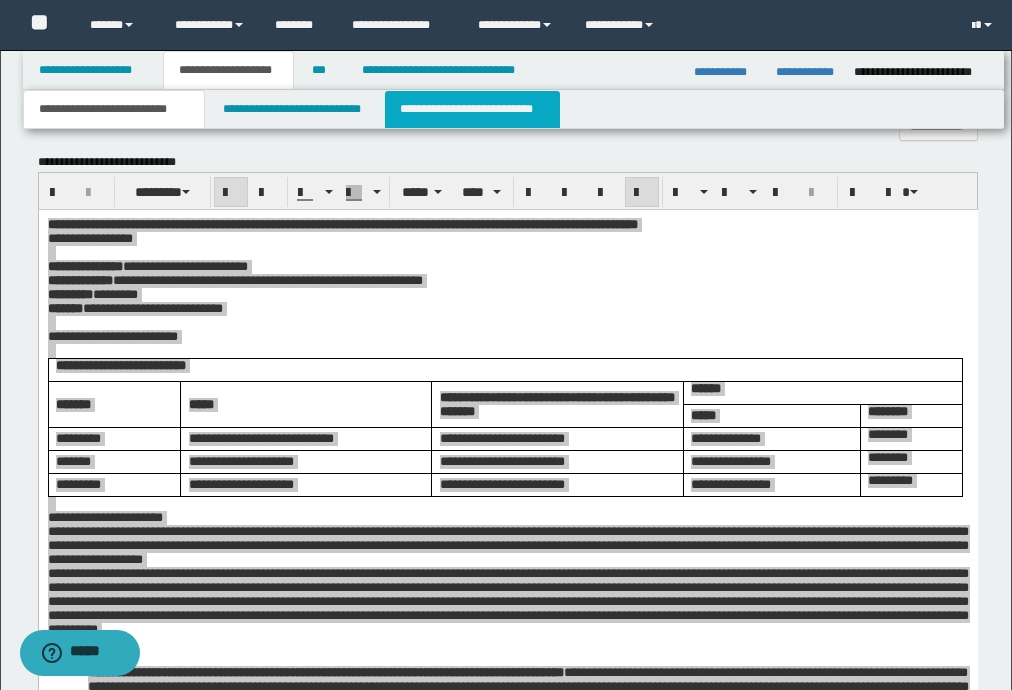 click on "**********" at bounding box center [472, 109] 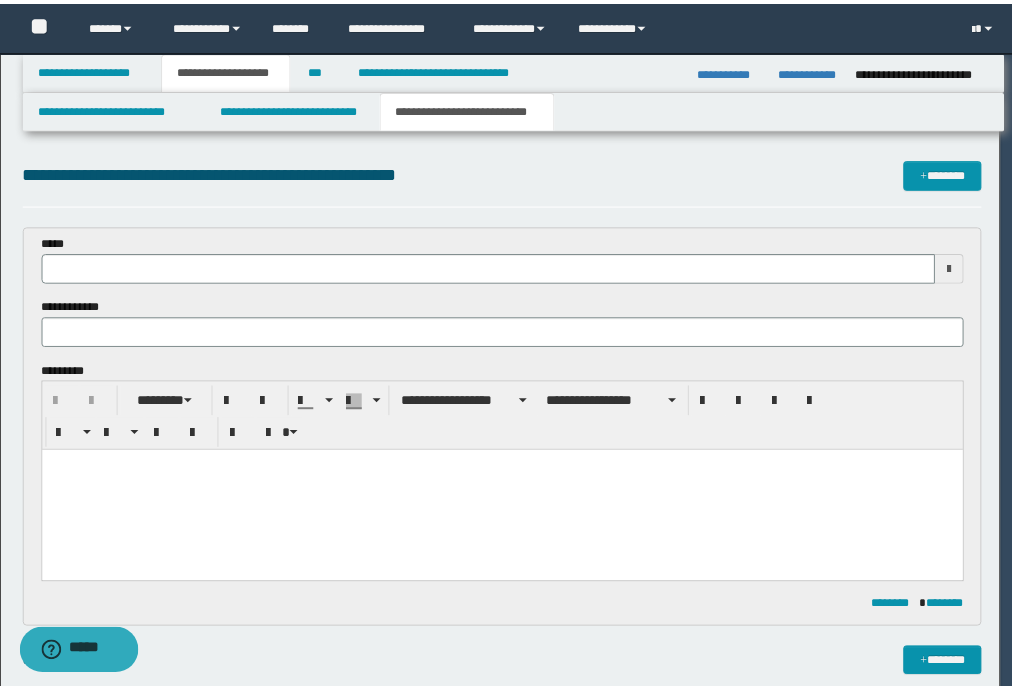 scroll, scrollTop: 0, scrollLeft: 0, axis: both 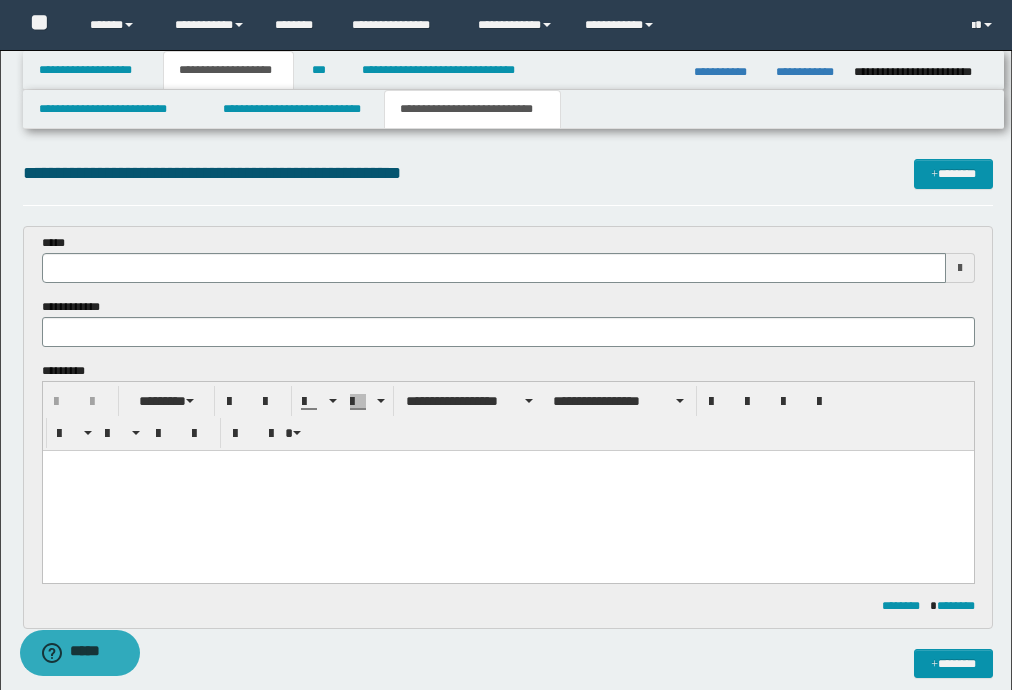 type 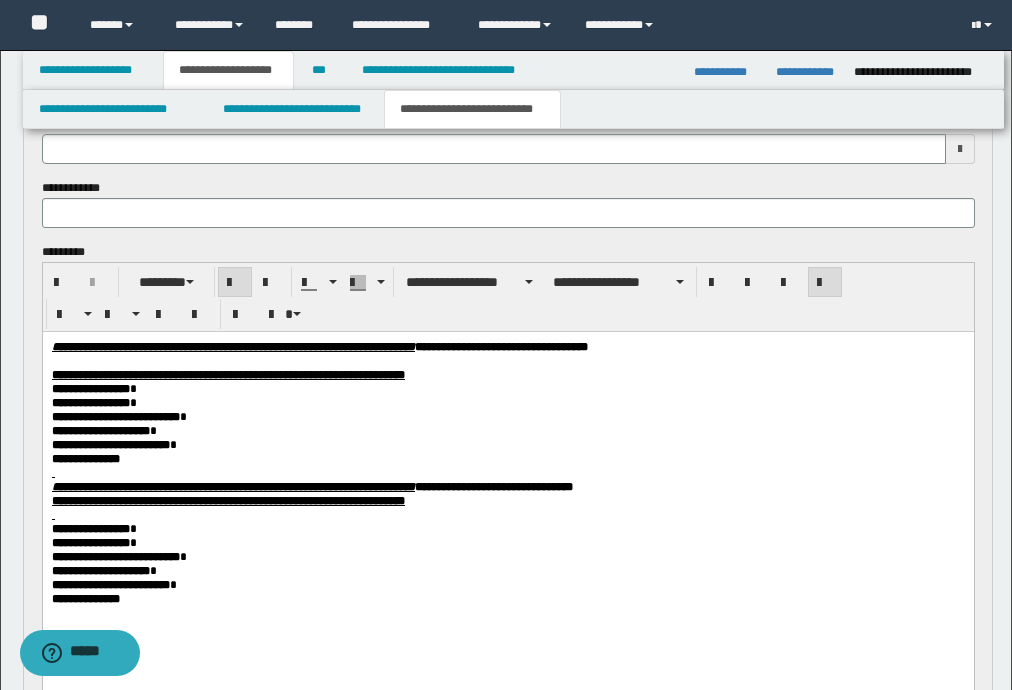 scroll, scrollTop: 240, scrollLeft: 0, axis: vertical 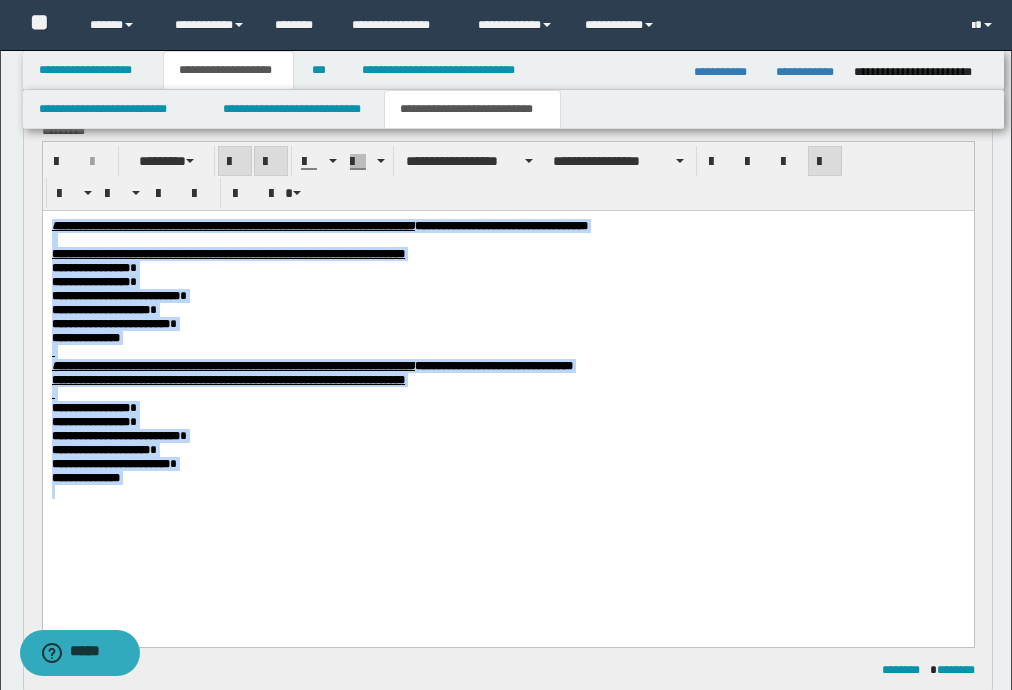 drag, startPoint x: 195, startPoint y: 525, endPoint x: 34, endPoint y: 195, distance: 367.17978 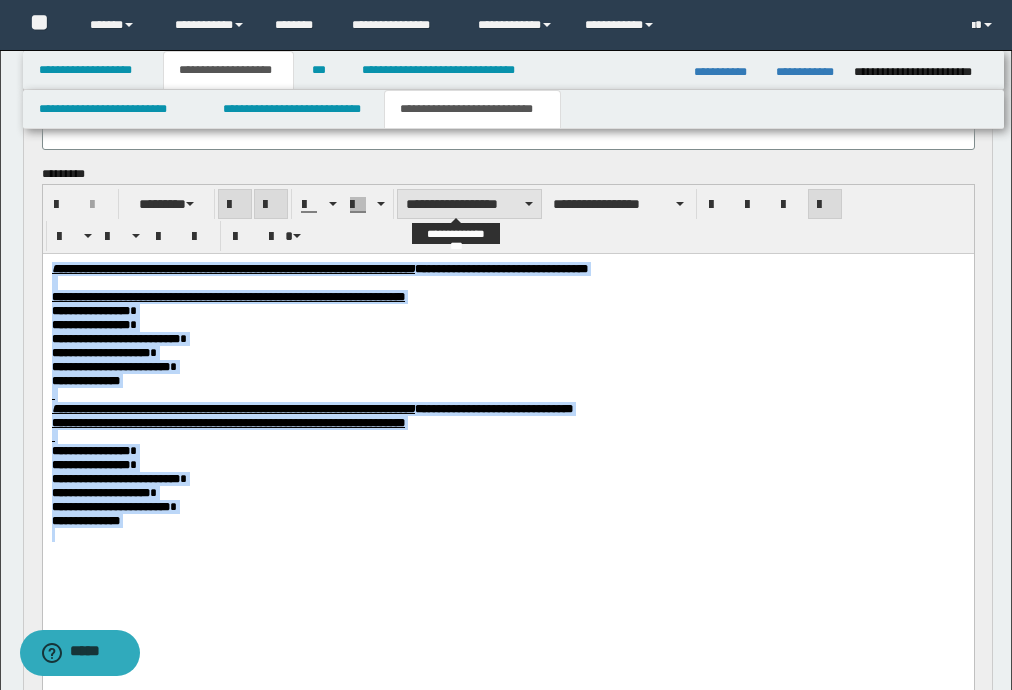 scroll, scrollTop: 160, scrollLeft: 0, axis: vertical 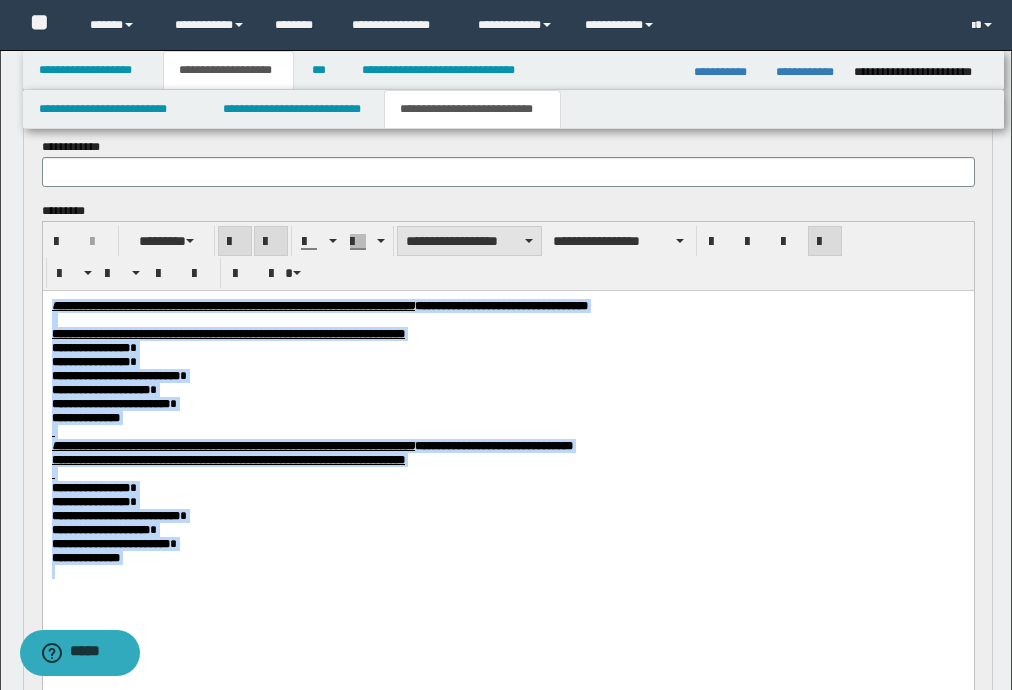 click on "**********" at bounding box center (469, 241) 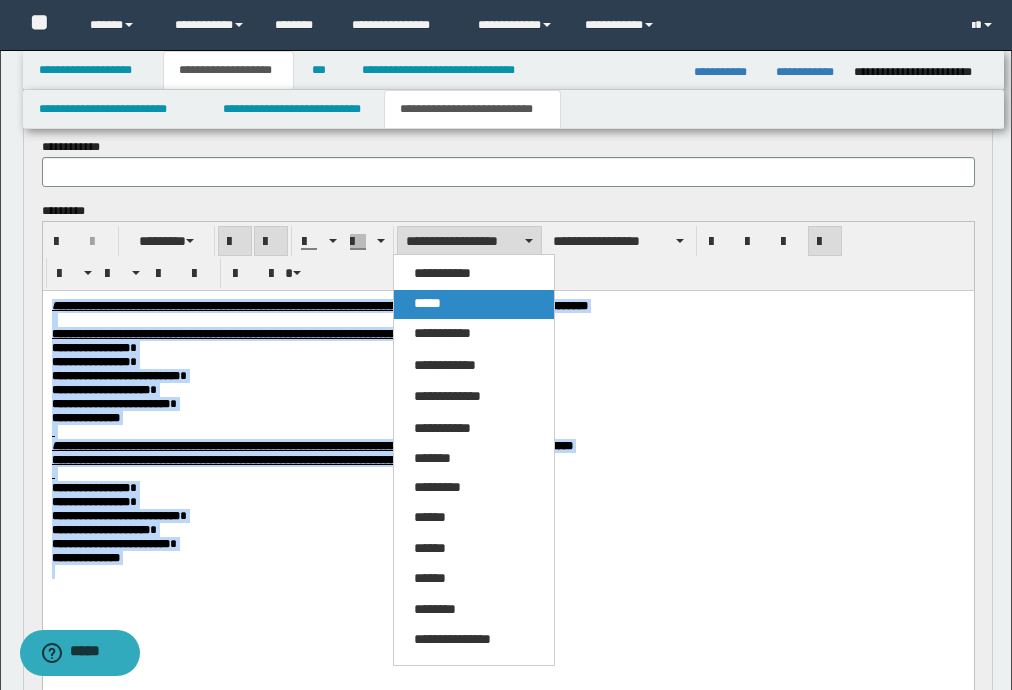 click on "*****" at bounding box center [427, 303] 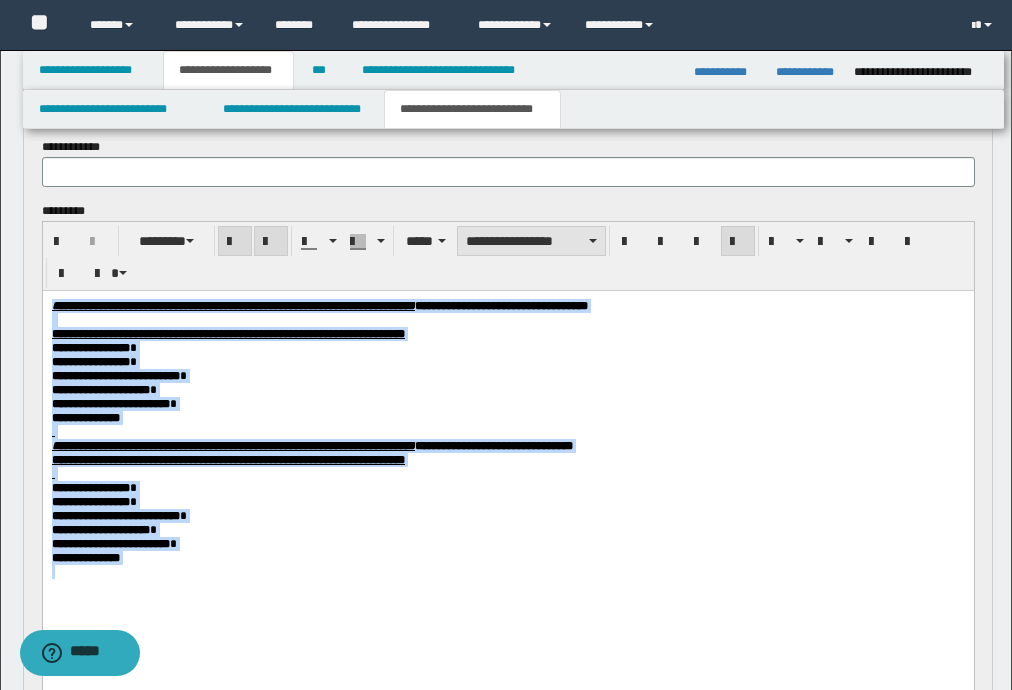 click on "**********" at bounding box center [531, 241] 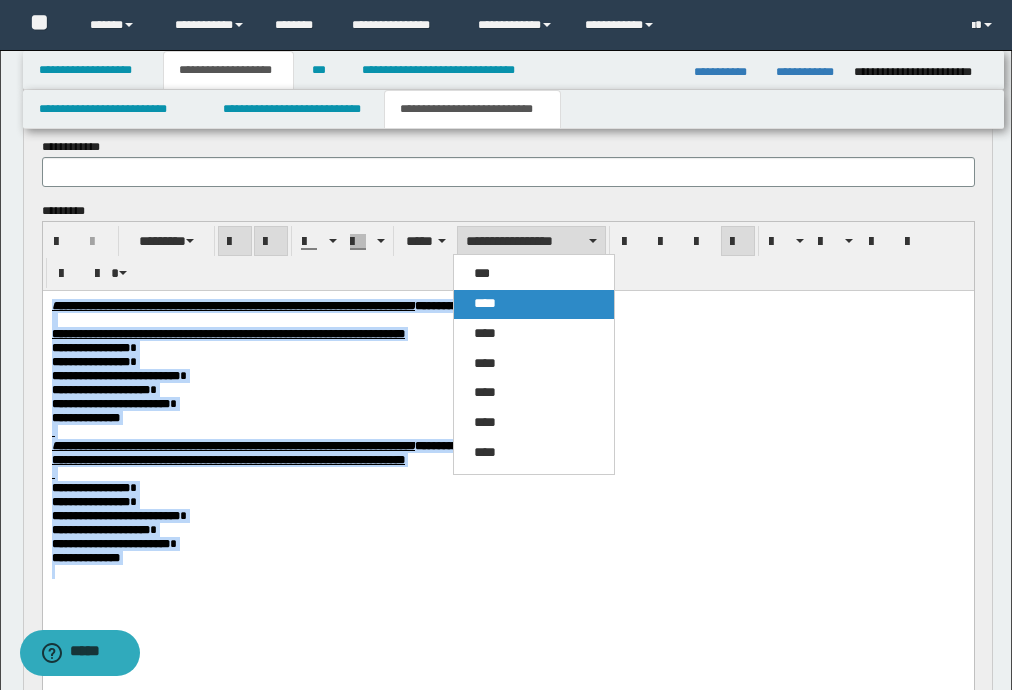 click on "****" at bounding box center [485, 303] 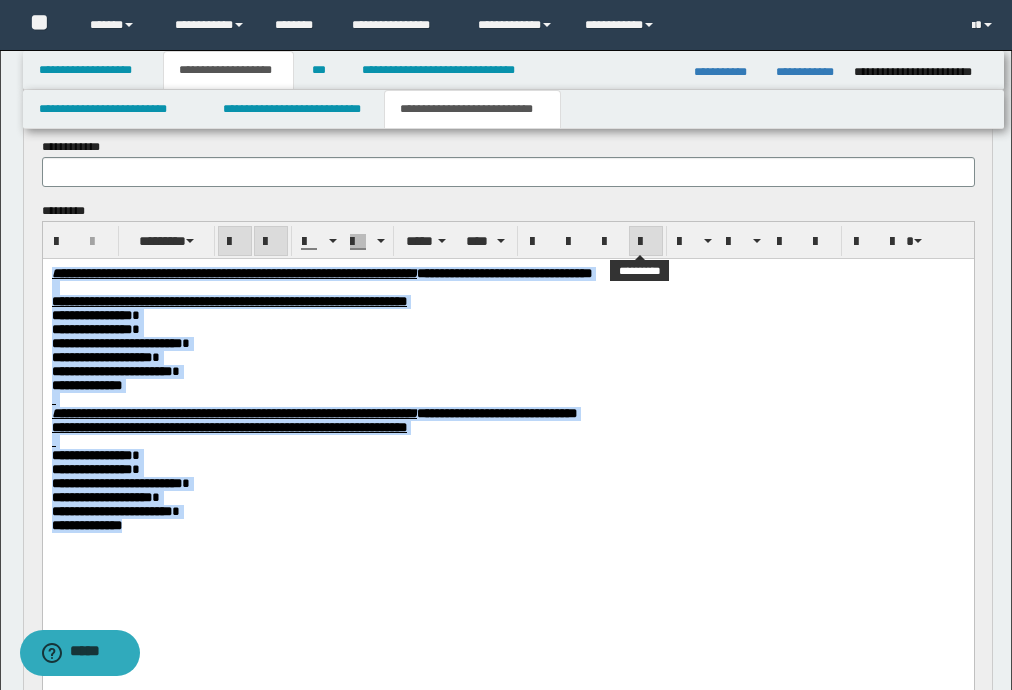 click at bounding box center [646, 242] 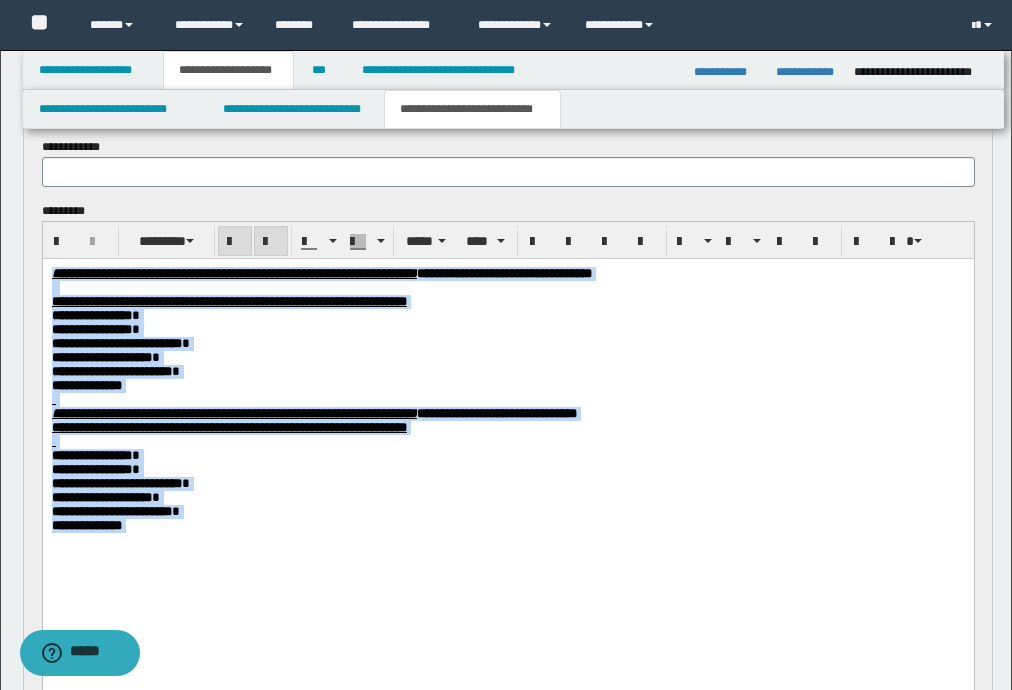 click on "**********" at bounding box center (507, 301) 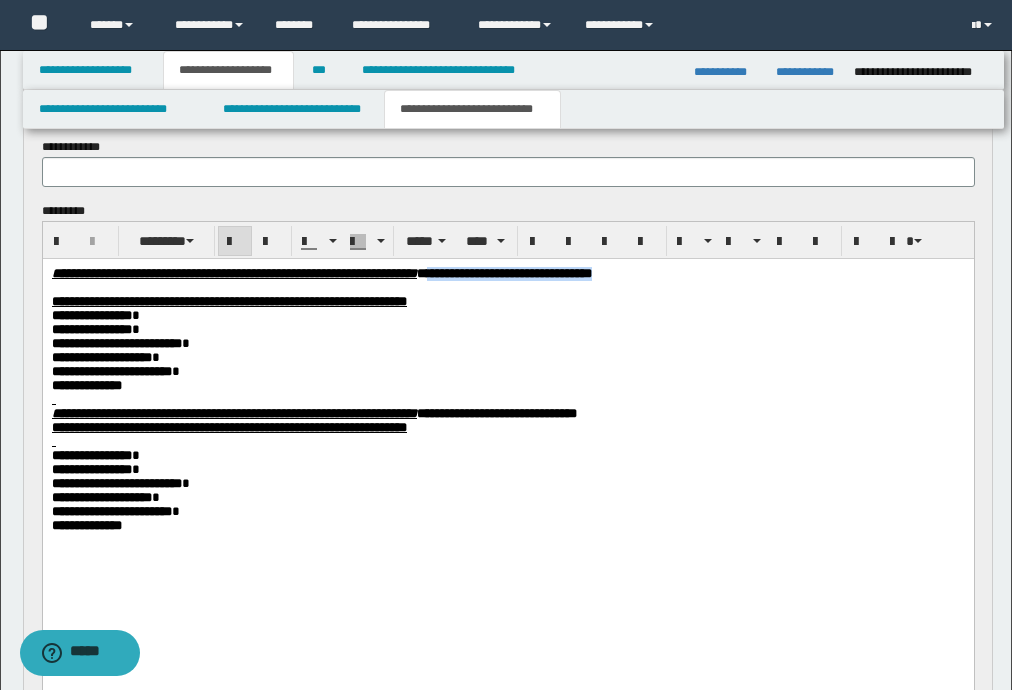 drag, startPoint x: 849, startPoint y: 271, endPoint x: 627, endPoint y: 274, distance: 222.02026 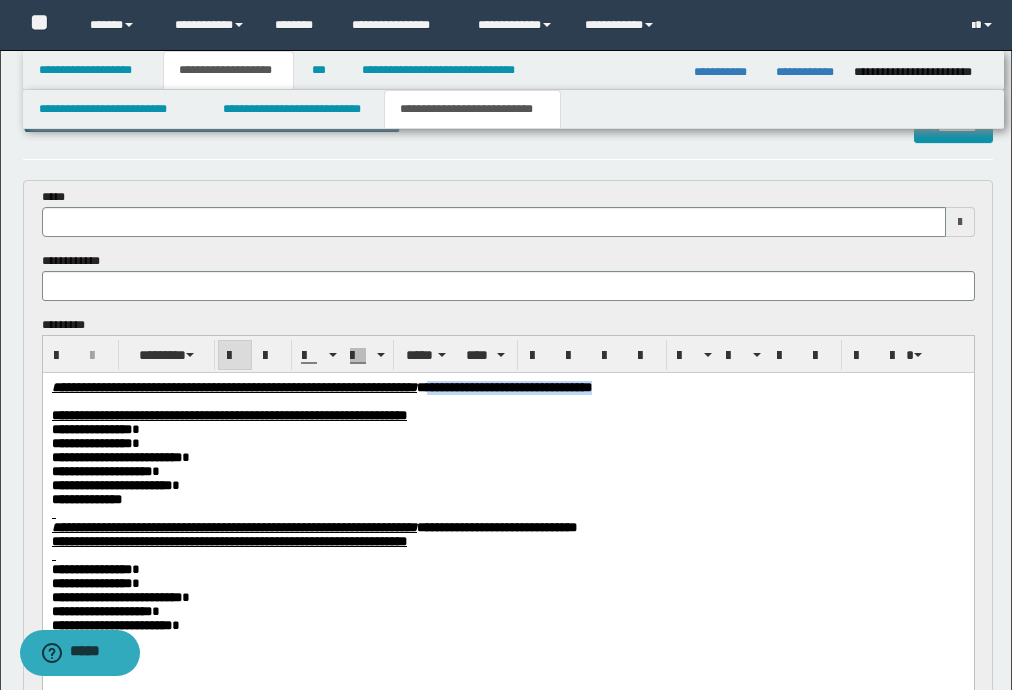 scroll, scrollTop: 0, scrollLeft: 0, axis: both 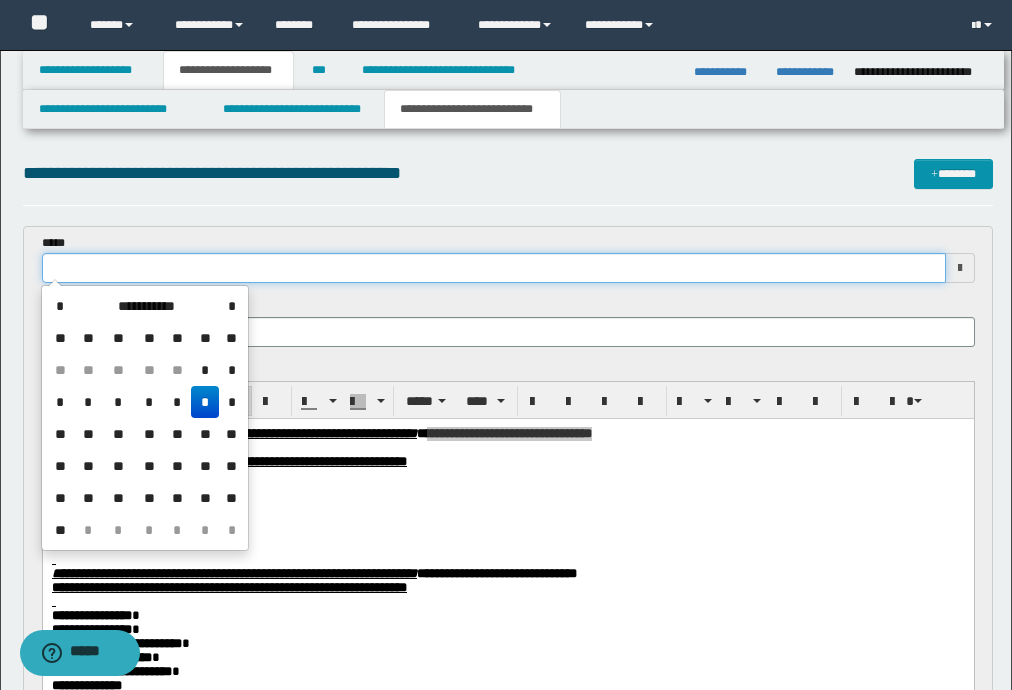 click at bounding box center [494, 268] 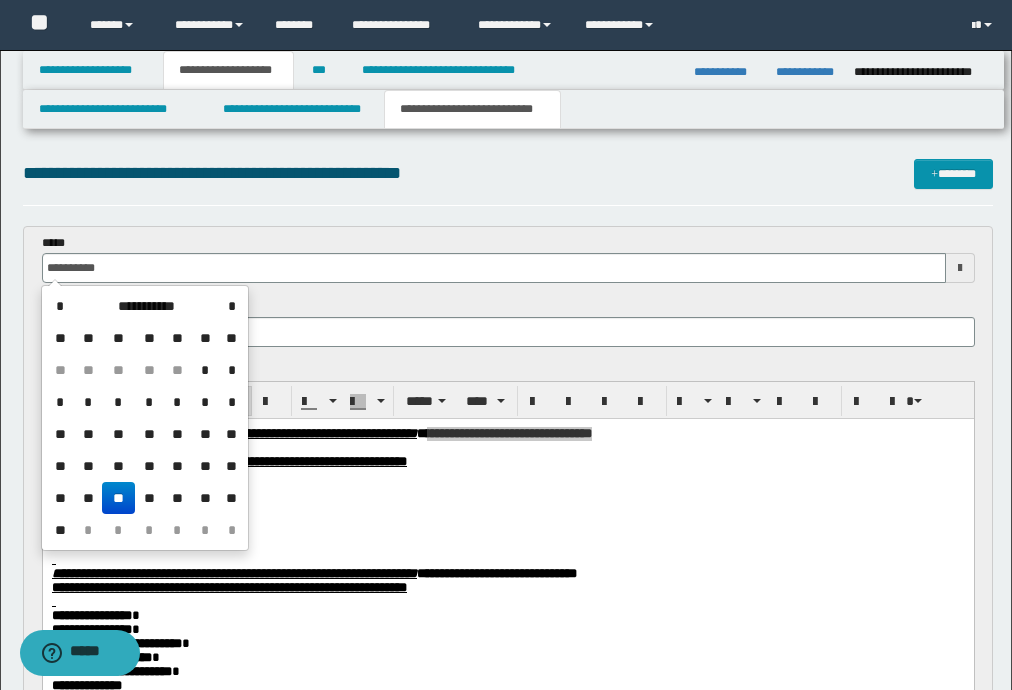 drag, startPoint x: 123, startPoint y: 492, endPoint x: 69, endPoint y: 17, distance: 478.05963 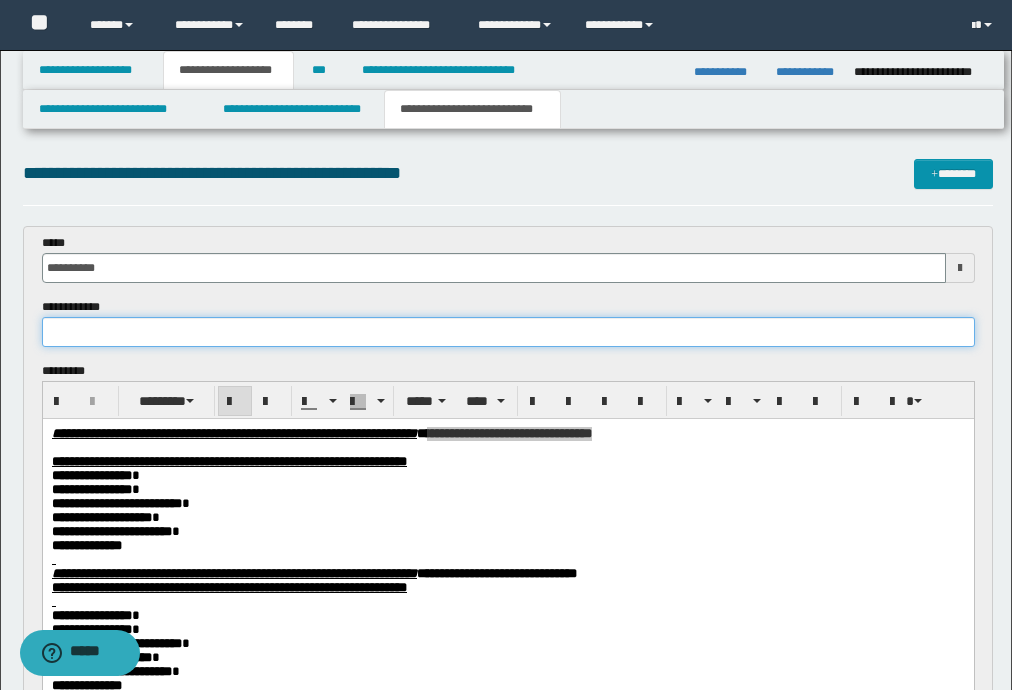 click at bounding box center (508, 332) 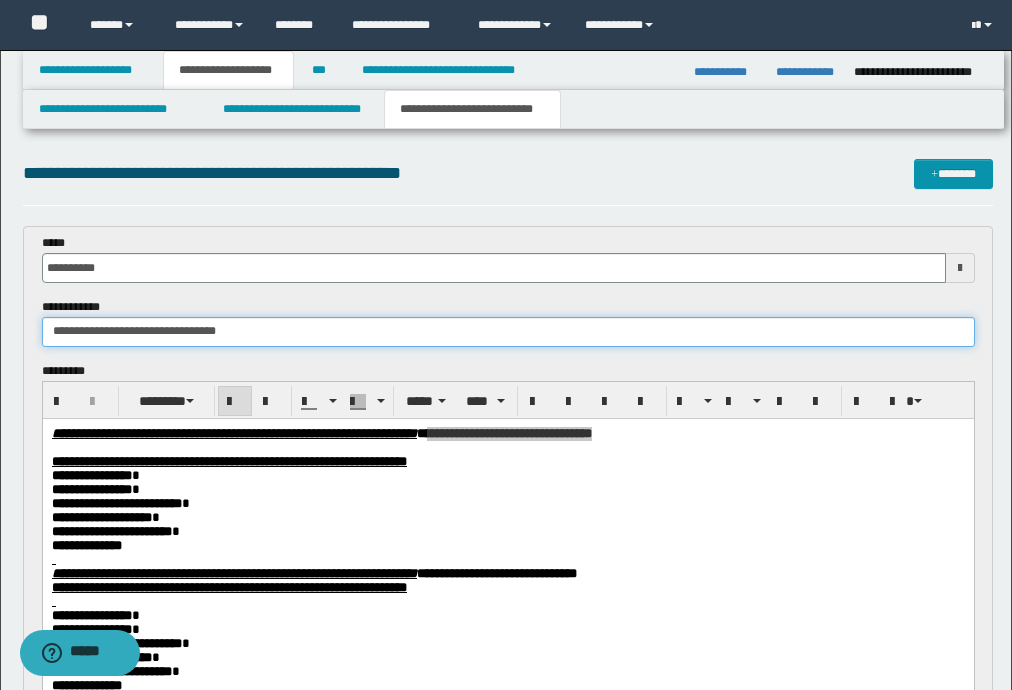 drag, startPoint x: 203, startPoint y: 333, endPoint x: 159, endPoint y: 327, distance: 44.407207 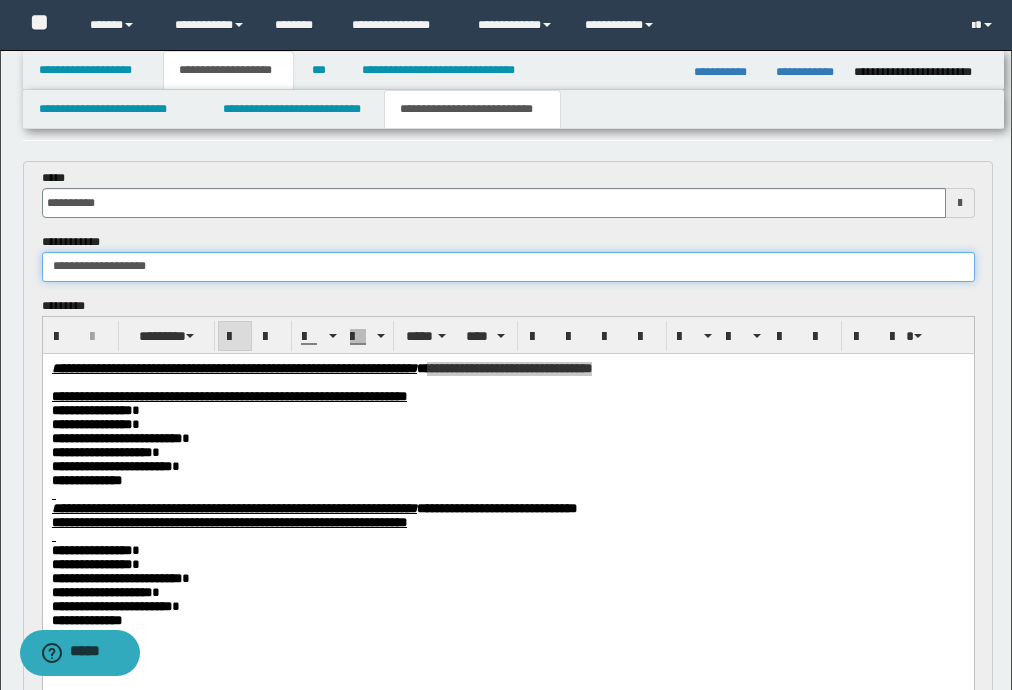 scroll, scrollTop: 160, scrollLeft: 0, axis: vertical 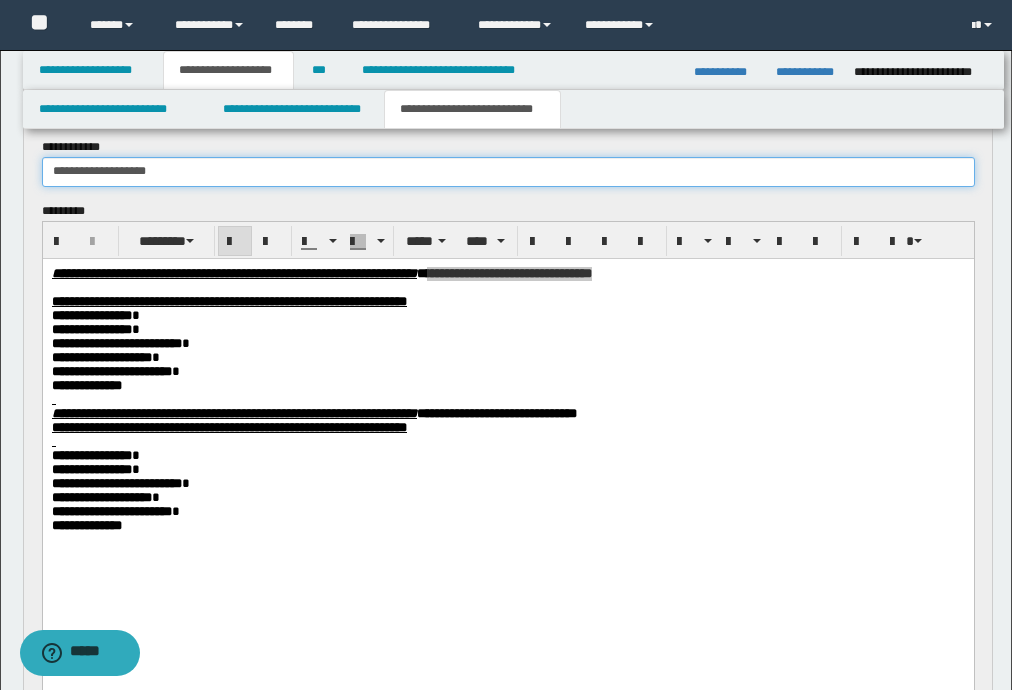 type on "**********" 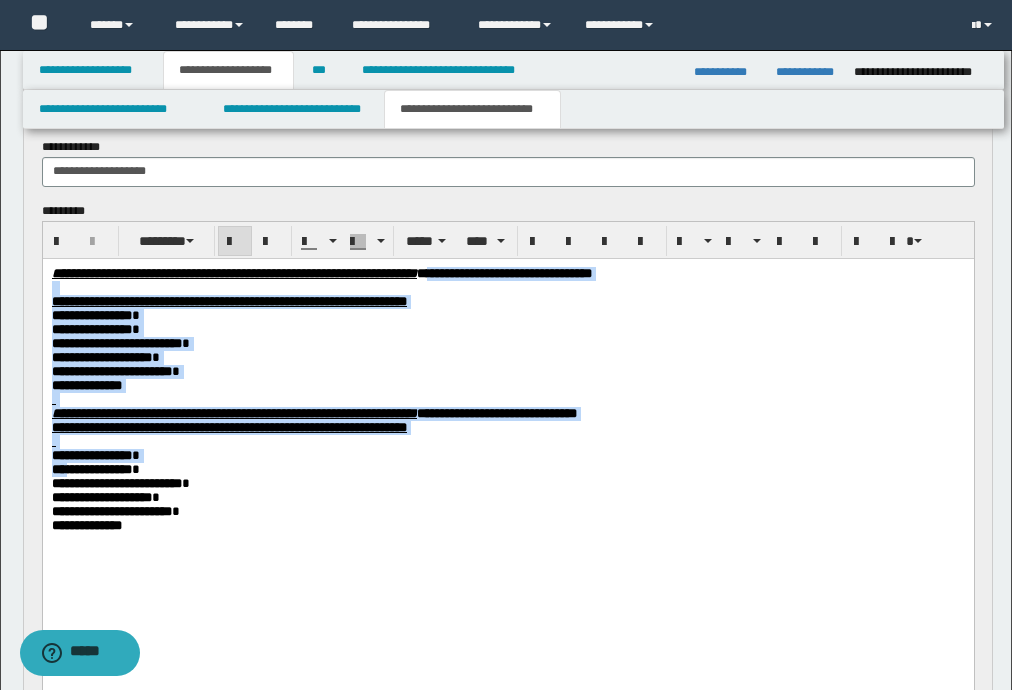 drag, startPoint x: 162, startPoint y: 572, endPoint x: 73, endPoint y: 489, distance: 121.69634 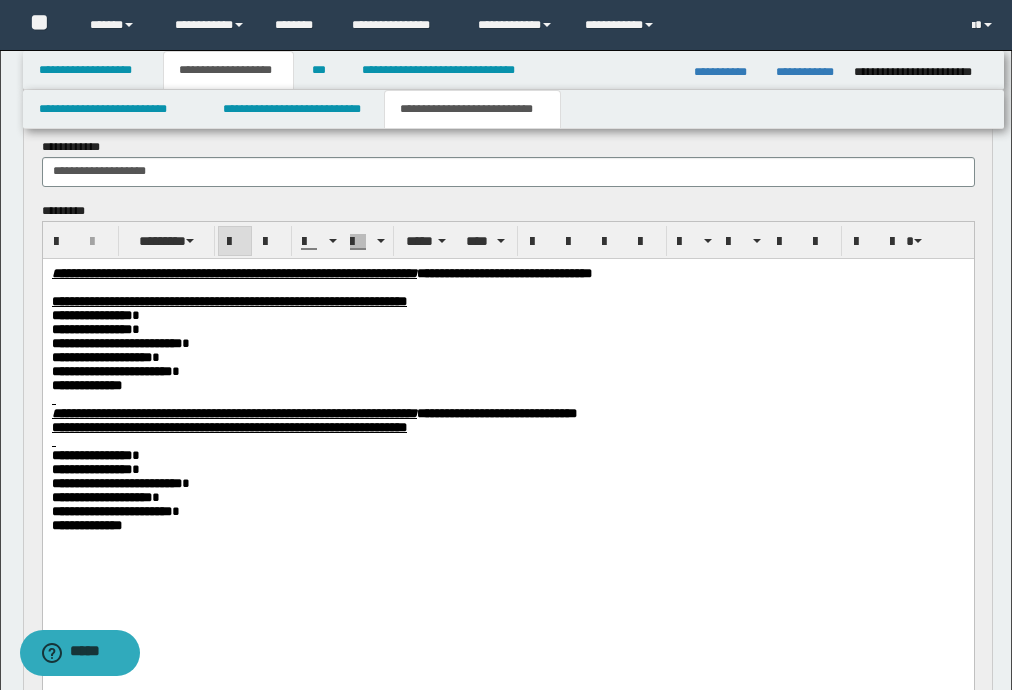 click on "**********" at bounding box center [91, 468] 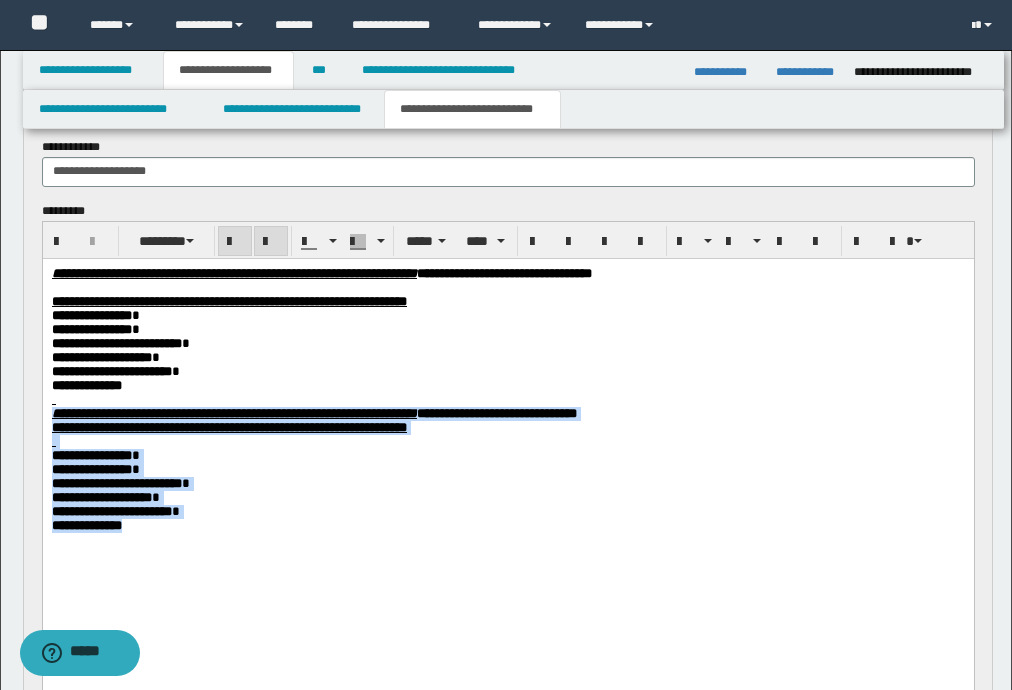 drag, startPoint x: 153, startPoint y: 562, endPoint x: 52, endPoint y: 431, distance: 165.41463 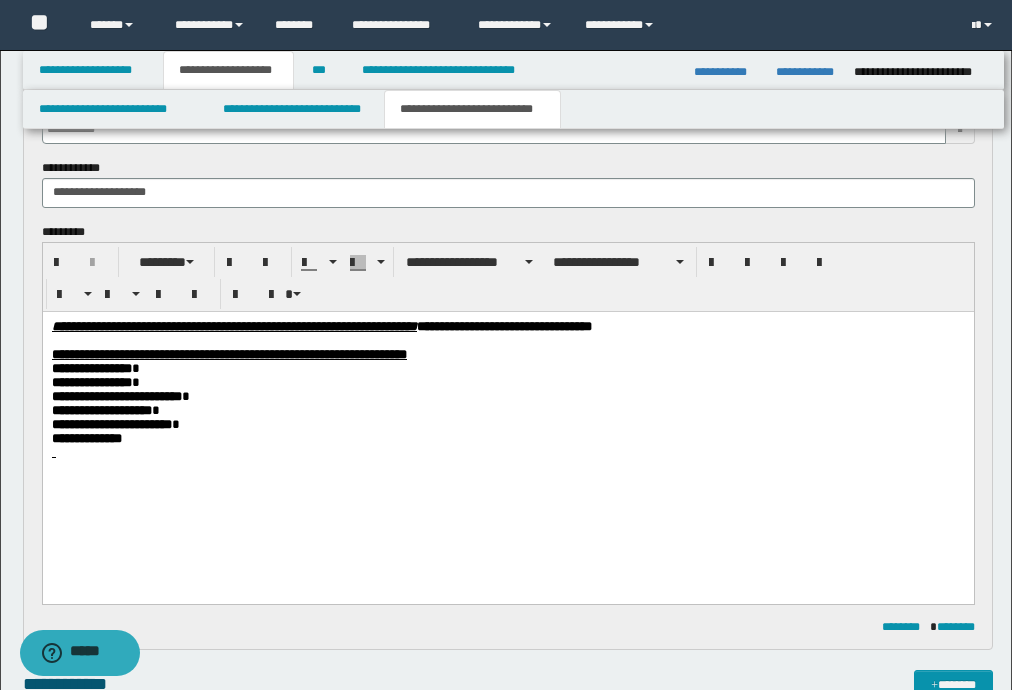 scroll, scrollTop: 0, scrollLeft: 0, axis: both 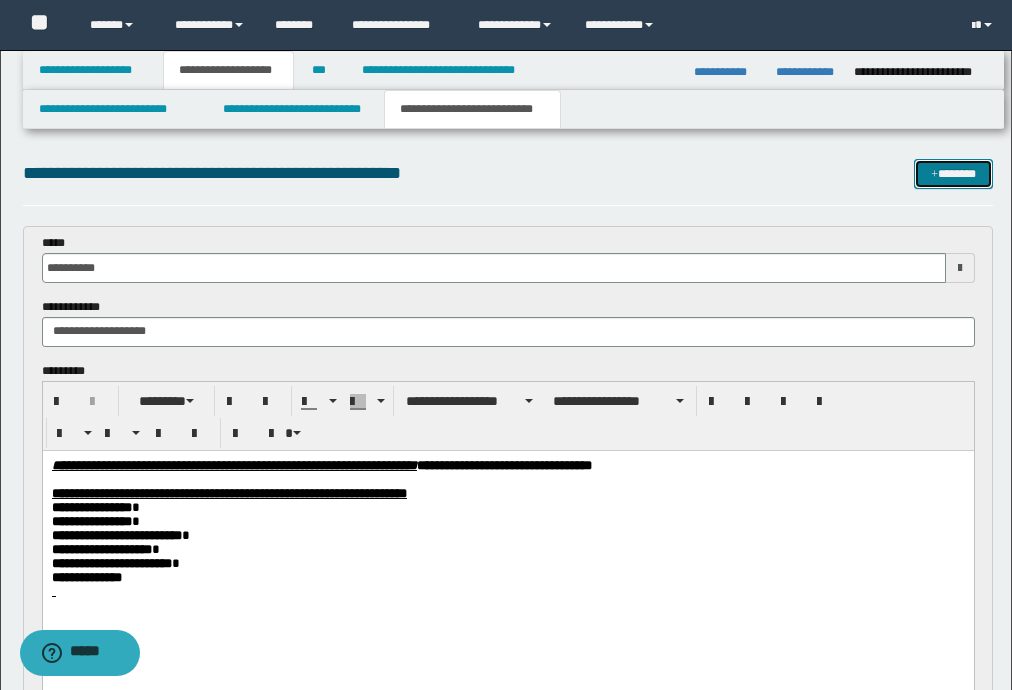 click on "*******" at bounding box center [953, 174] 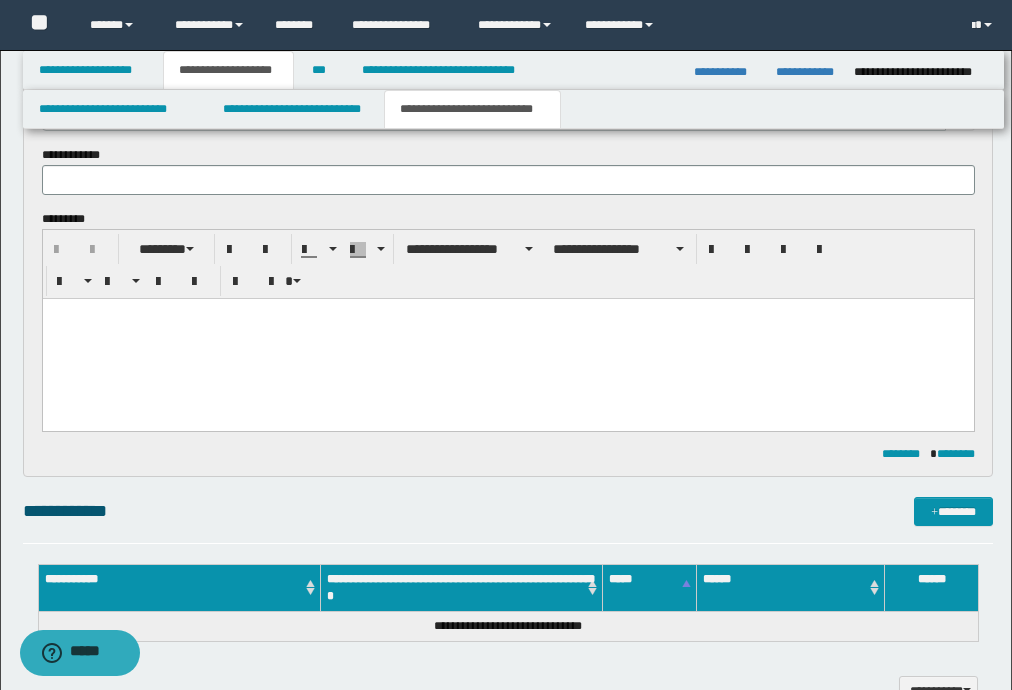scroll, scrollTop: 0, scrollLeft: 0, axis: both 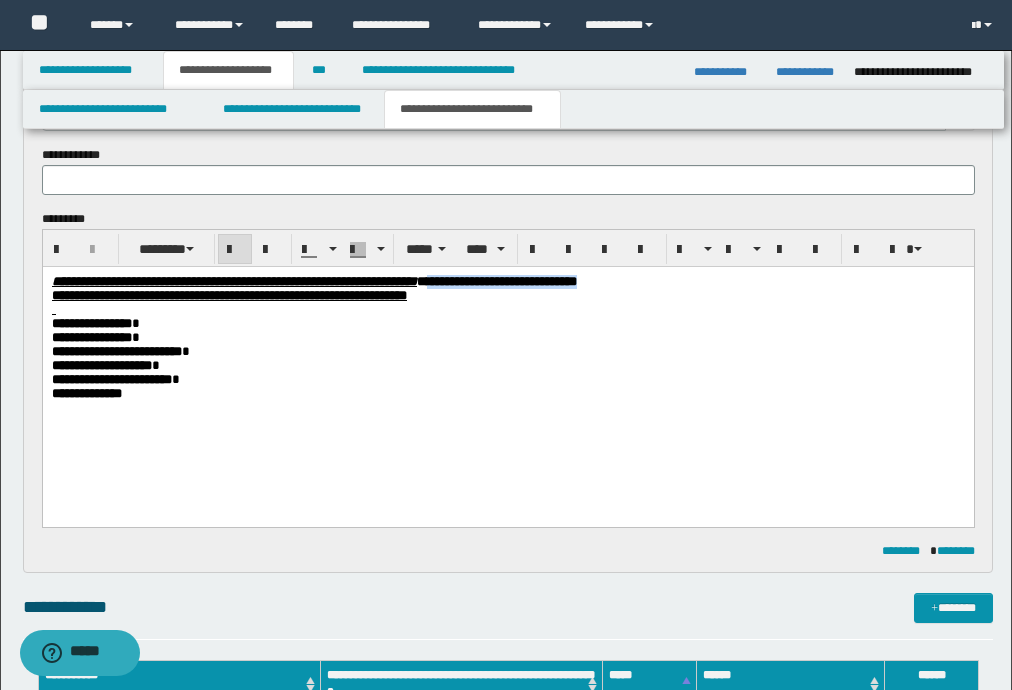 drag, startPoint x: 835, startPoint y: 280, endPoint x: 630, endPoint y: 279, distance: 205.00244 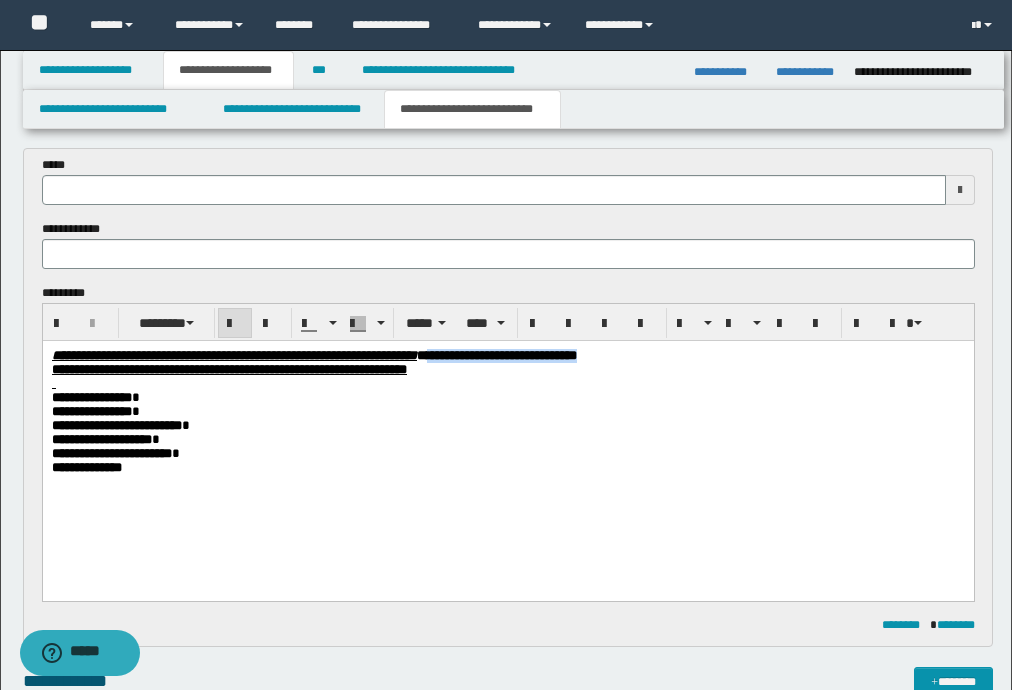 scroll, scrollTop: 655, scrollLeft: 0, axis: vertical 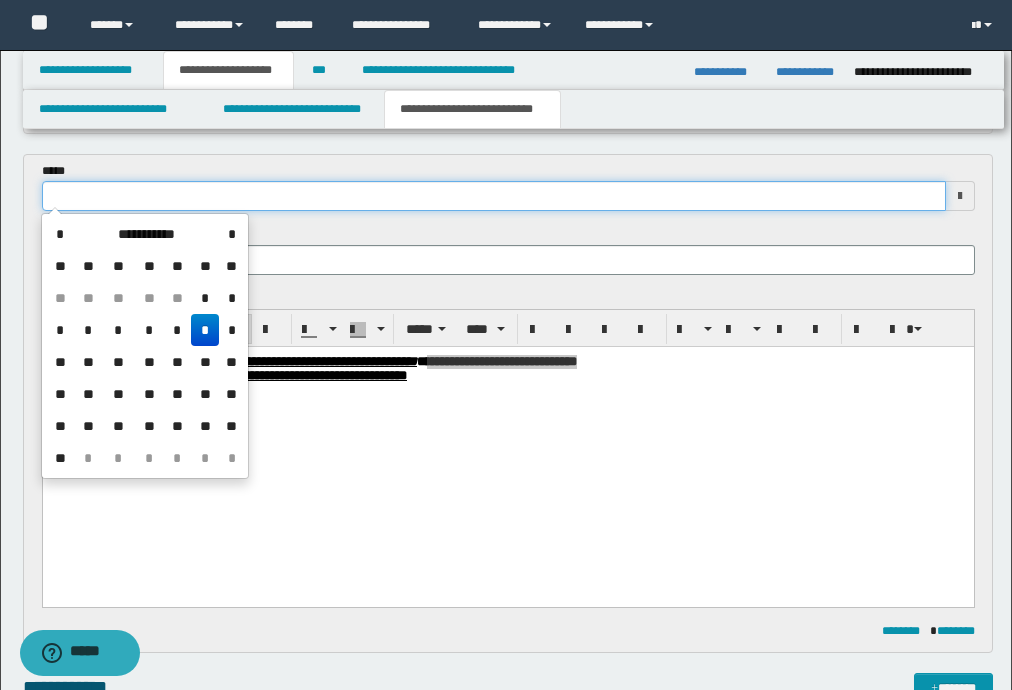 click at bounding box center [494, 196] 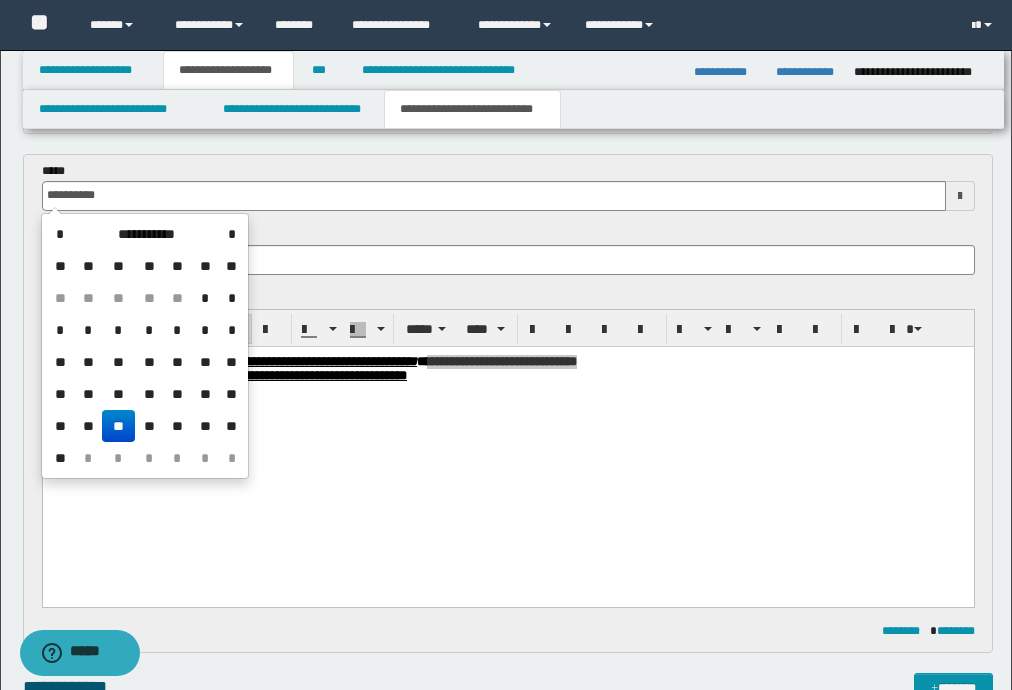 click on "**" at bounding box center (118, 426) 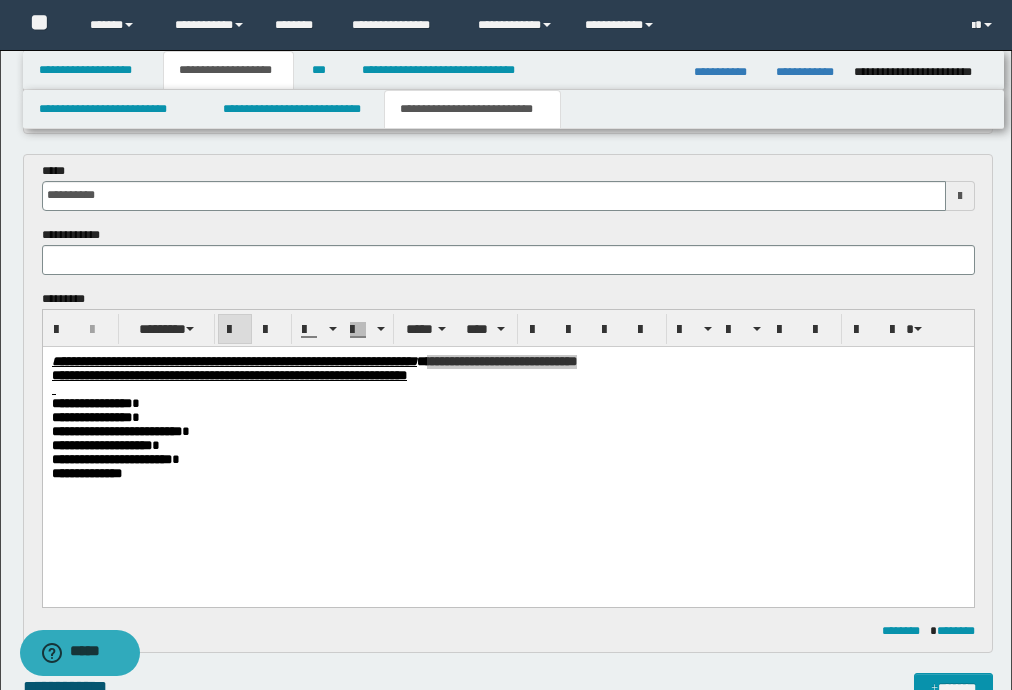 click on "**********" at bounding box center (508, 226) 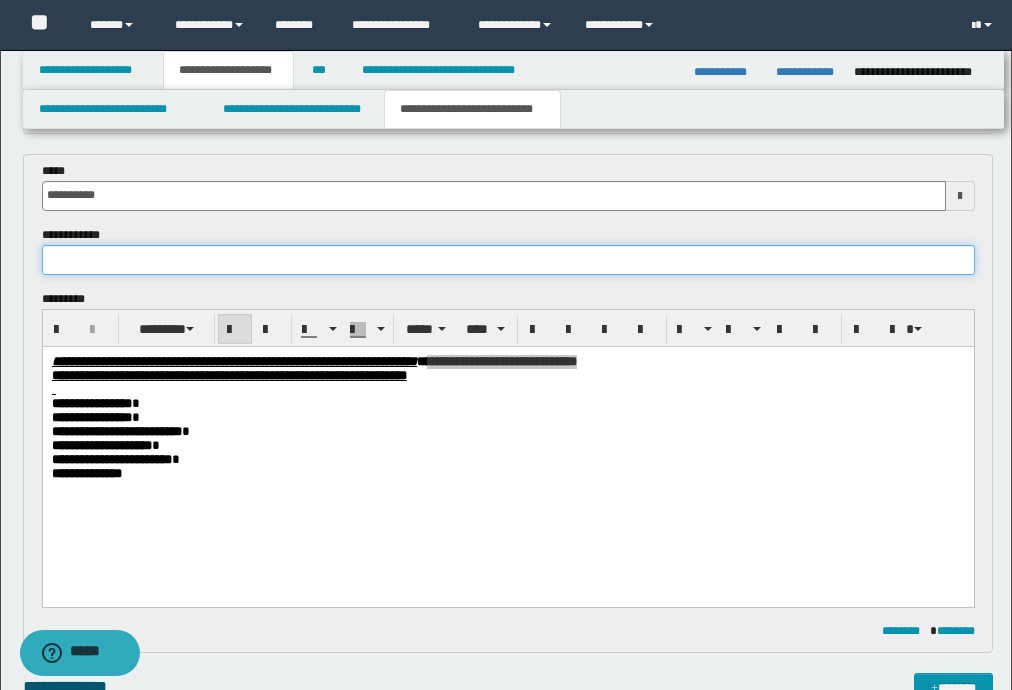 click at bounding box center [508, 260] 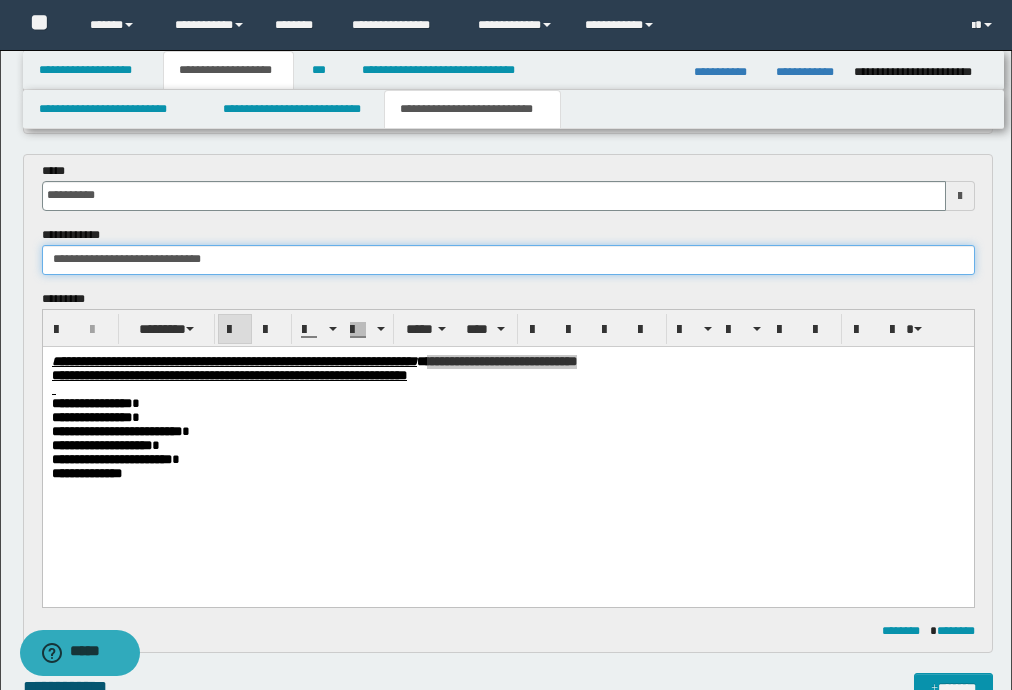 drag, startPoint x: 237, startPoint y: 260, endPoint x: 144, endPoint y: 256, distance: 93.08598 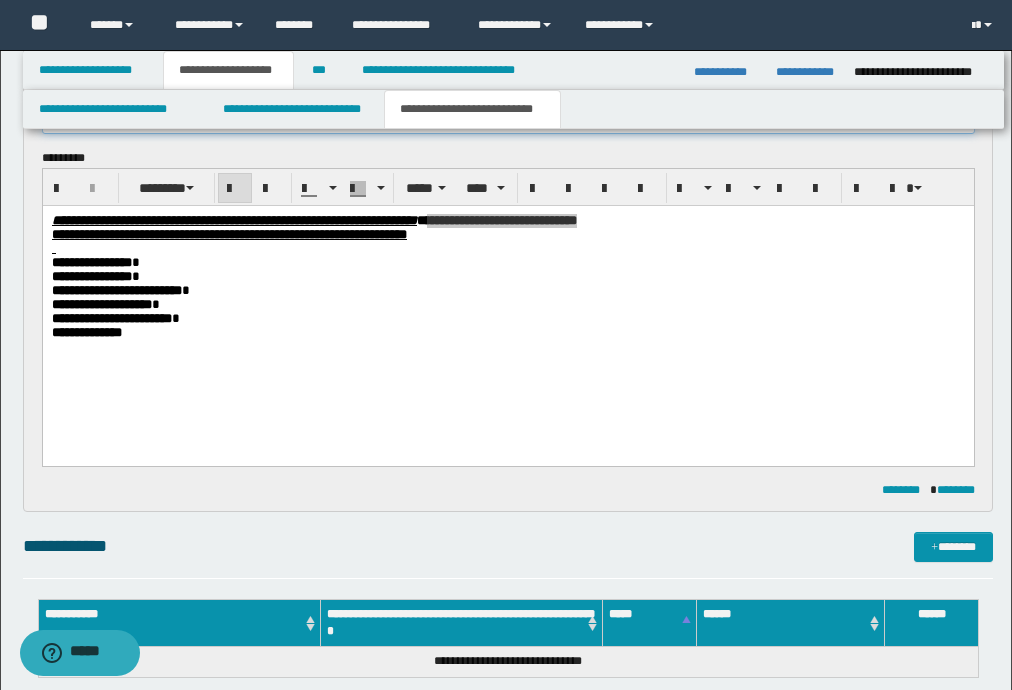 scroll, scrollTop: 815, scrollLeft: 0, axis: vertical 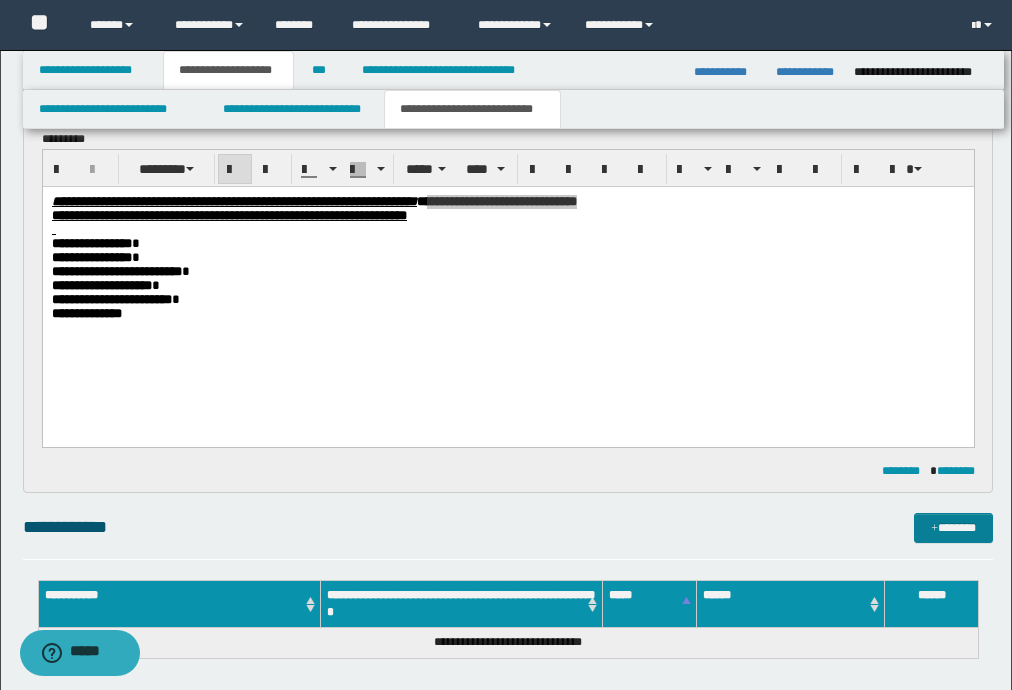 type on "**********" 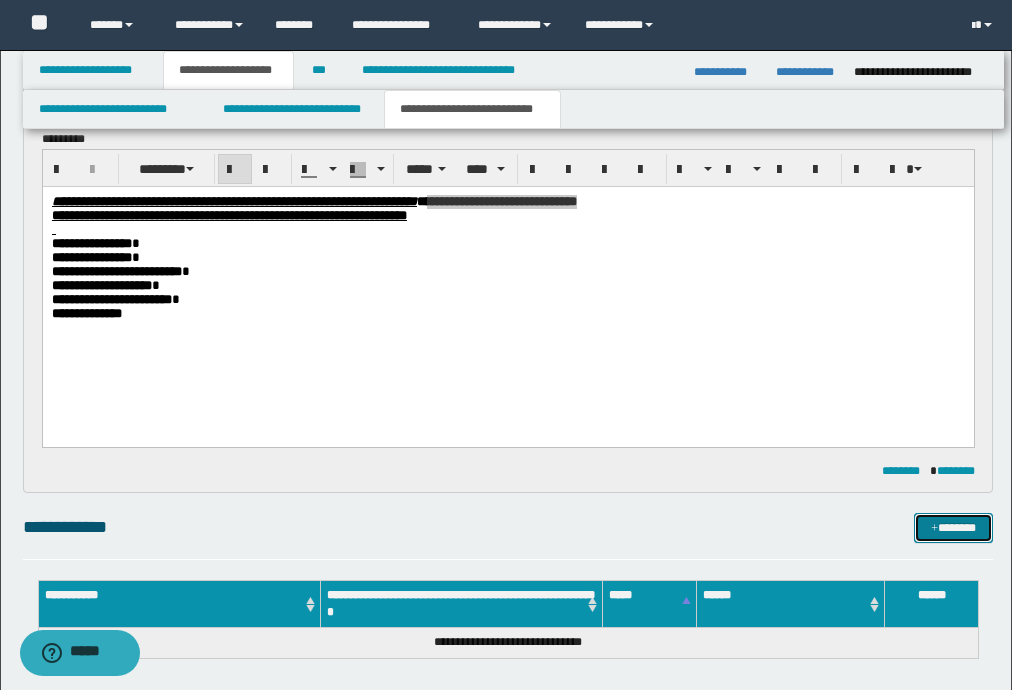 click on "*******" at bounding box center [953, 528] 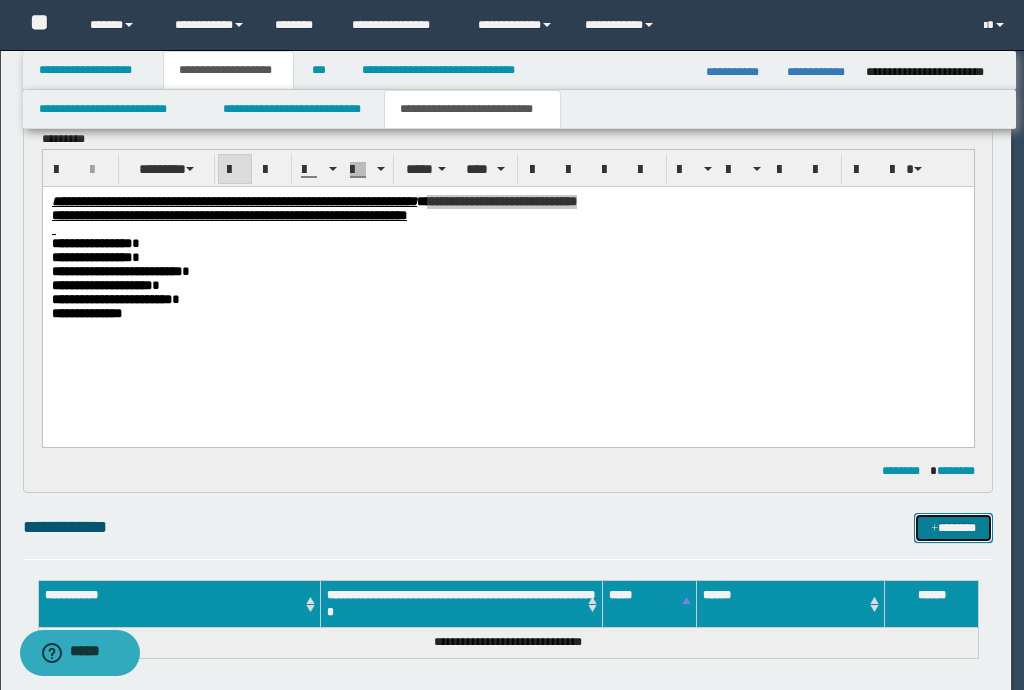 type 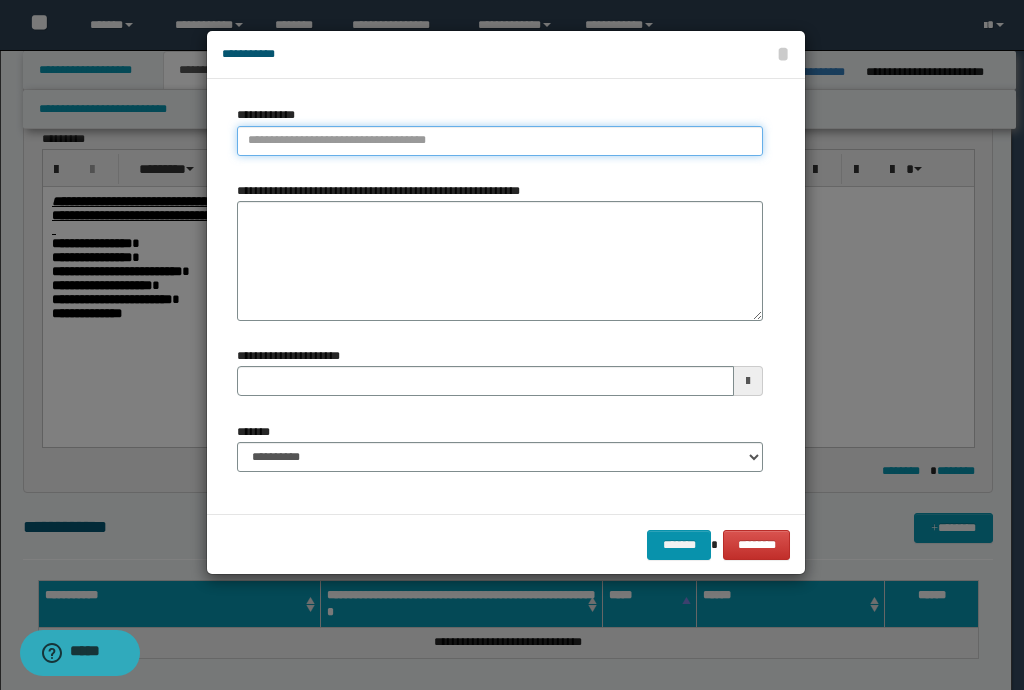 click on "**********" at bounding box center [500, 141] 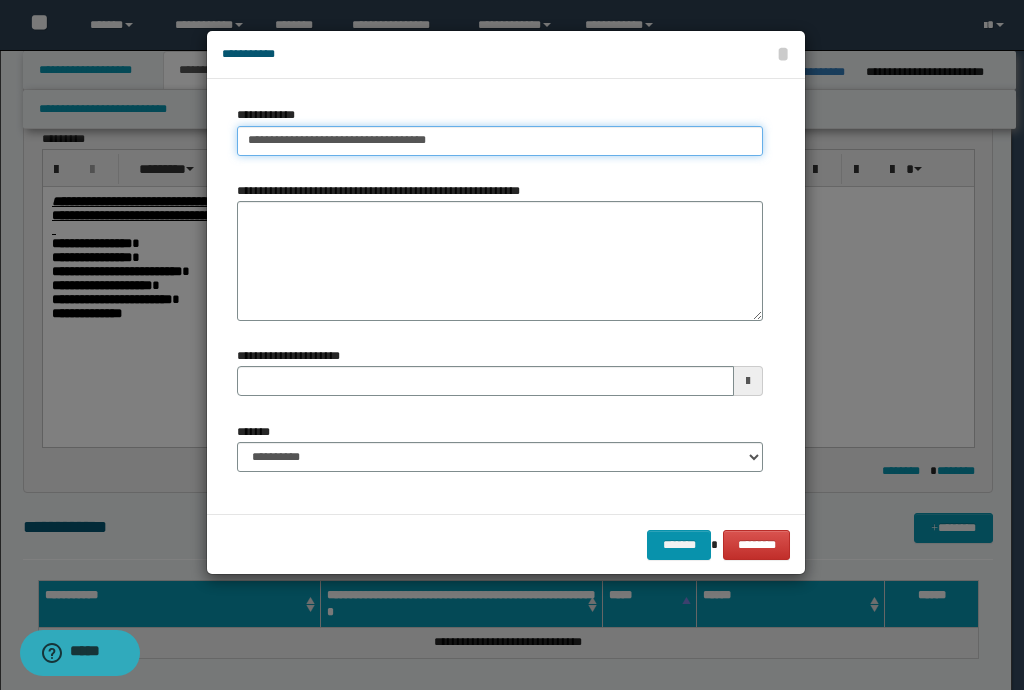drag, startPoint x: 444, startPoint y: 144, endPoint x: 348, endPoint y: 144, distance: 96 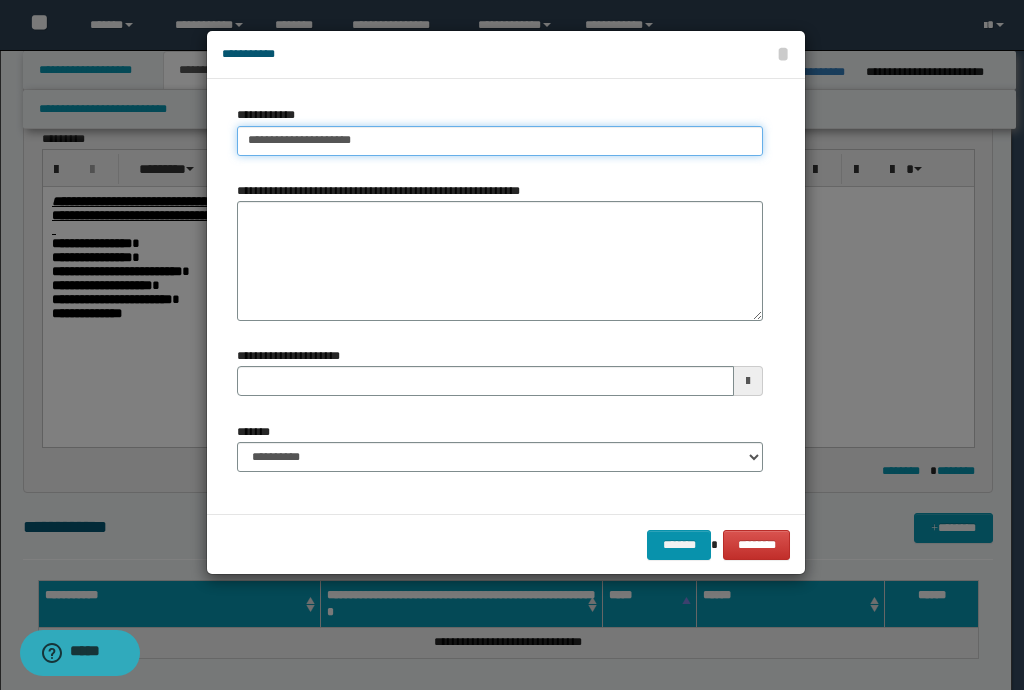 type on "**********" 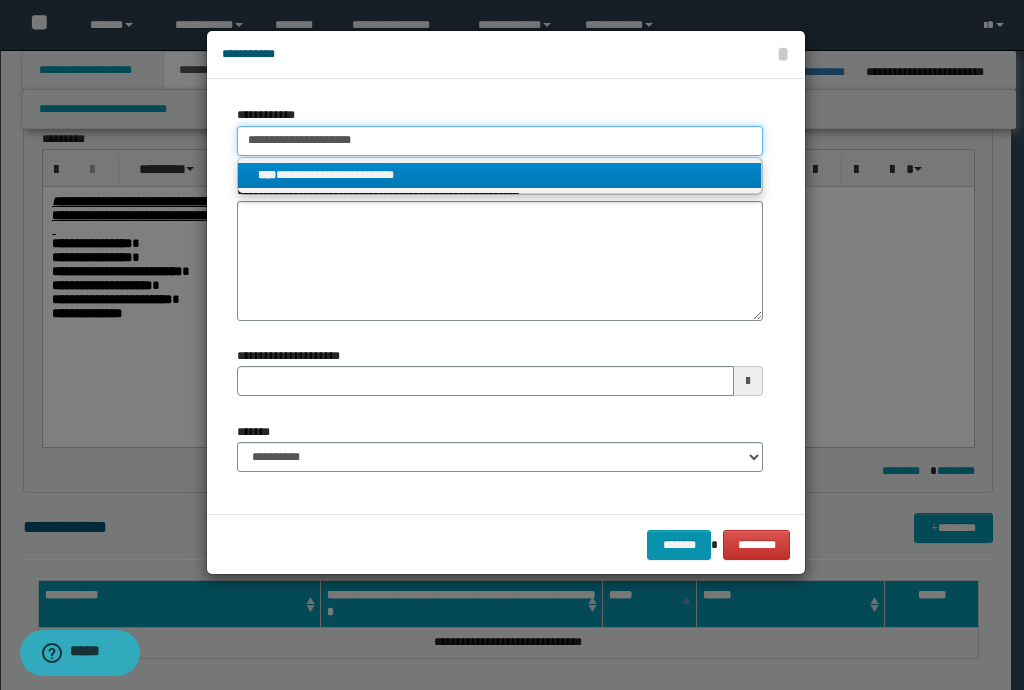 type on "**********" 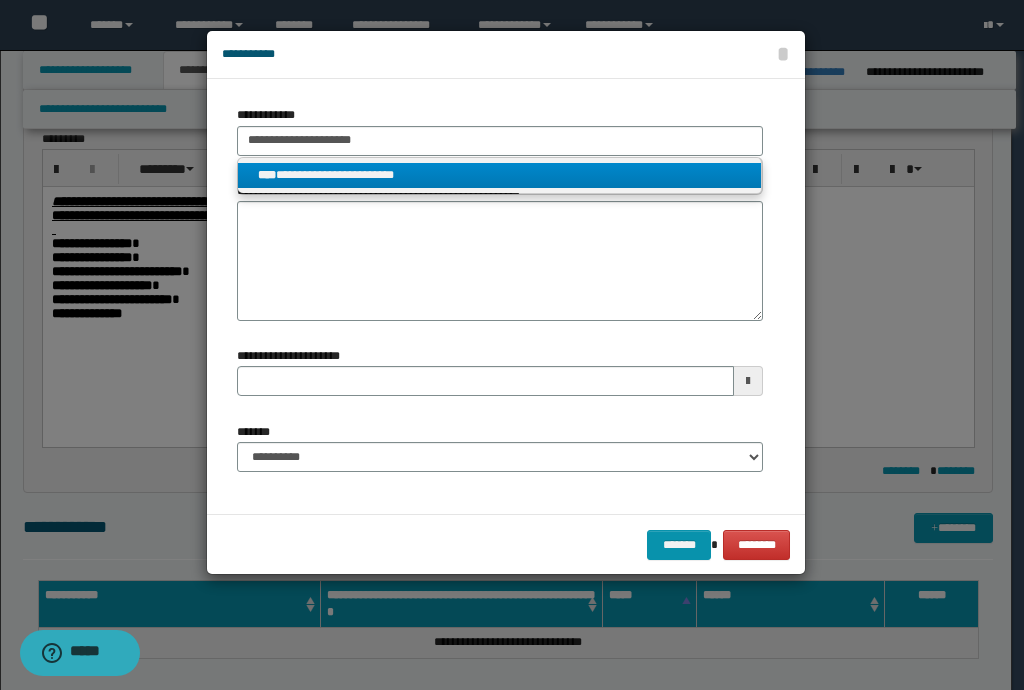 click on "**********" at bounding box center [500, 175] 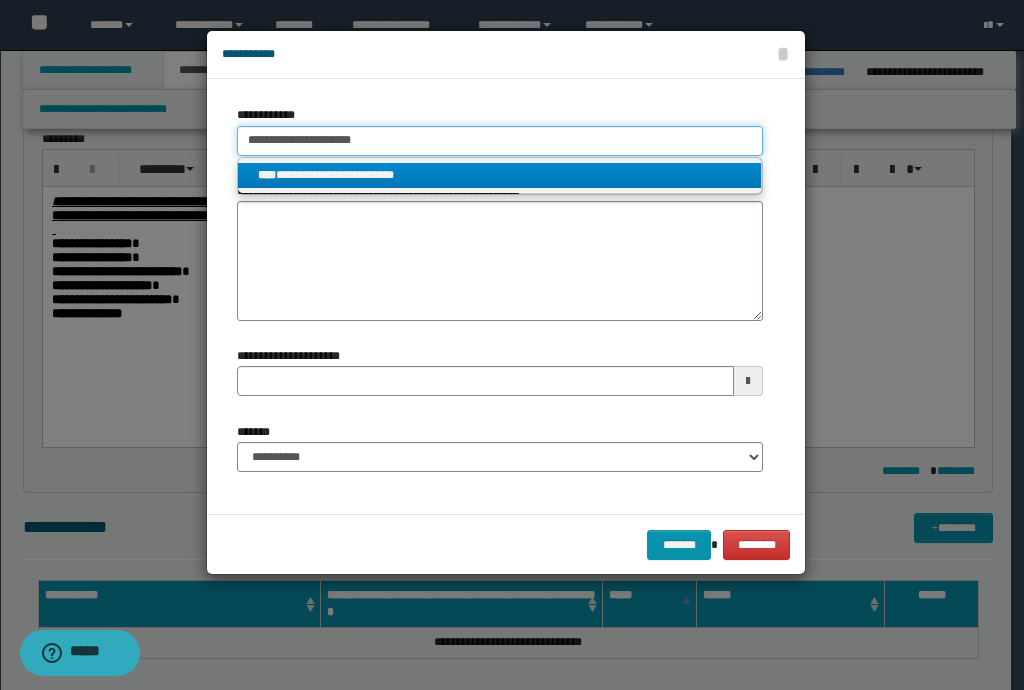 type 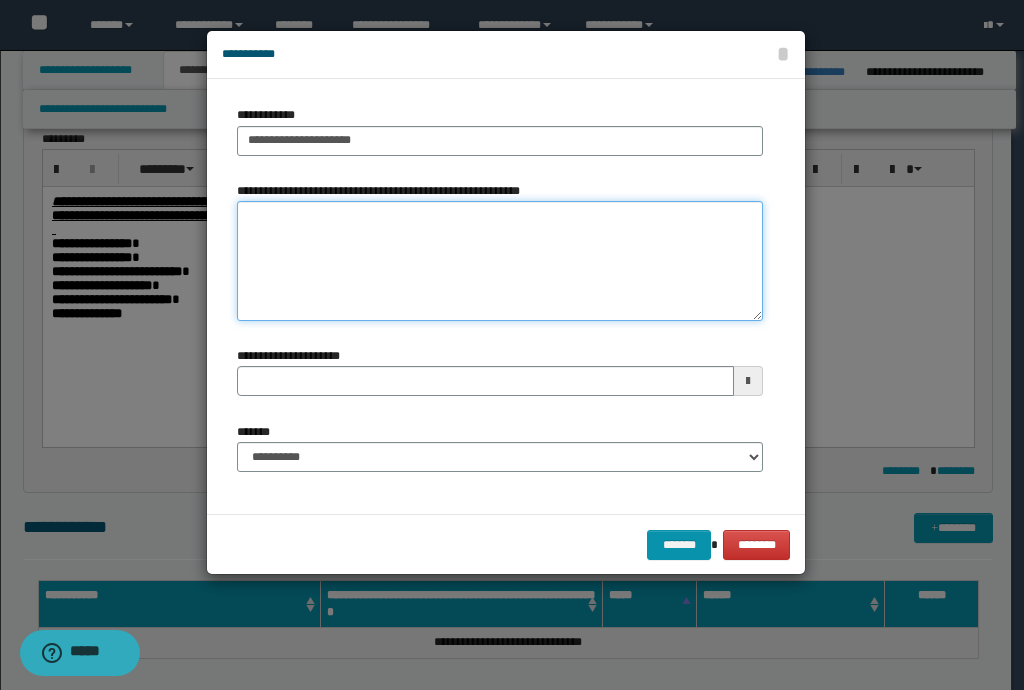 click on "**********" at bounding box center (500, 261) 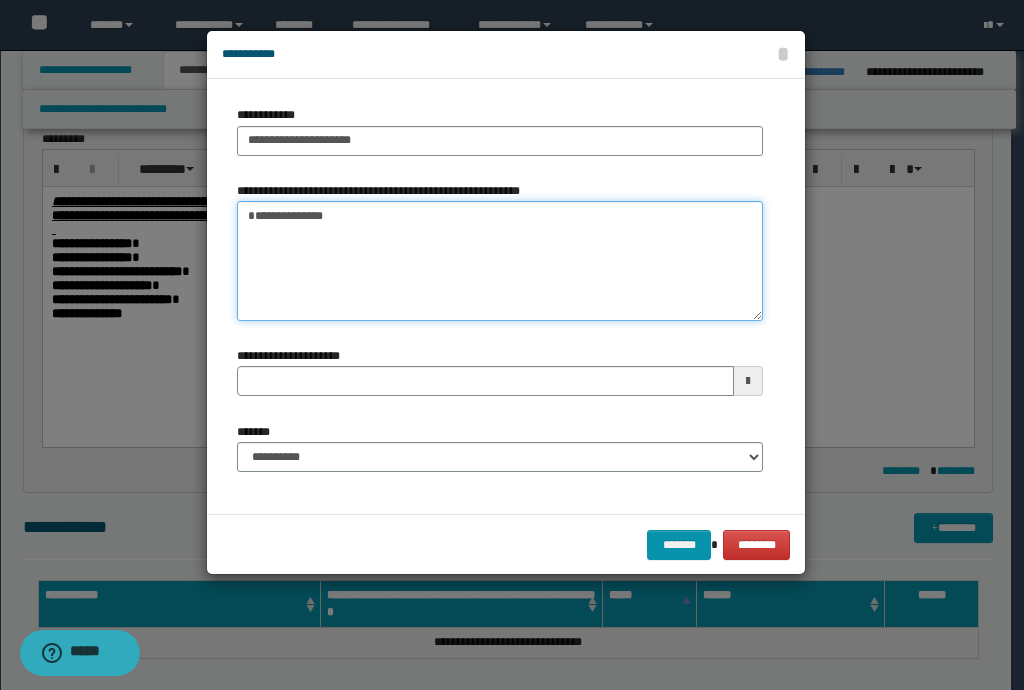 type 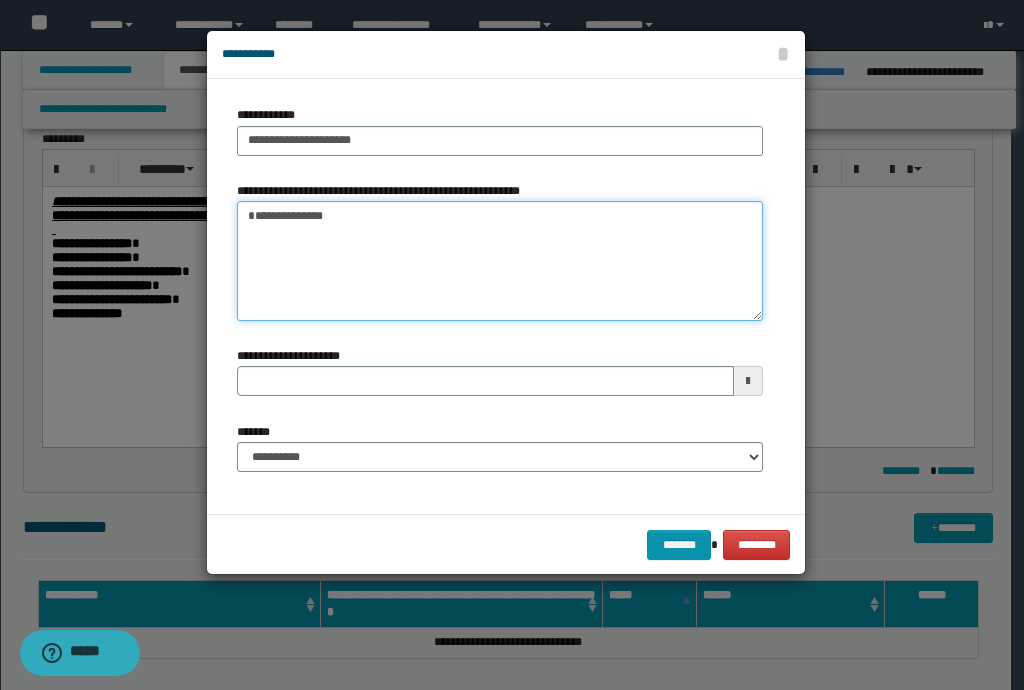 type on "**********" 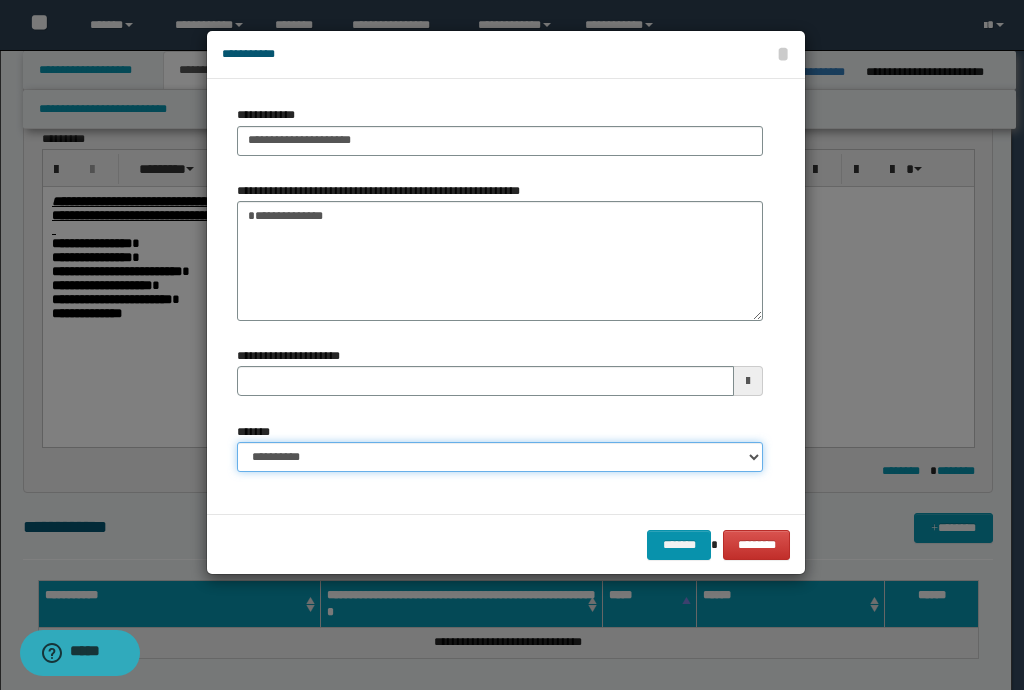 click on "**********" at bounding box center [500, 457] 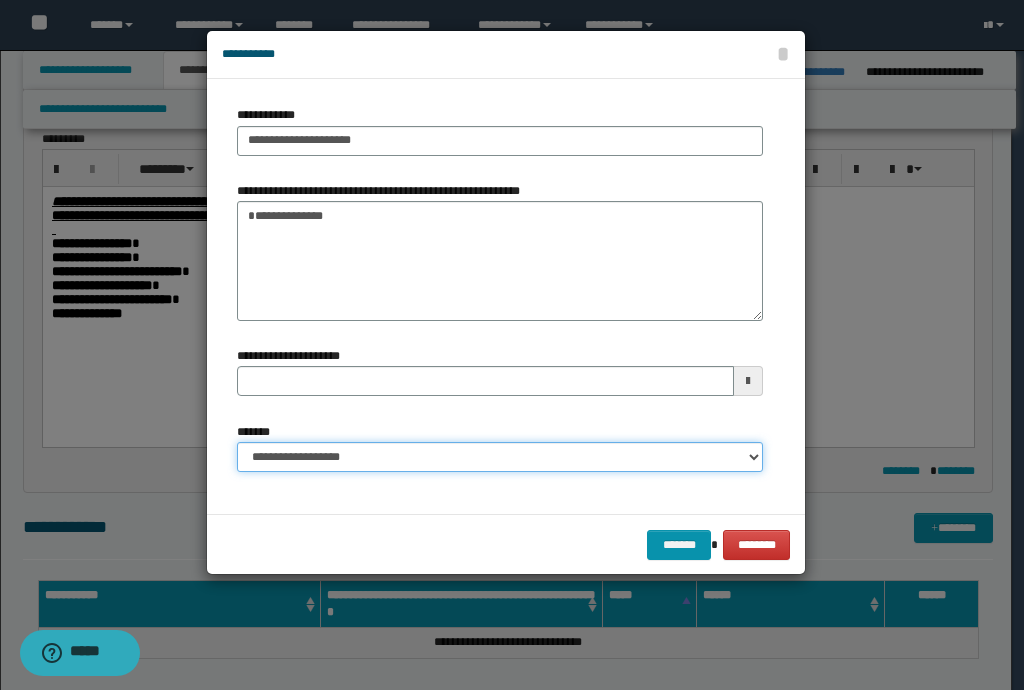 type 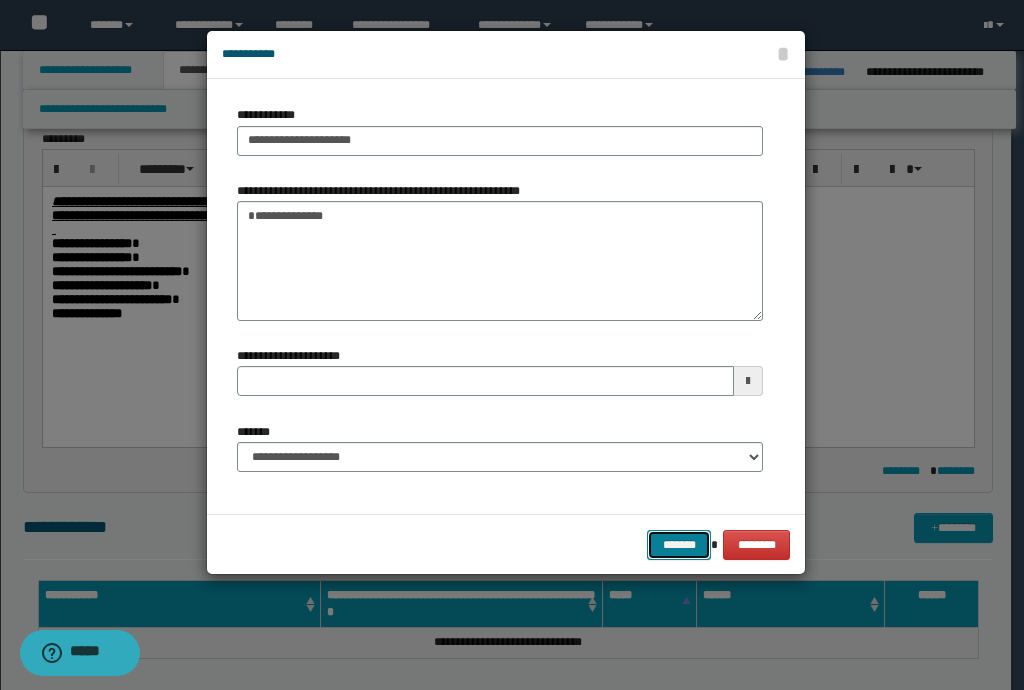 click on "*******" at bounding box center (679, 545) 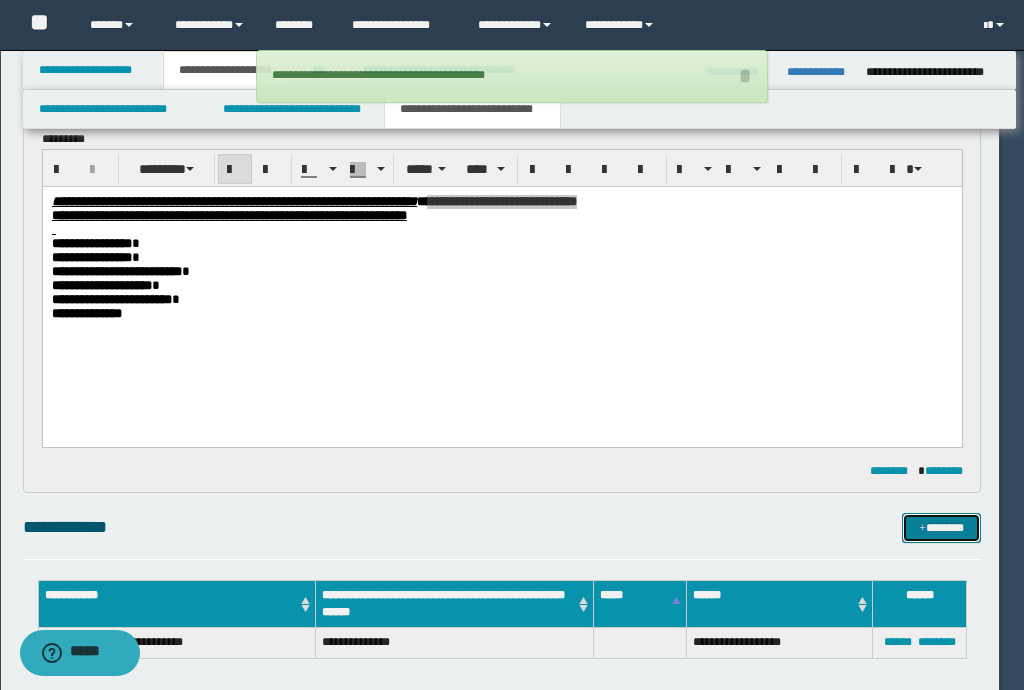 type 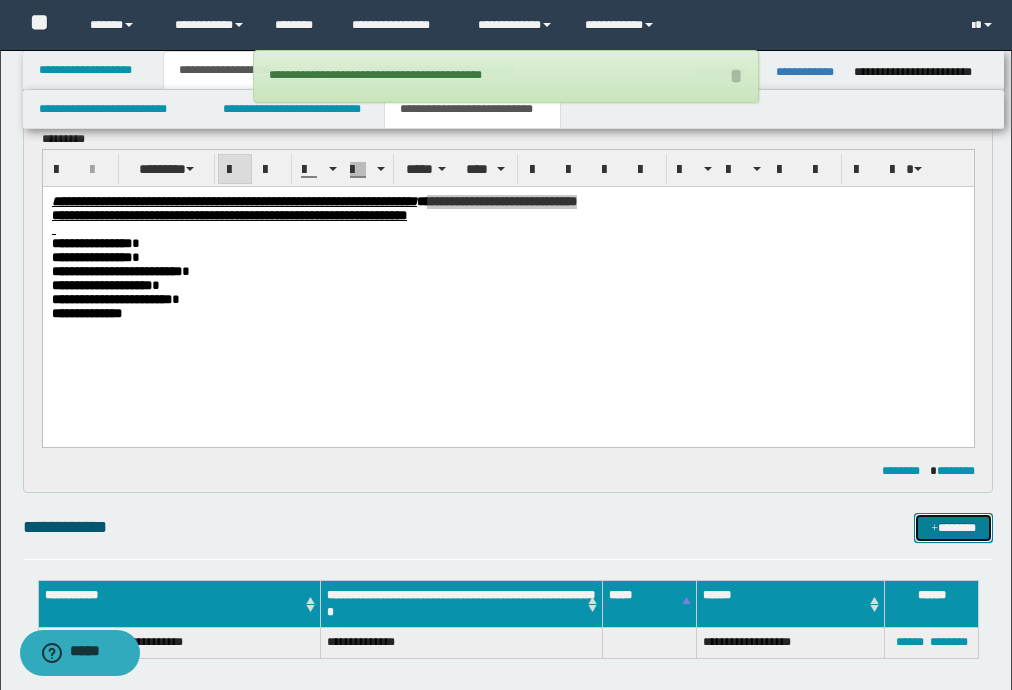 click on "*******" at bounding box center [953, 528] 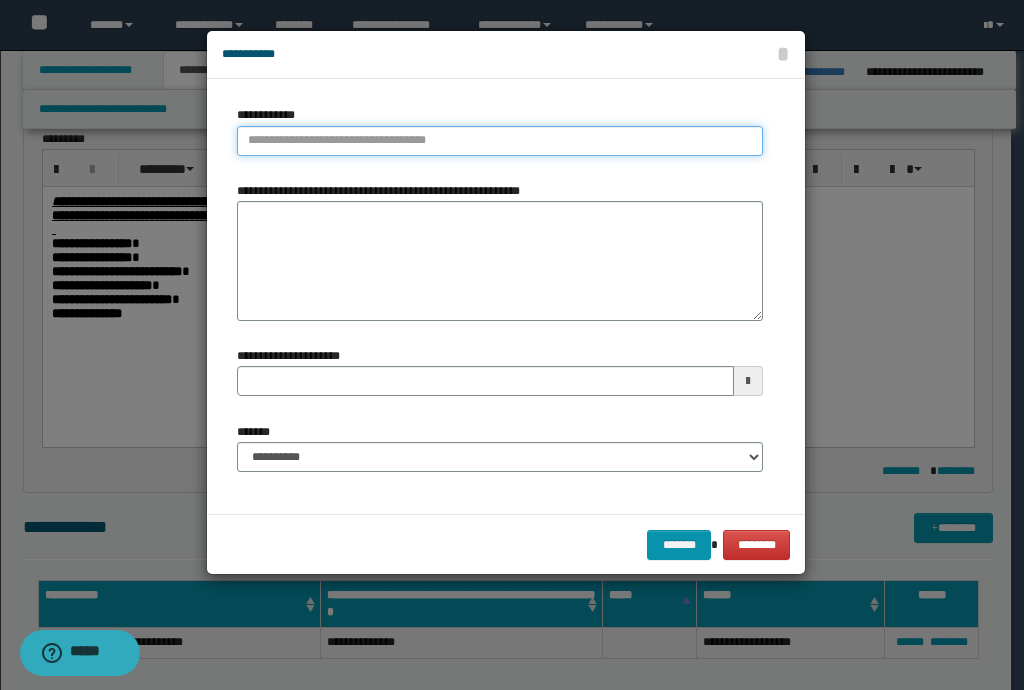 type on "**********" 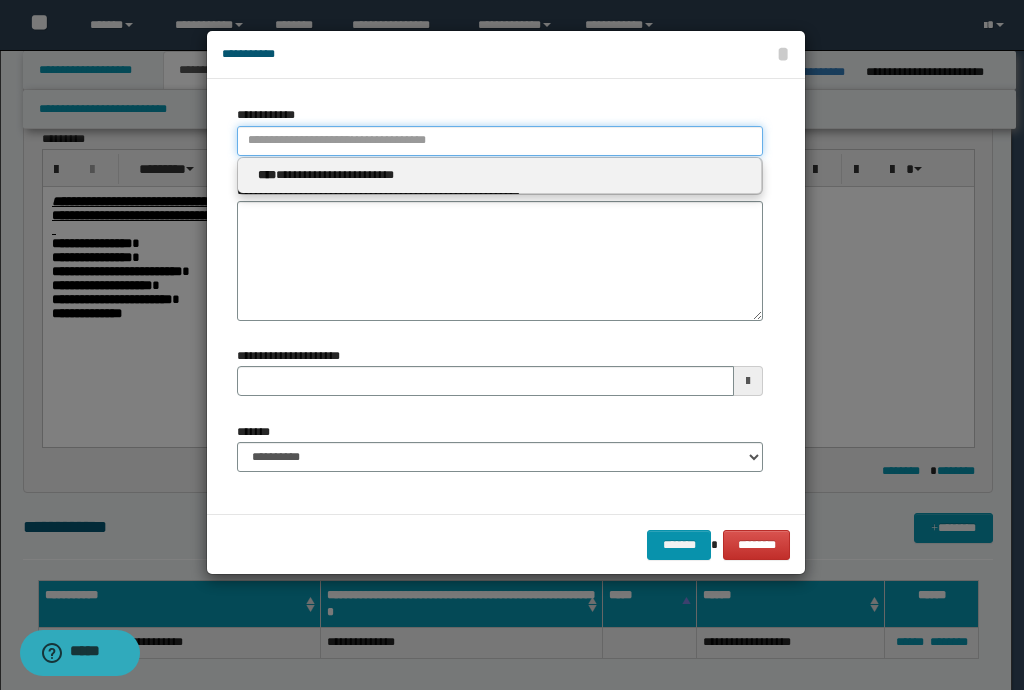 click on "**********" at bounding box center [500, 141] 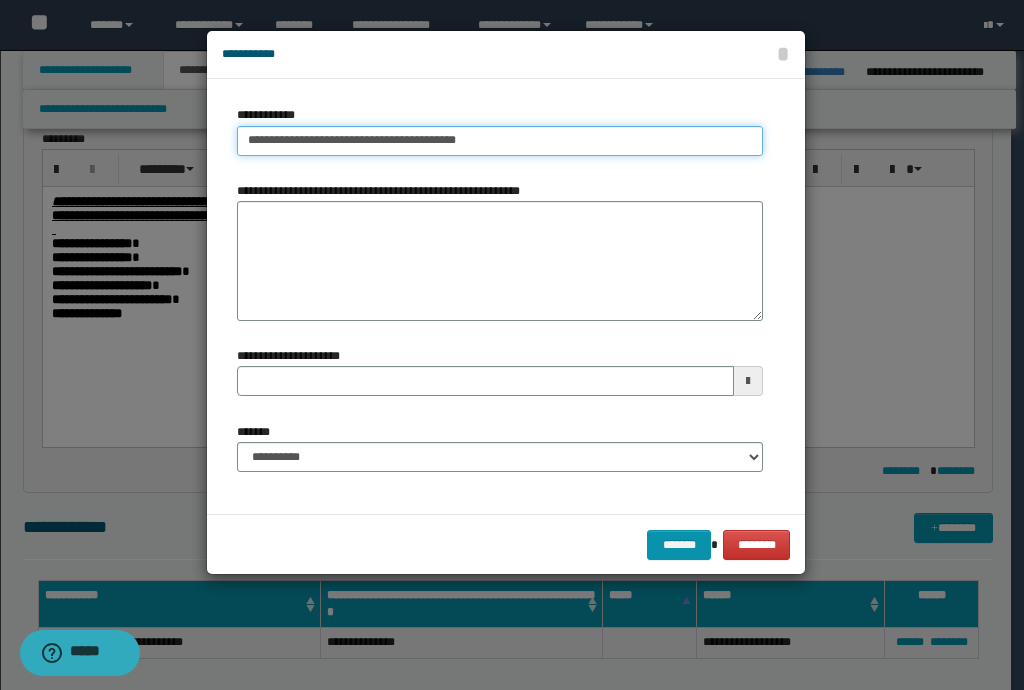 drag, startPoint x: 477, startPoint y: 137, endPoint x: 397, endPoint y: 148, distance: 80.75271 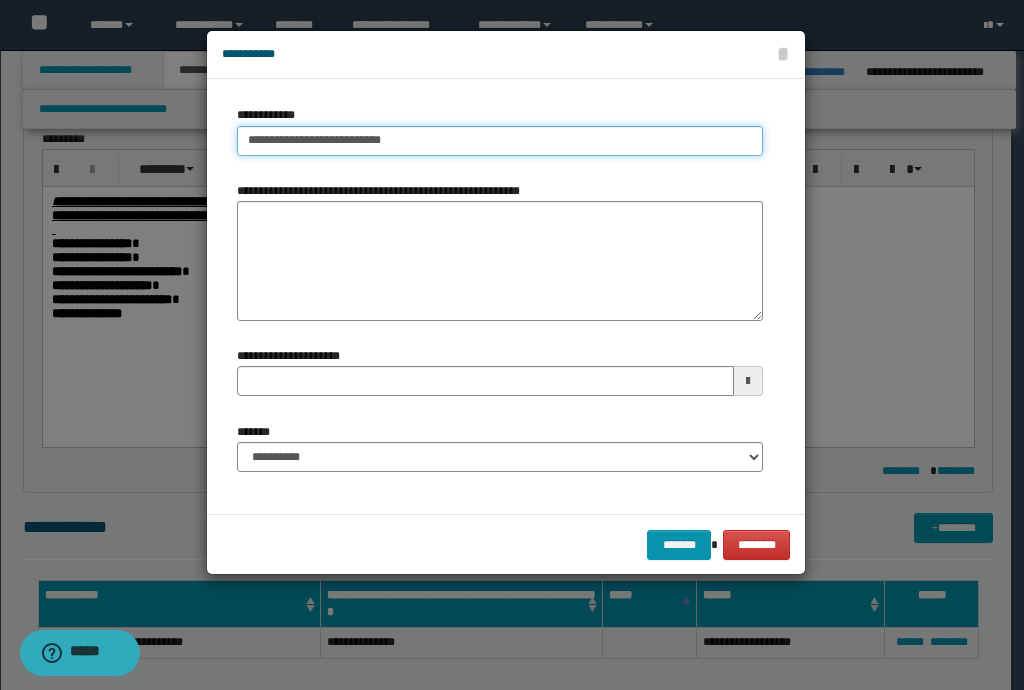 type on "**********" 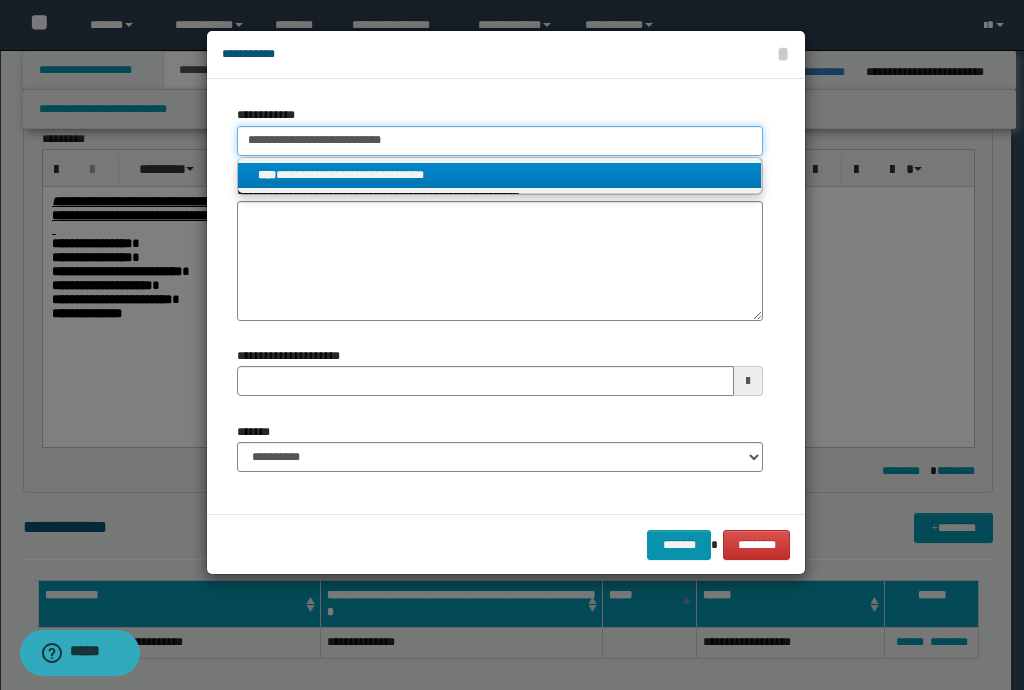 type on "**********" 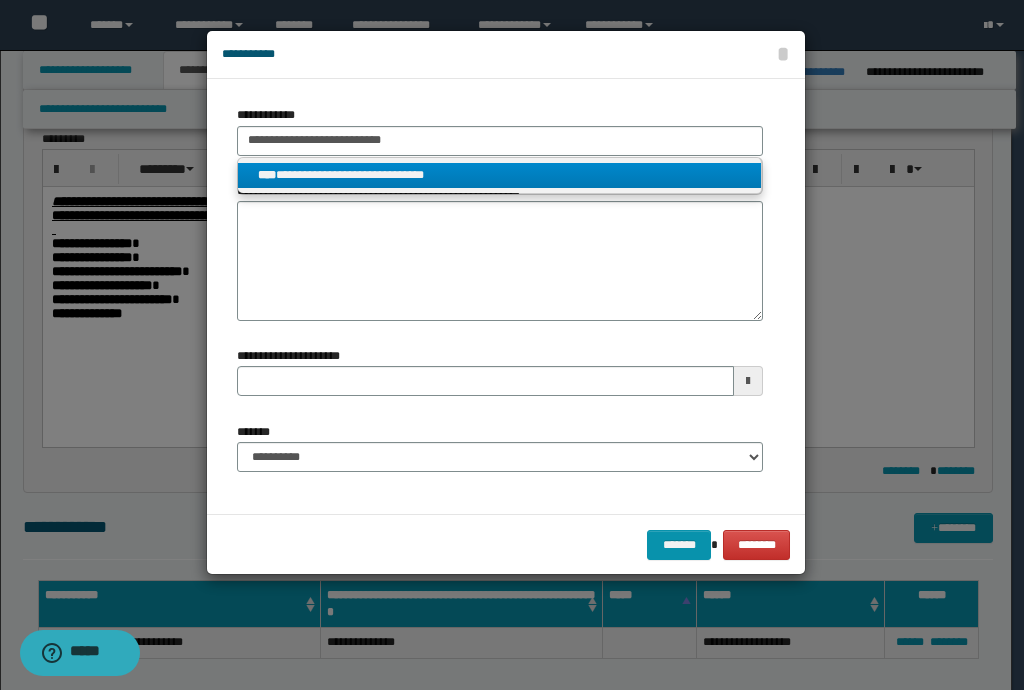 drag, startPoint x: 409, startPoint y: 173, endPoint x: 406, endPoint y: 217, distance: 44.102154 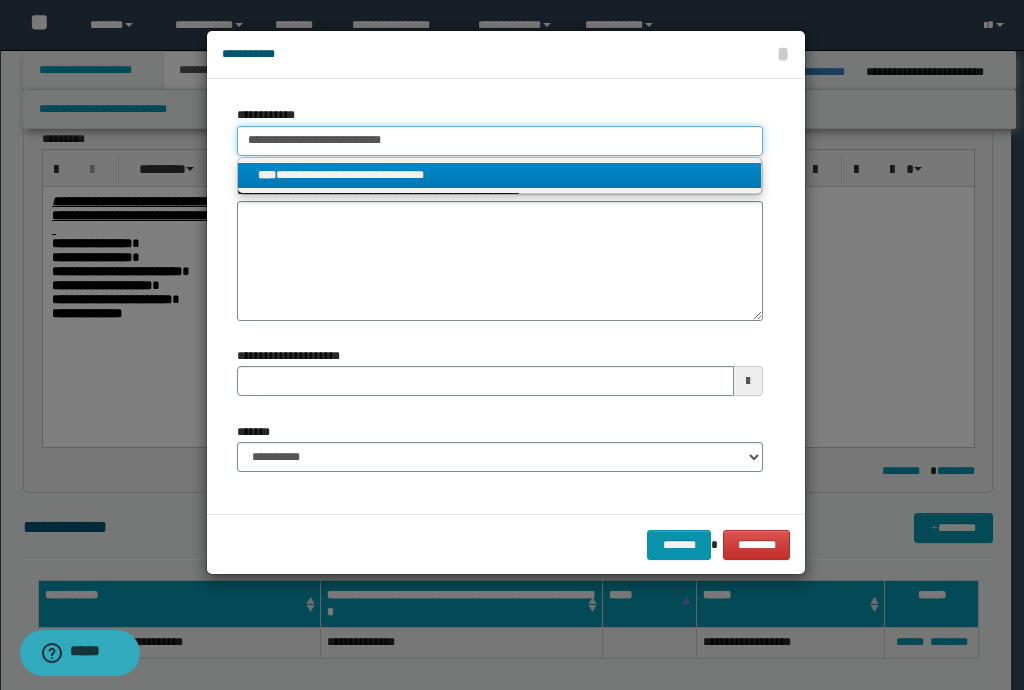 type 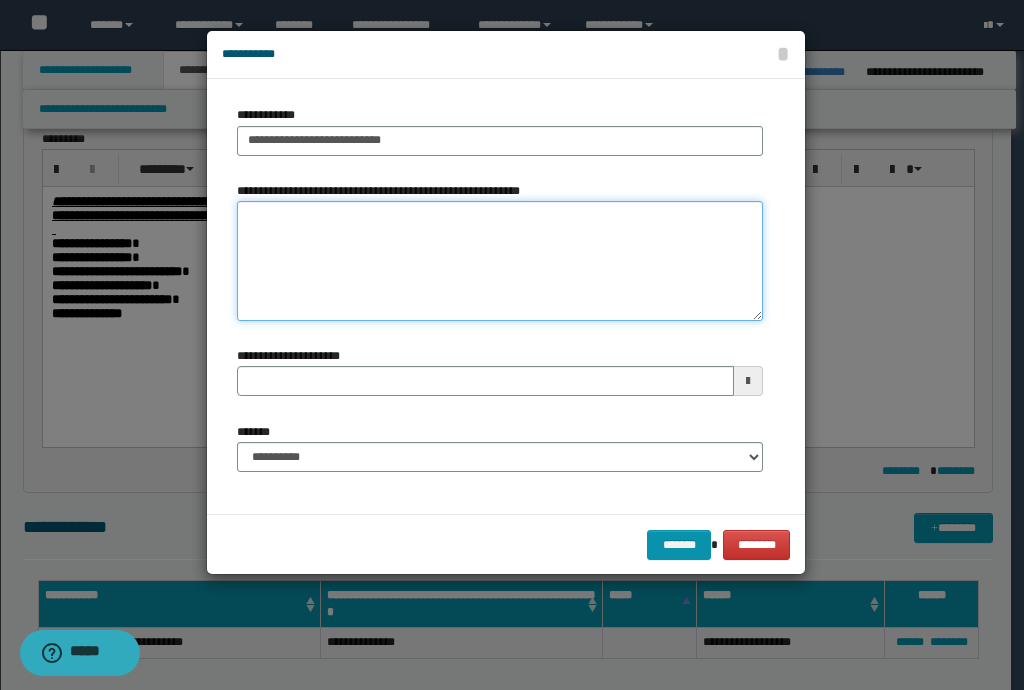 click on "**********" at bounding box center [500, 261] 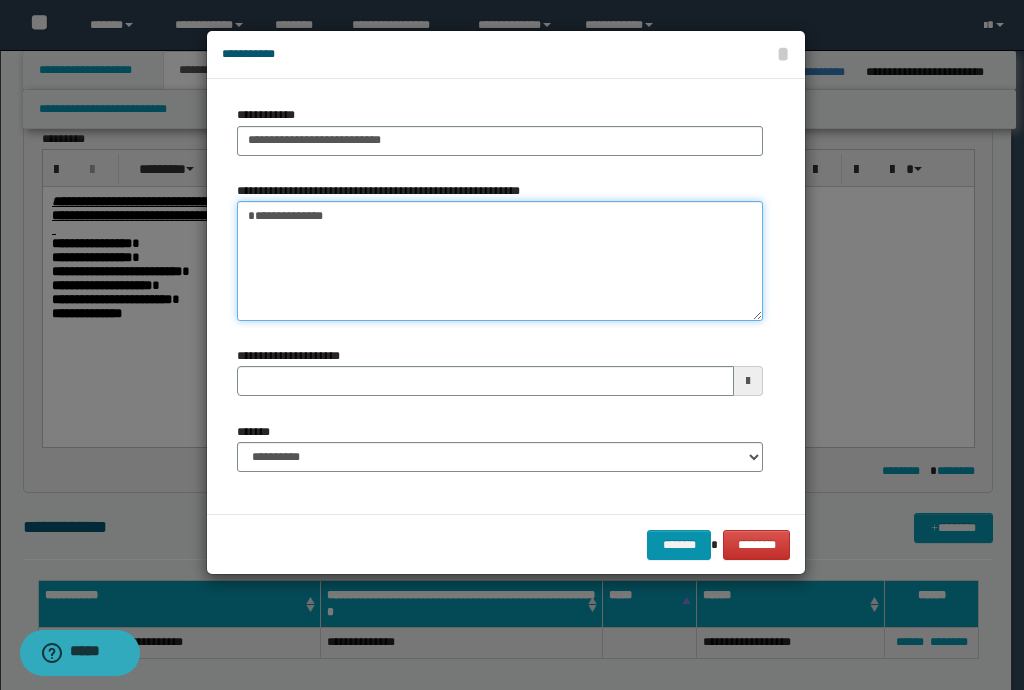 type 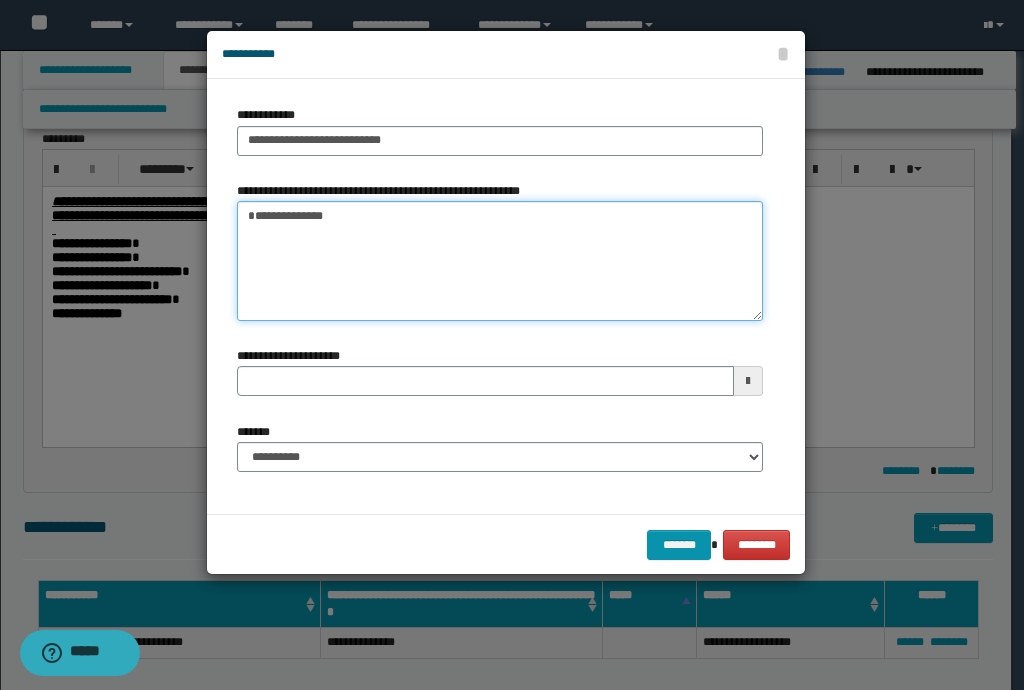 type on "**********" 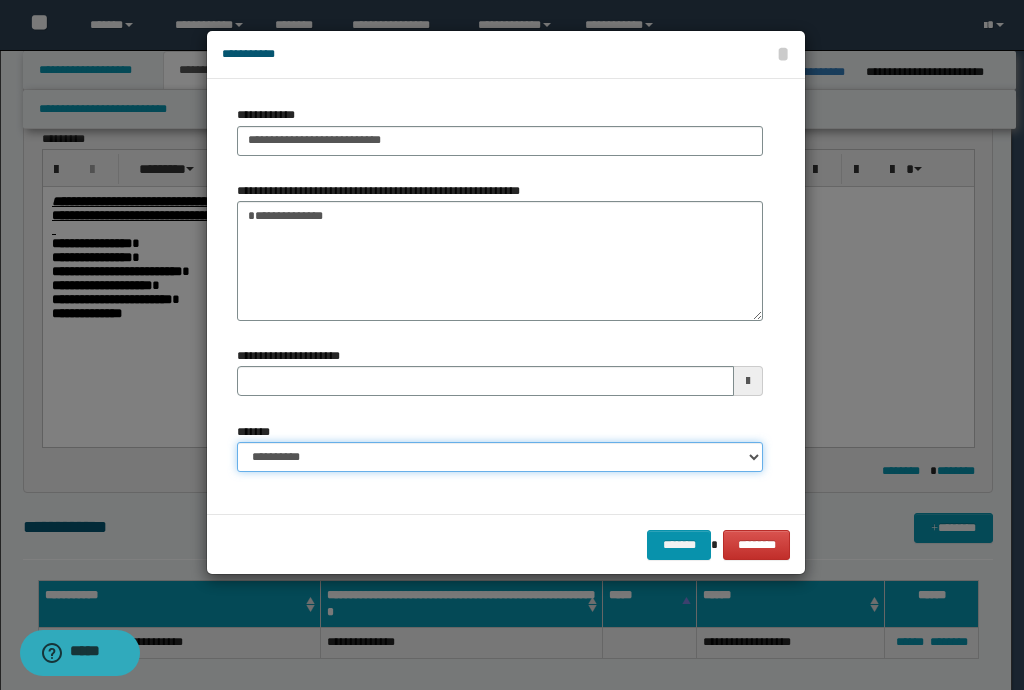 click on "**********" at bounding box center [500, 457] 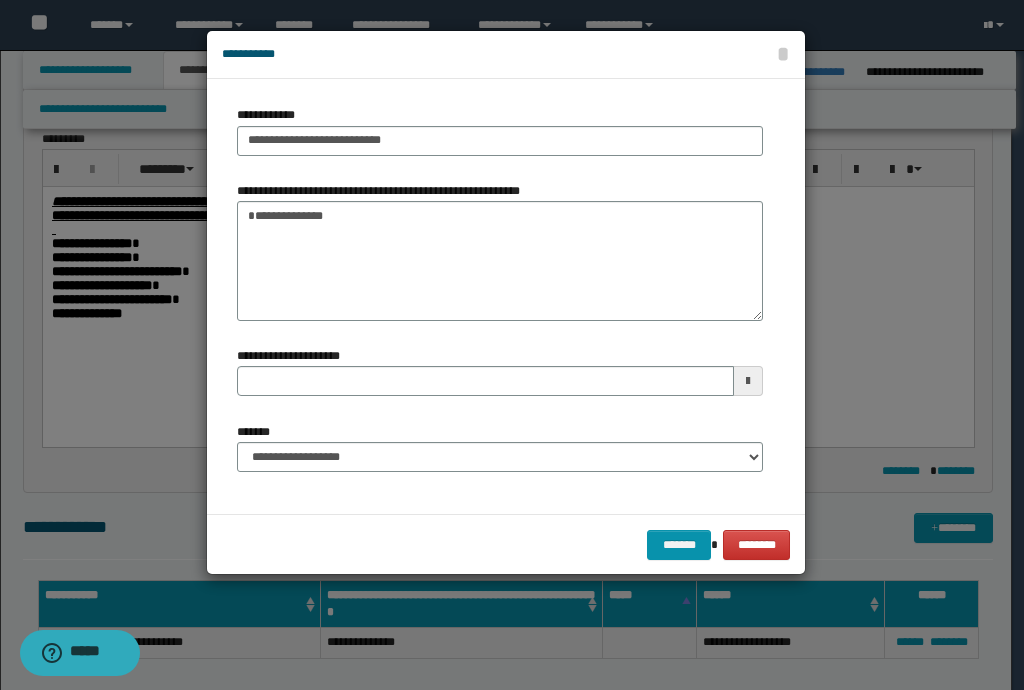 click on "*******
********" at bounding box center (506, 544) 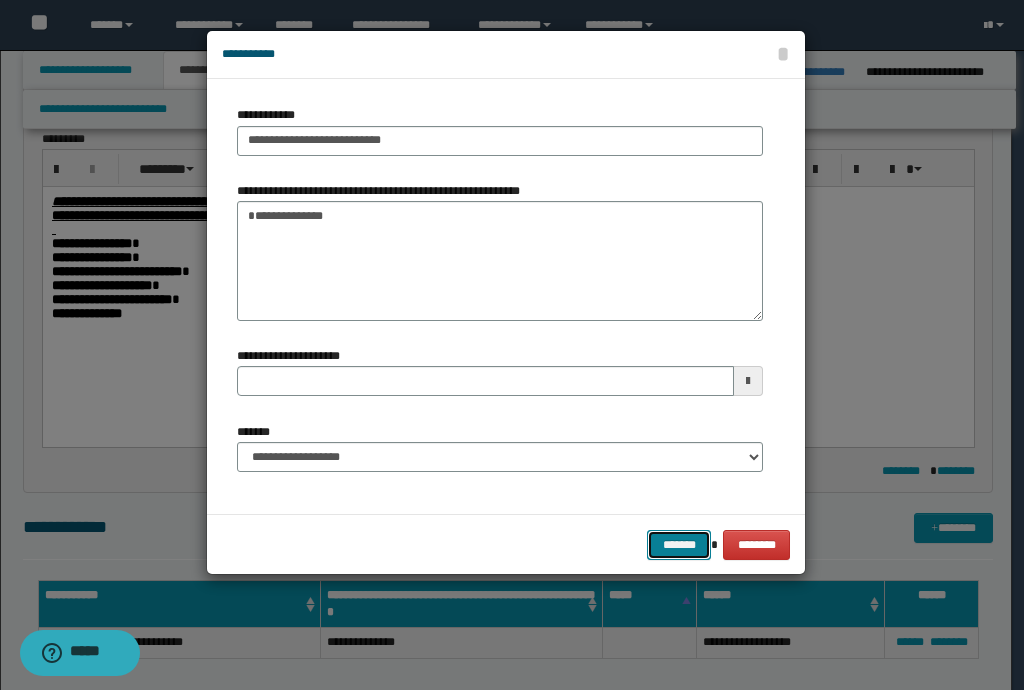 click on "*******" at bounding box center [679, 545] 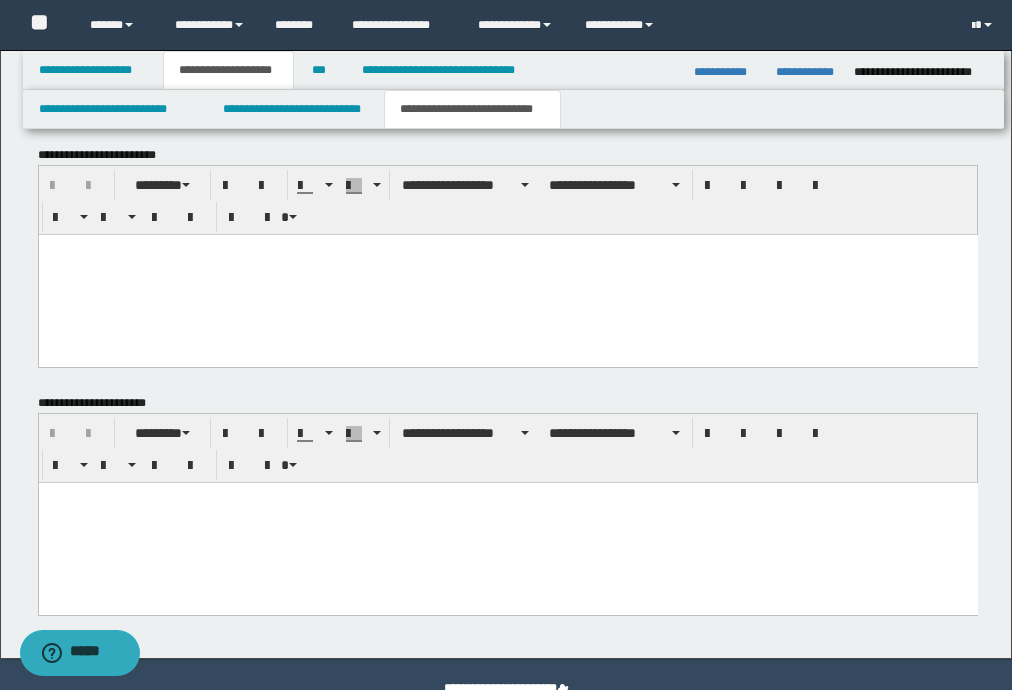 scroll, scrollTop: 1726, scrollLeft: 0, axis: vertical 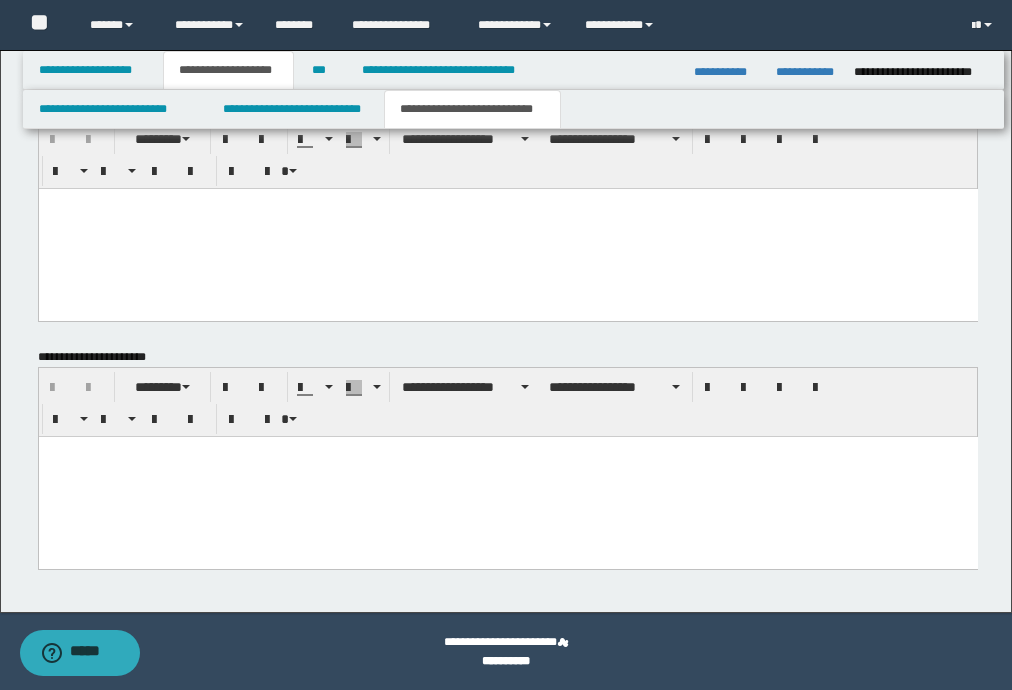click at bounding box center (507, 476) 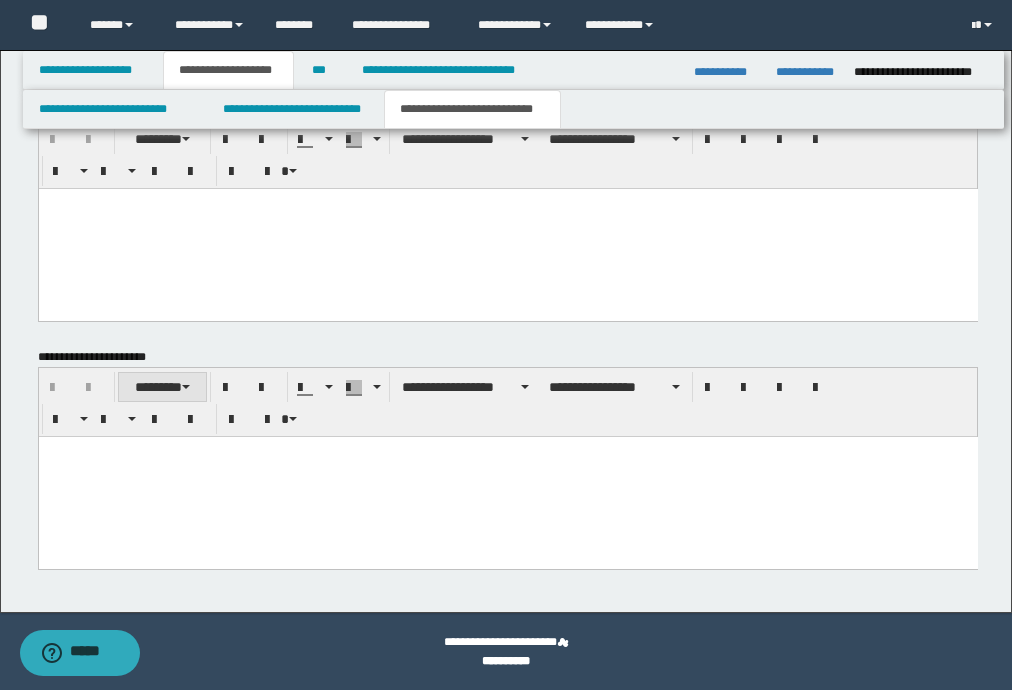 paste 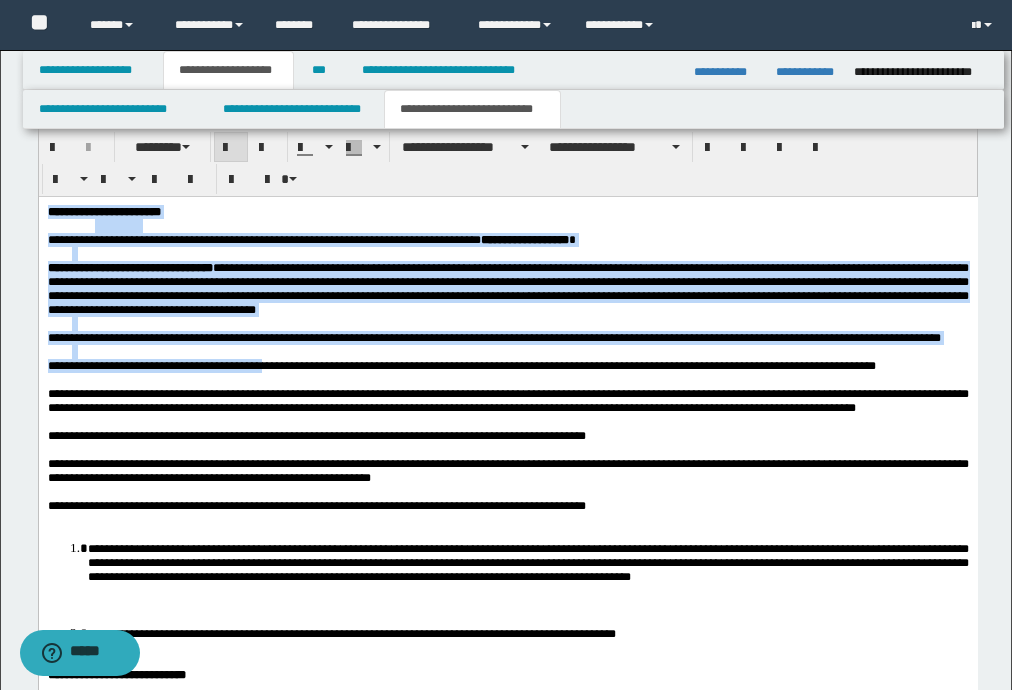 scroll, scrollTop: 2414, scrollLeft: 0, axis: vertical 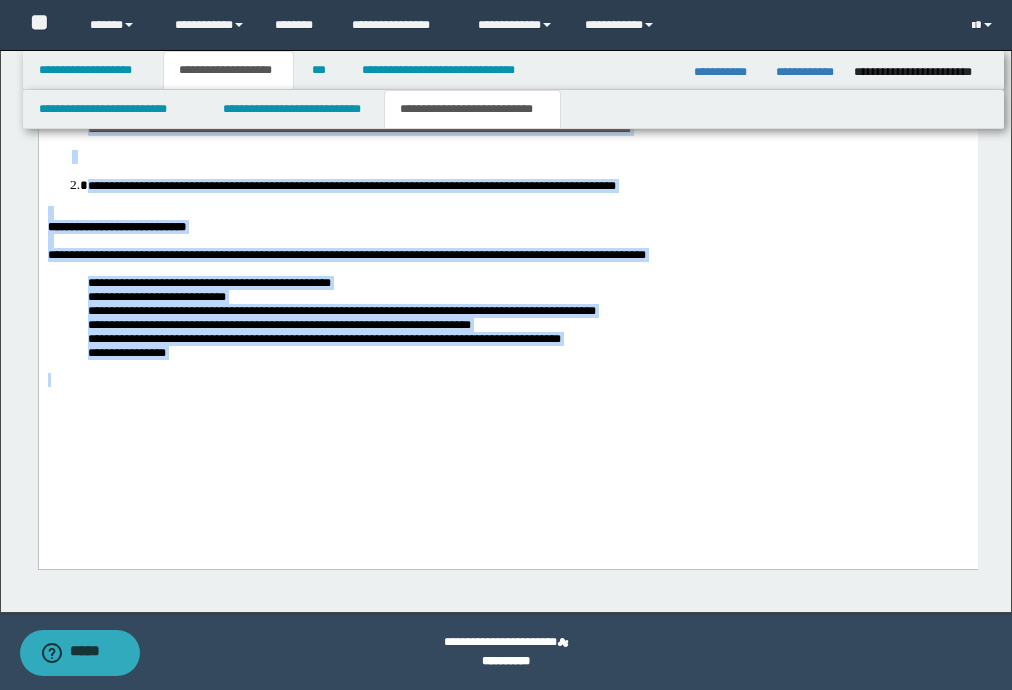drag, startPoint x: 50, startPoint y: -236, endPoint x: 279, endPoint y: 432, distance: 706.1622 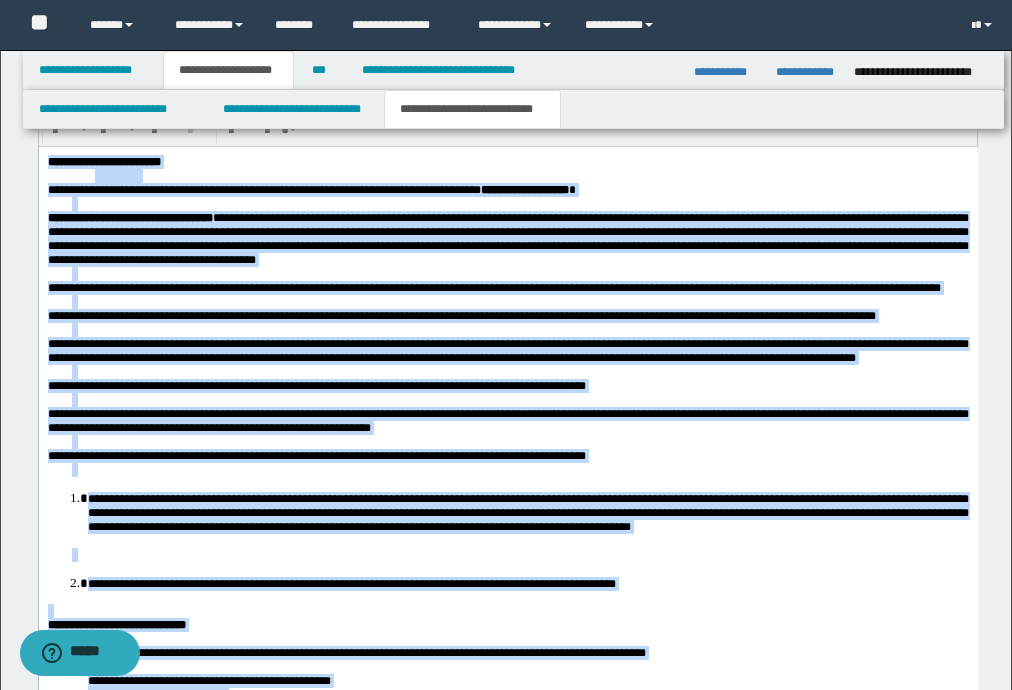 scroll, scrollTop: 1774, scrollLeft: 0, axis: vertical 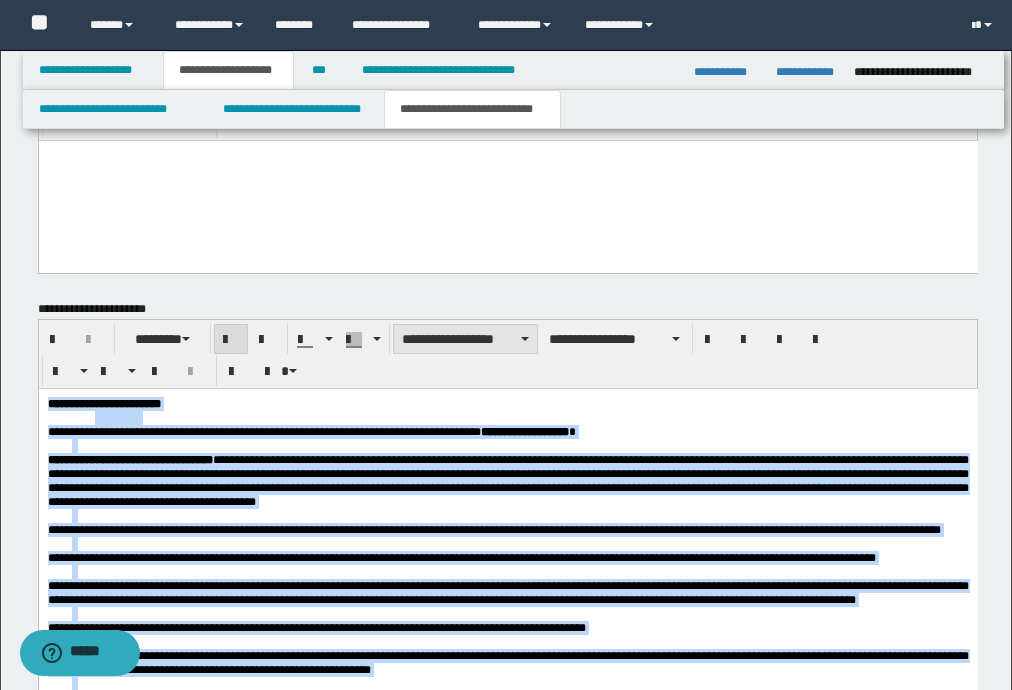 click on "**********" at bounding box center [465, 339] 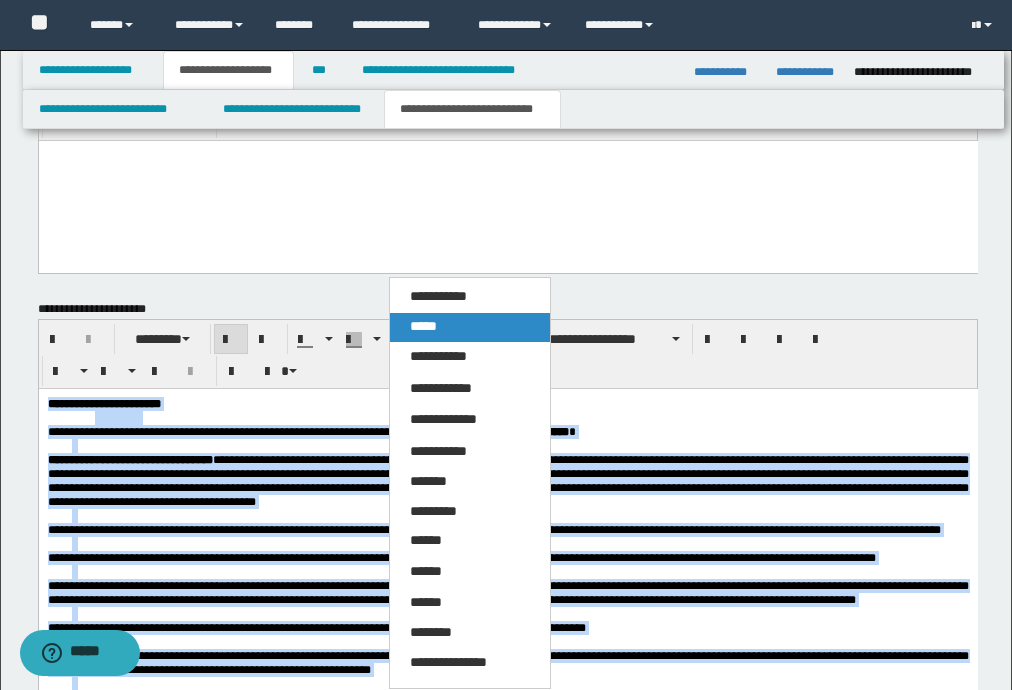 click on "*****" at bounding box center [423, 326] 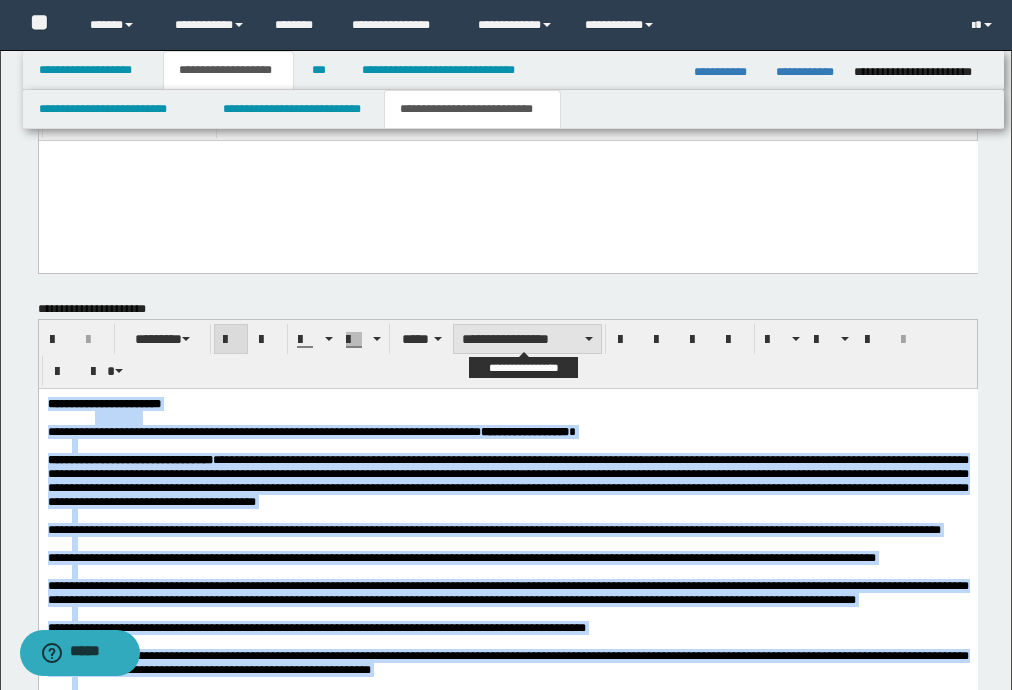 click on "**********" at bounding box center (527, 339) 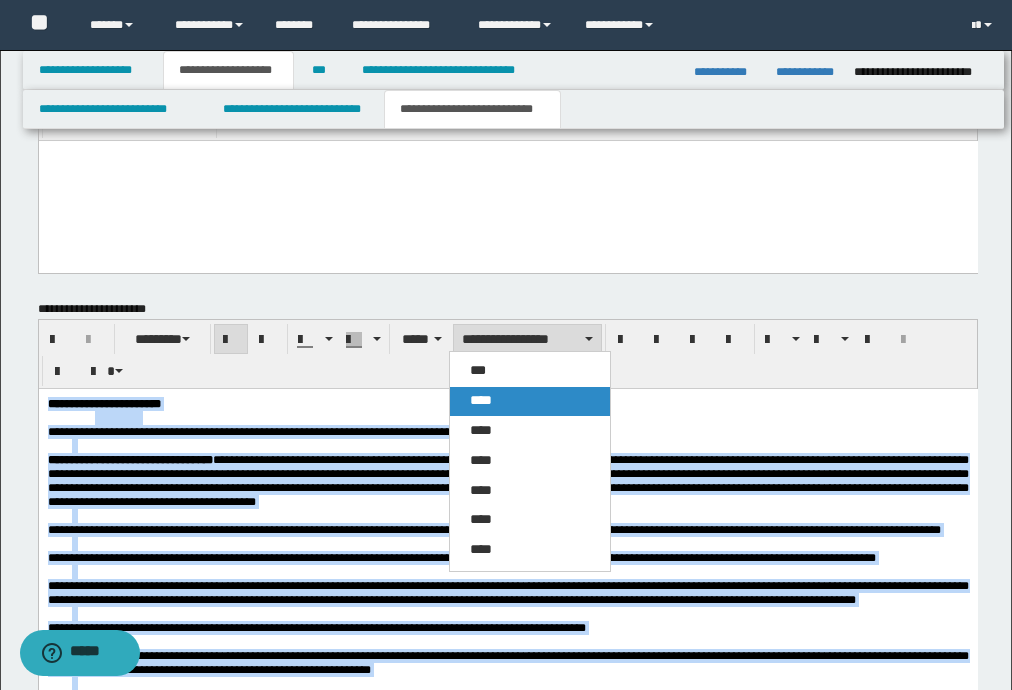 click on "****" at bounding box center [481, 400] 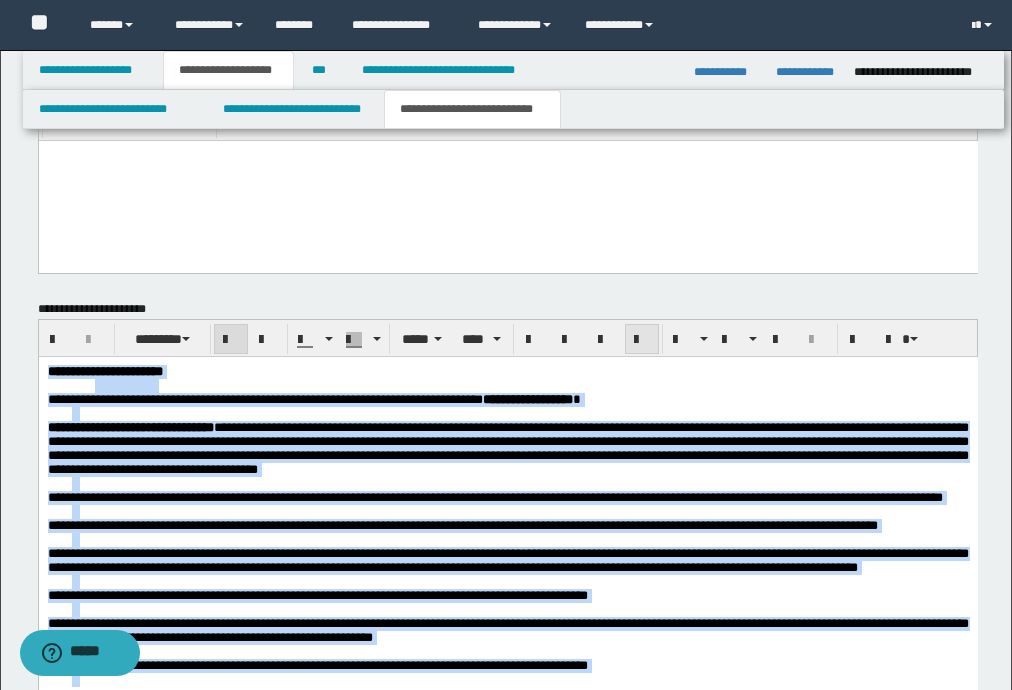 click at bounding box center [642, 340] 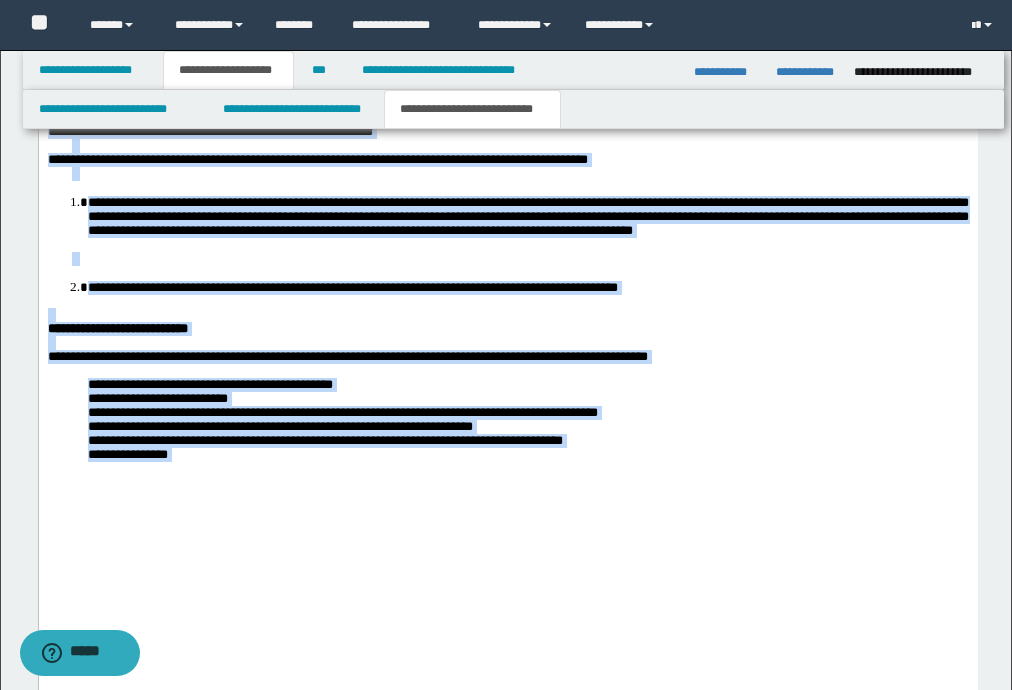 scroll, scrollTop: 2446, scrollLeft: 0, axis: vertical 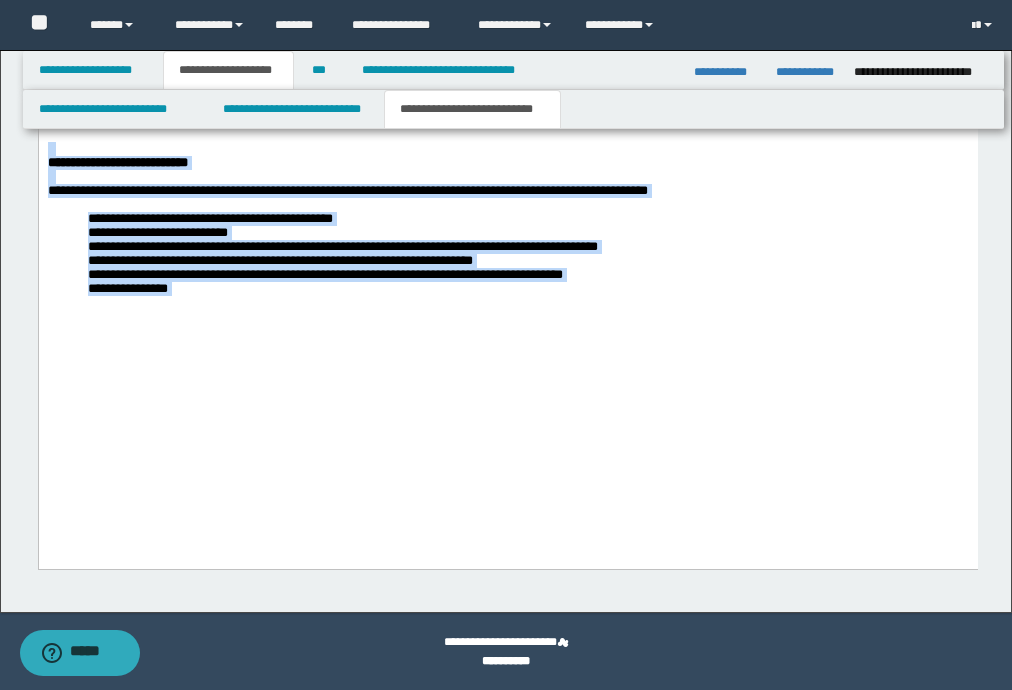 click on "**********" at bounding box center [507, 33] 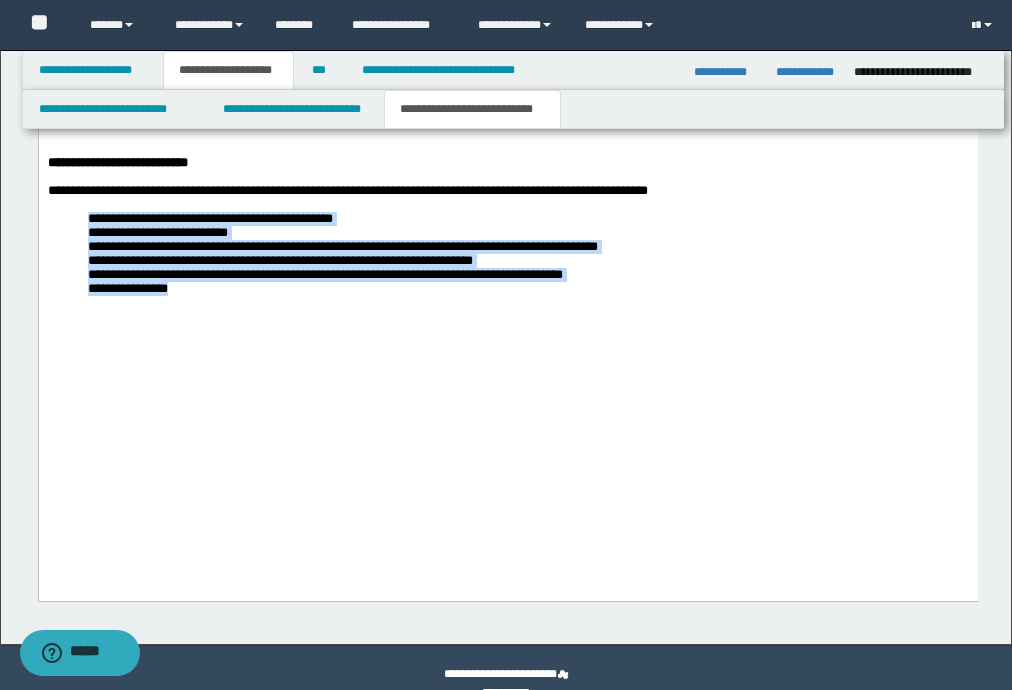 drag, startPoint x: 204, startPoint y: 420, endPoint x: 86, endPoint y: 344, distance: 140.35669 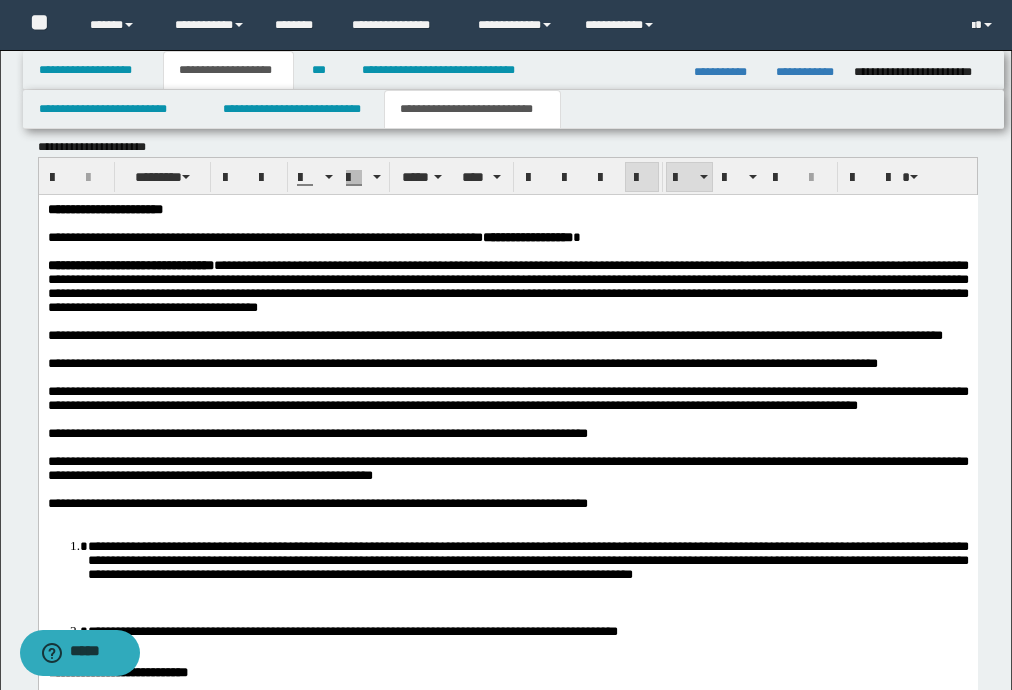 scroll, scrollTop: 1806, scrollLeft: 0, axis: vertical 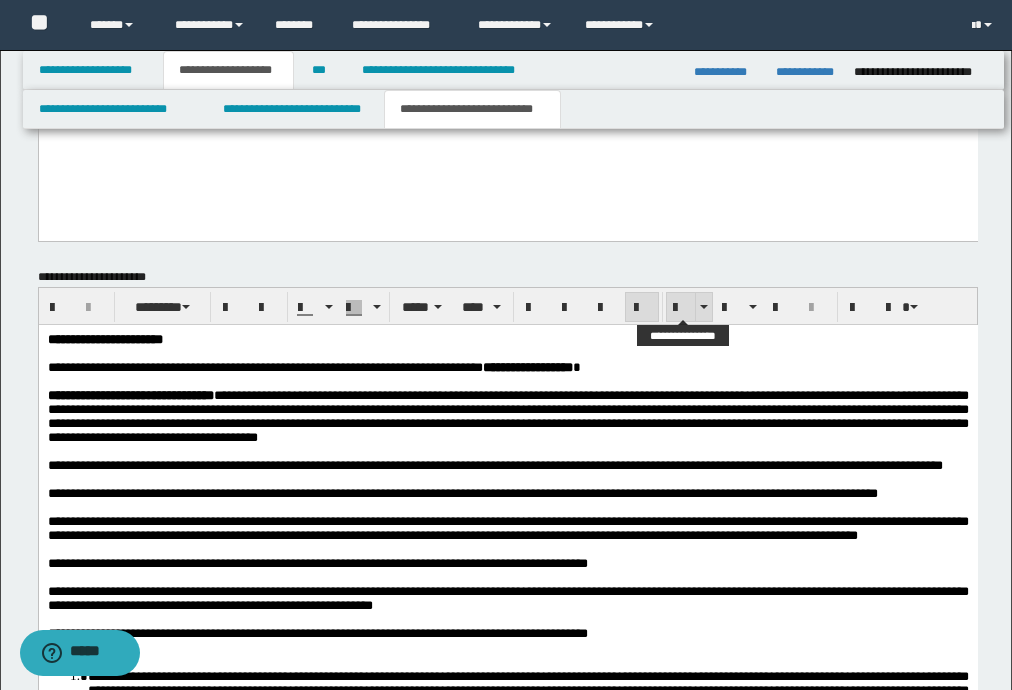 click at bounding box center (681, 308) 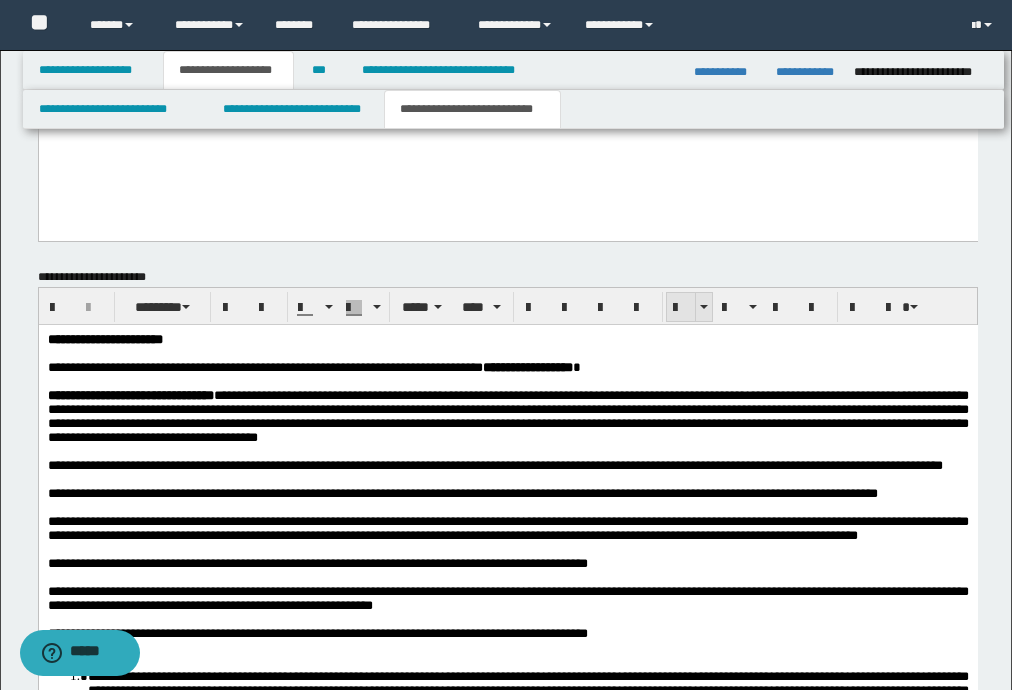 click at bounding box center [681, 308] 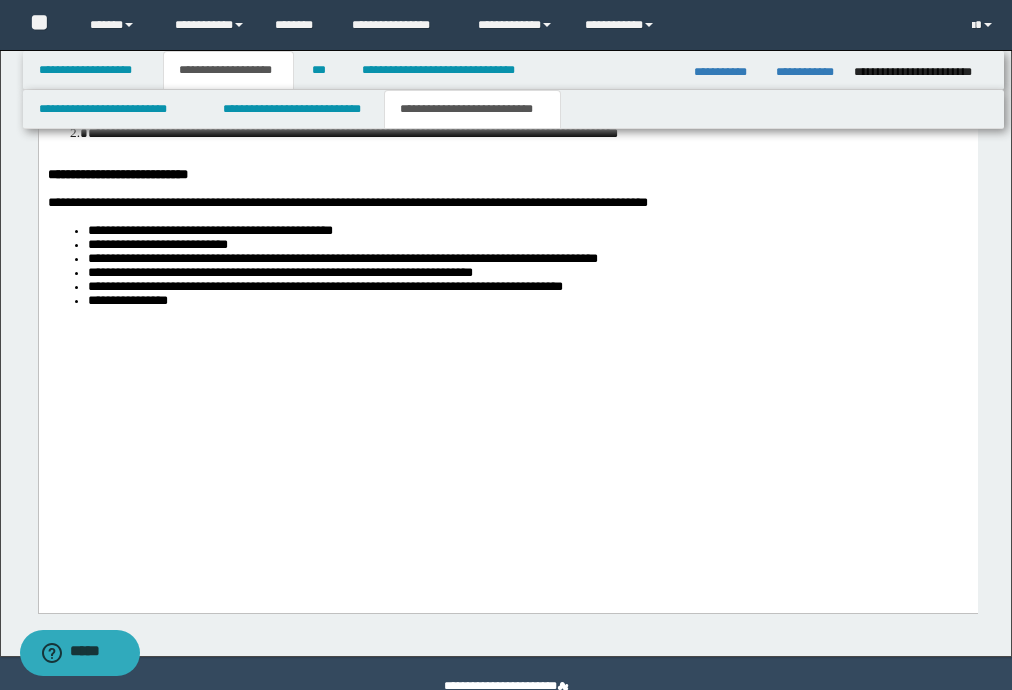 scroll, scrollTop: 2478, scrollLeft: 0, axis: vertical 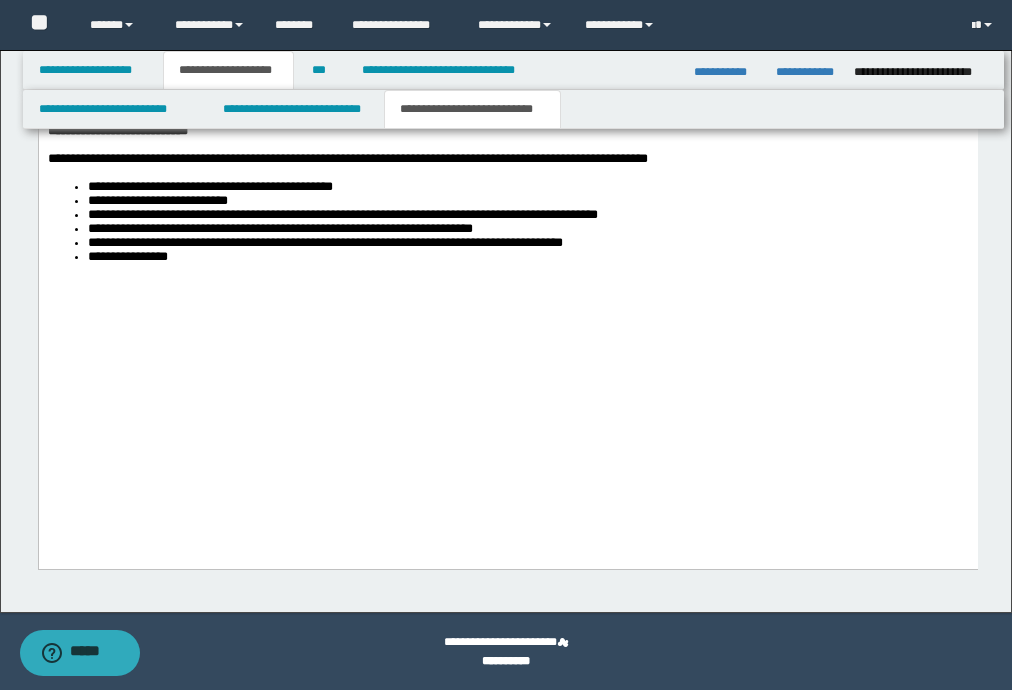 click at bounding box center (507, 312) 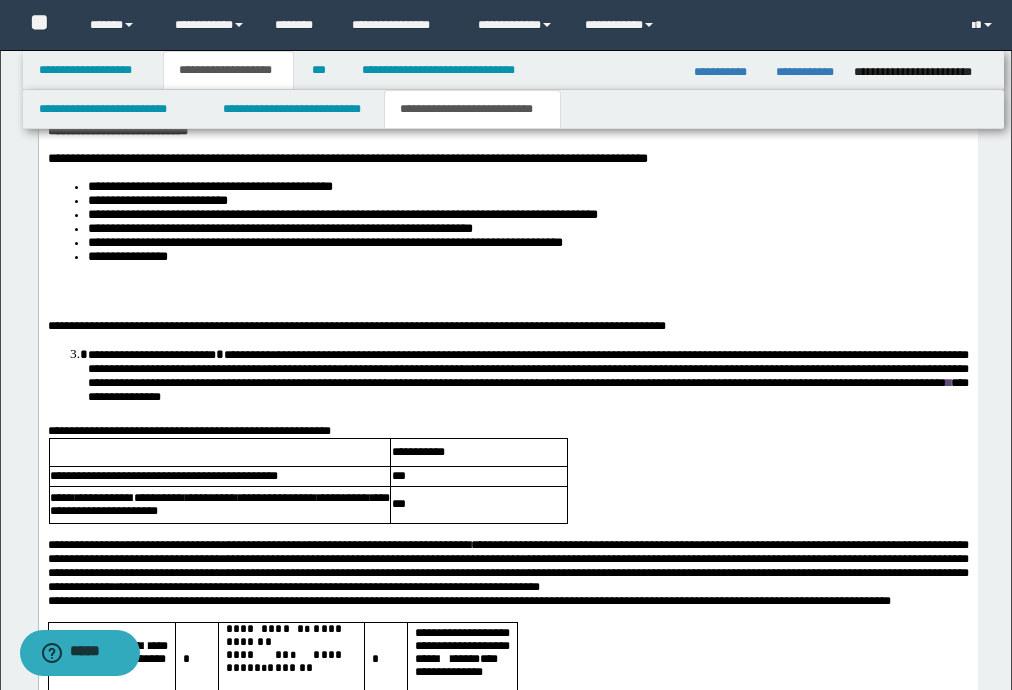 click at bounding box center [507, 298] 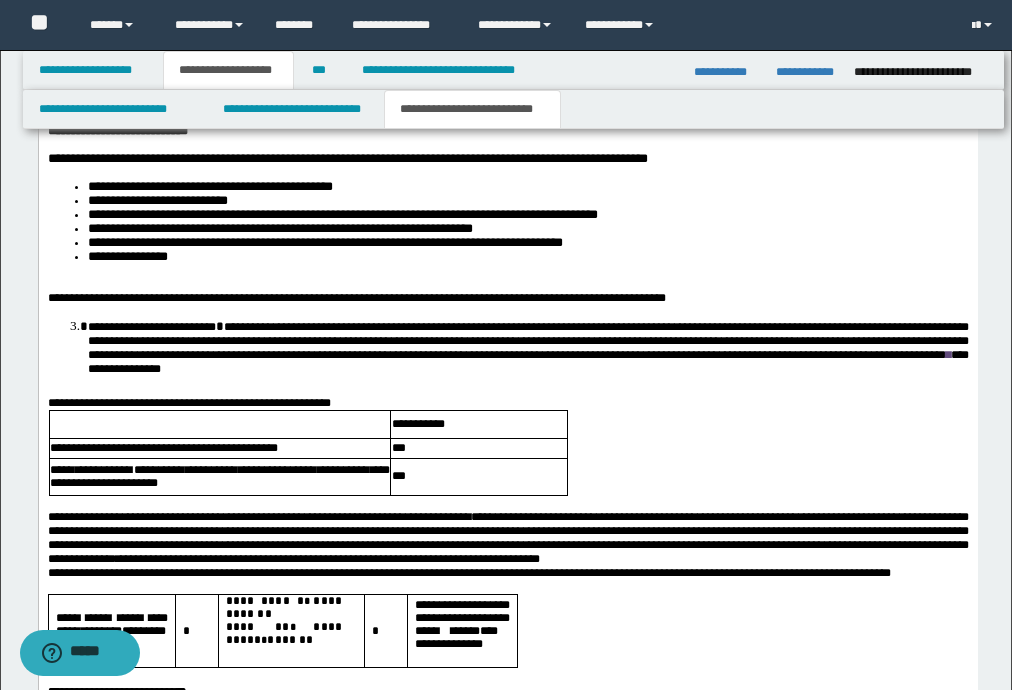 scroll, scrollTop: 2478, scrollLeft: 0, axis: vertical 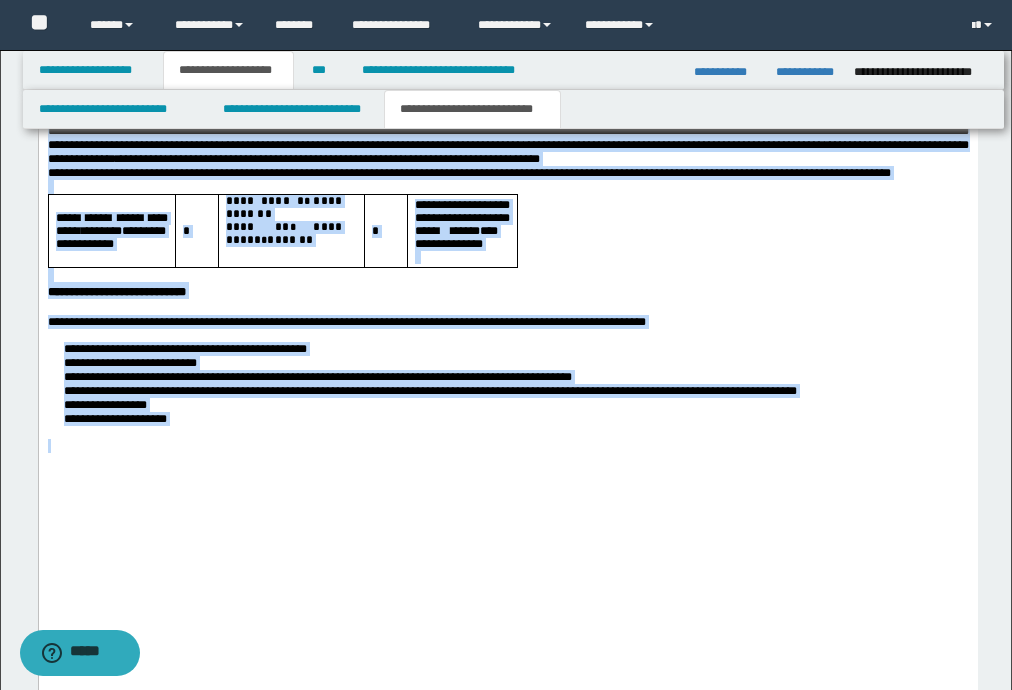drag, startPoint x: 46, startPoint y: 35, endPoint x: 494, endPoint y: 628, distance: 743.2045 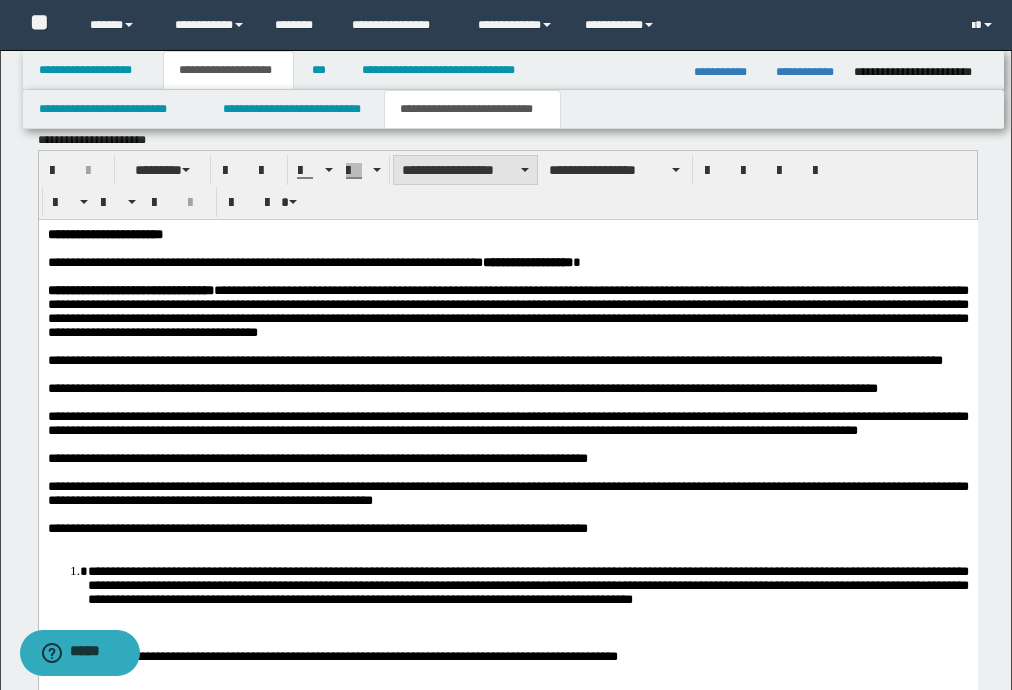 scroll, scrollTop: 1870, scrollLeft: 0, axis: vertical 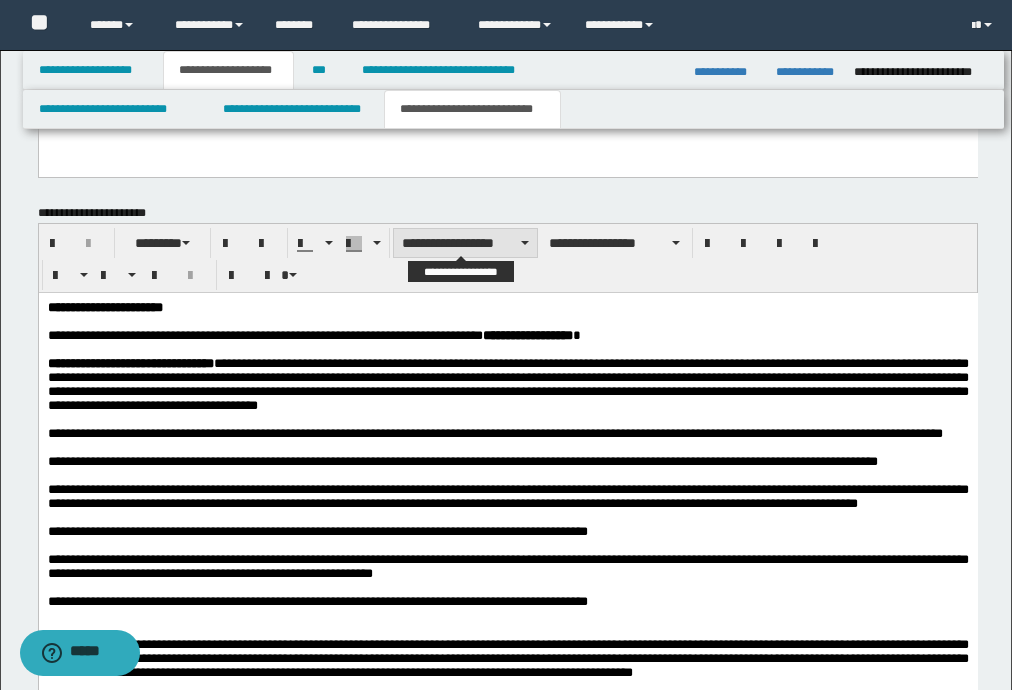 click on "**********" at bounding box center (465, 243) 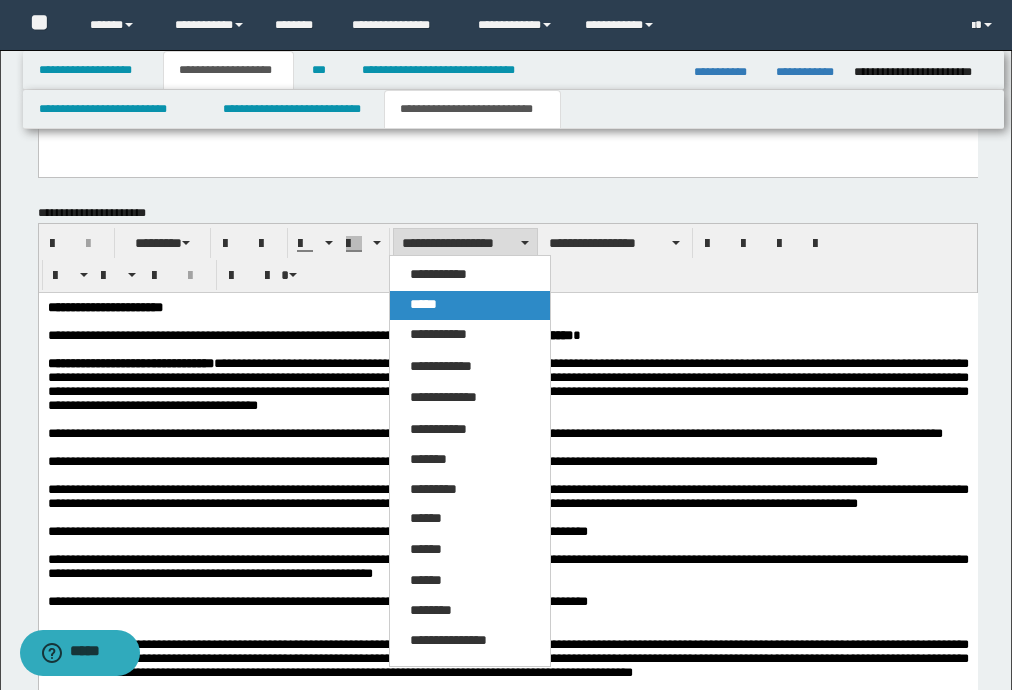click on "*****" at bounding box center [423, 304] 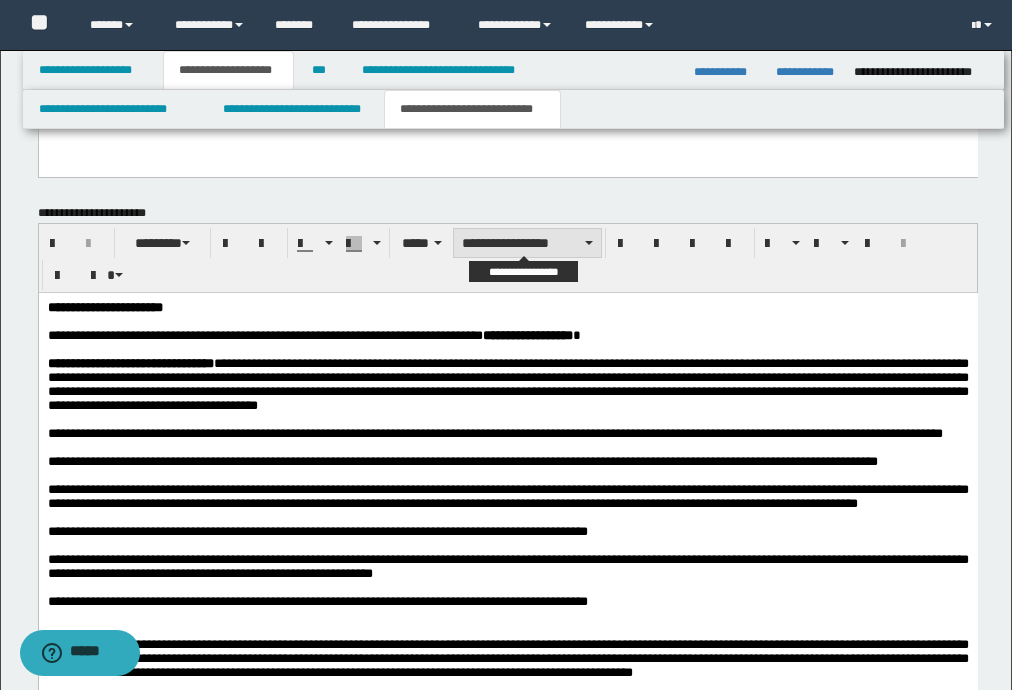 click on "**********" at bounding box center [527, 243] 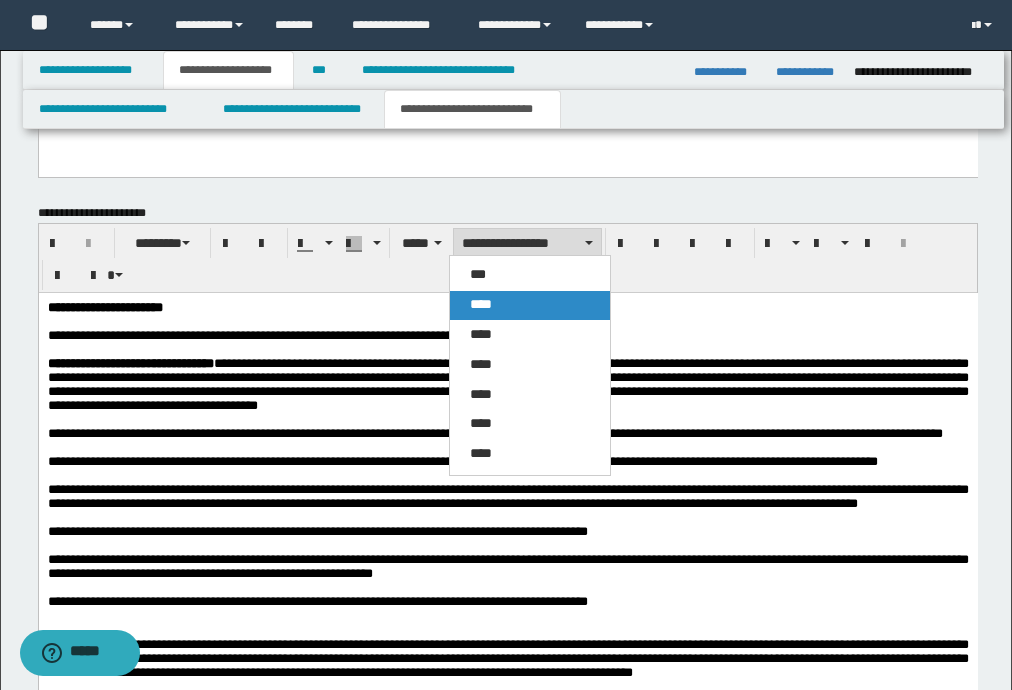 click on "****" at bounding box center (481, 304) 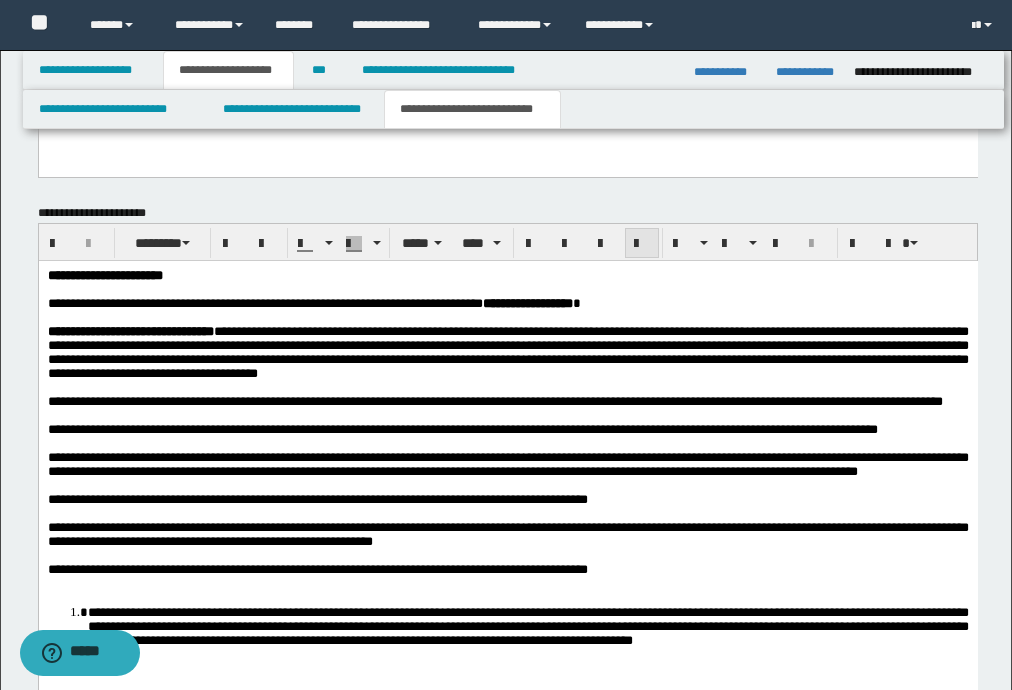 click at bounding box center [642, 243] 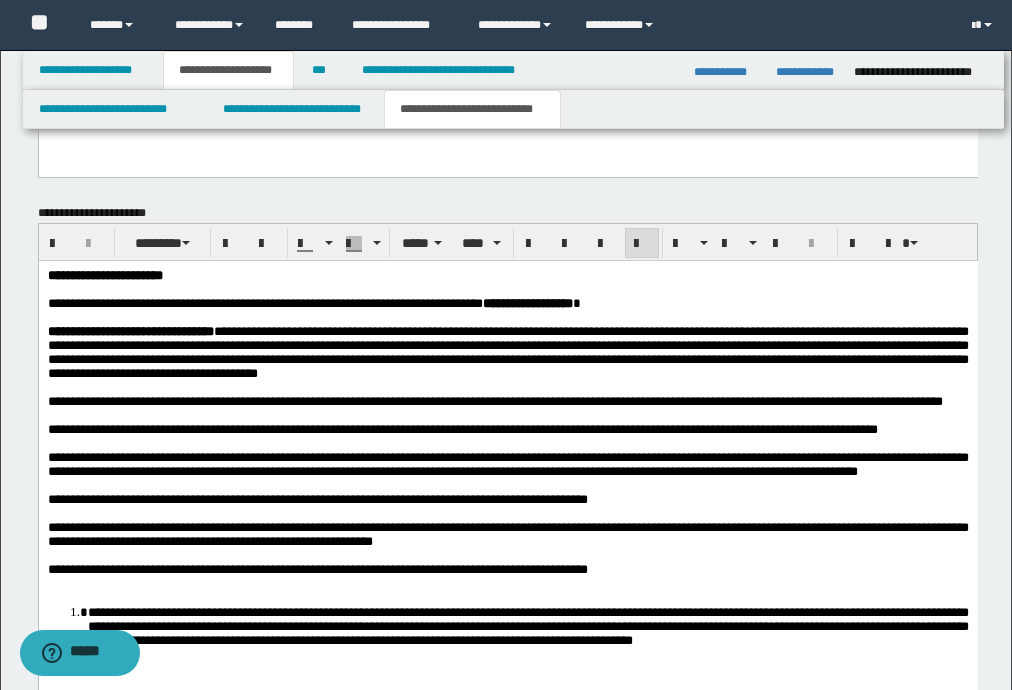 click at bounding box center (642, 244) 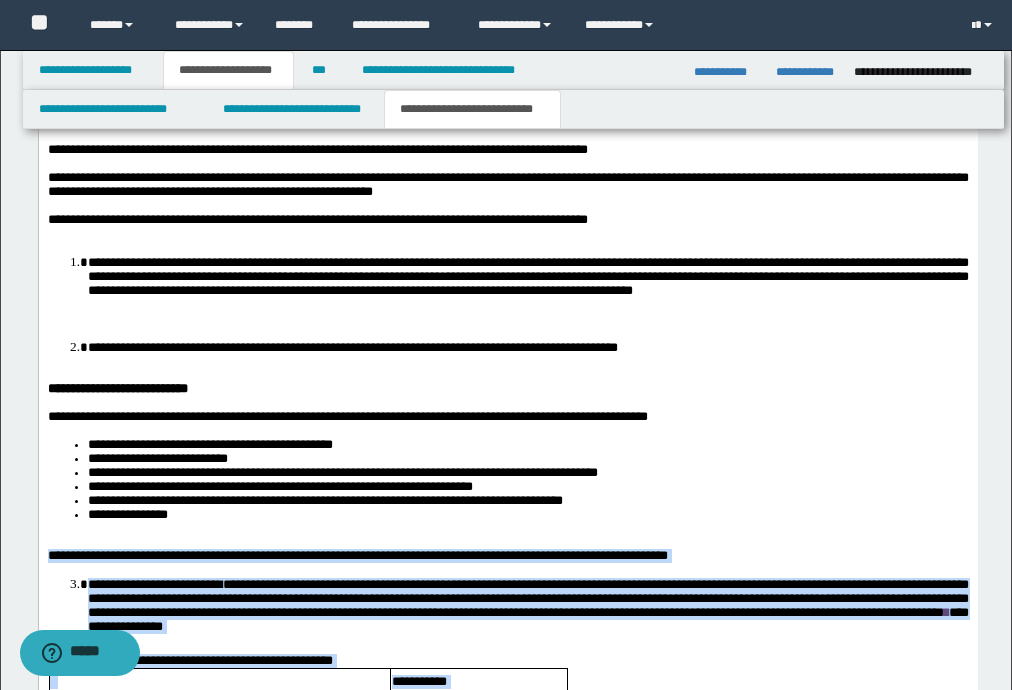 scroll, scrollTop: 1820, scrollLeft: 0, axis: vertical 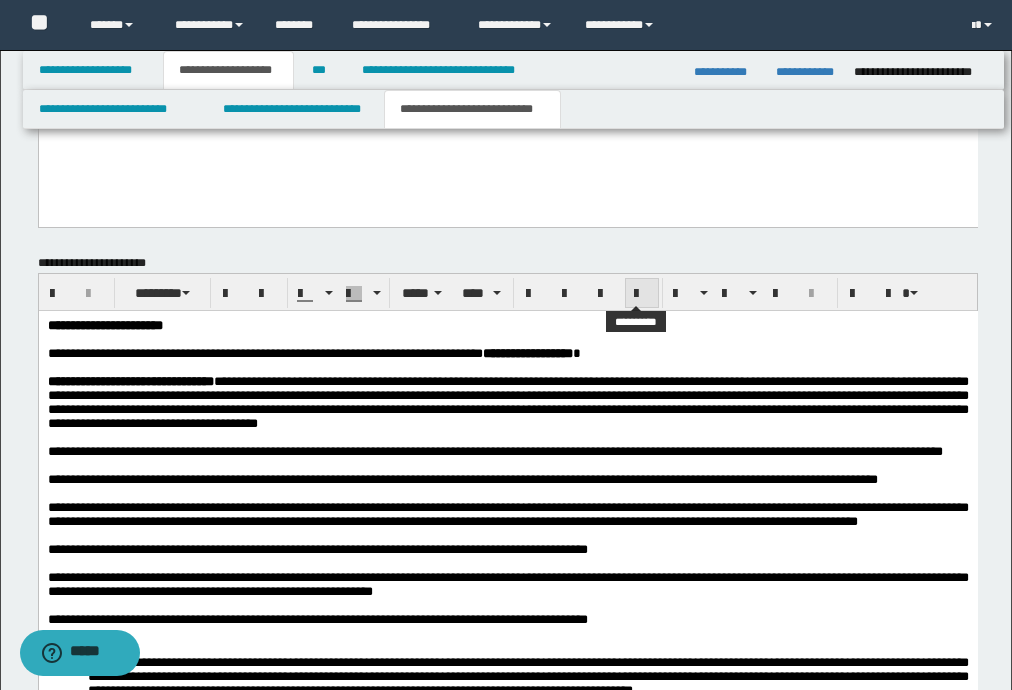 click at bounding box center (642, 294) 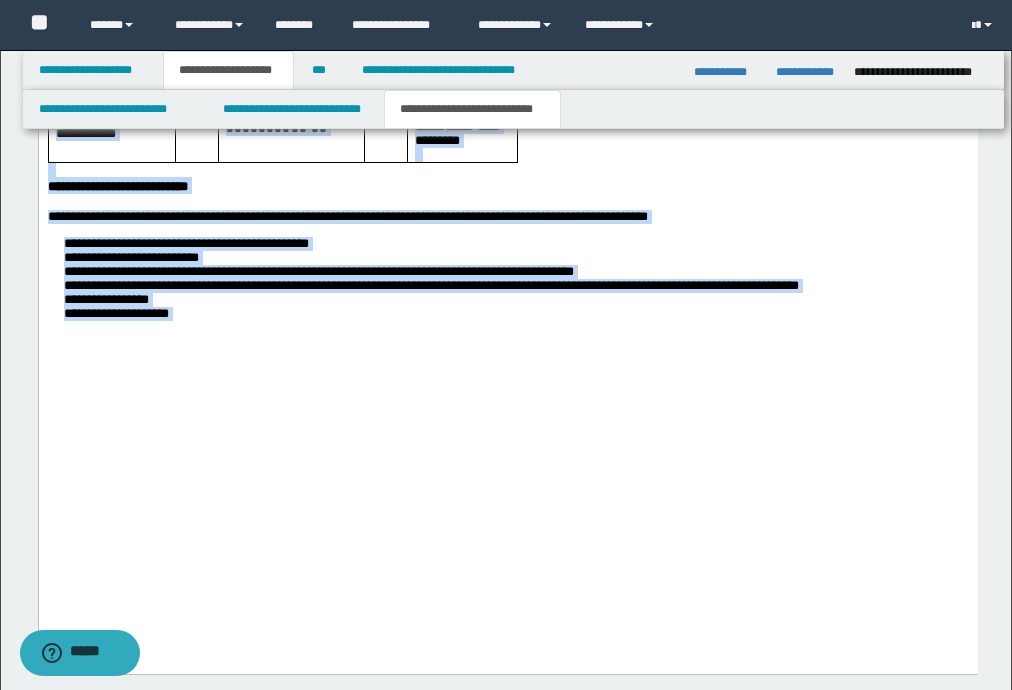 scroll, scrollTop: 3100, scrollLeft: 0, axis: vertical 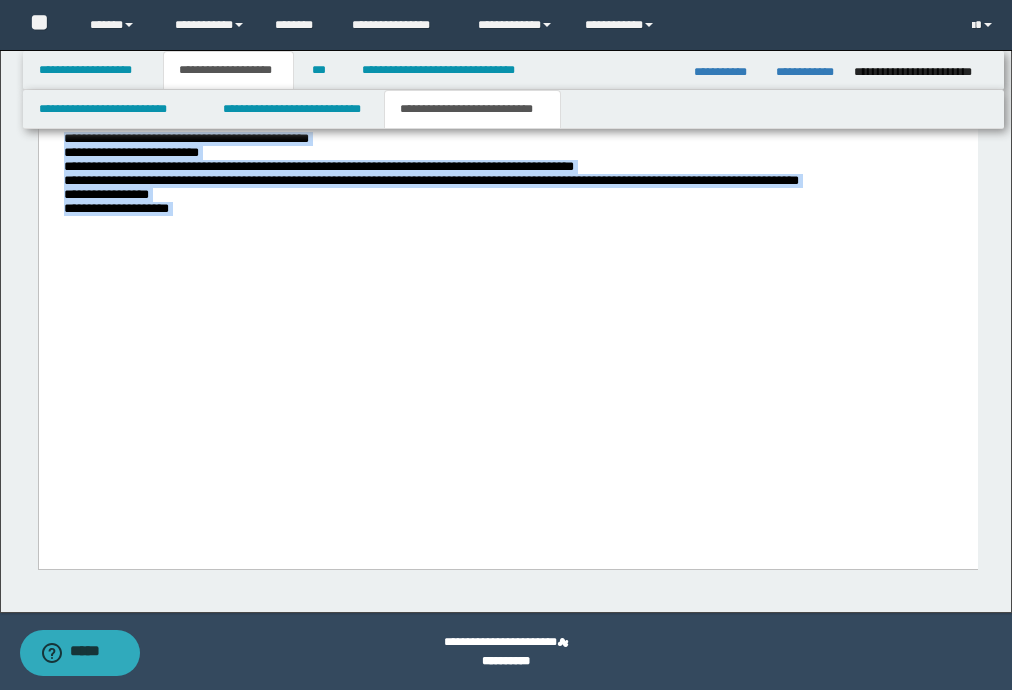click on "**********" at bounding box center (507, -334) 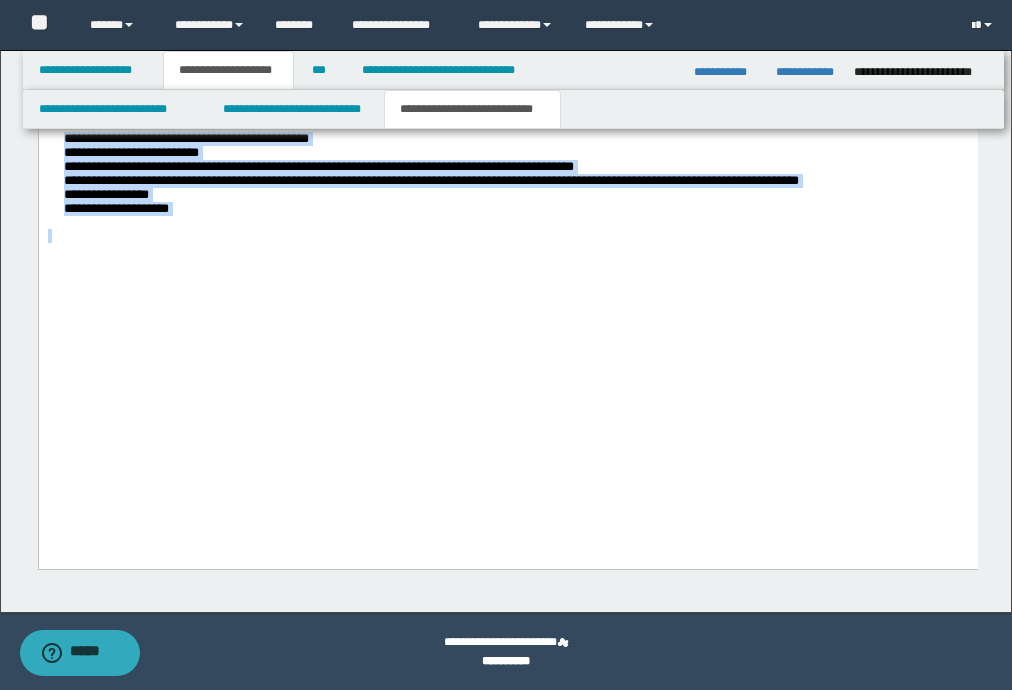 drag, startPoint x: 202, startPoint y: 432, endPoint x: 49, endPoint y: 345, distance: 176.00568 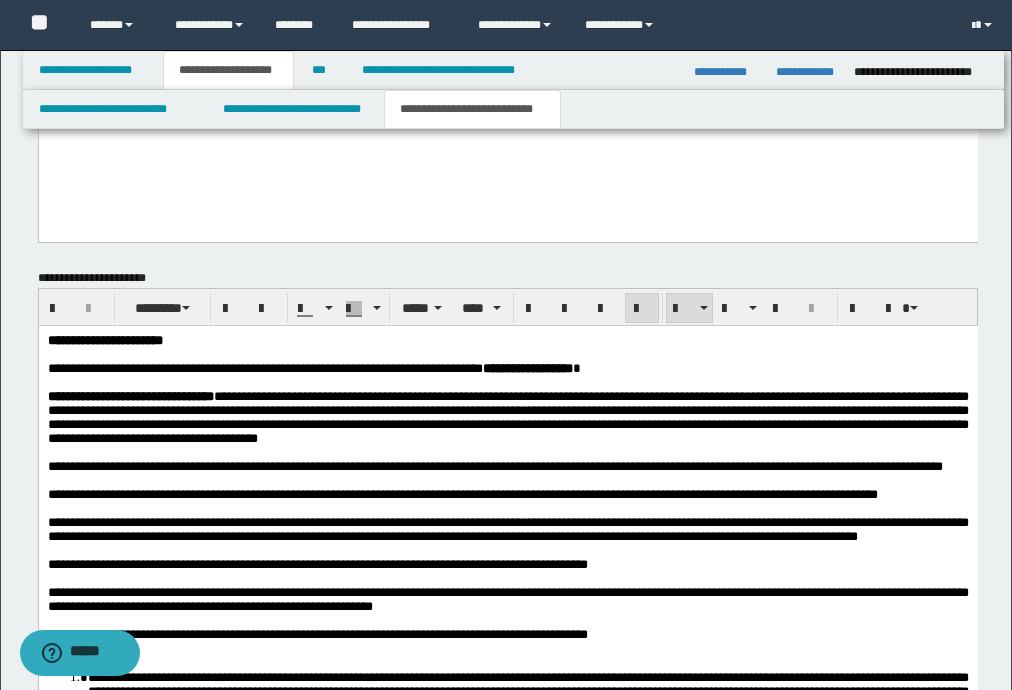 scroll, scrollTop: 1740, scrollLeft: 0, axis: vertical 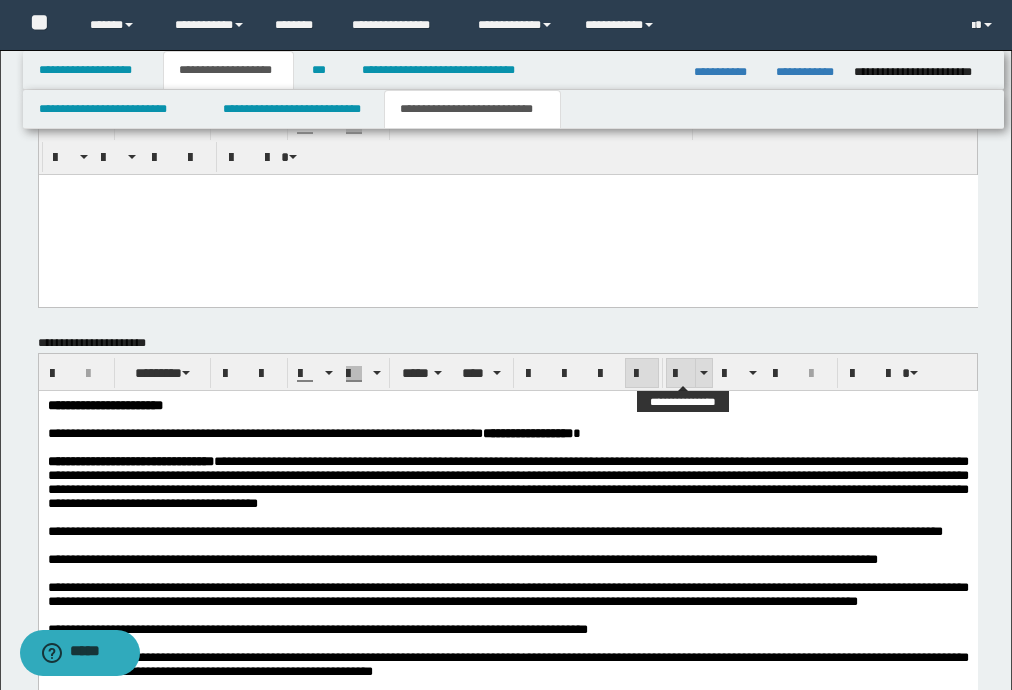 click at bounding box center [681, 374] 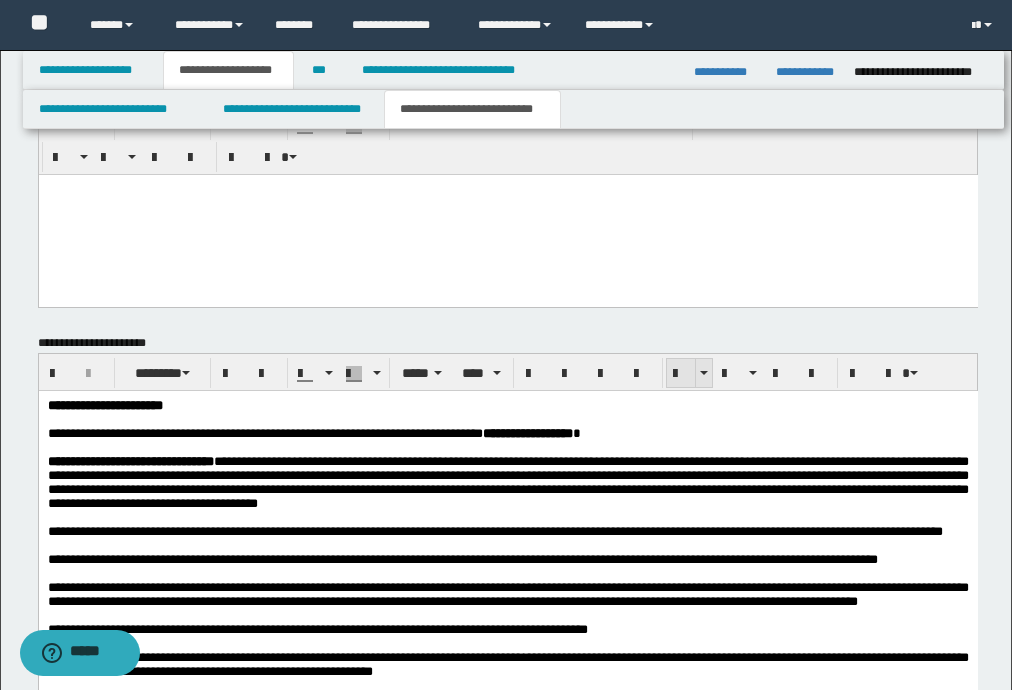 click at bounding box center (681, 374) 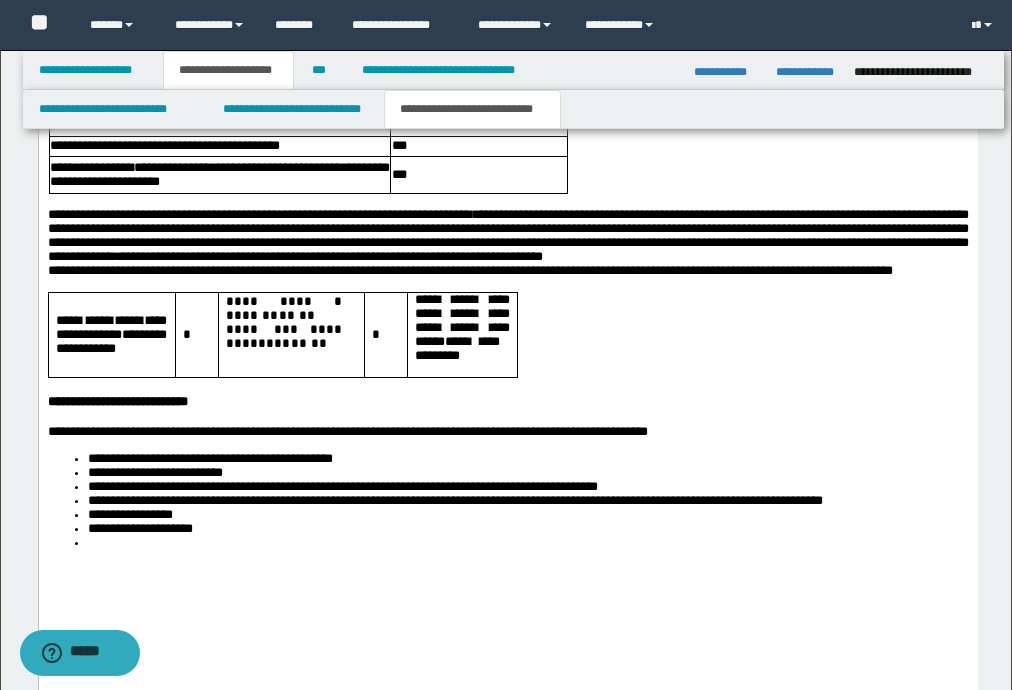 scroll, scrollTop: 3100, scrollLeft: 0, axis: vertical 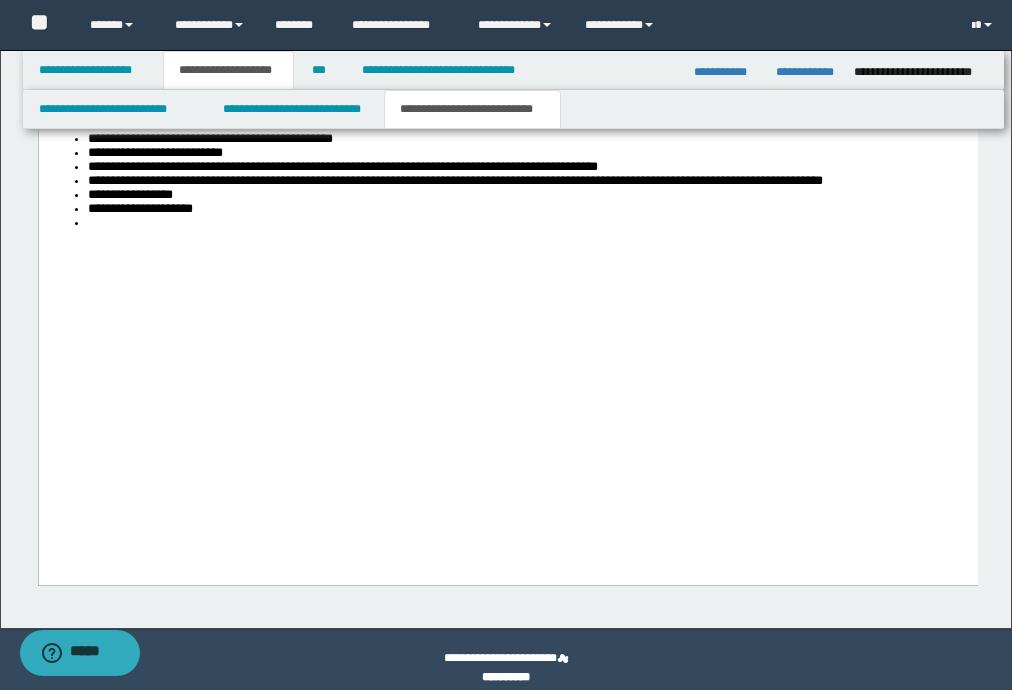 click on "**********" at bounding box center (507, -334) 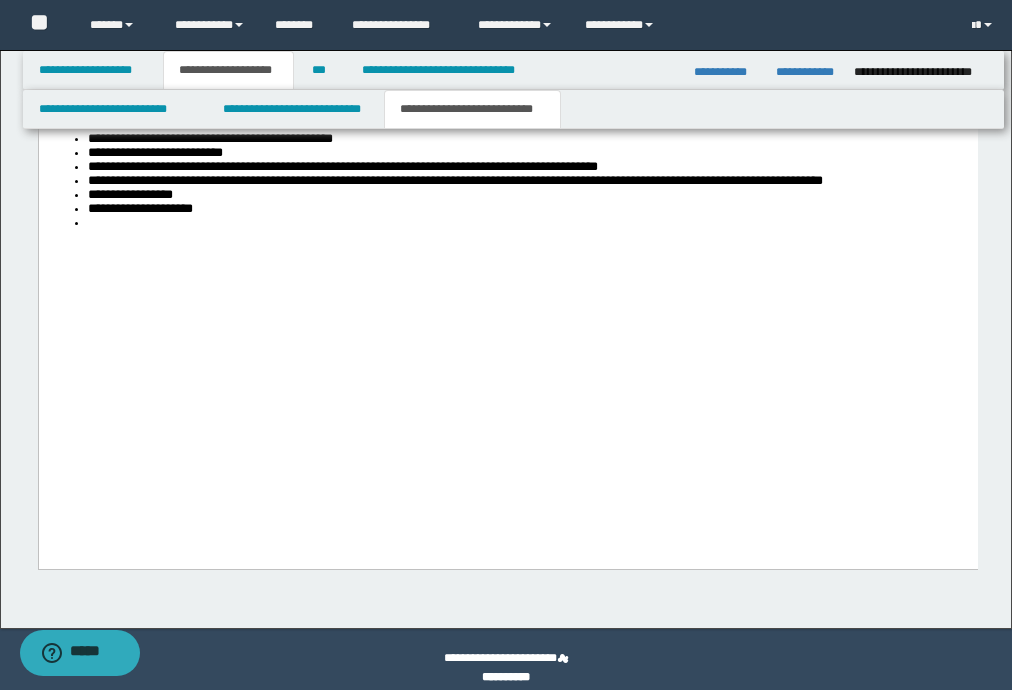 scroll, scrollTop: 3100, scrollLeft: 0, axis: vertical 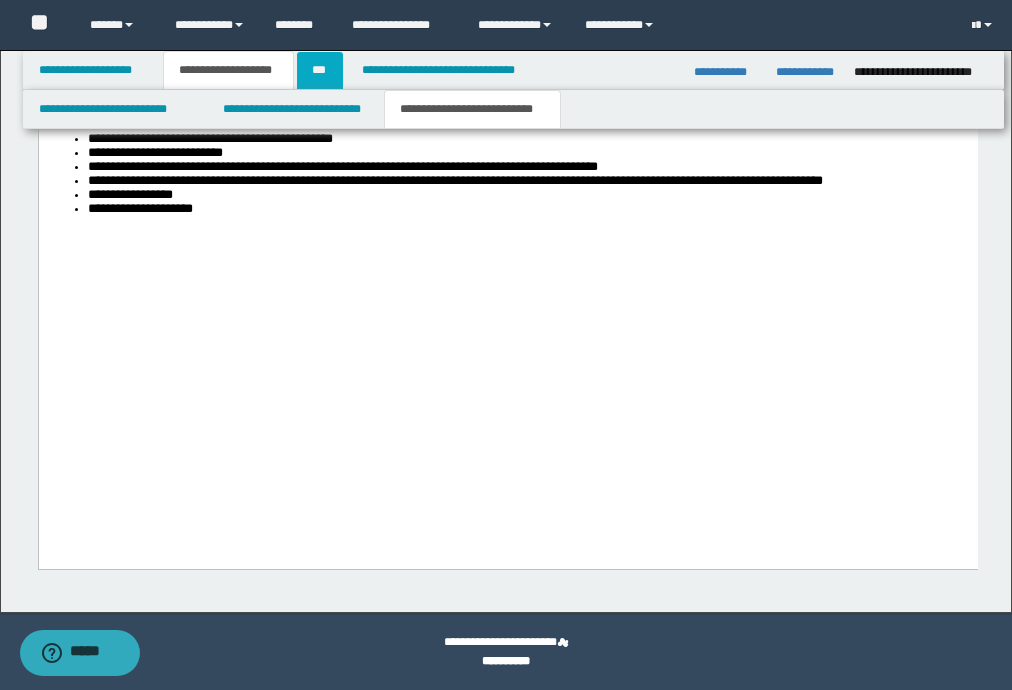 click on "***" at bounding box center (320, 70) 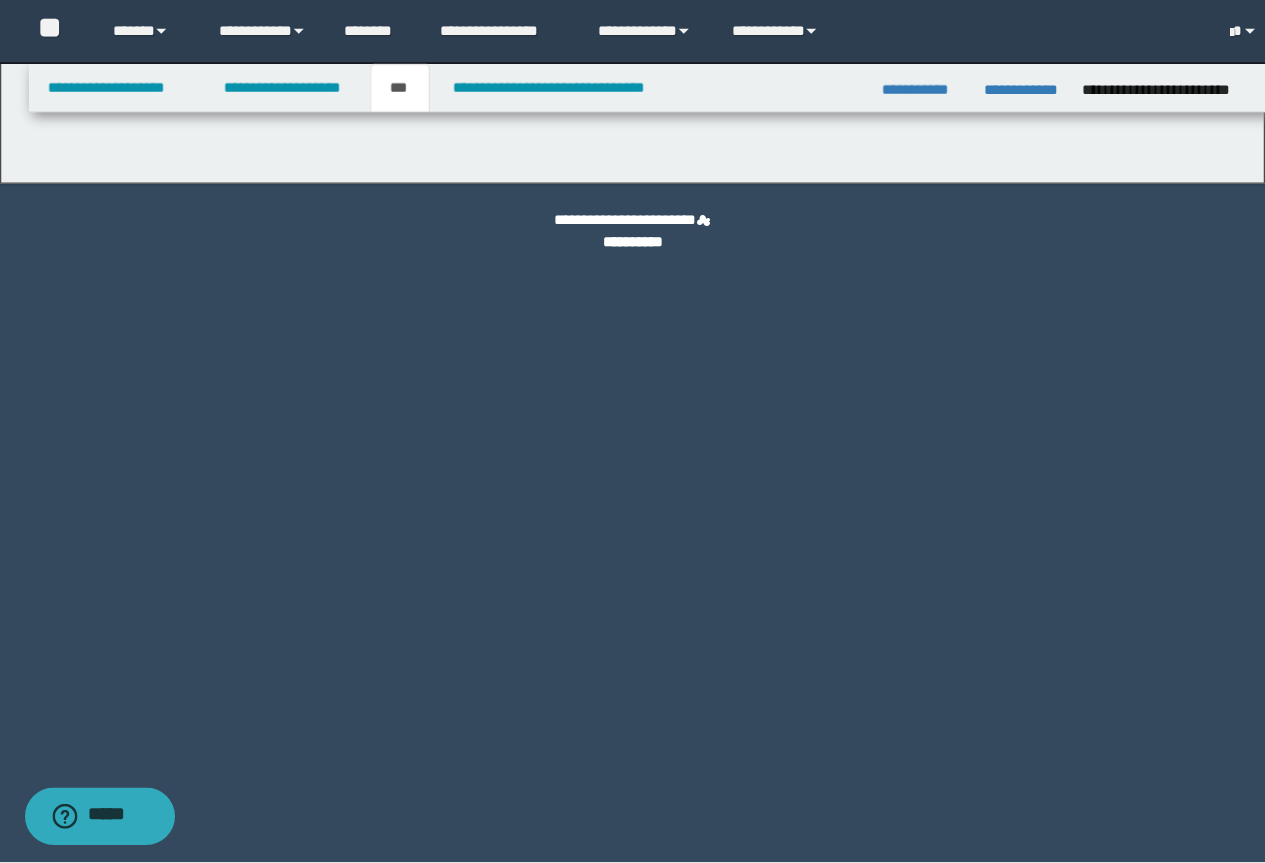 scroll, scrollTop: 0, scrollLeft: 0, axis: both 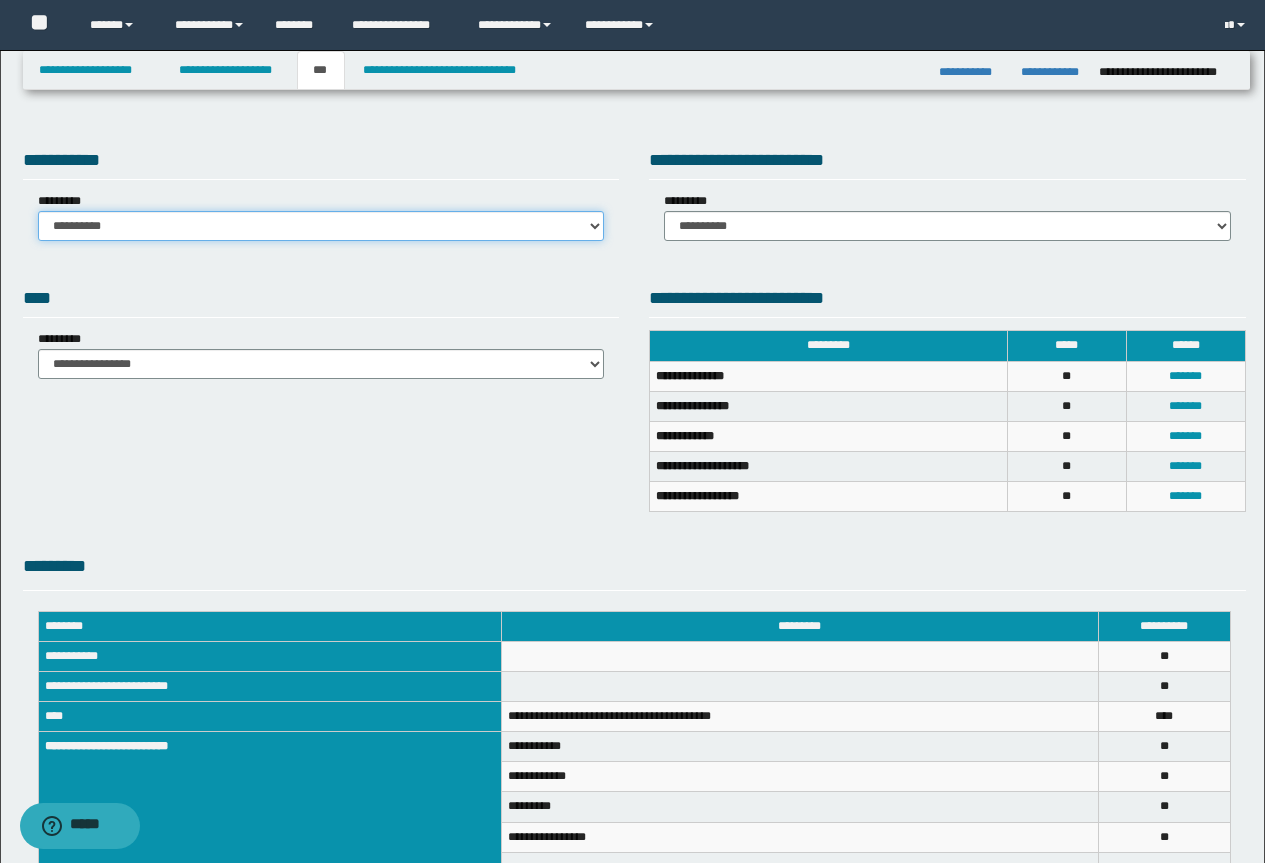 click on "**********" at bounding box center [321, 226] 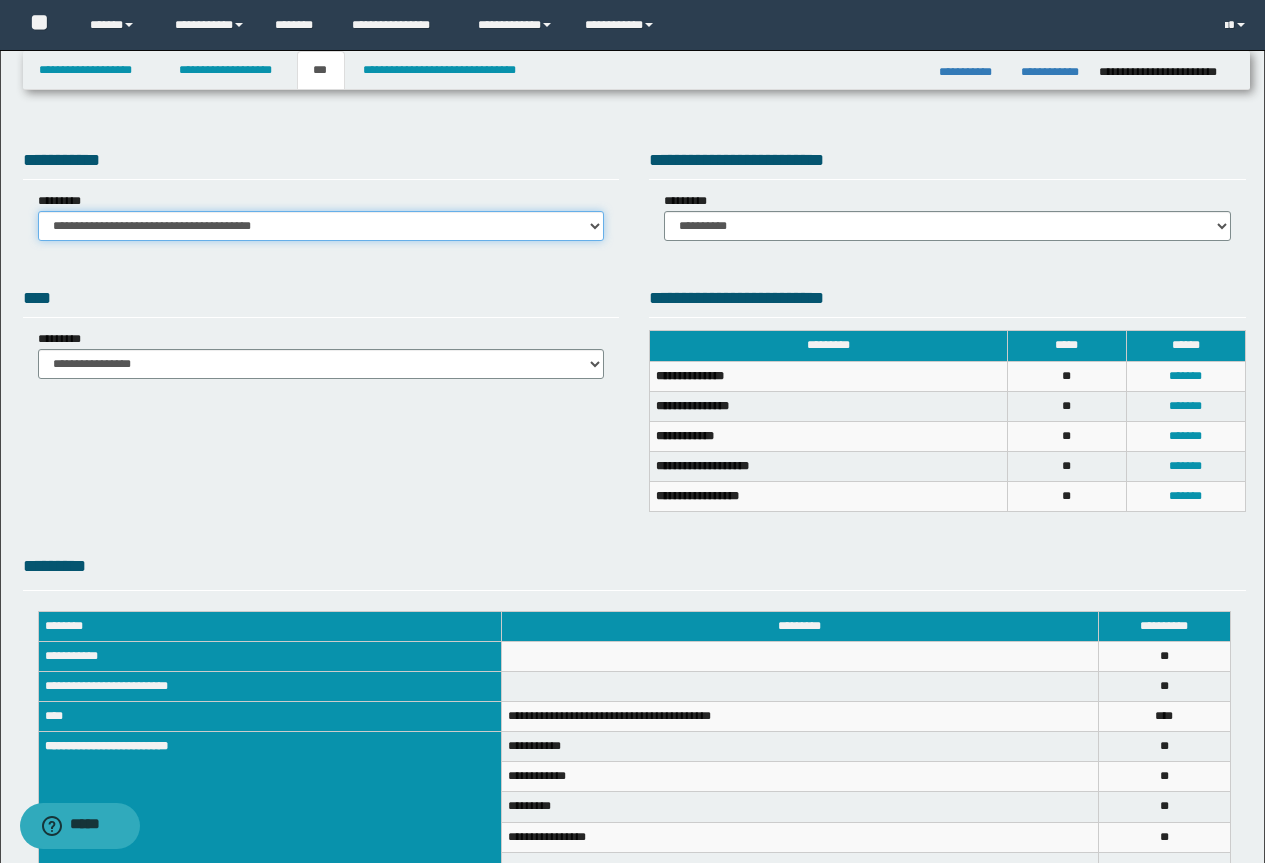 click on "**********" at bounding box center [321, 226] 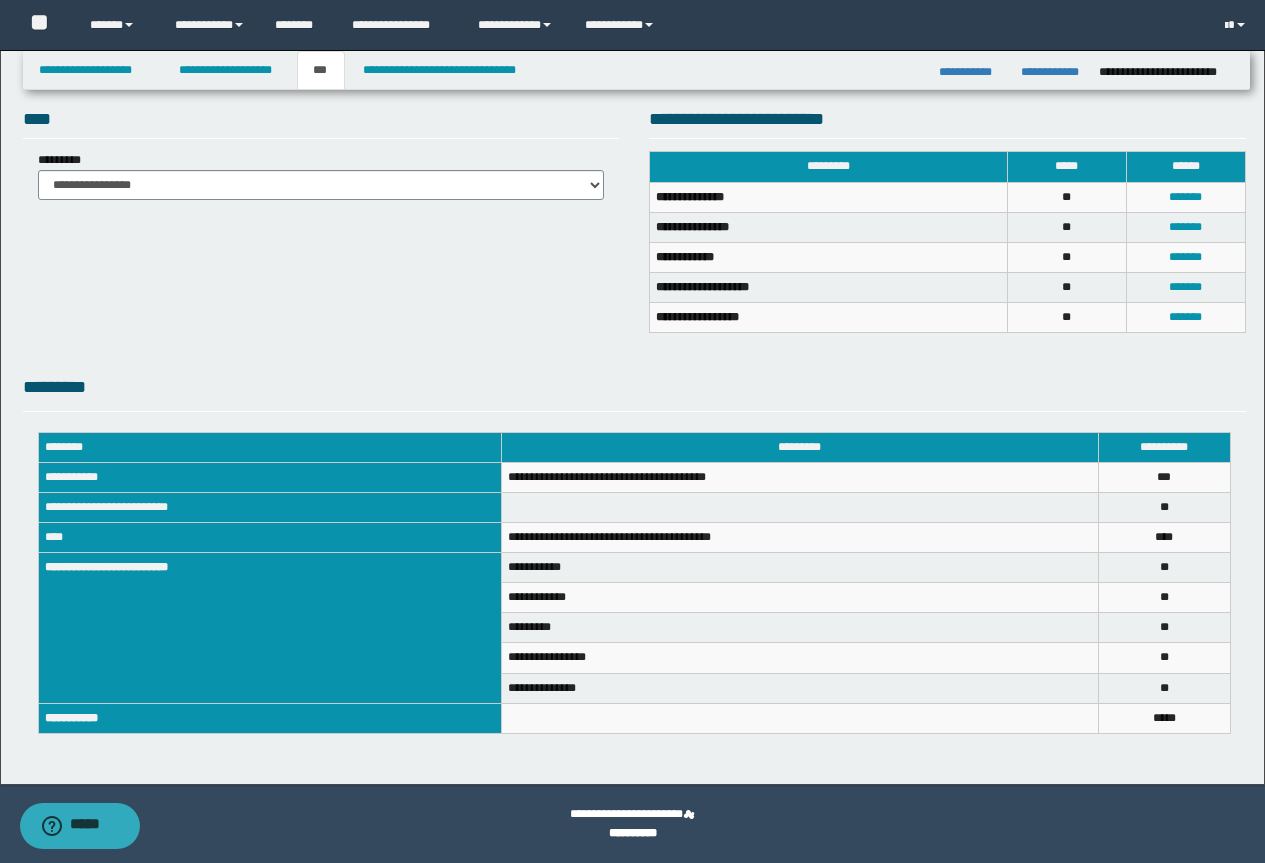 scroll, scrollTop: 63, scrollLeft: 0, axis: vertical 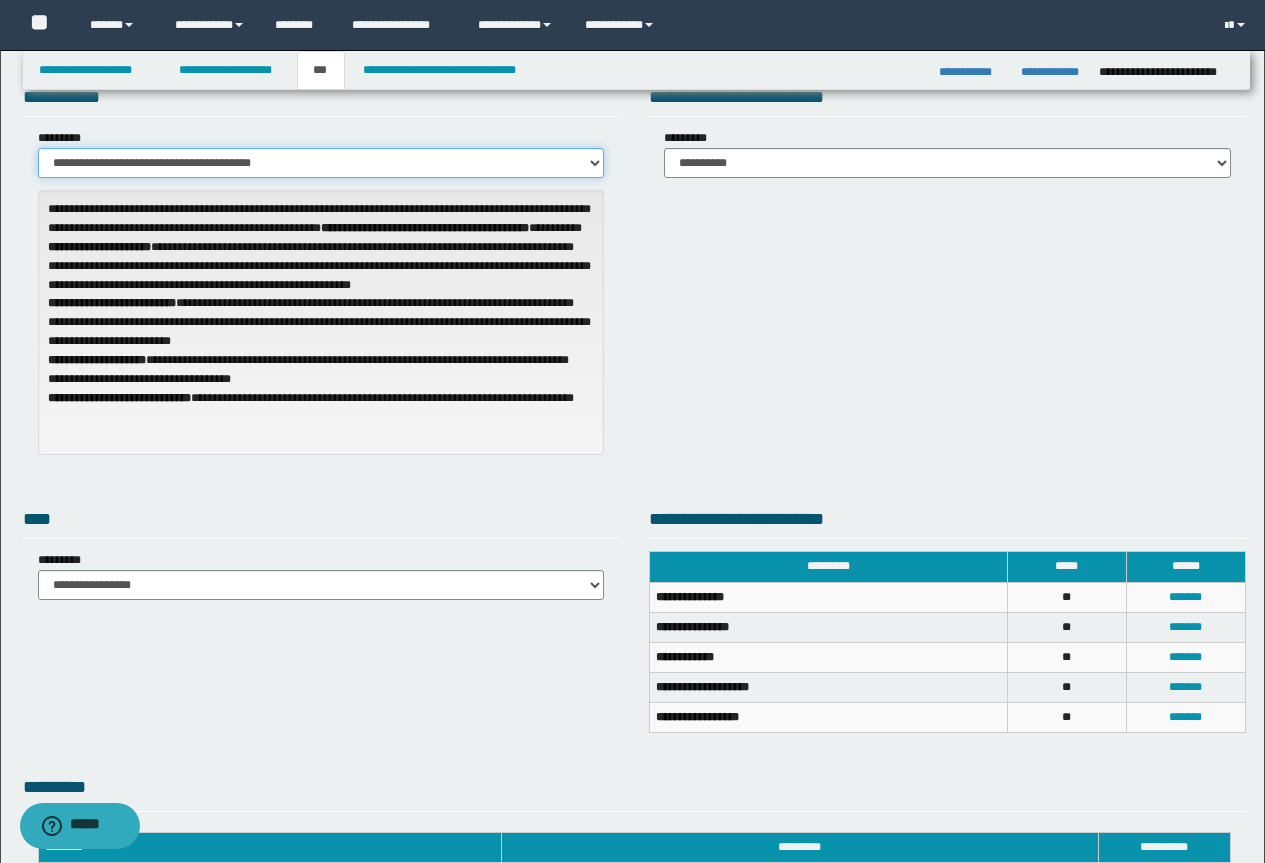 click on "**********" at bounding box center (321, 163) 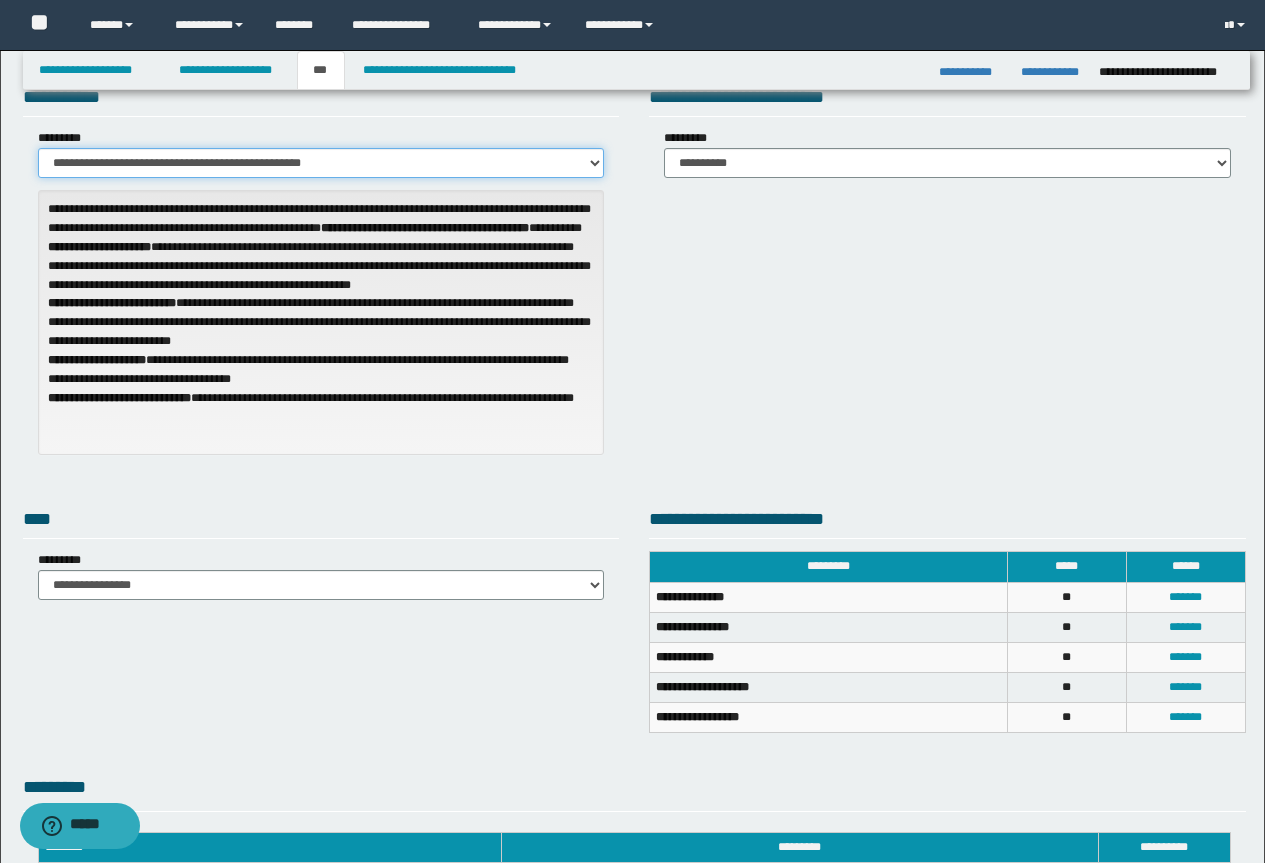 click on "**********" at bounding box center [321, 163] 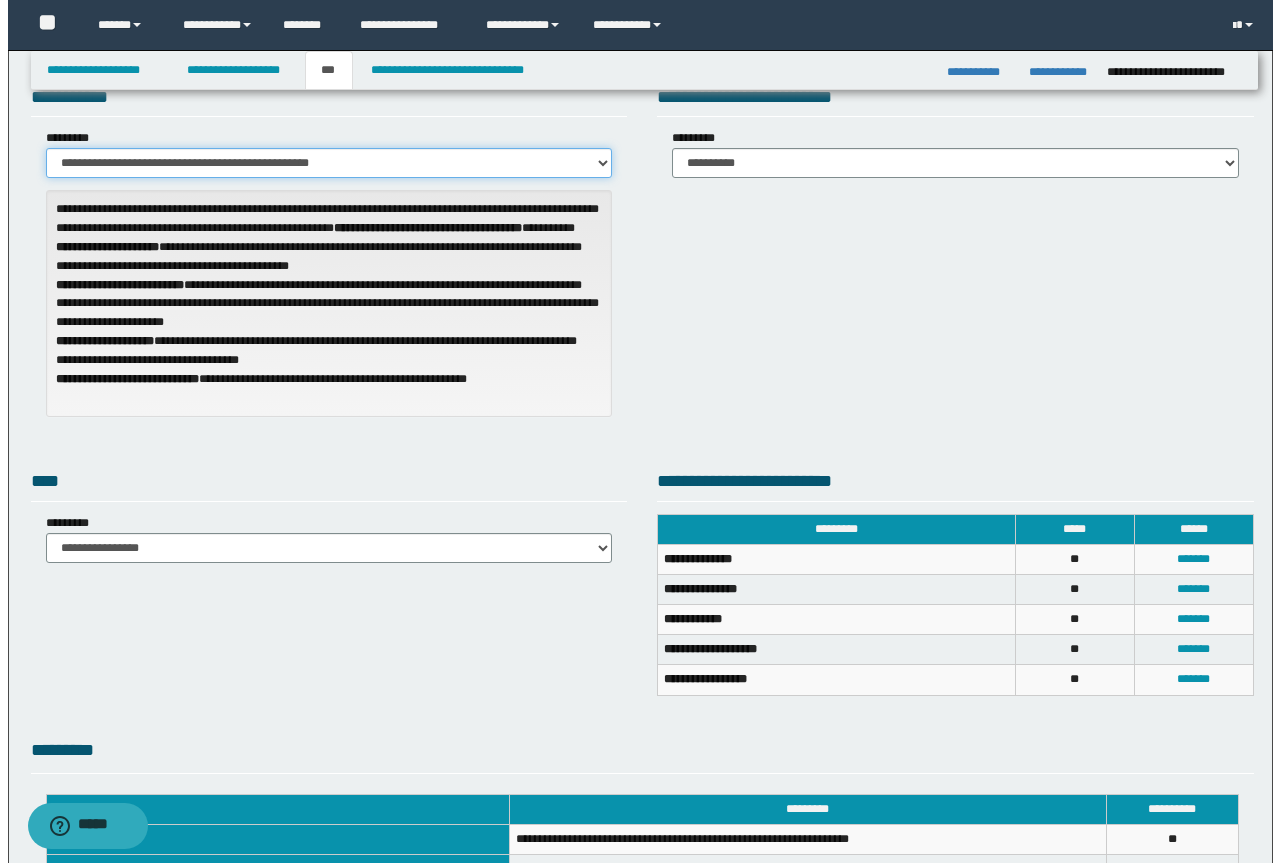 scroll, scrollTop: 425, scrollLeft: 0, axis: vertical 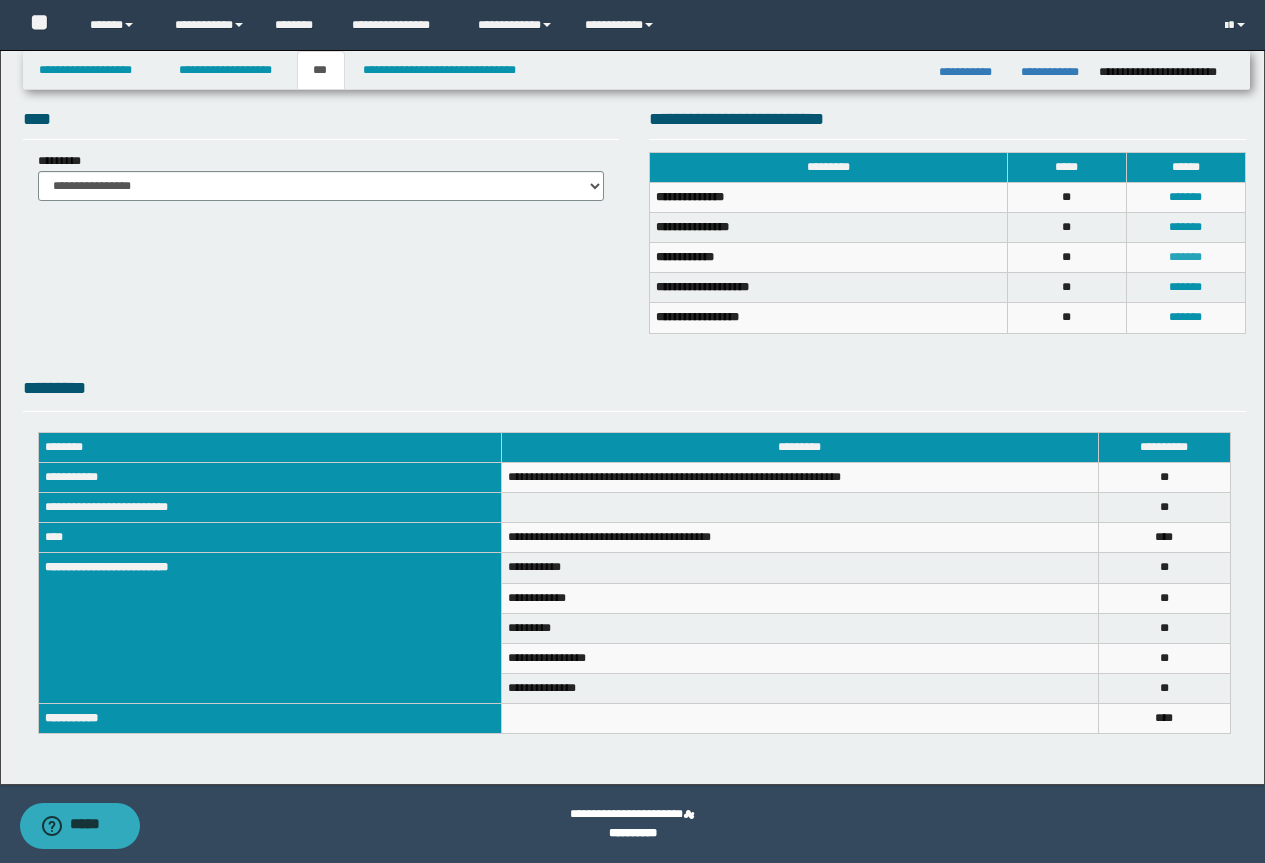 click on "*******" at bounding box center (1185, 257) 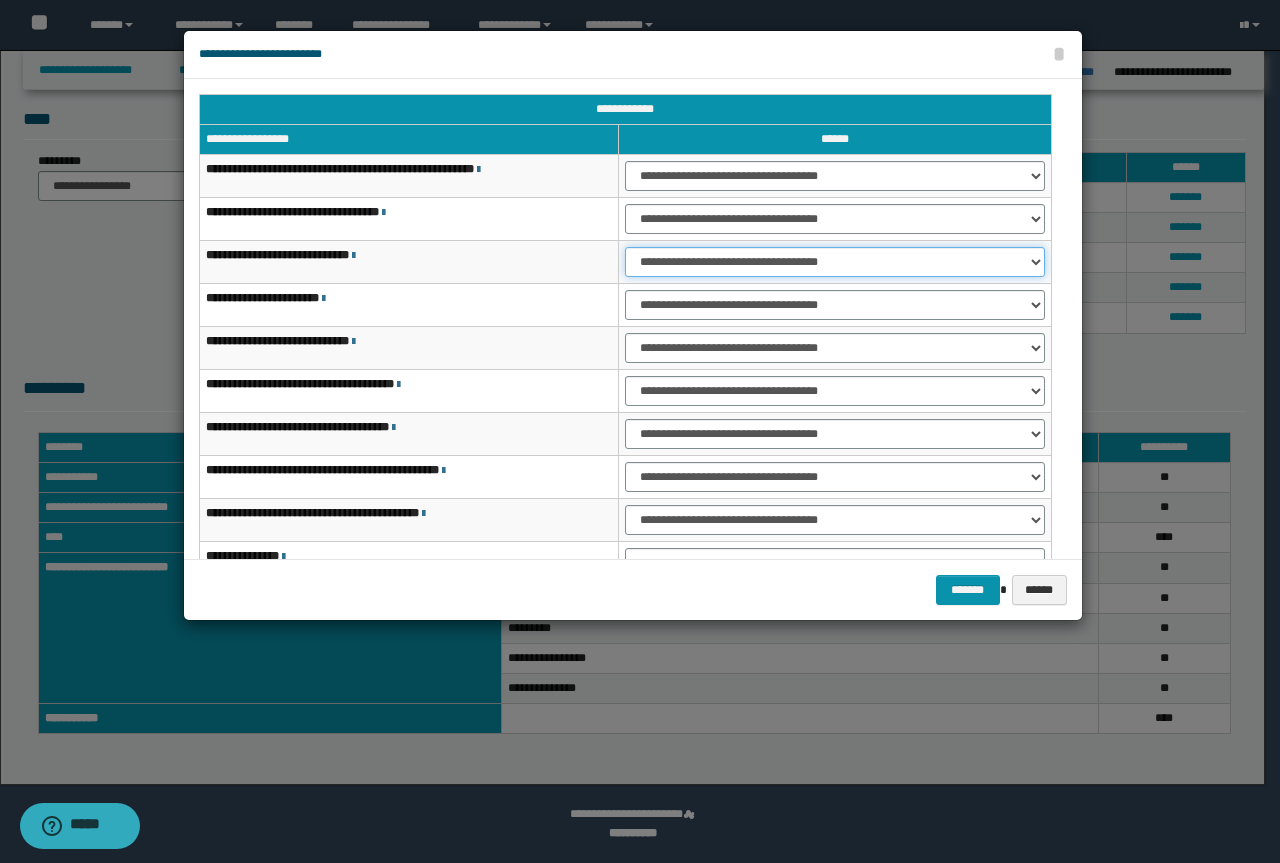 click on "**********" at bounding box center [835, 262] 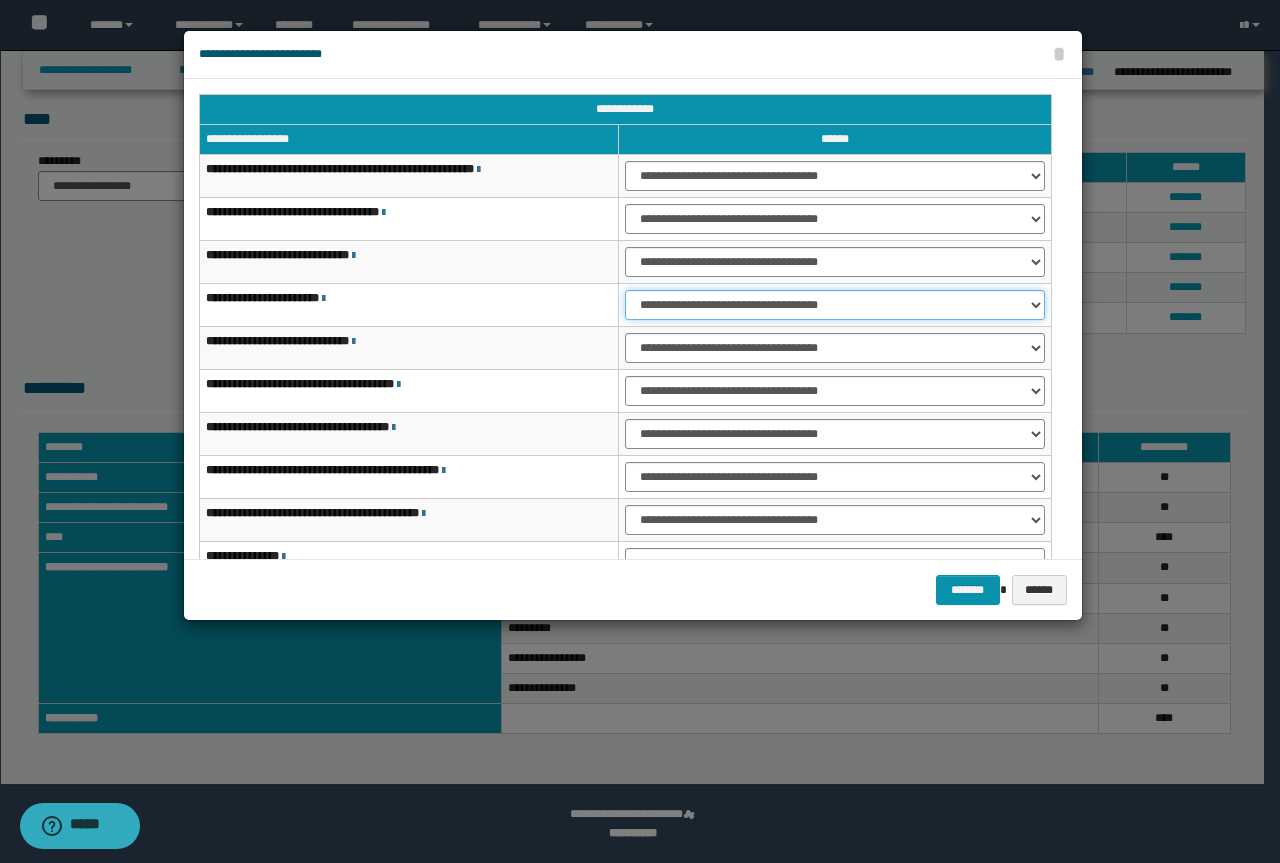 click on "**********" at bounding box center [835, 305] 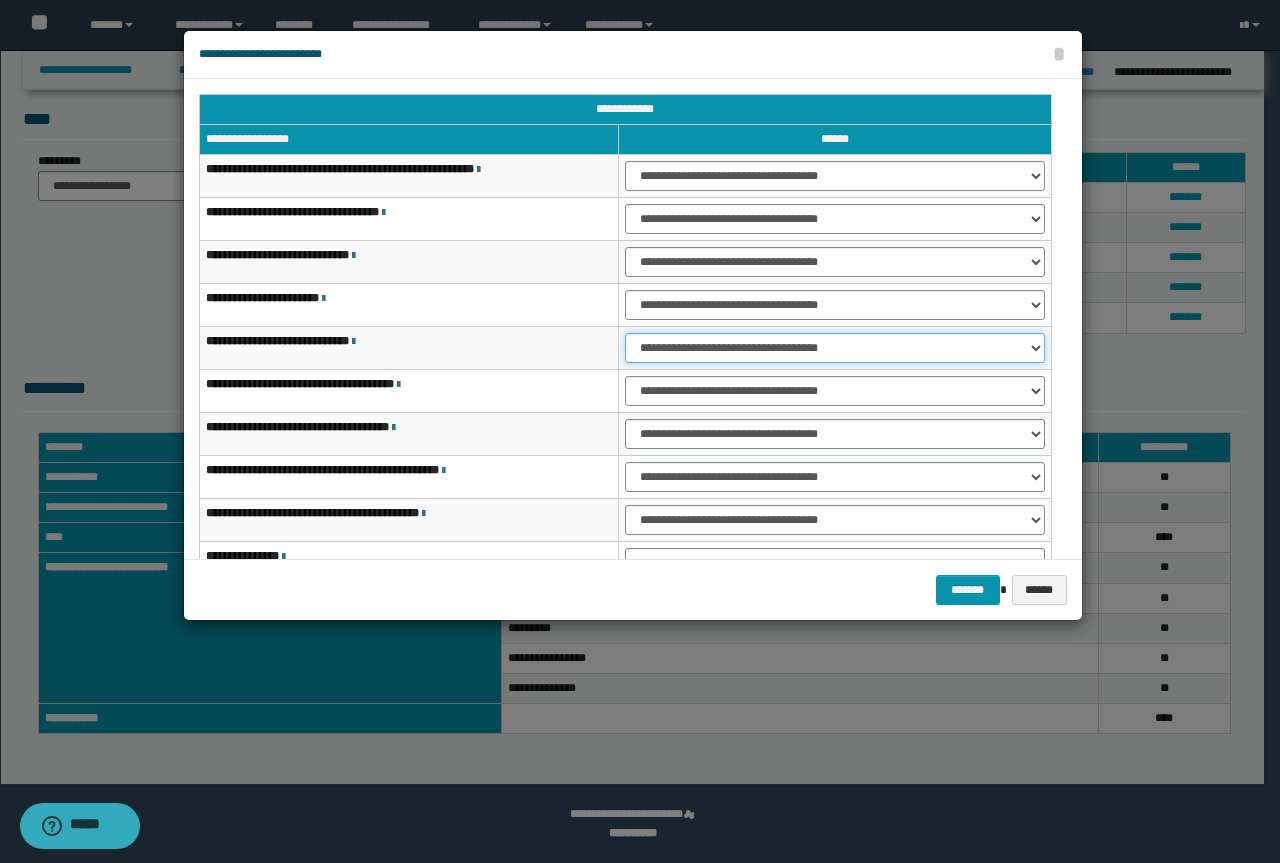 click on "**********" at bounding box center (835, 348) 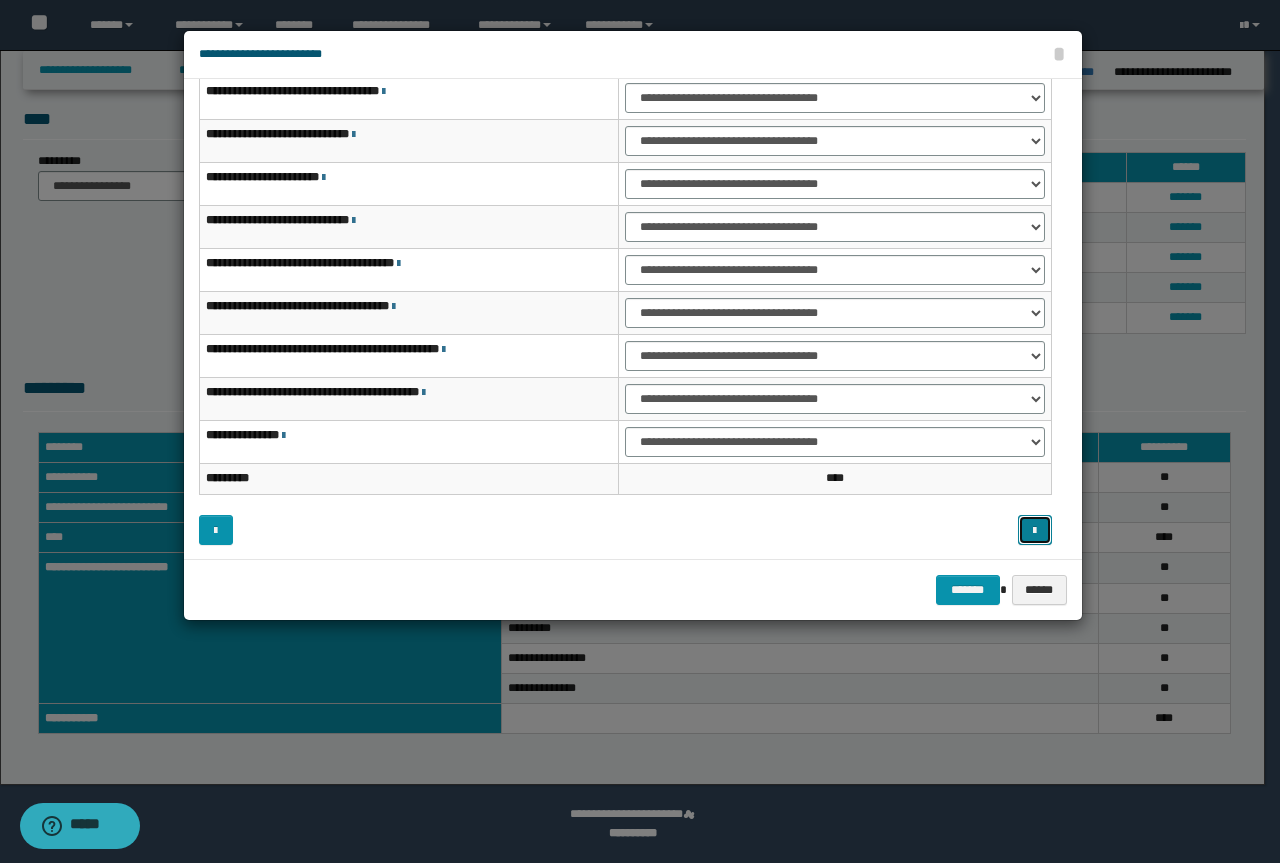 click at bounding box center (1034, 531) 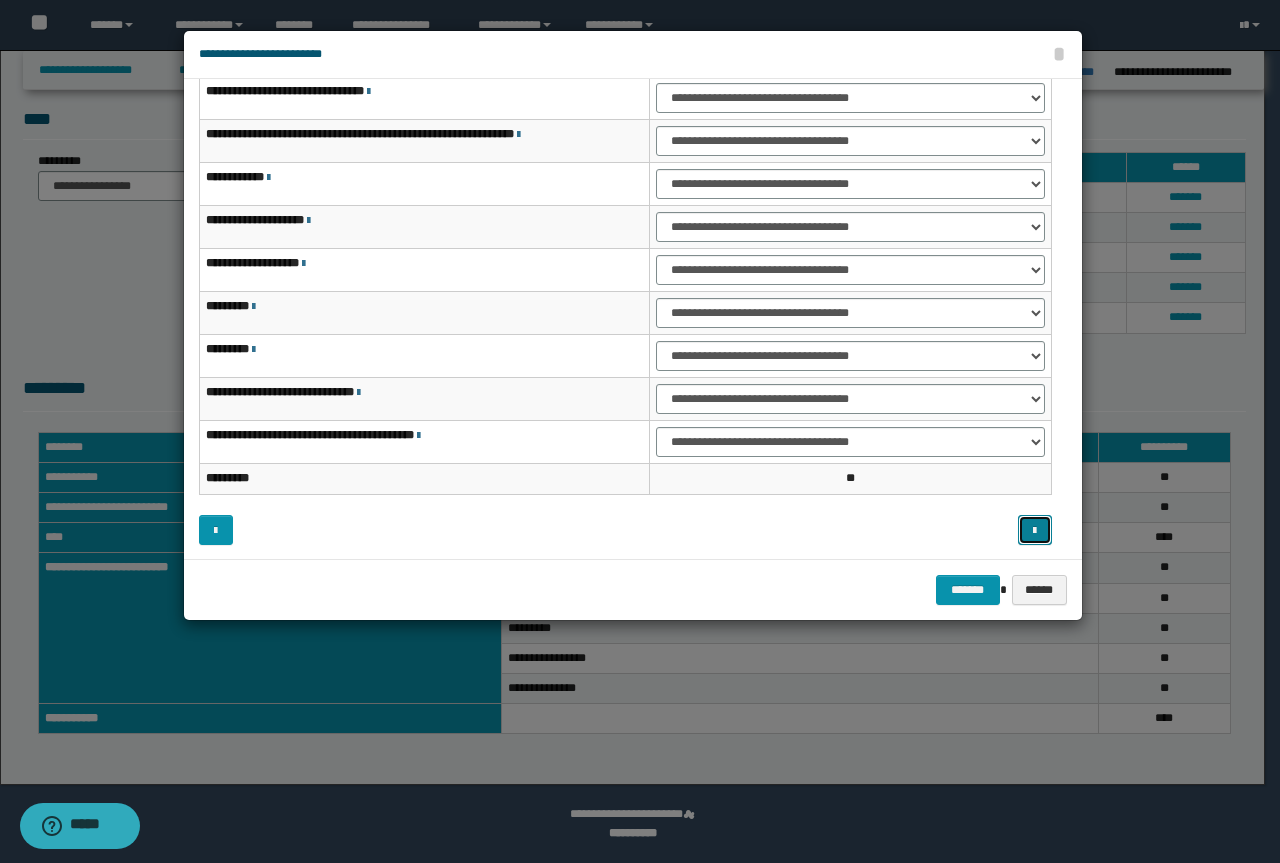 scroll, scrollTop: 0, scrollLeft: 0, axis: both 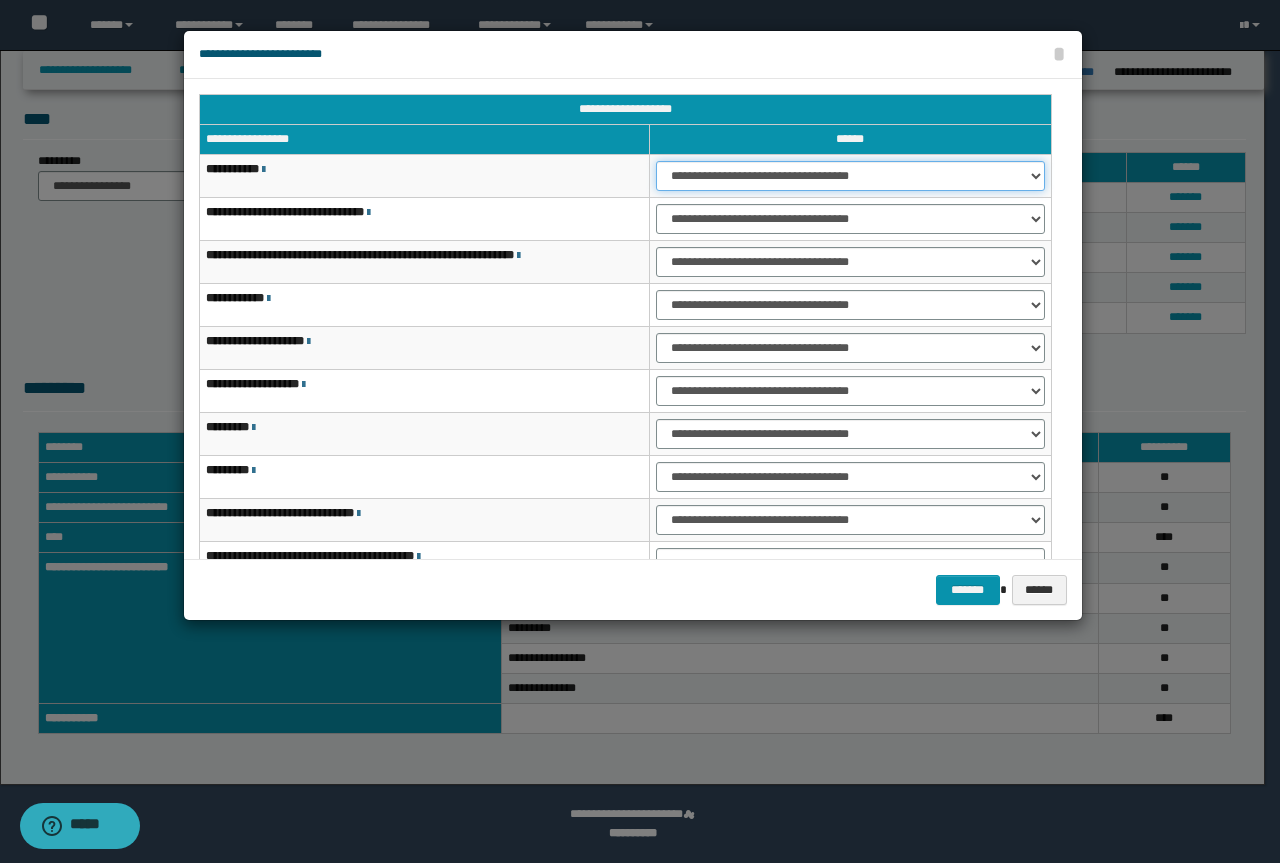 drag, startPoint x: 701, startPoint y: 168, endPoint x: 699, endPoint y: 178, distance: 10.198039 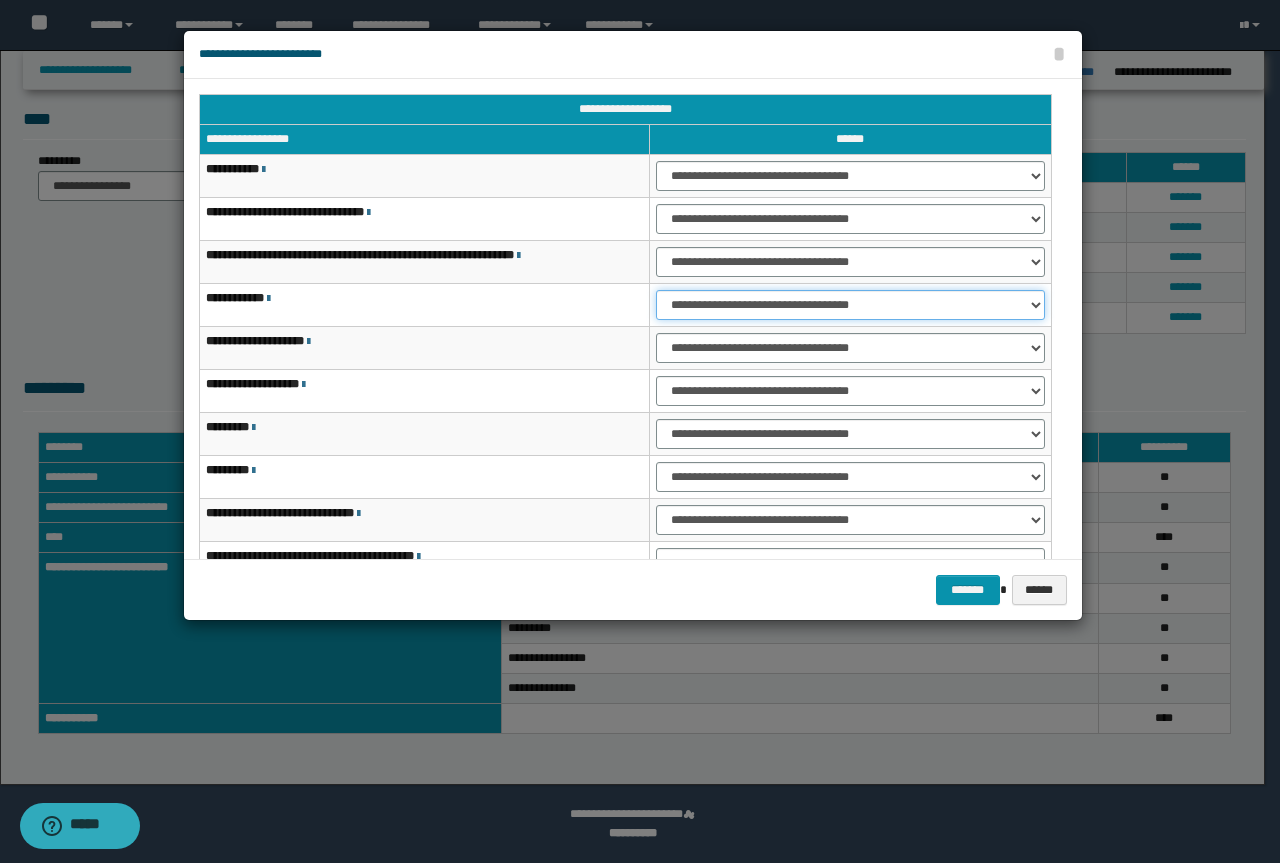 click on "**********" at bounding box center (850, 305) 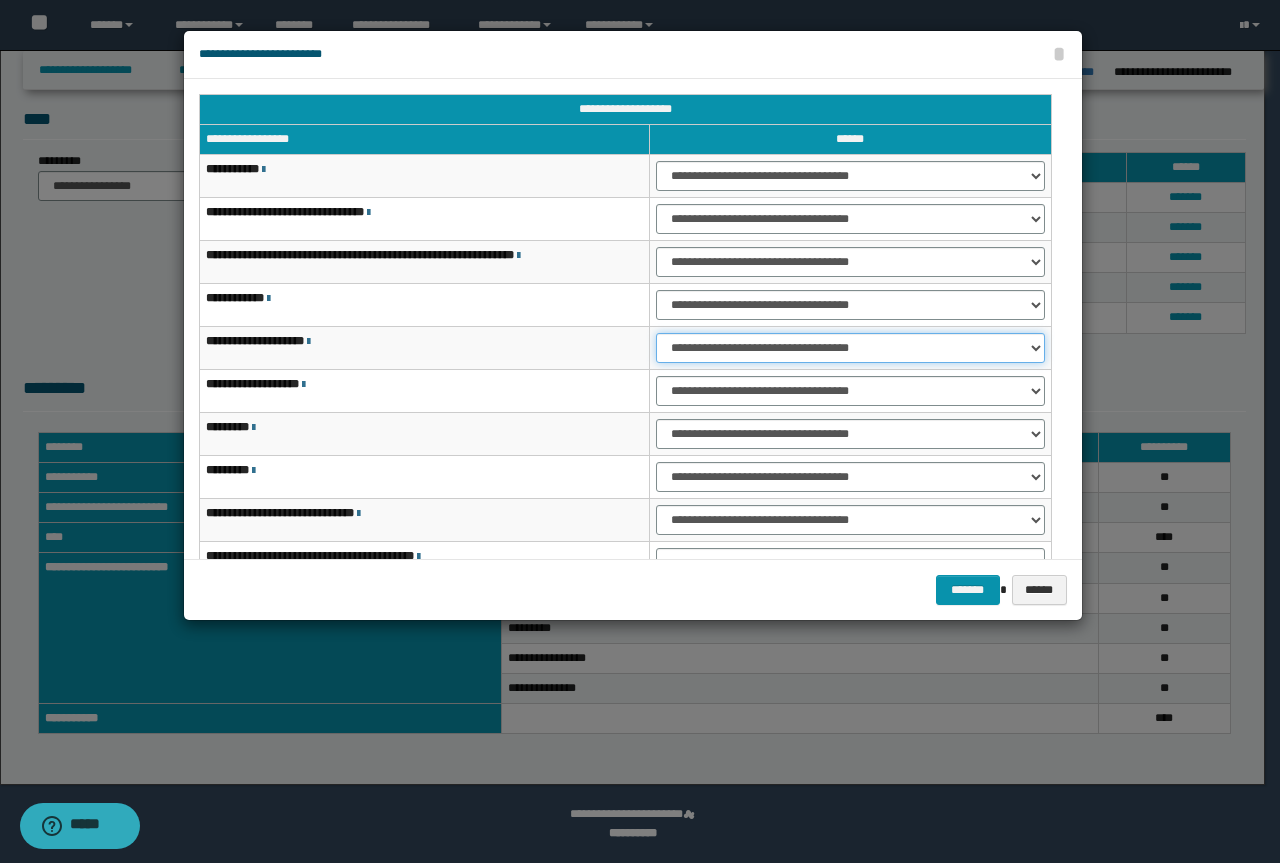 click on "**********" at bounding box center [850, 348] 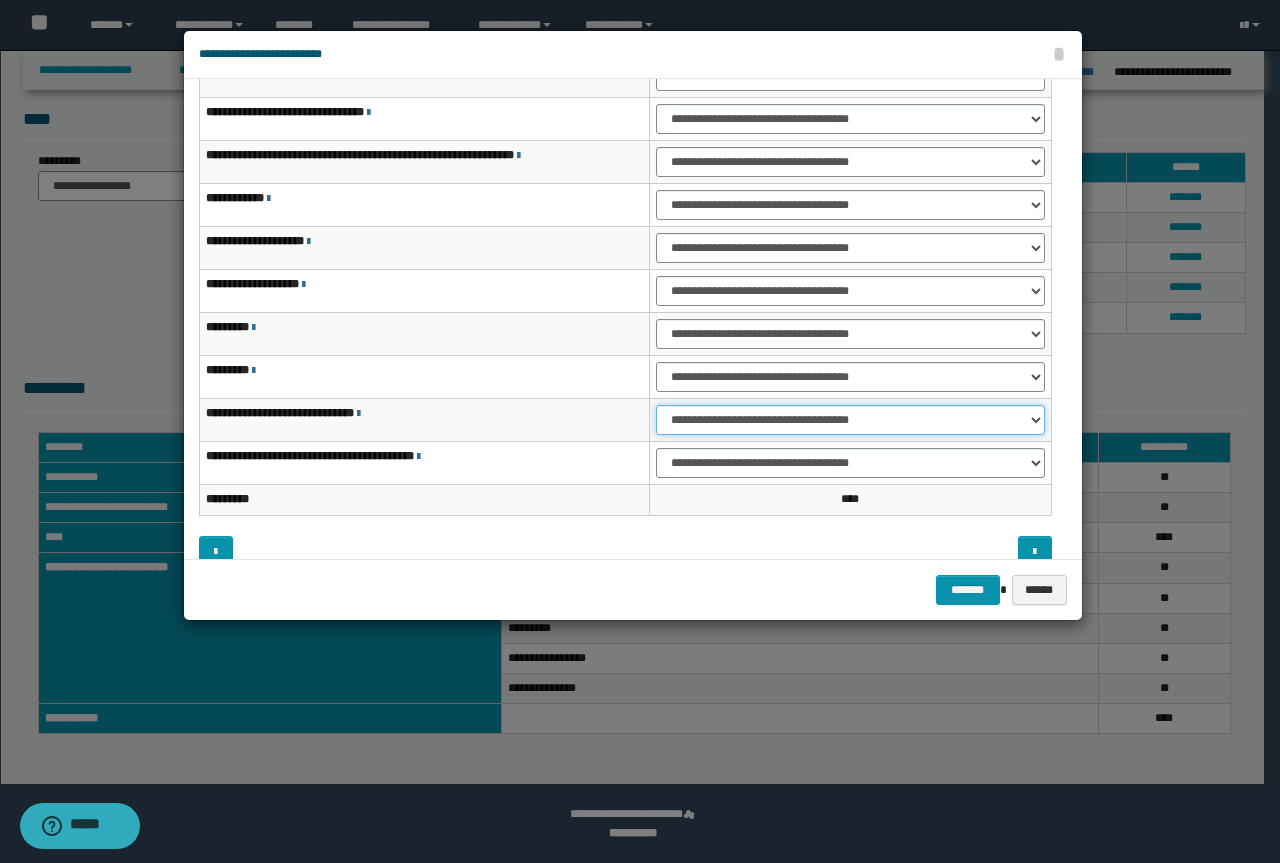 click on "**********" at bounding box center [850, 420] 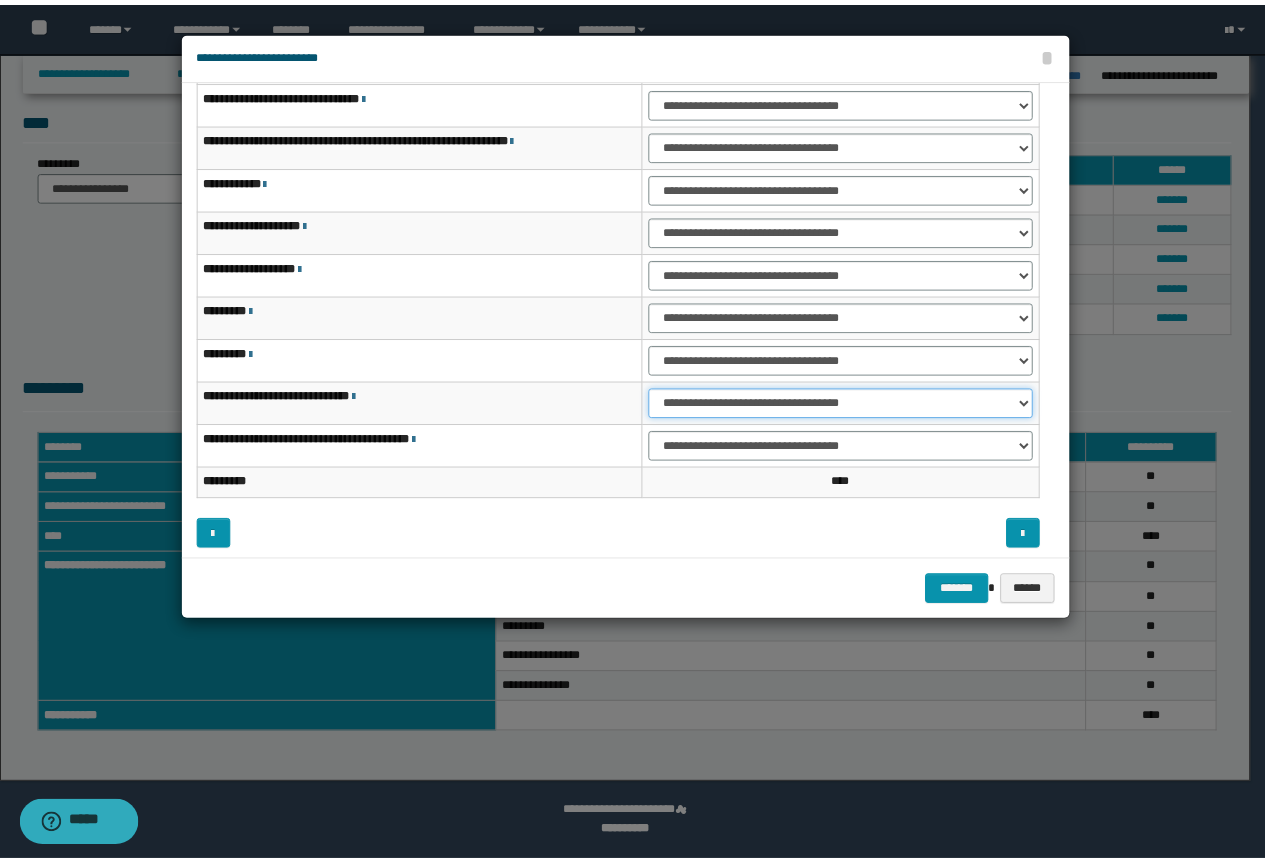 scroll, scrollTop: 121, scrollLeft: 0, axis: vertical 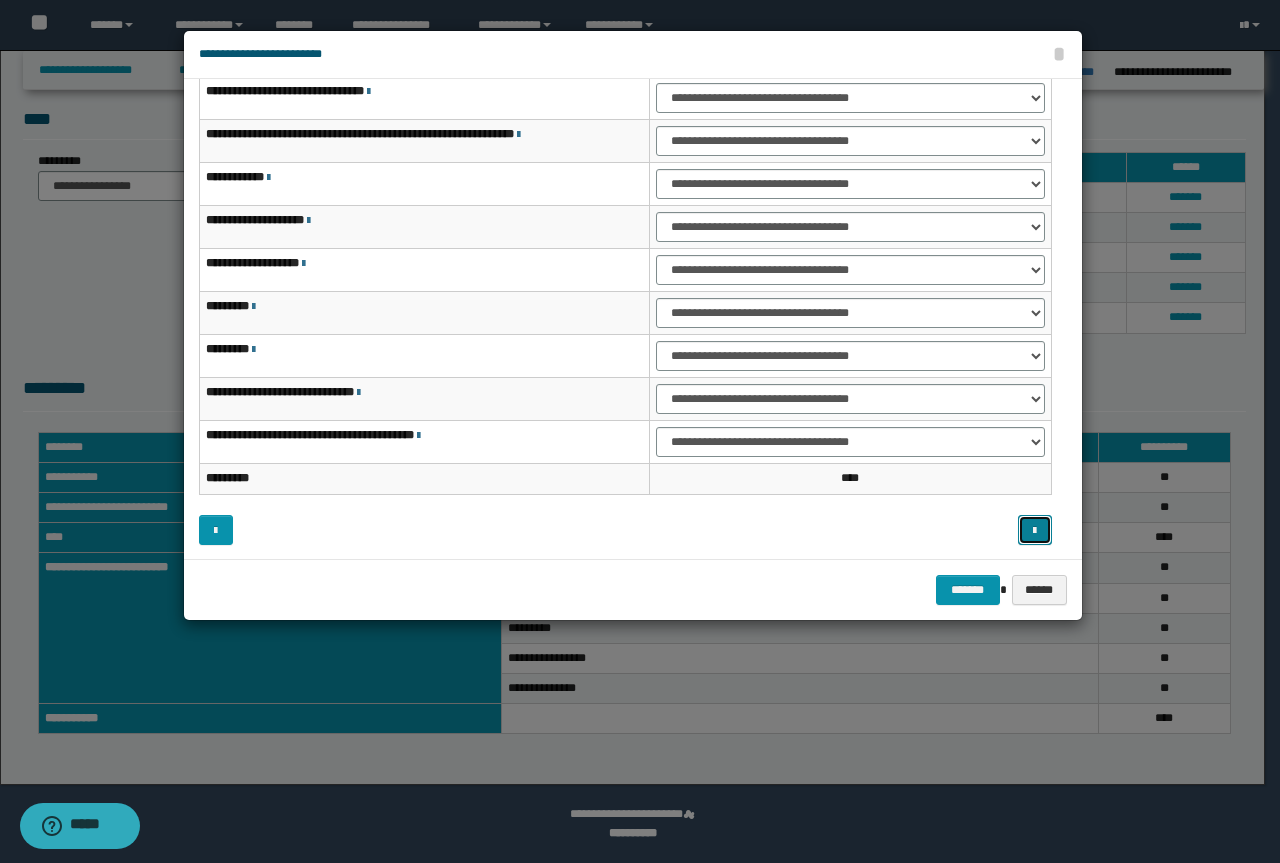 click at bounding box center (1035, 530) 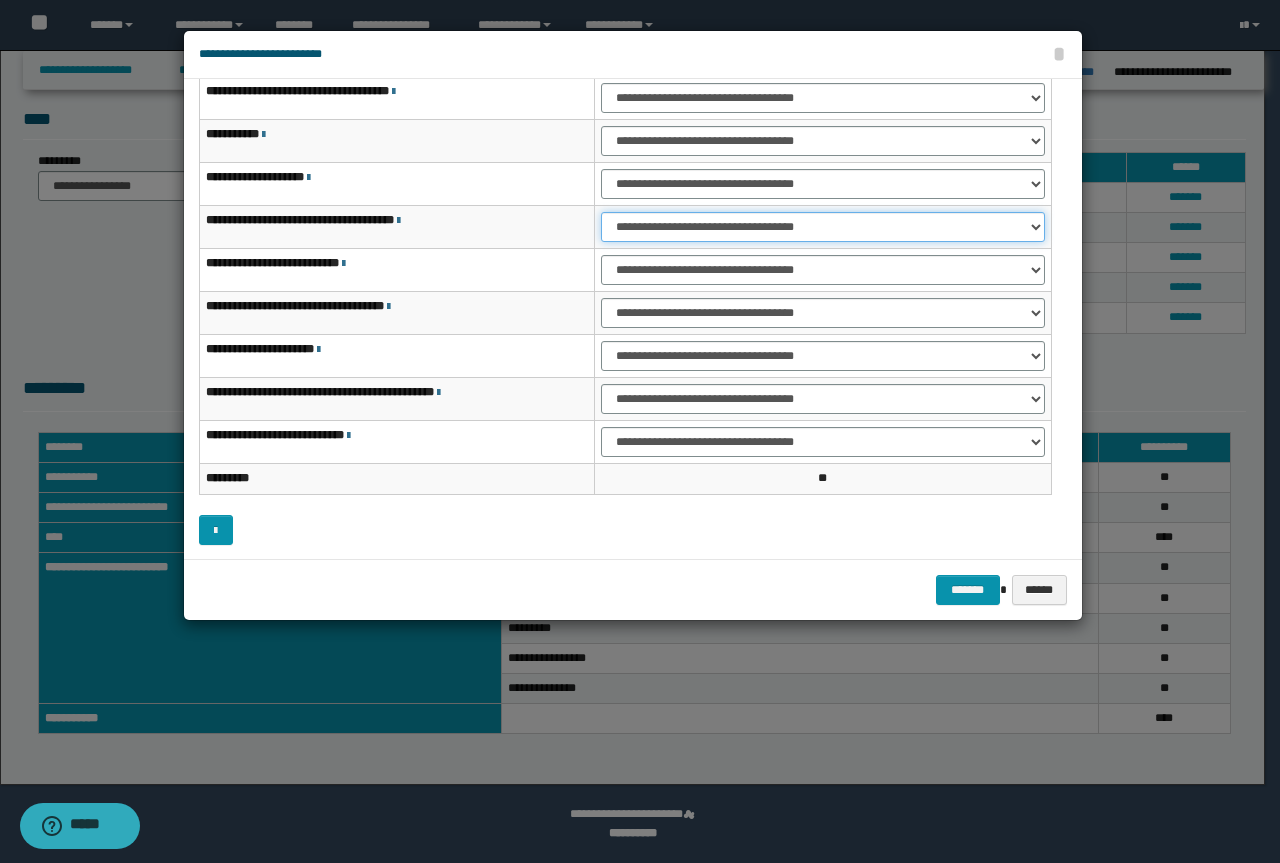 click on "**********" at bounding box center (822, 227) 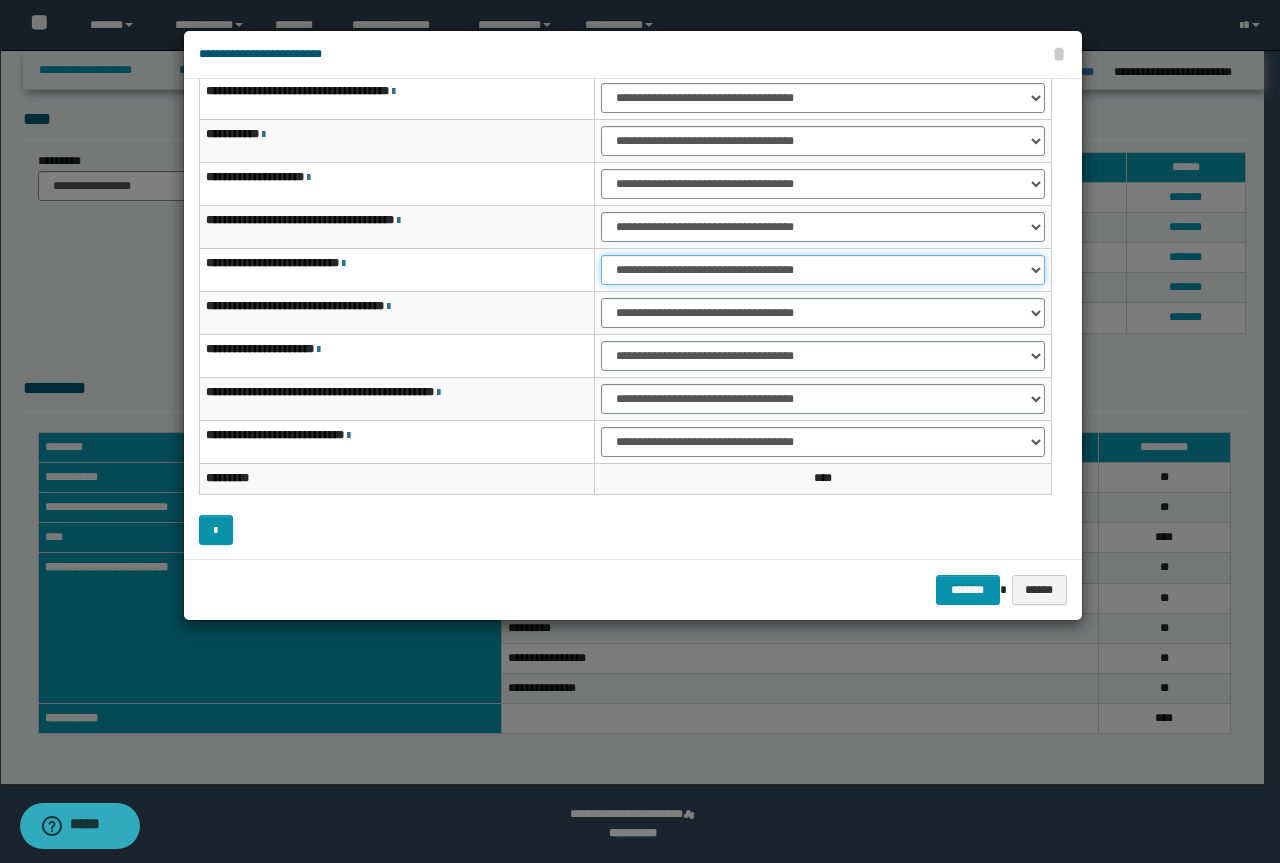 click on "**********" at bounding box center (822, 270) 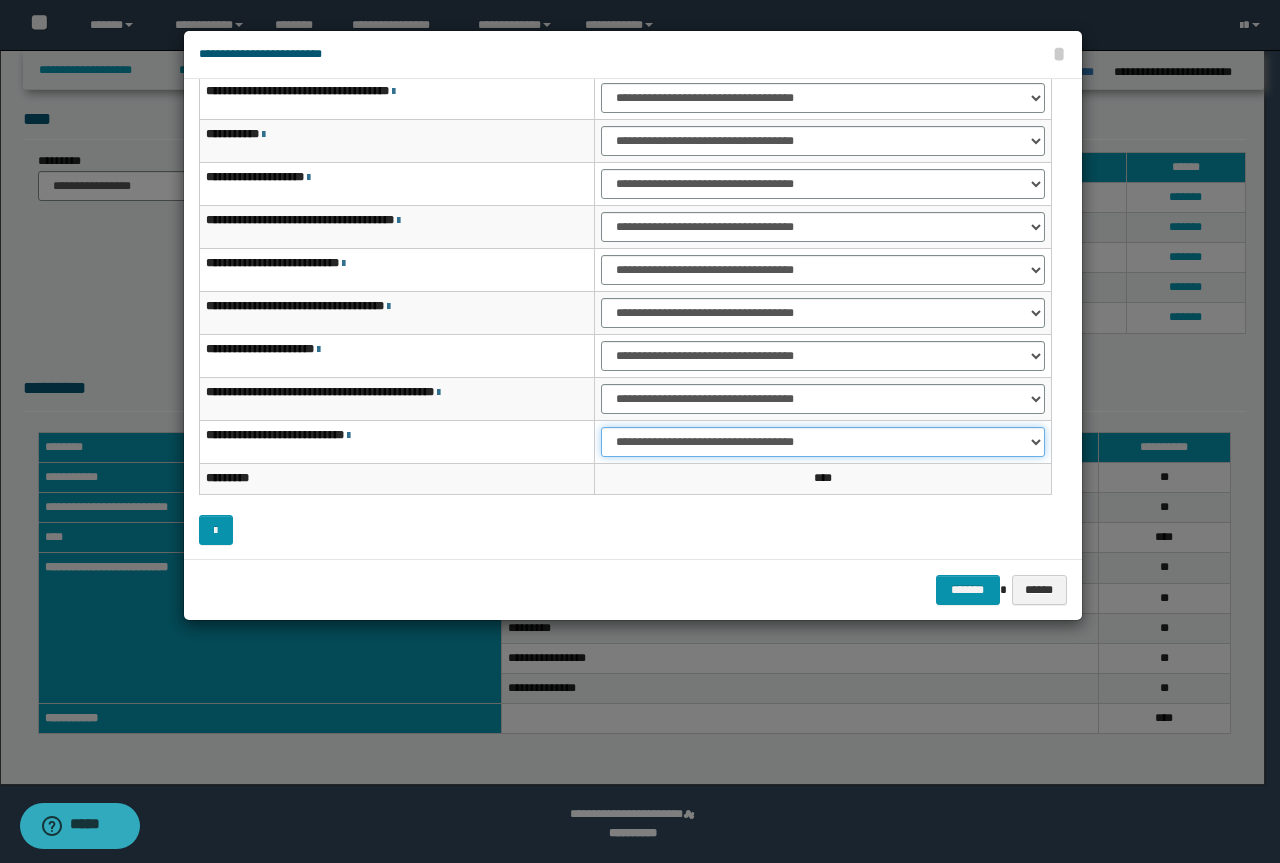 click on "**********" at bounding box center (822, 442) 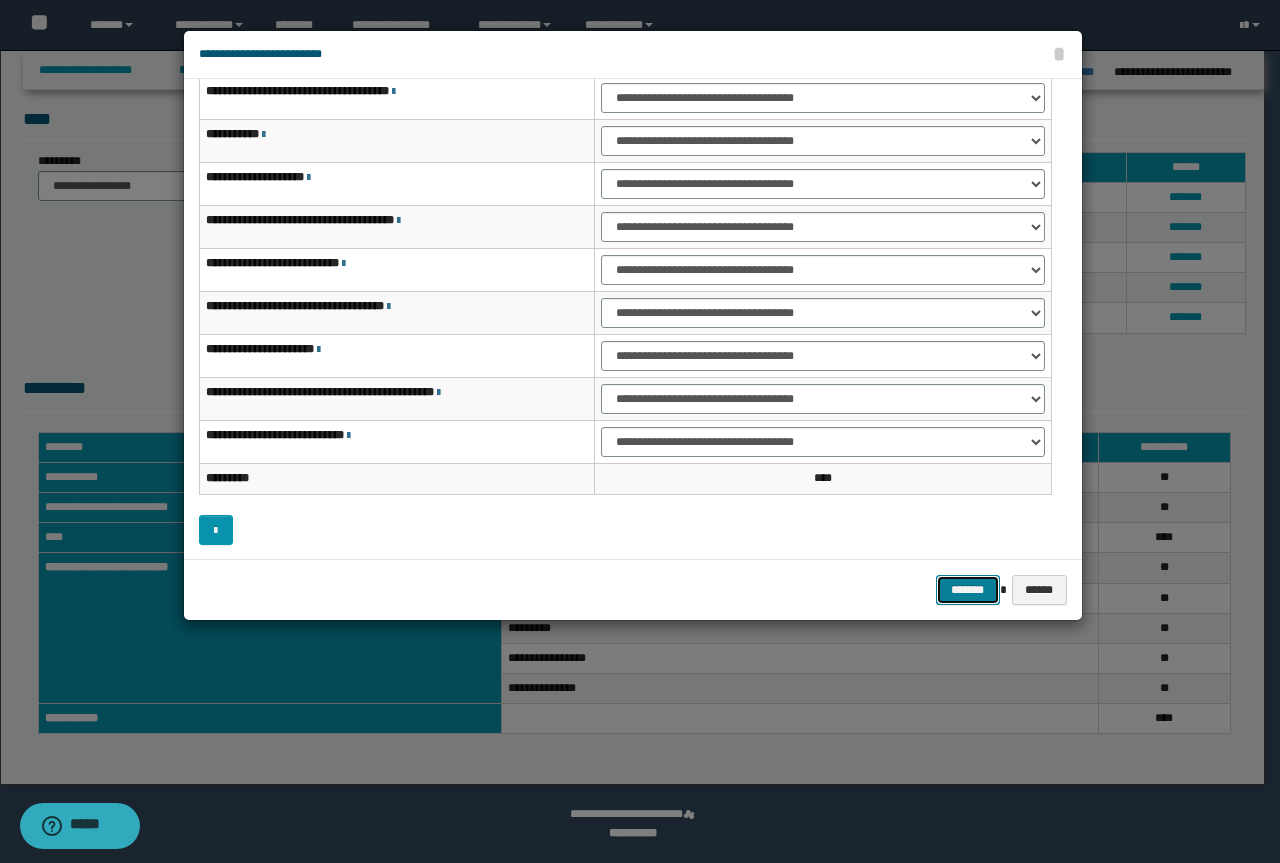 click on "*******" at bounding box center (968, 590) 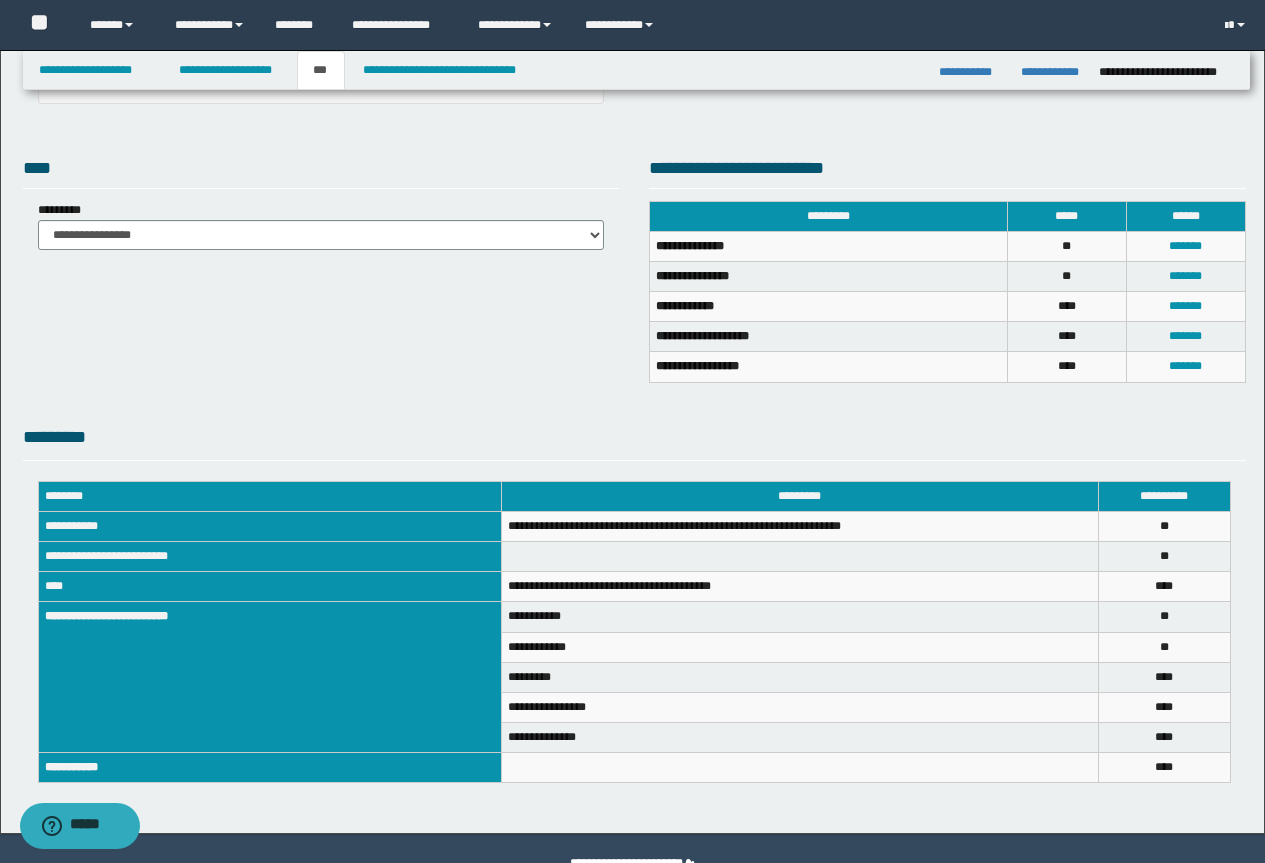 scroll, scrollTop: 425, scrollLeft: 0, axis: vertical 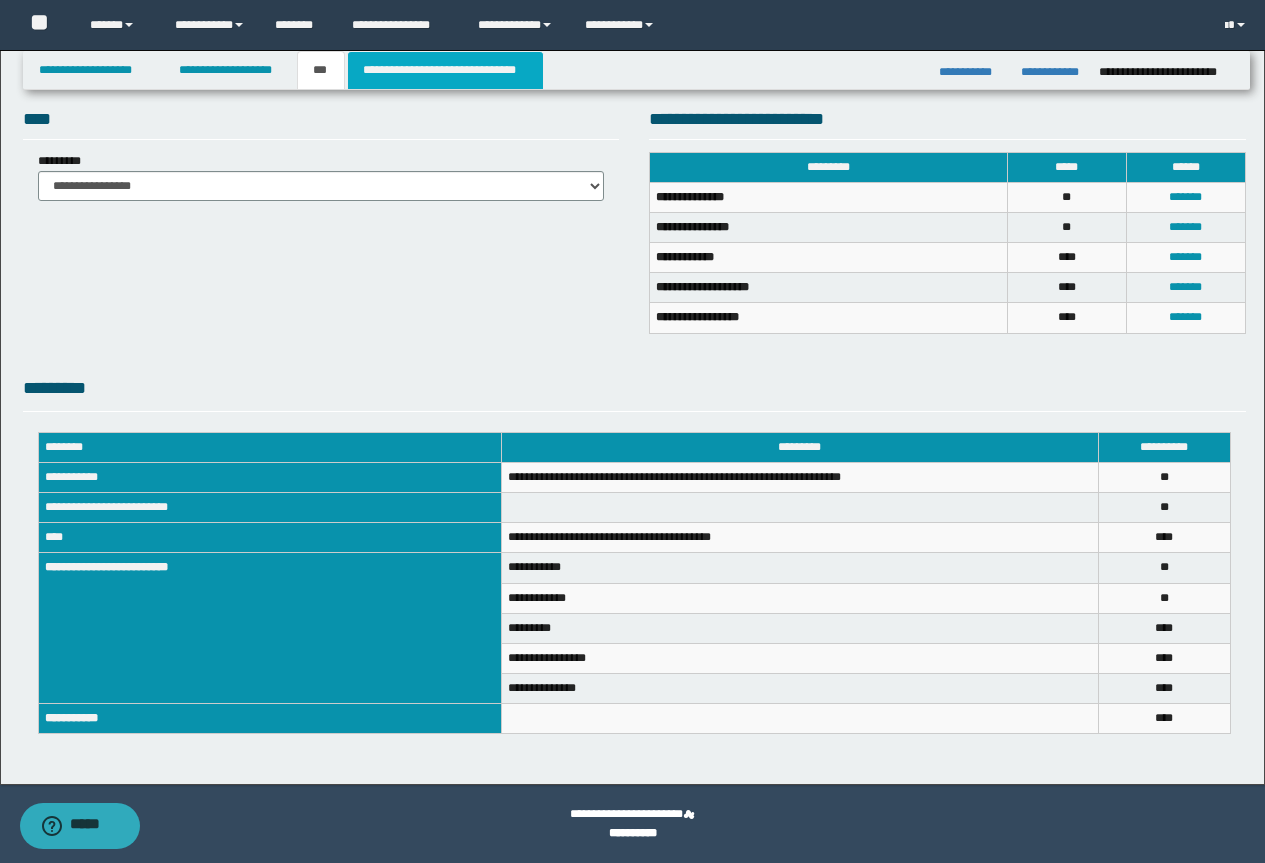click on "**********" at bounding box center [445, 70] 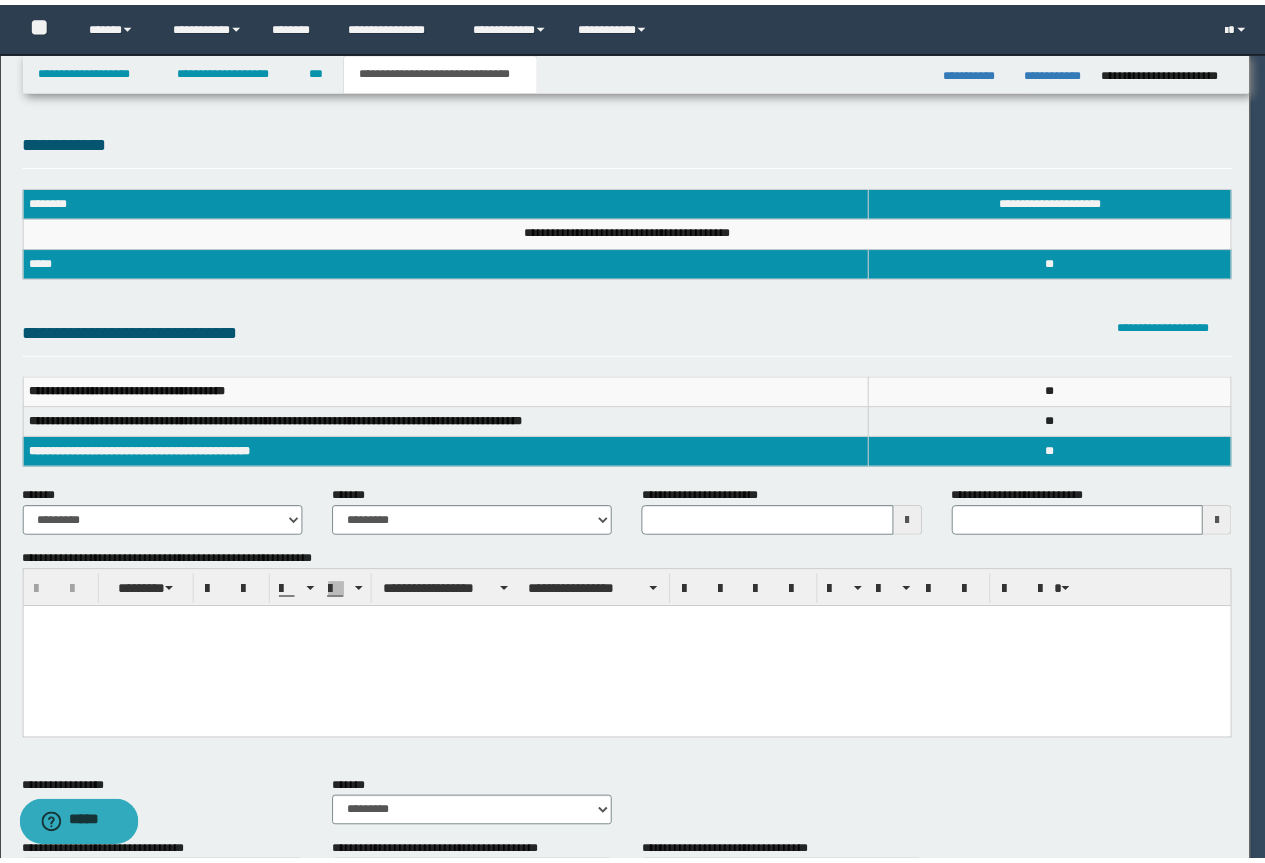scroll, scrollTop: 0, scrollLeft: 0, axis: both 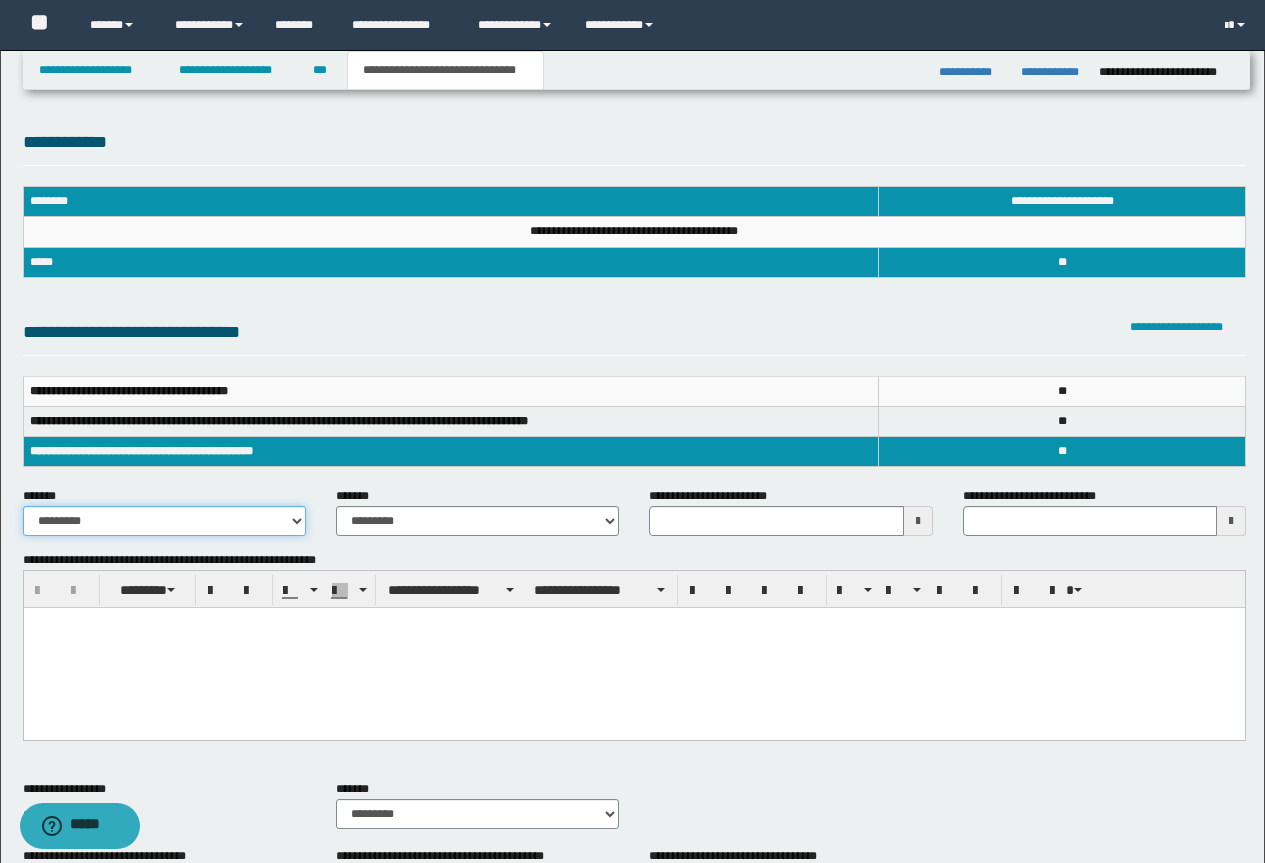 click on "**********" at bounding box center (164, 521) 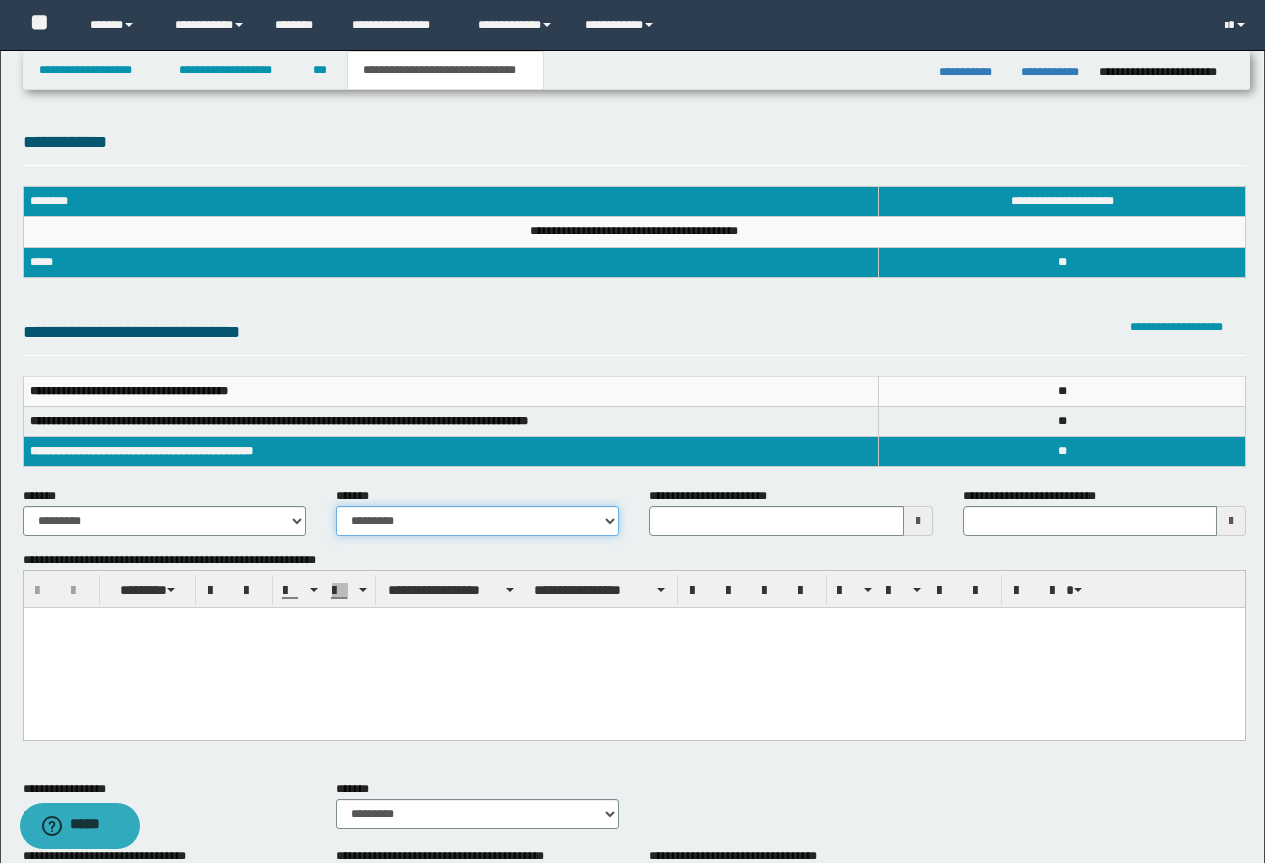 click on "**********" at bounding box center [477, 521] 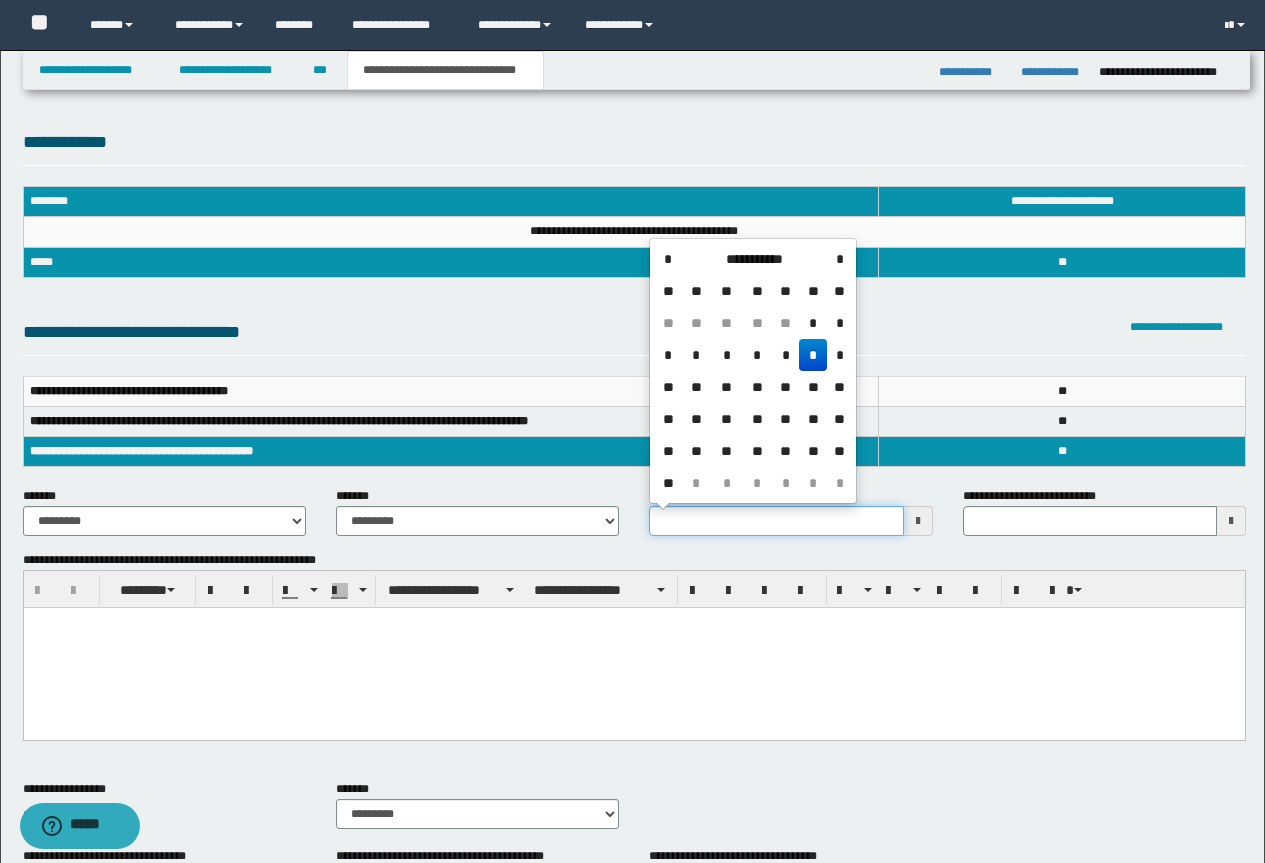 click on "**********" at bounding box center (776, 521) 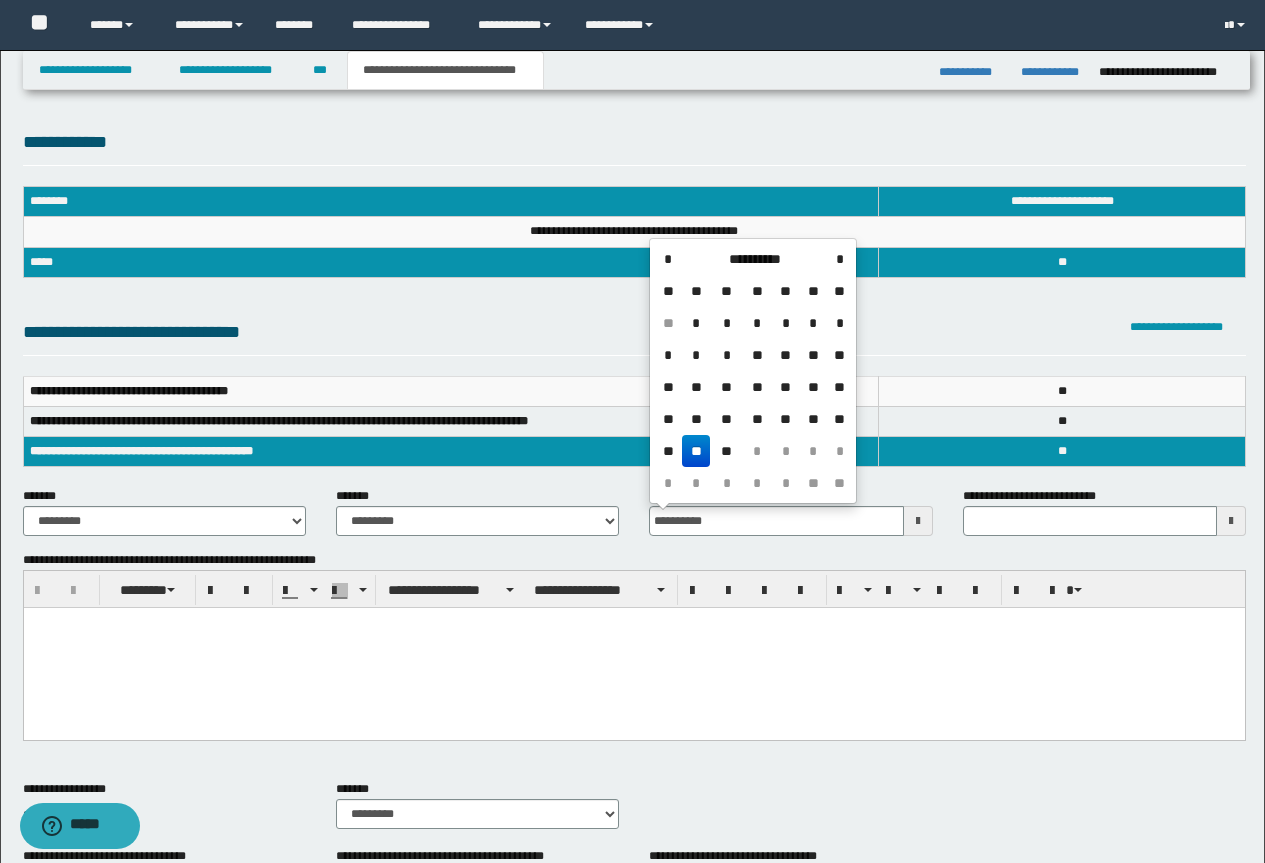 click on "**" at bounding box center [696, 451] 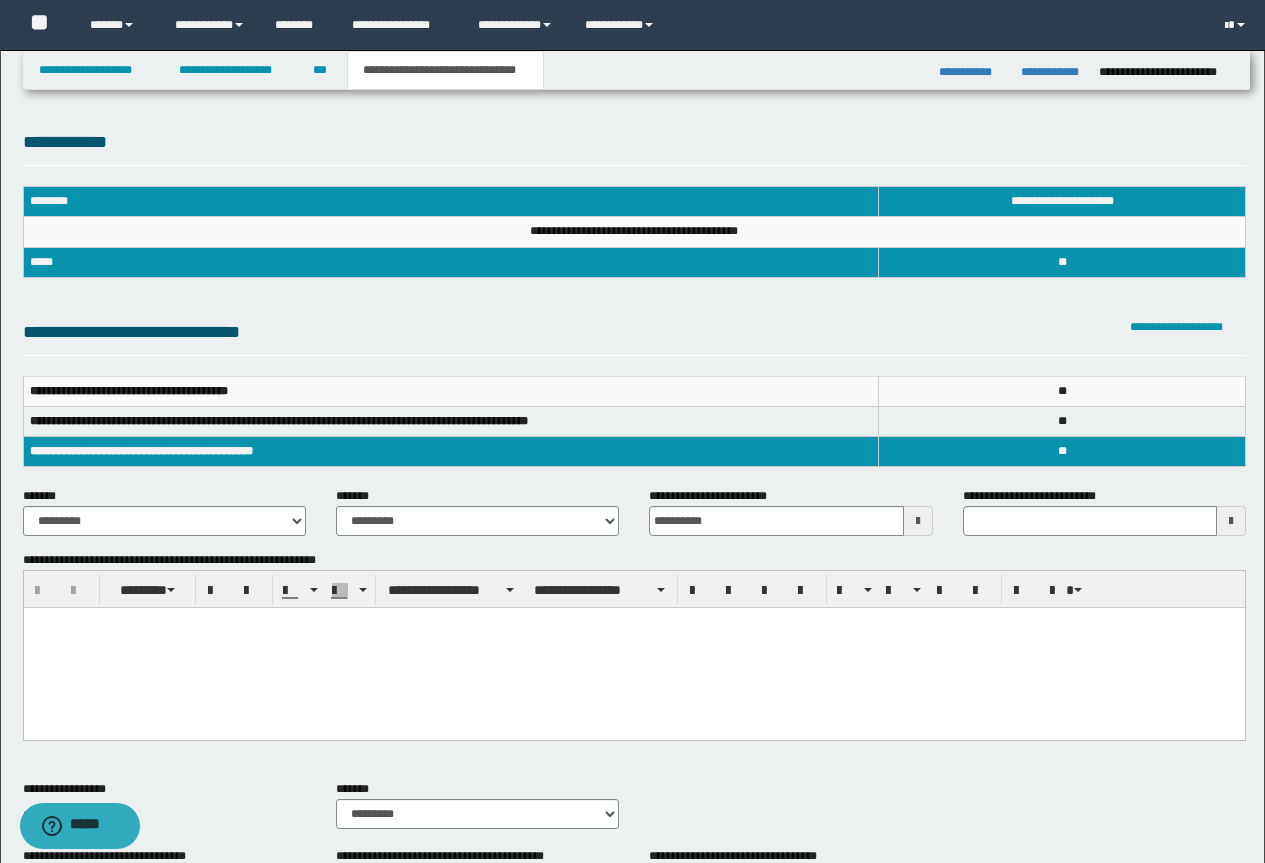 click at bounding box center (633, 648) 